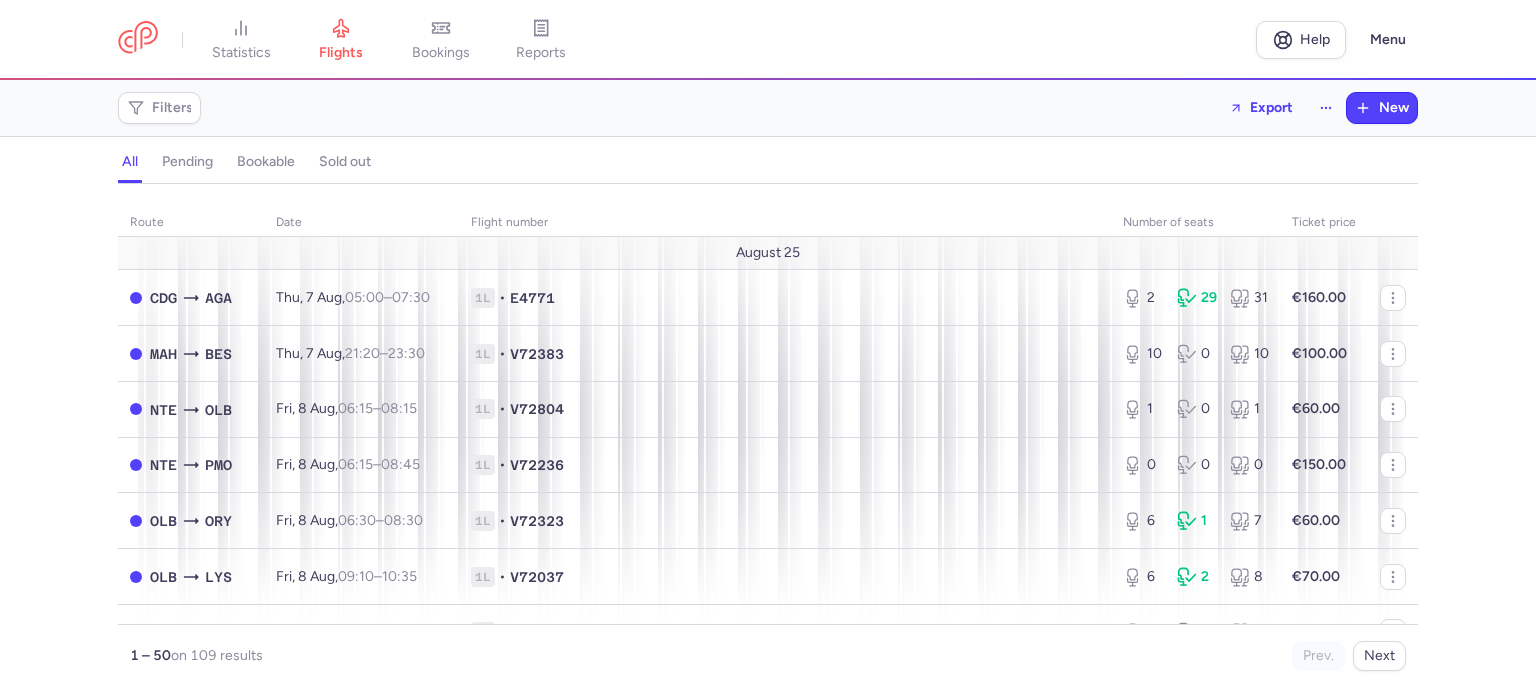 scroll, scrollTop: 0, scrollLeft: 0, axis: both 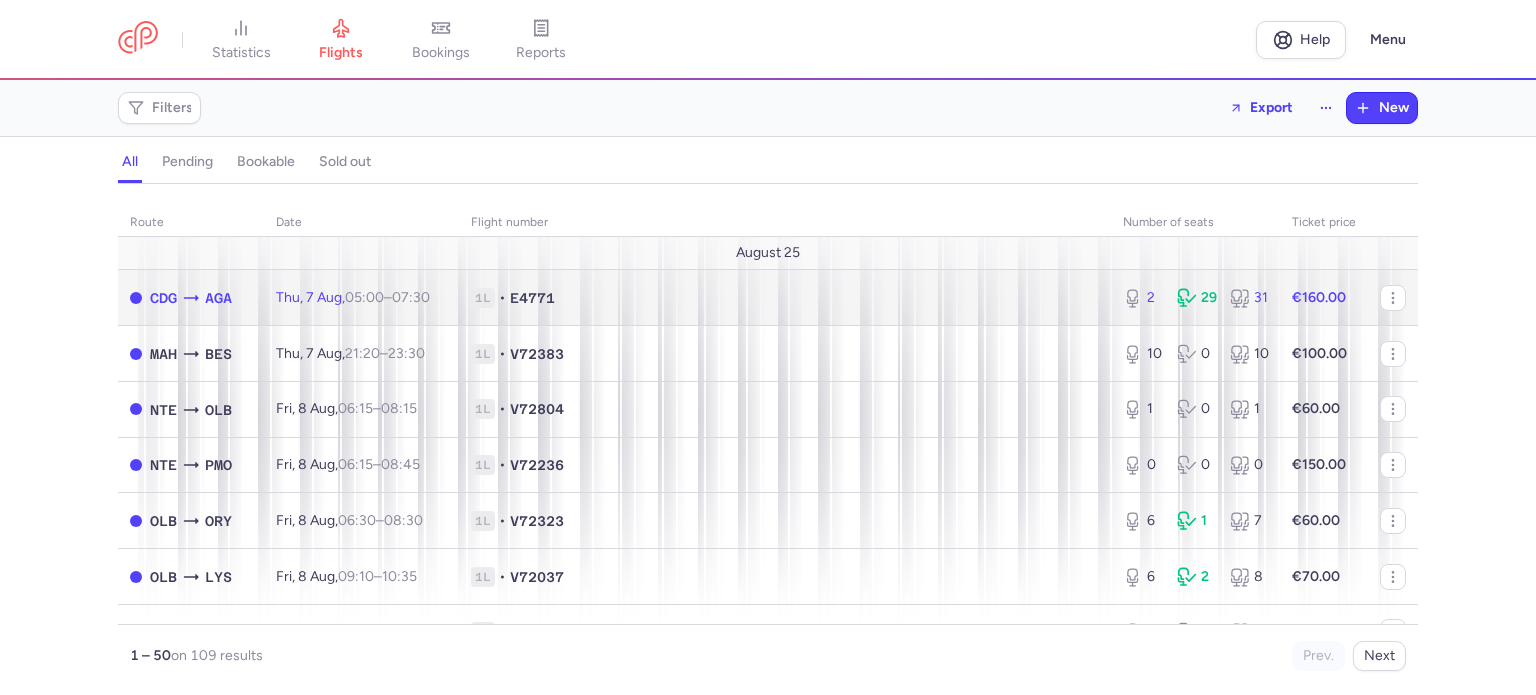 click on "CDG  AGA" at bounding box center [191, 298] 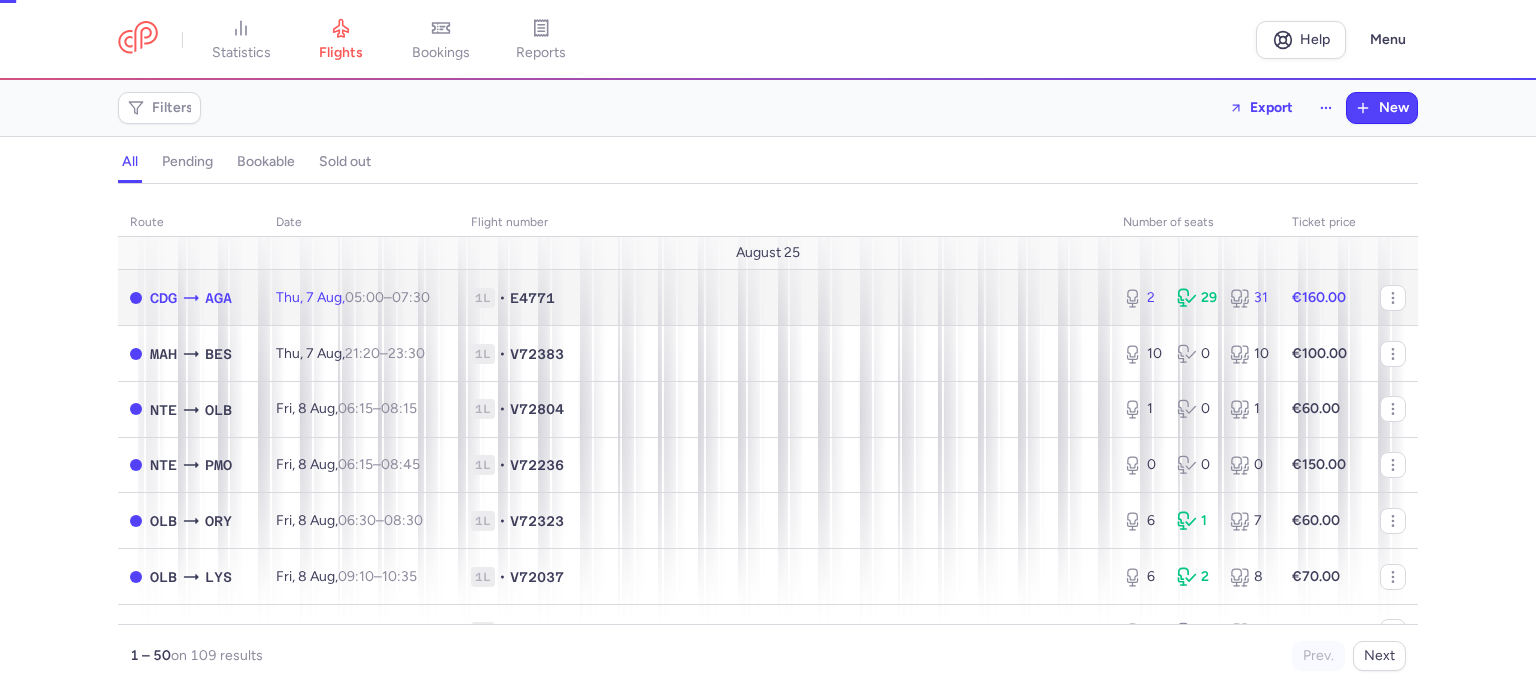 select on "days" 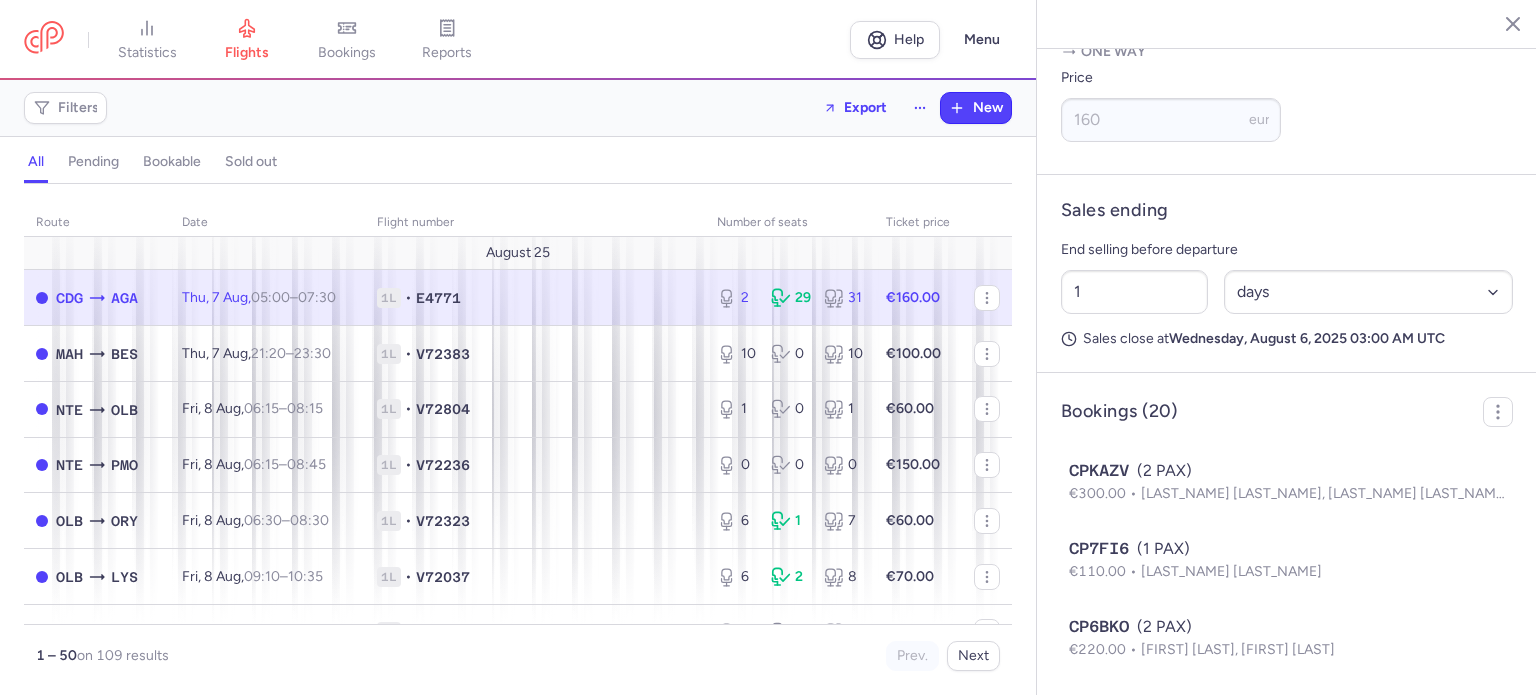 scroll, scrollTop: 700, scrollLeft: 0, axis: vertical 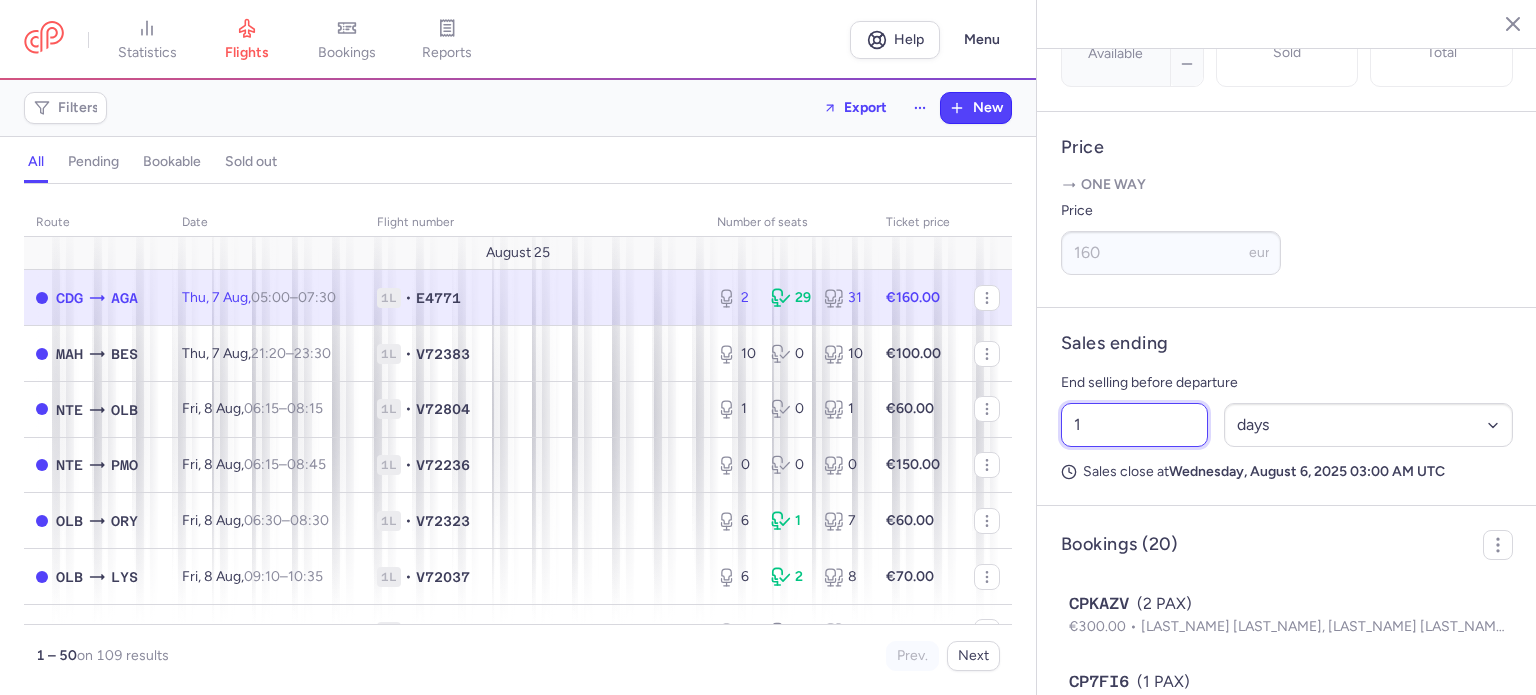 drag, startPoint x: 1093, startPoint y: 468, endPoint x: 1042, endPoint y: 469, distance: 51.009804 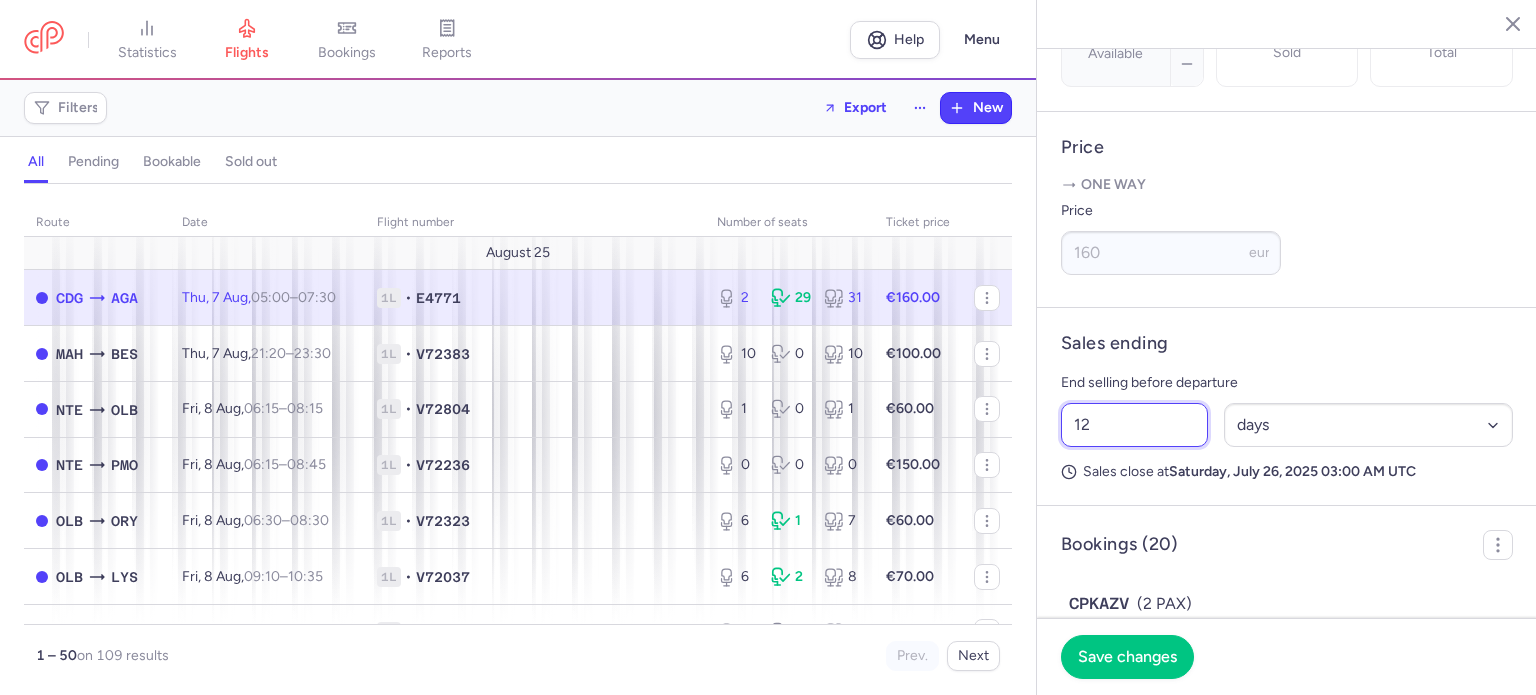 type on "12" 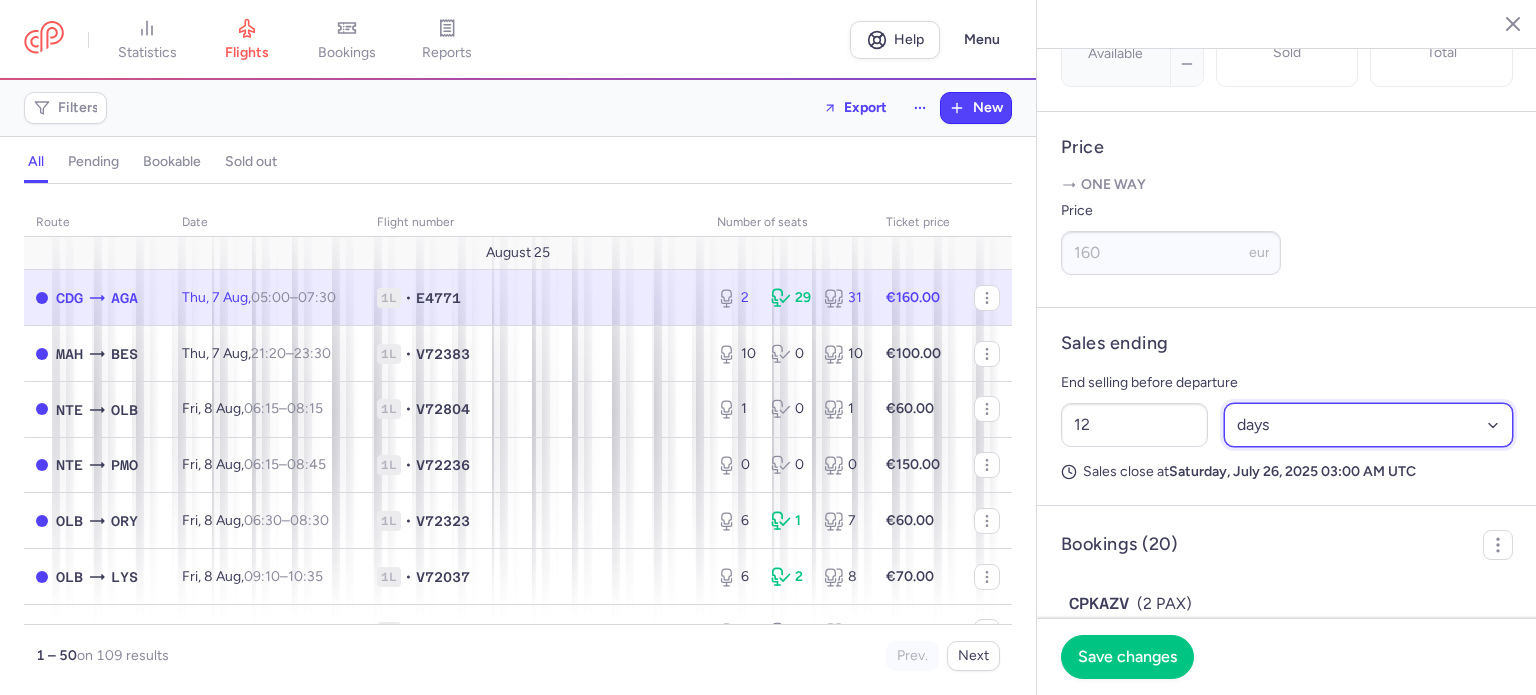 click on "Select an option hours days" at bounding box center [1369, 425] 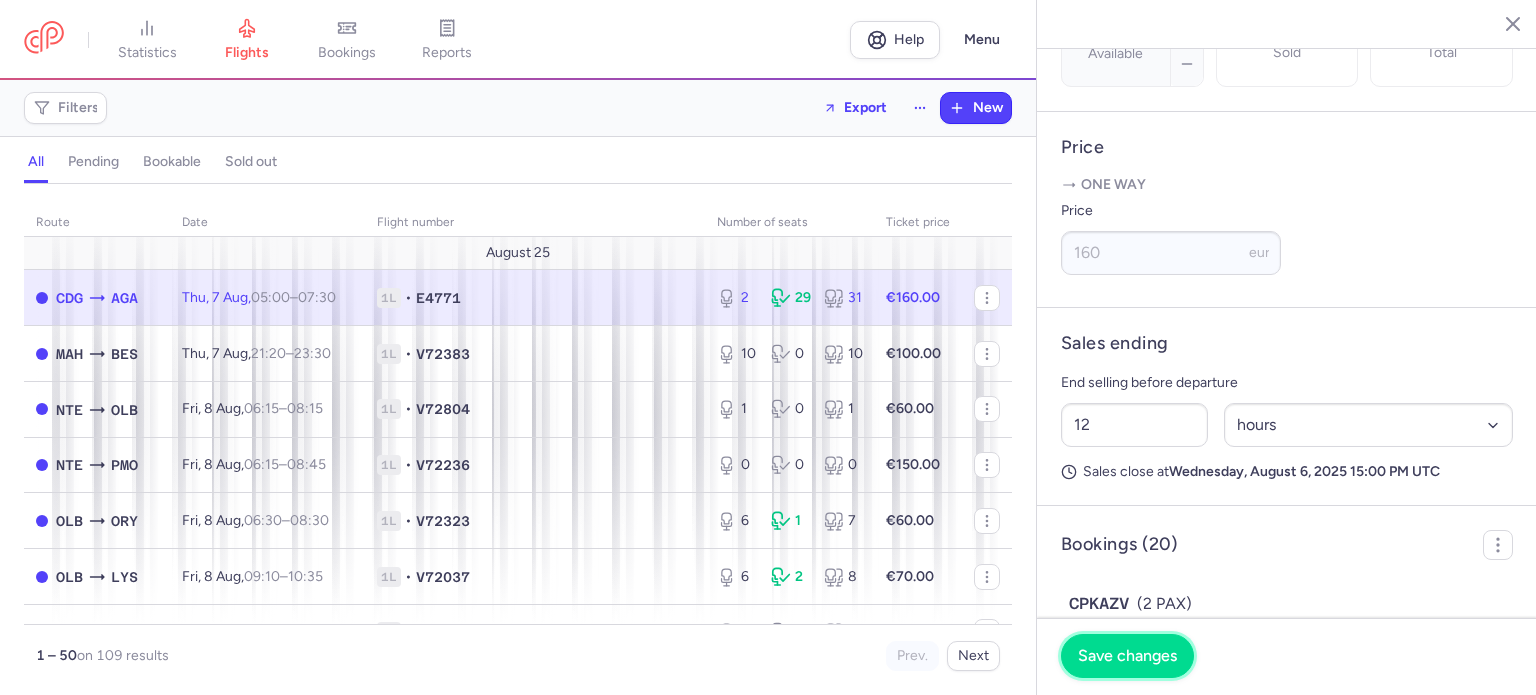 click on "Save changes" at bounding box center [1127, 656] 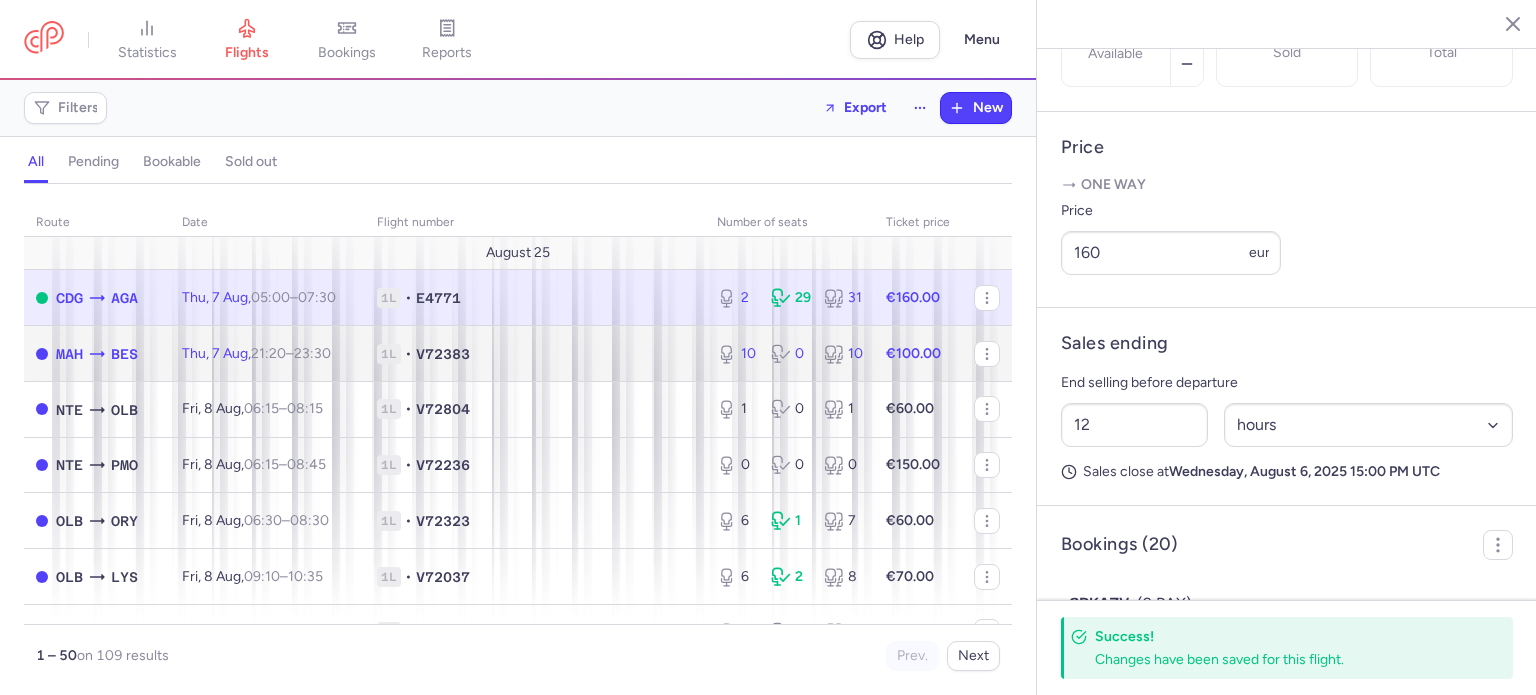 click 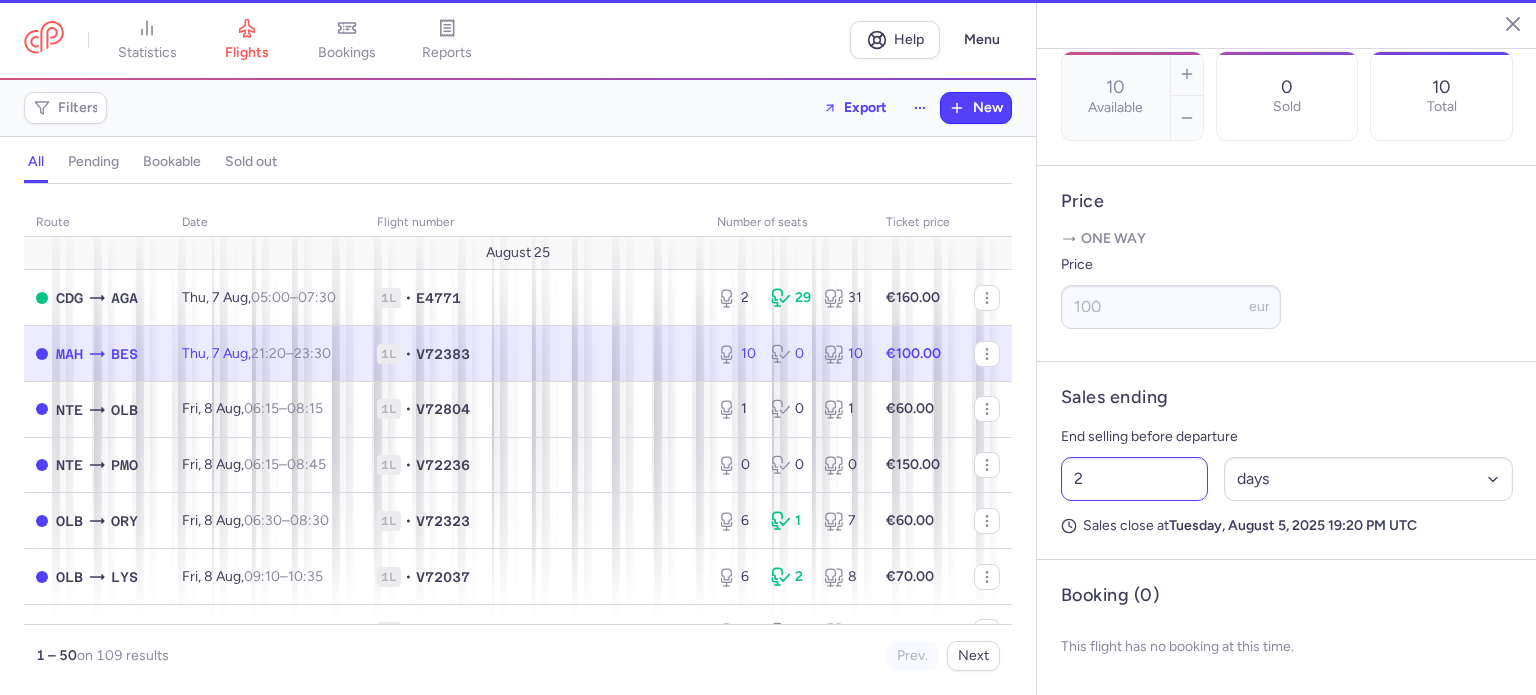 scroll, scrollTop: 699, scrollLeft: 0, axis: vertical 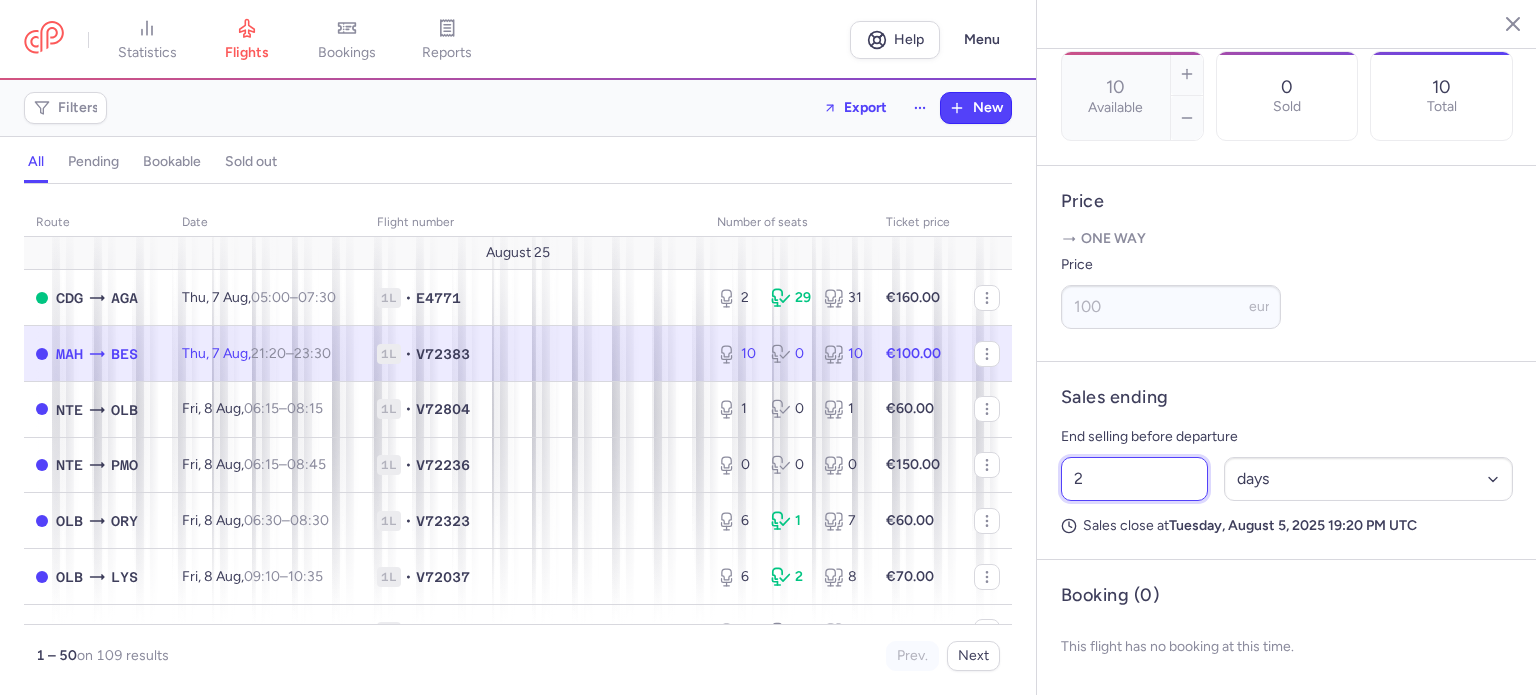 drag, startPoint x: 1090, startPoint y: 472, endPoint x: 1004, endPoint y: 467, distance: 86.145226 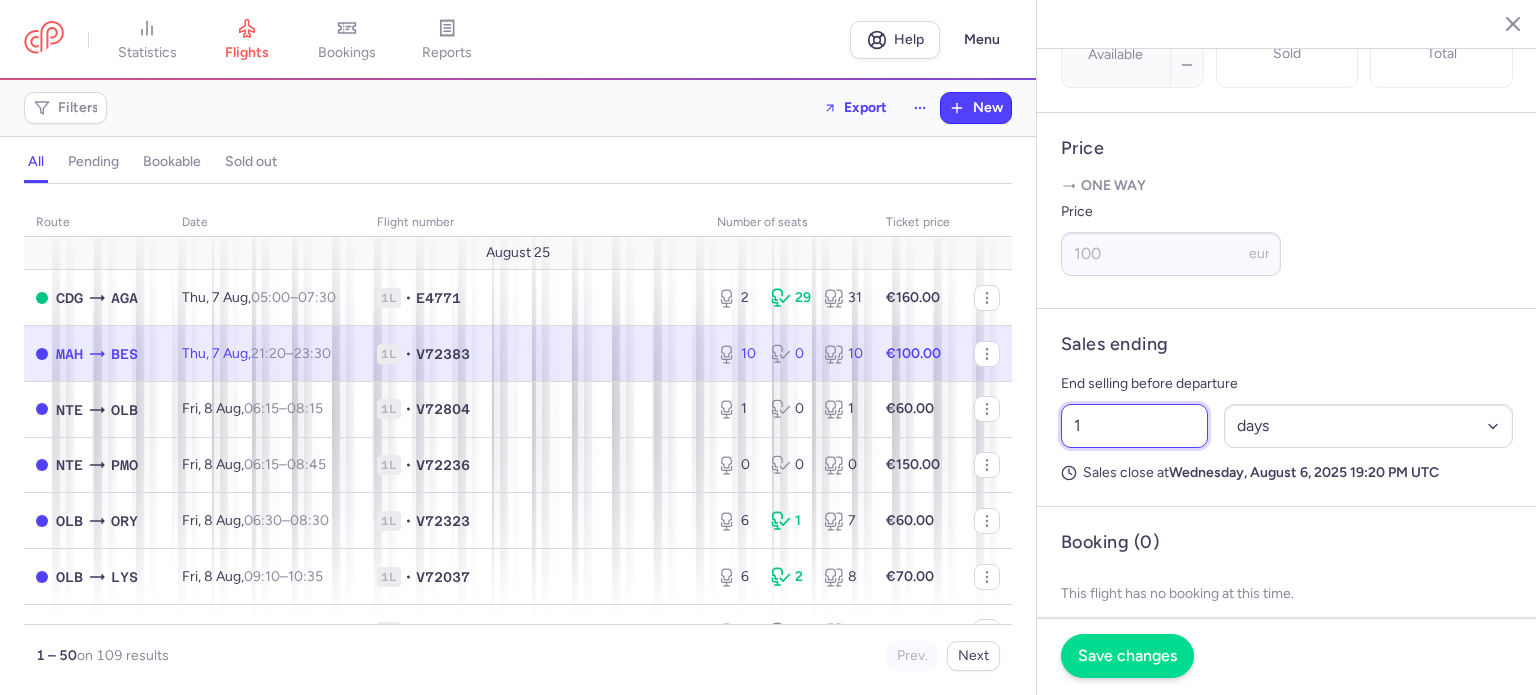 type on "1" 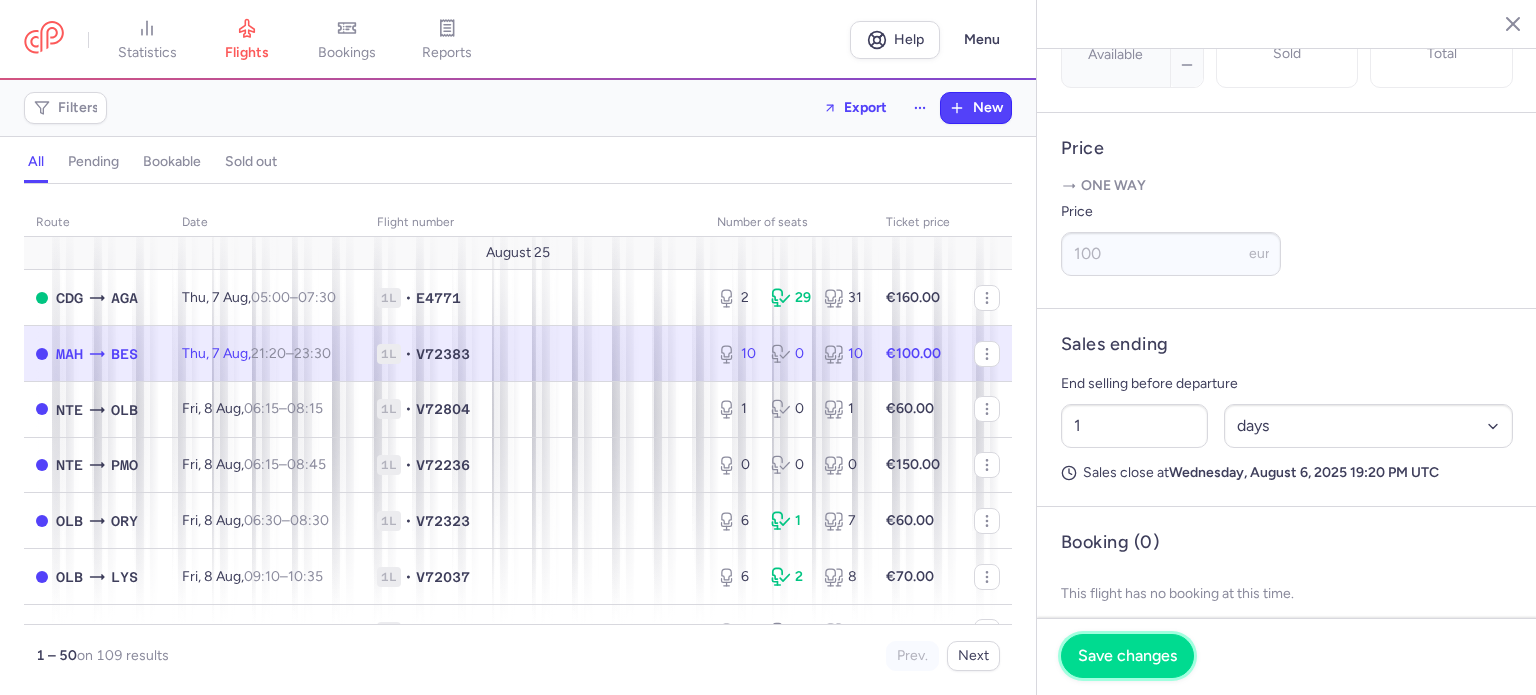 click on "Save changes" at bounding box center (1127, 656) 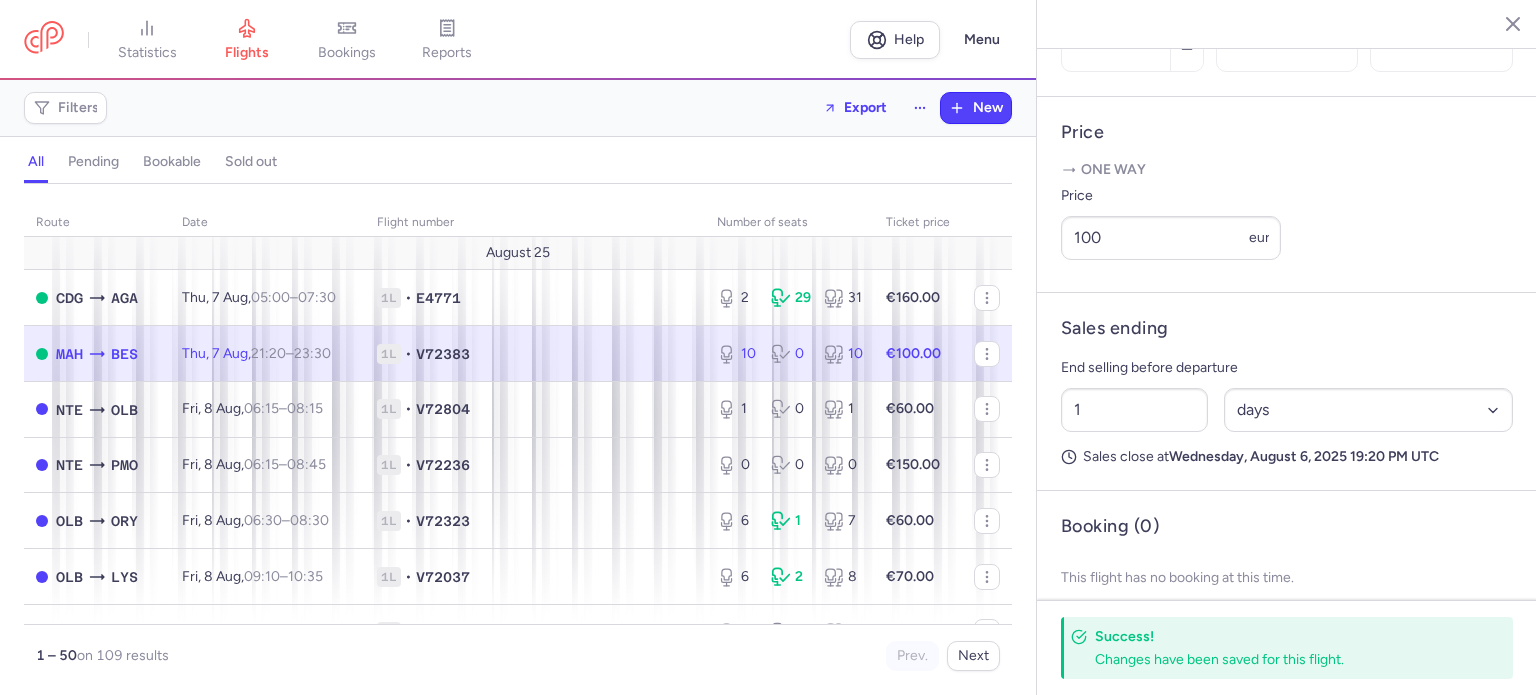scroll, scrollTop: 683, scrollLeft: 0, axis: vertical 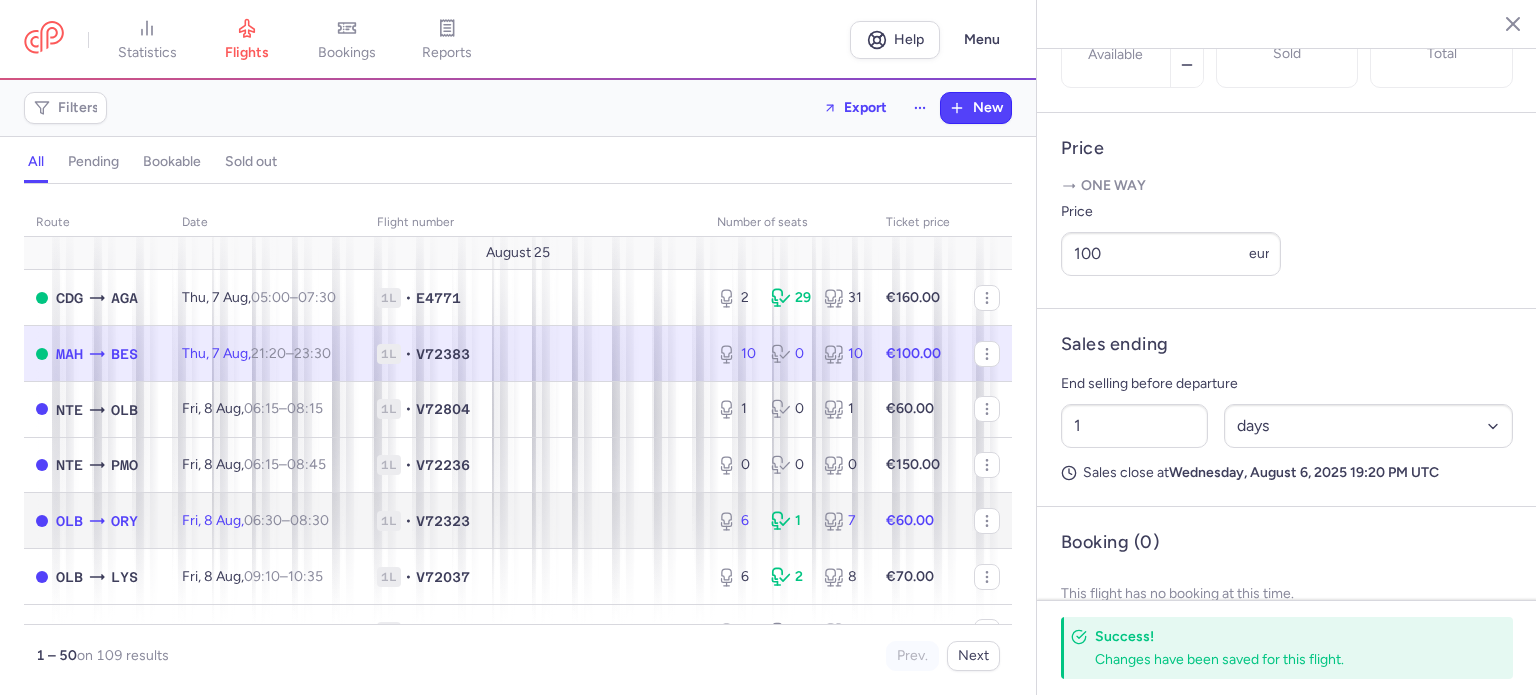 click on "V72323" at bounding box center [443, 521] 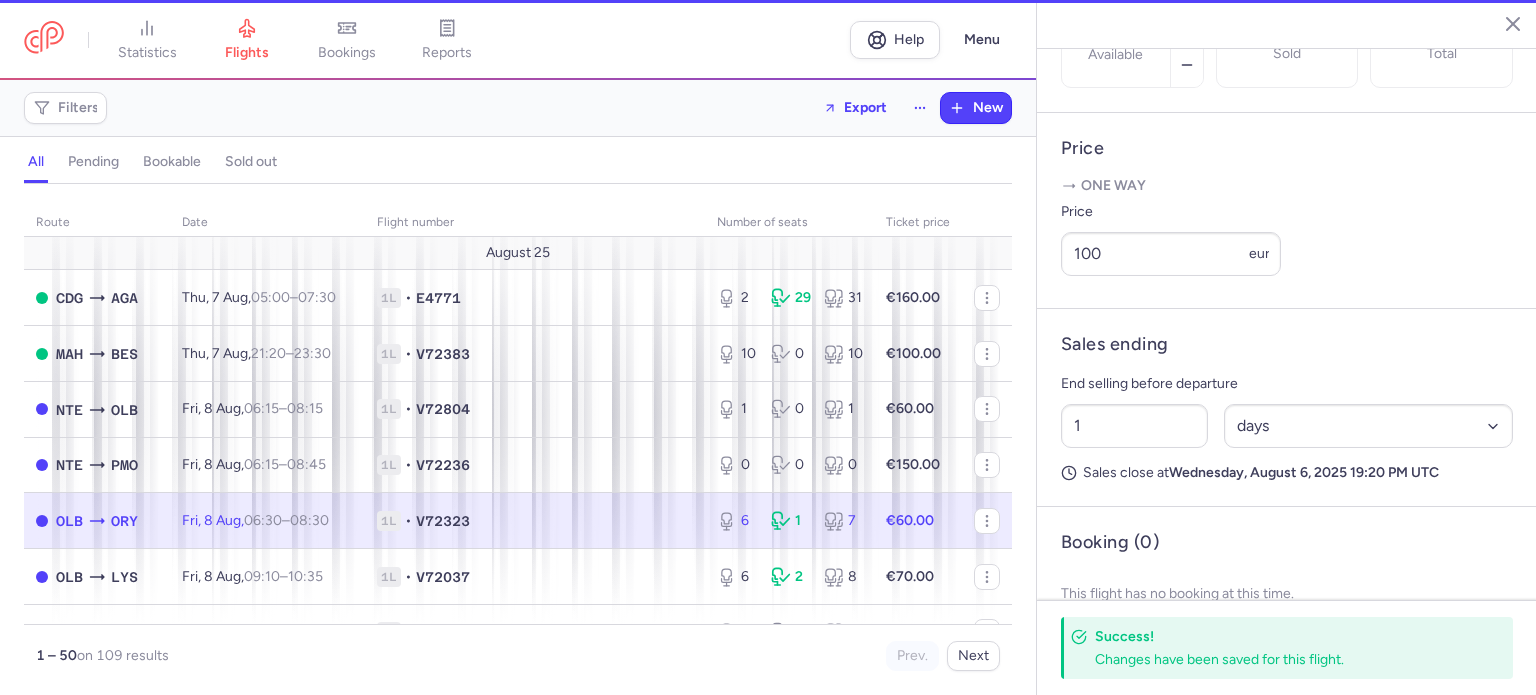 type on "6" 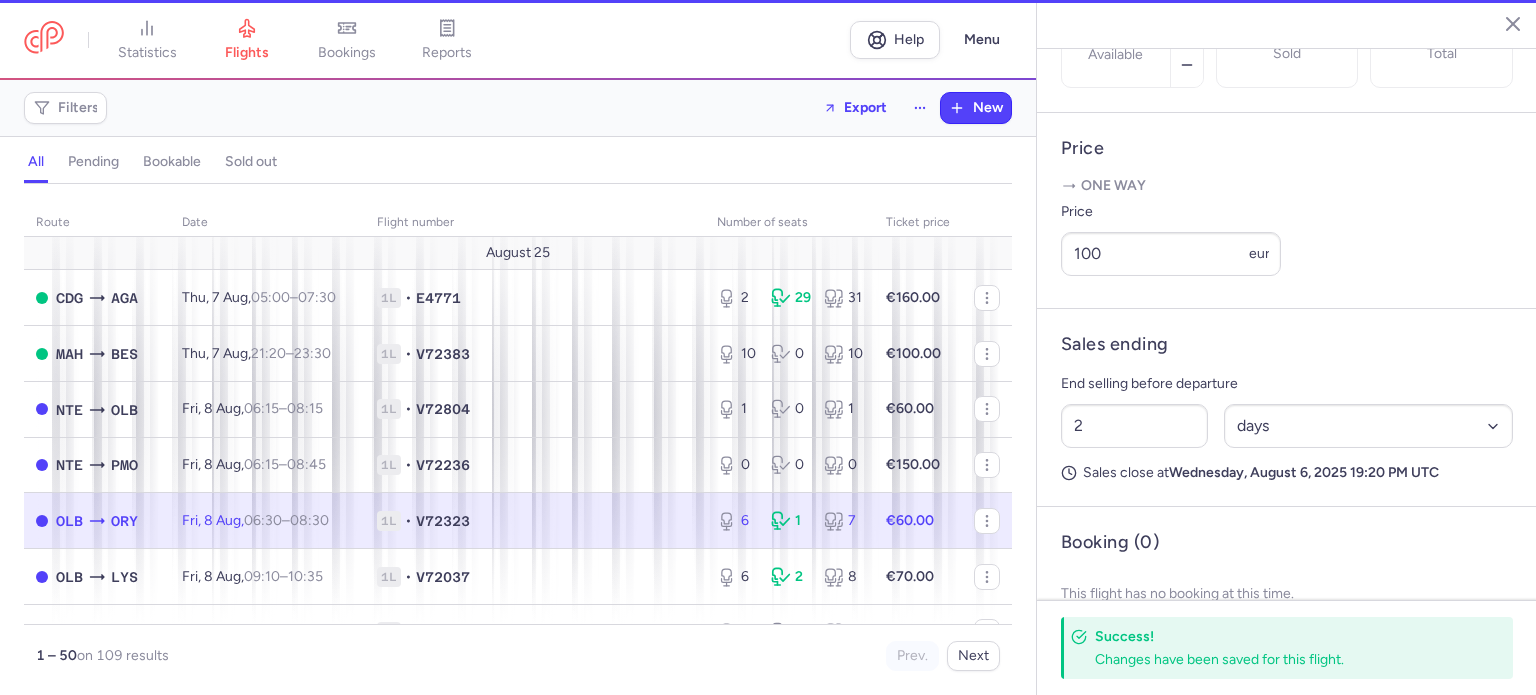 scroll, scrollTop: 699, scrollLeft: 0, axis: vertical 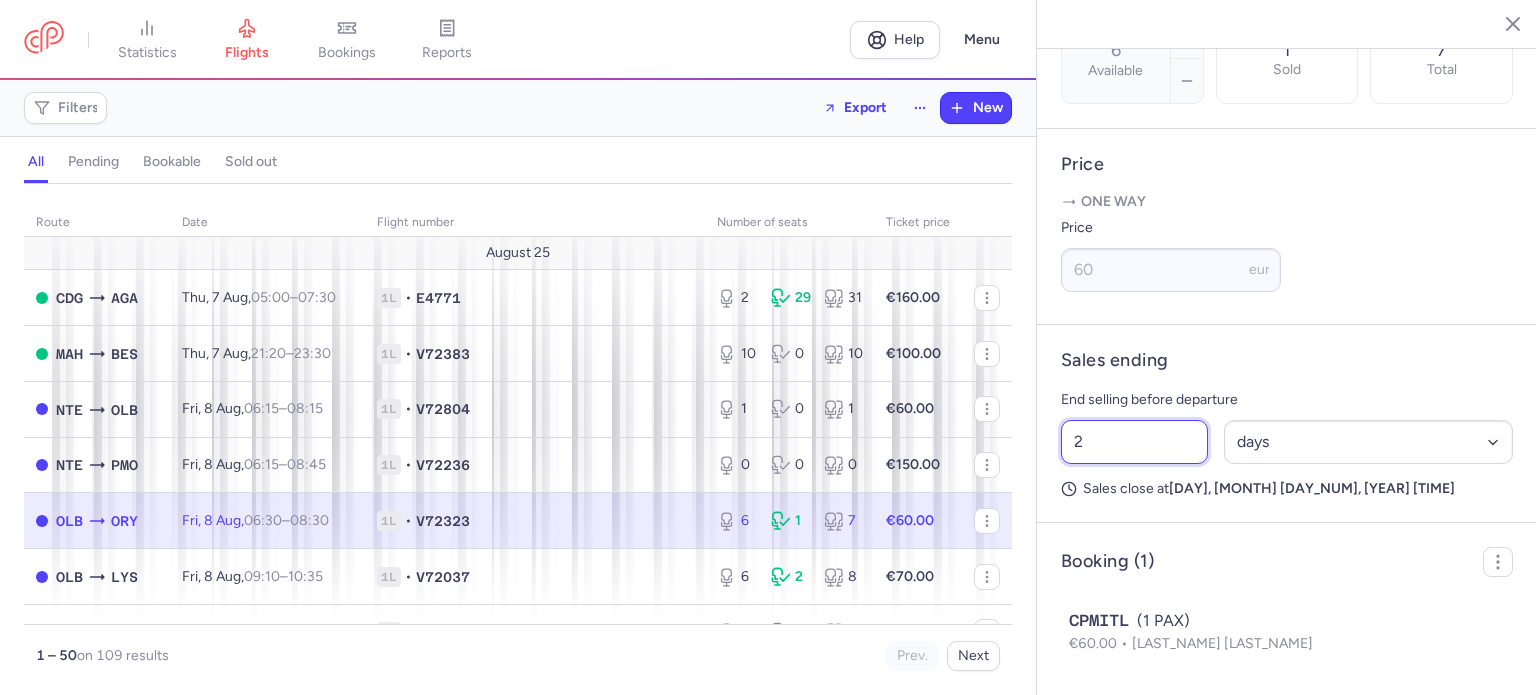 drag, startPoint x: 1081, startPoint y: 478, endPoint x: 1032, endPoint y: 475, distance: 49.09175 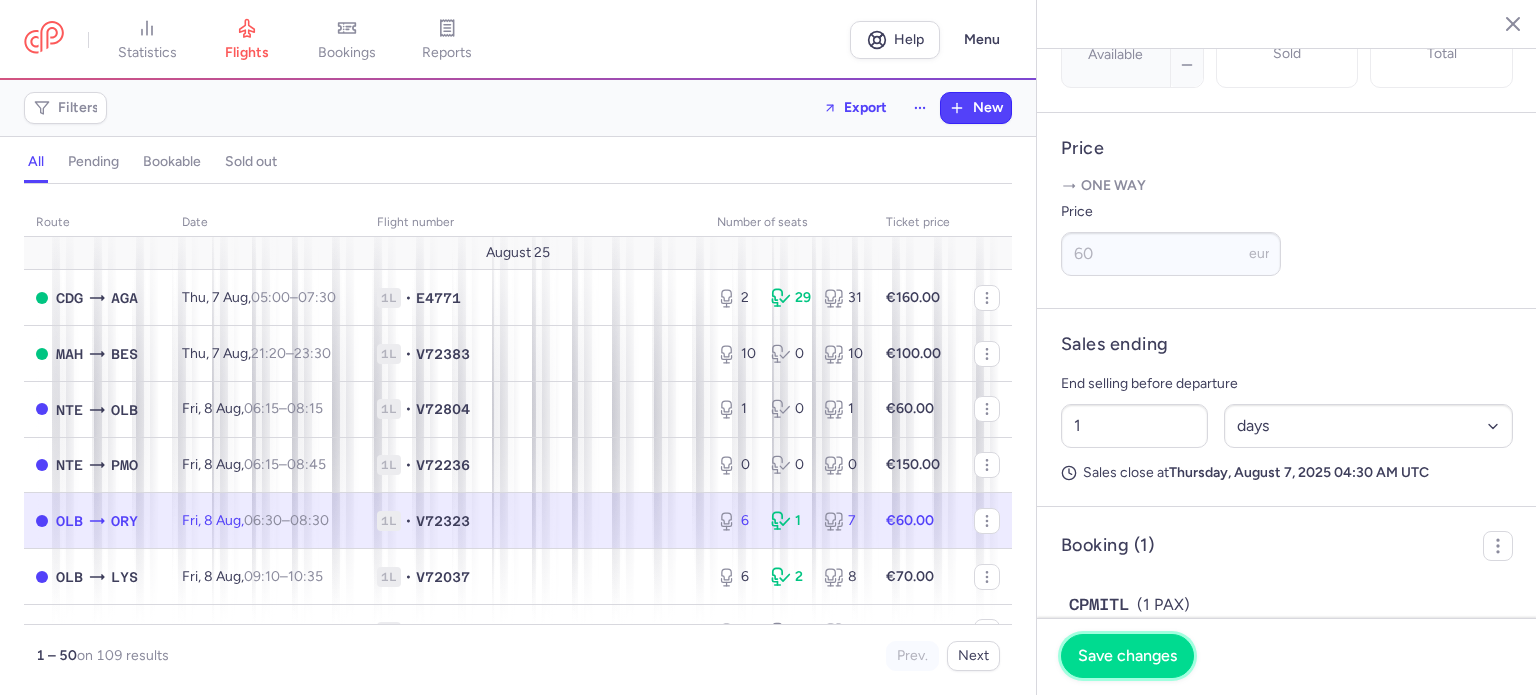 click on "Save changes" at bounding box center [1127, 656] 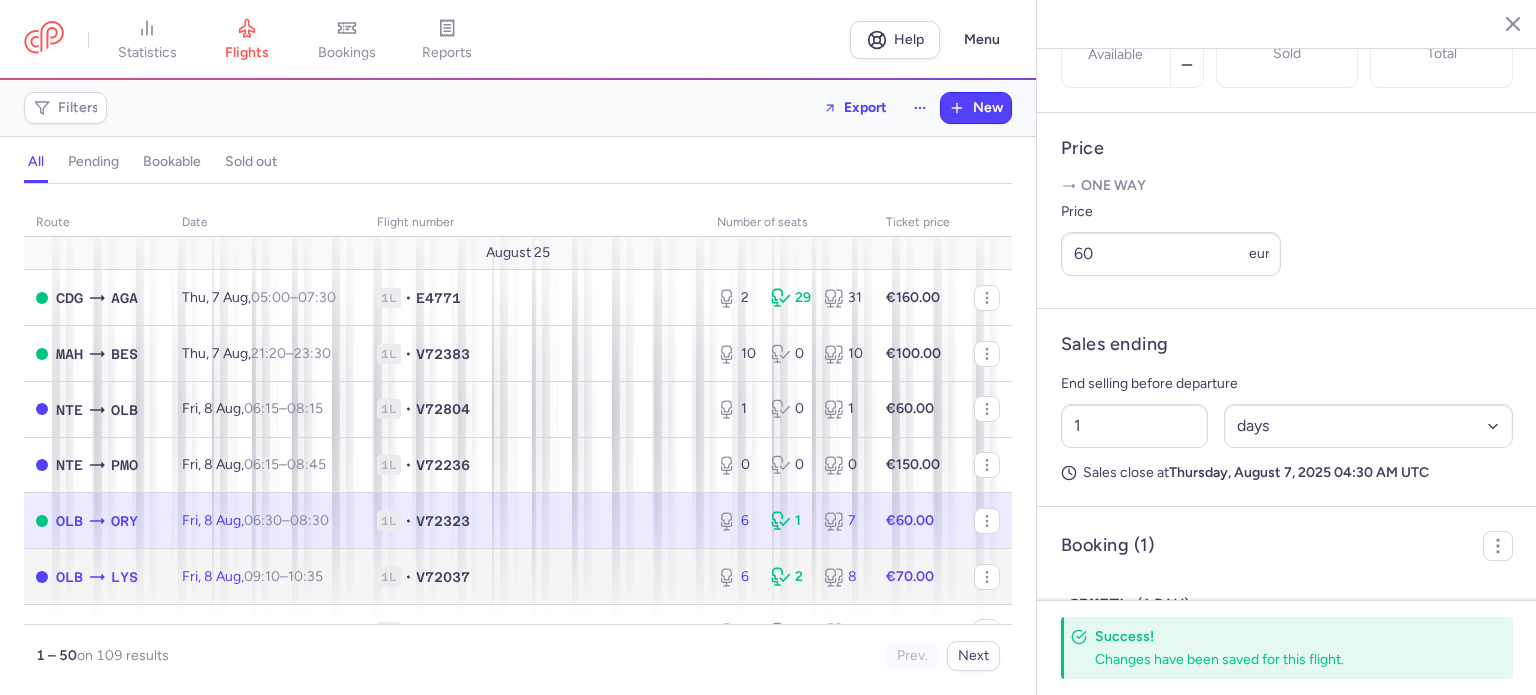 click on "€70.00" at bounding box center (910, 576) 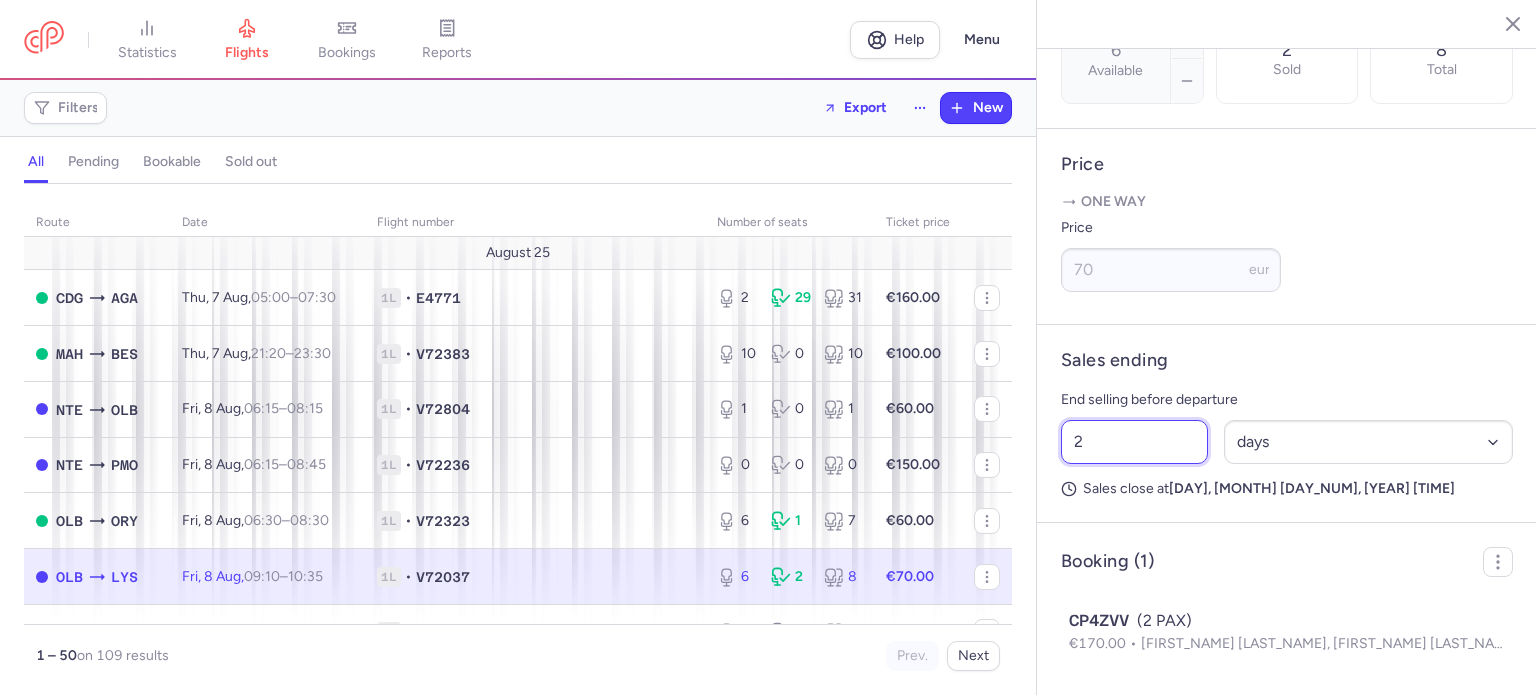drag, startPoint x: 1086, startPoint y: 484, endPoint x: 1037, endPoint y: 474, distance: 50.01 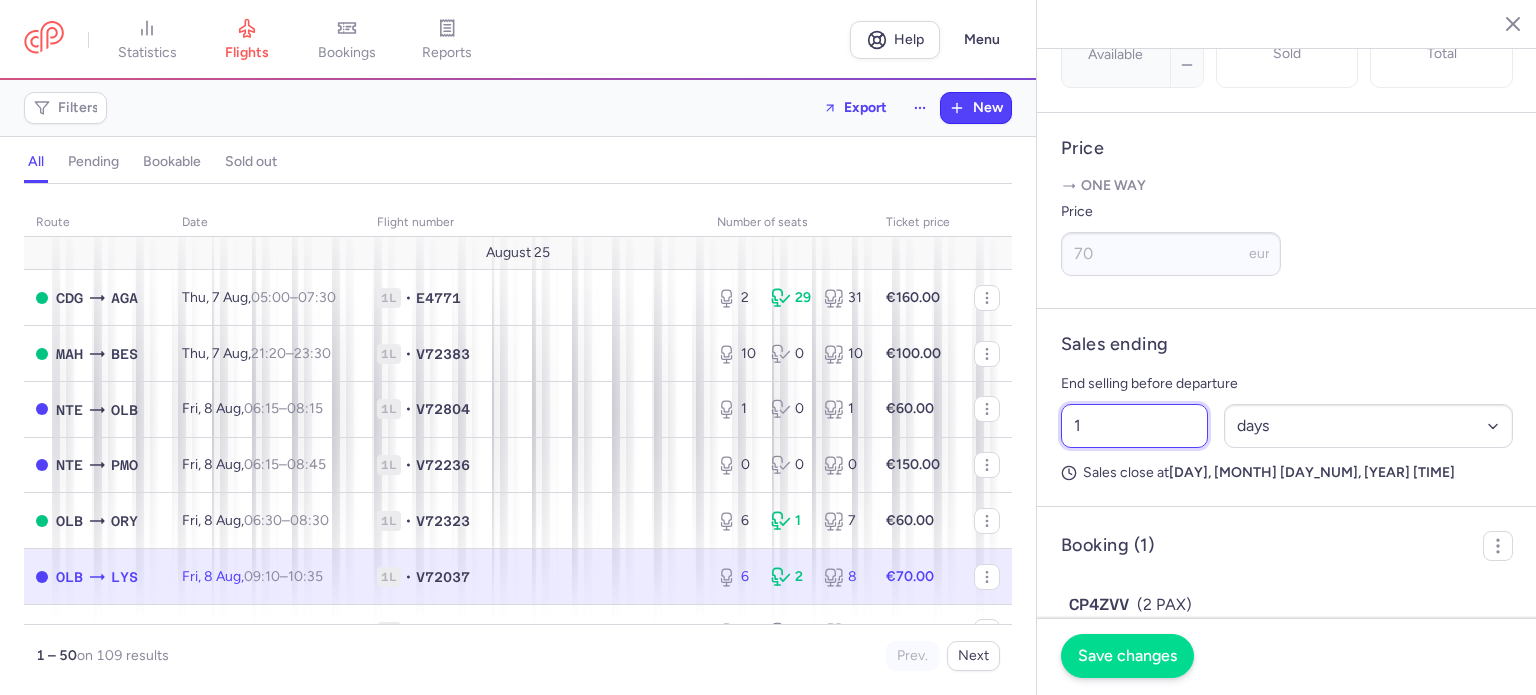 type on "1" 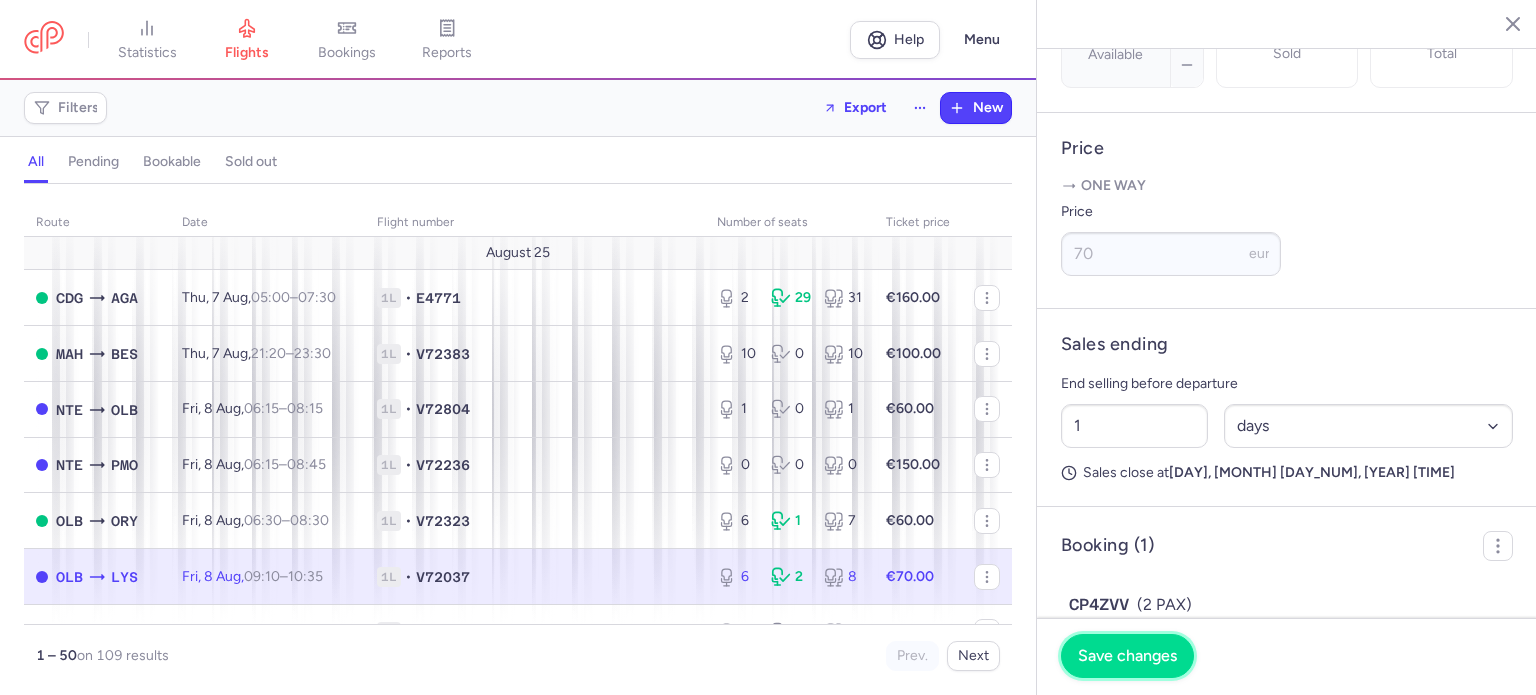 click on "Save changes" at bounding box center (1127, 656) 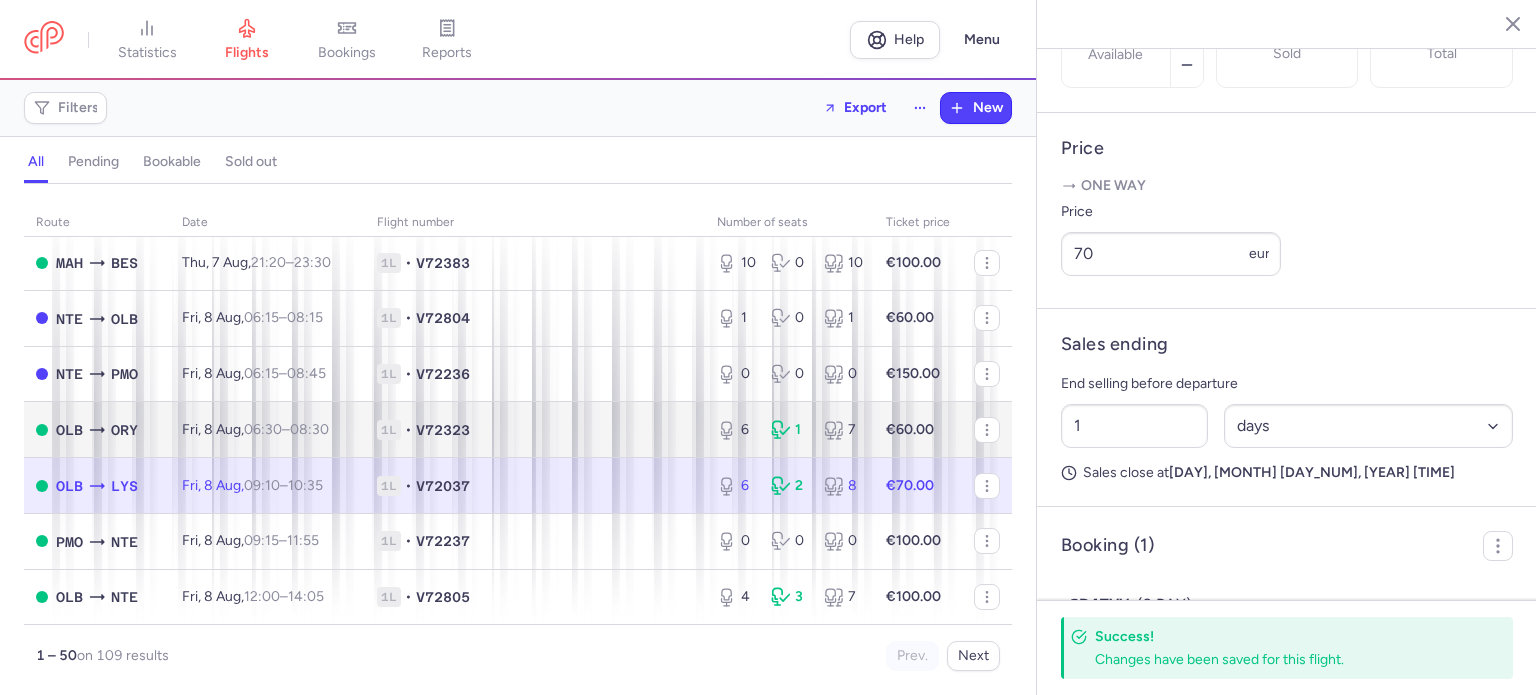 scroll, scrollTop: 200, scrollLeft: 0, axis: vertical 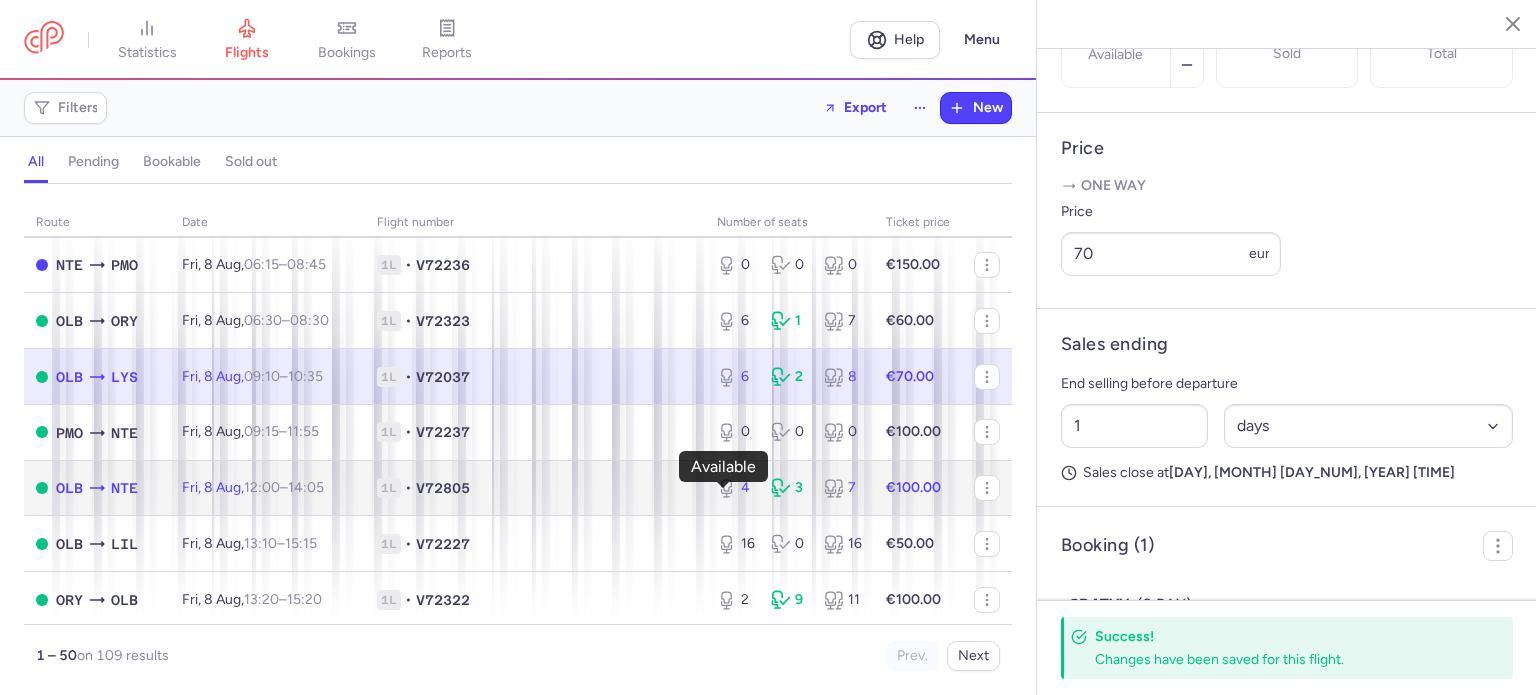 click on "4" at bounding box center [736, 488] 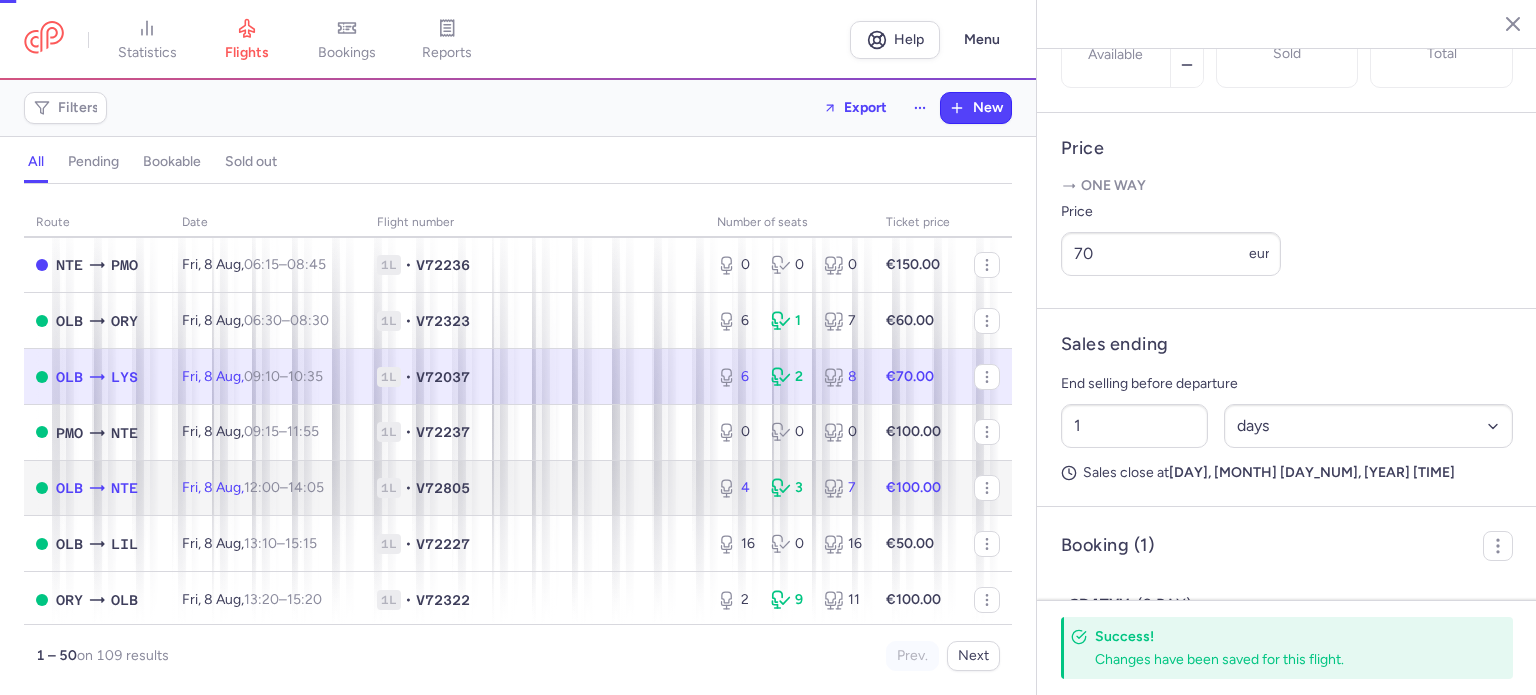type on "4" 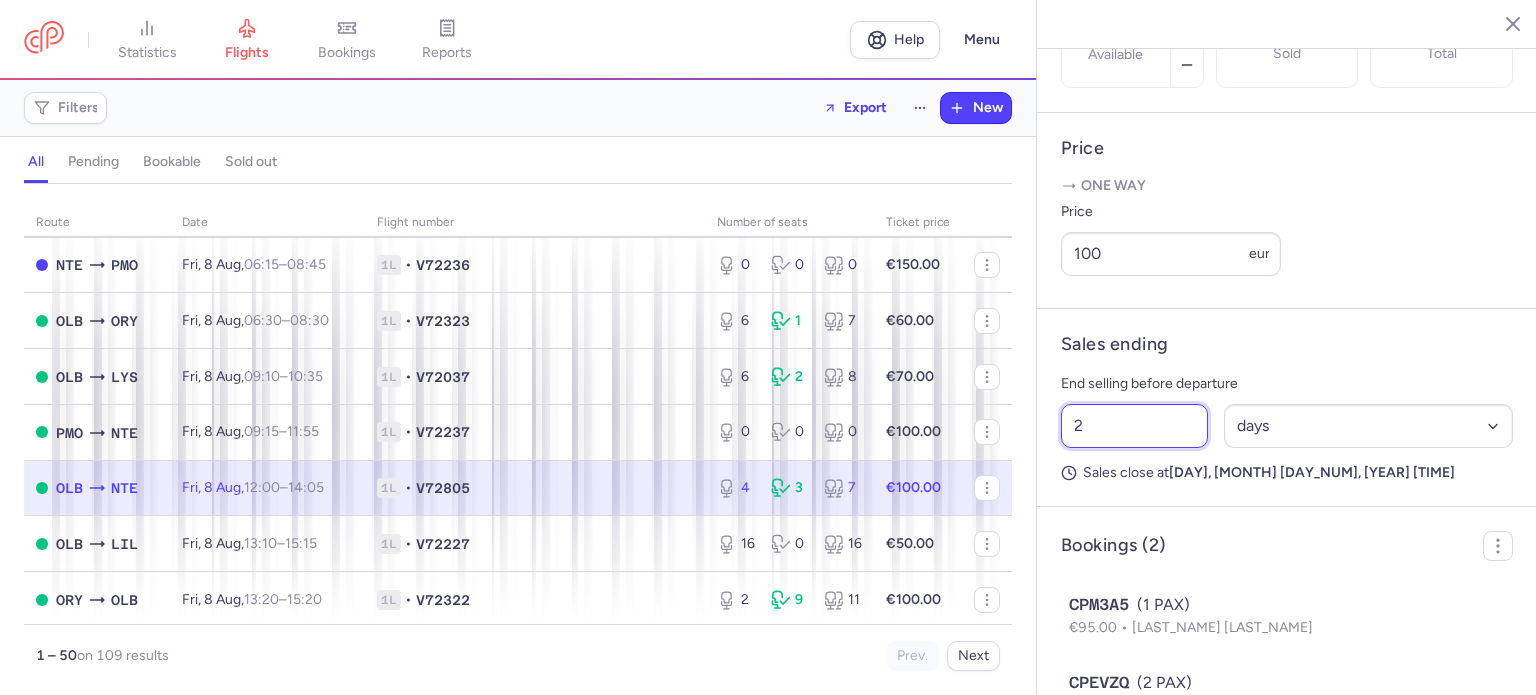 drag, startPoint x: 1082, startPoint y: 474, endPoint x: 1036, endPoint y: 473, distance: 46.010868 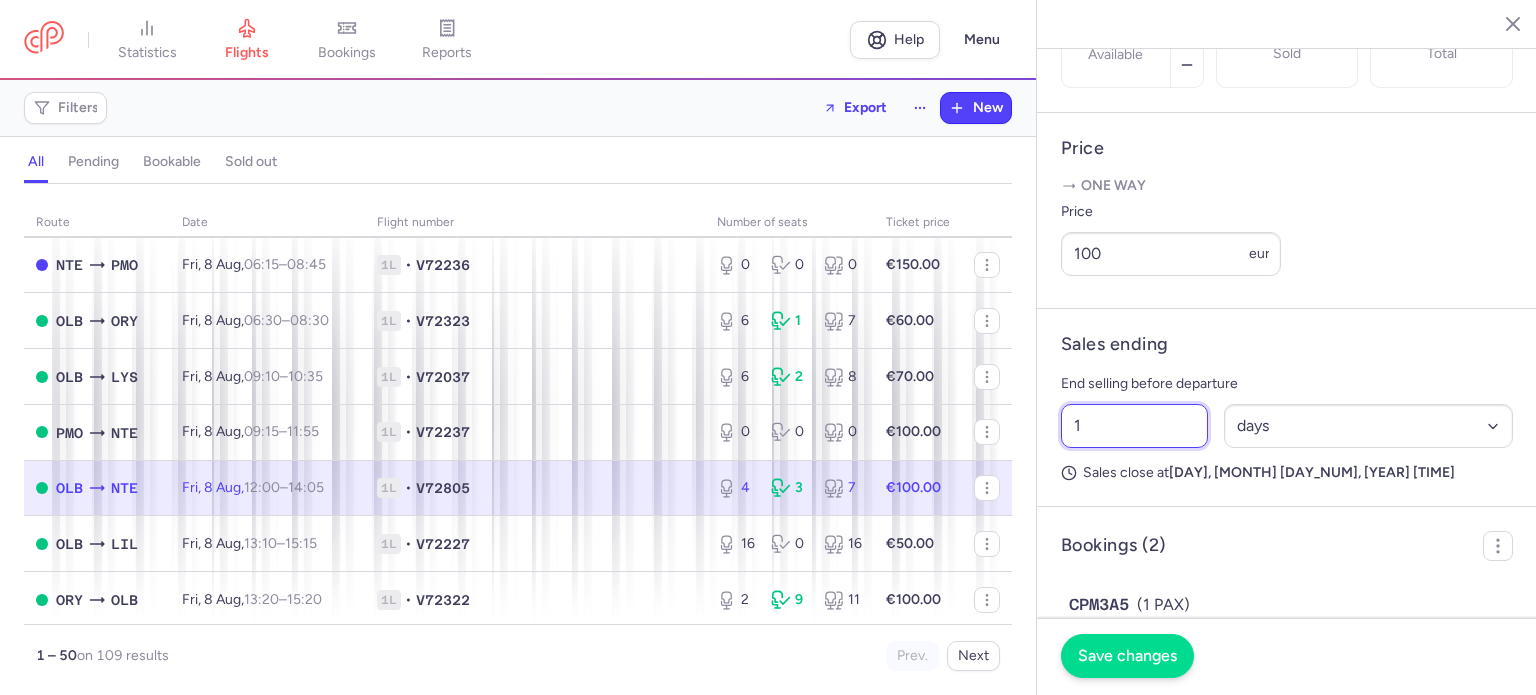 type on "1" 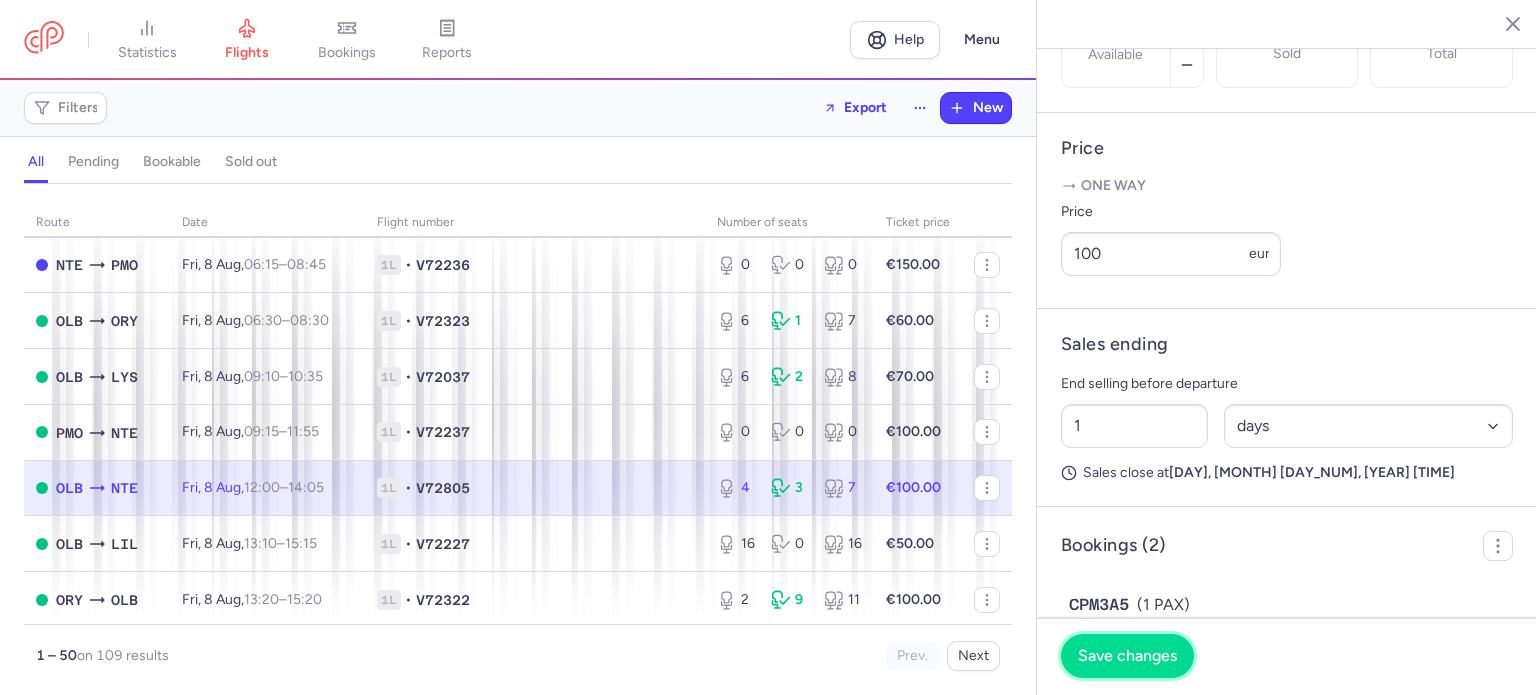 click on "Save changes" at bounding box center [1127, 656] 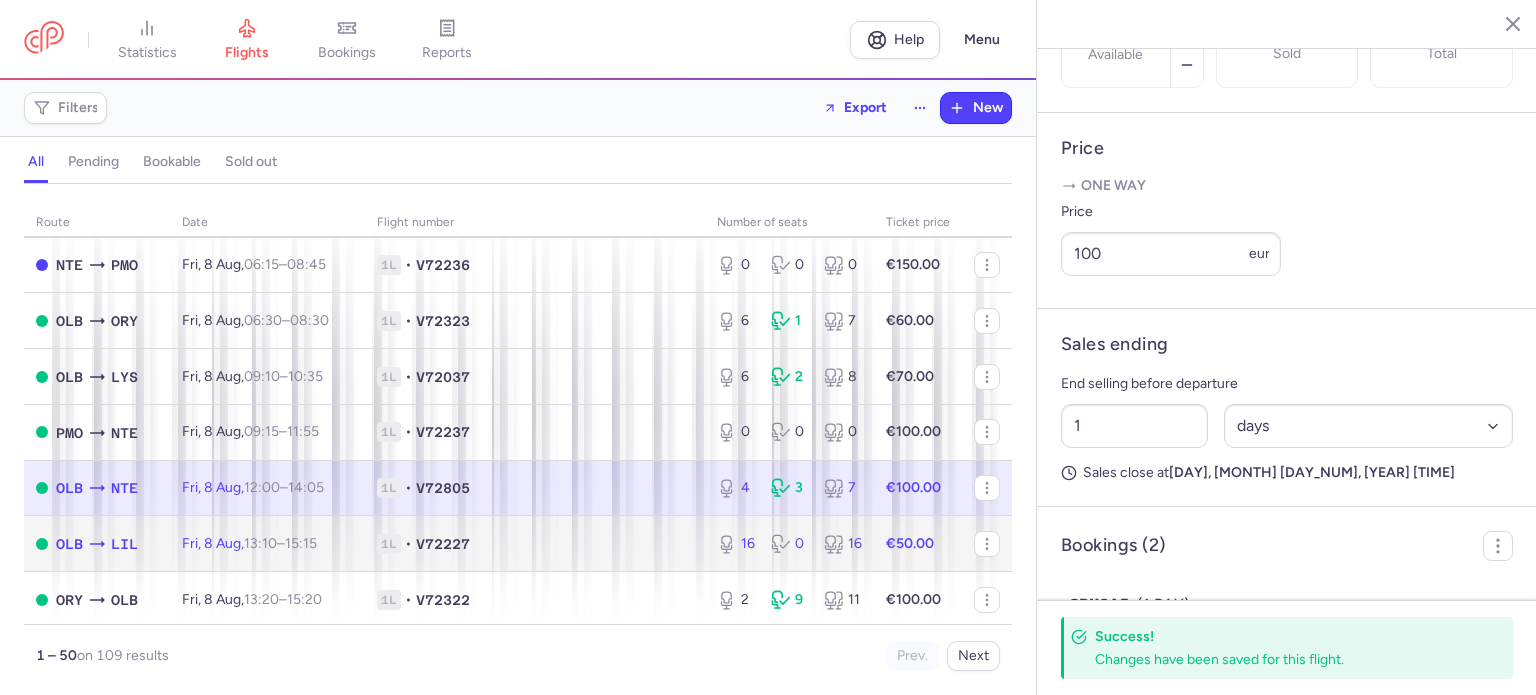click on "€50.00" at bounding box center [918, 544] 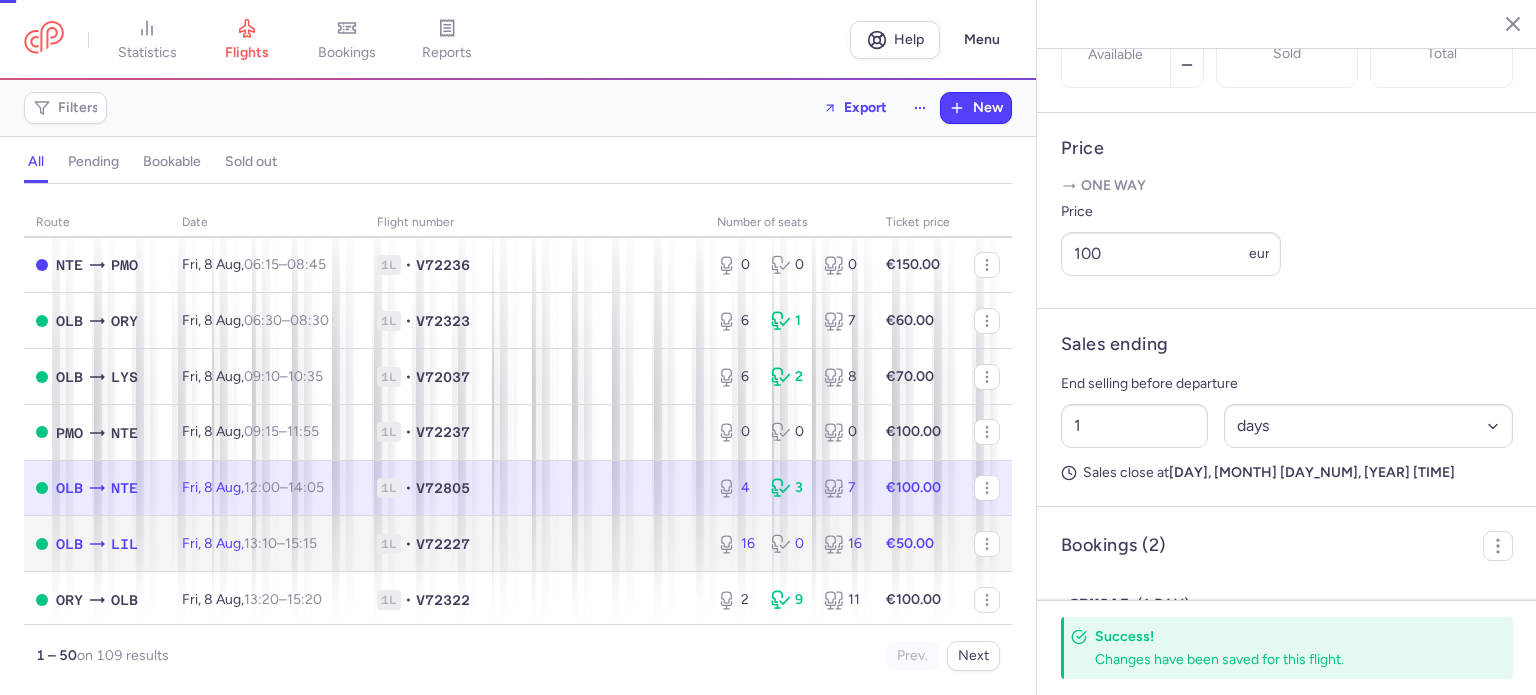 type on "16" 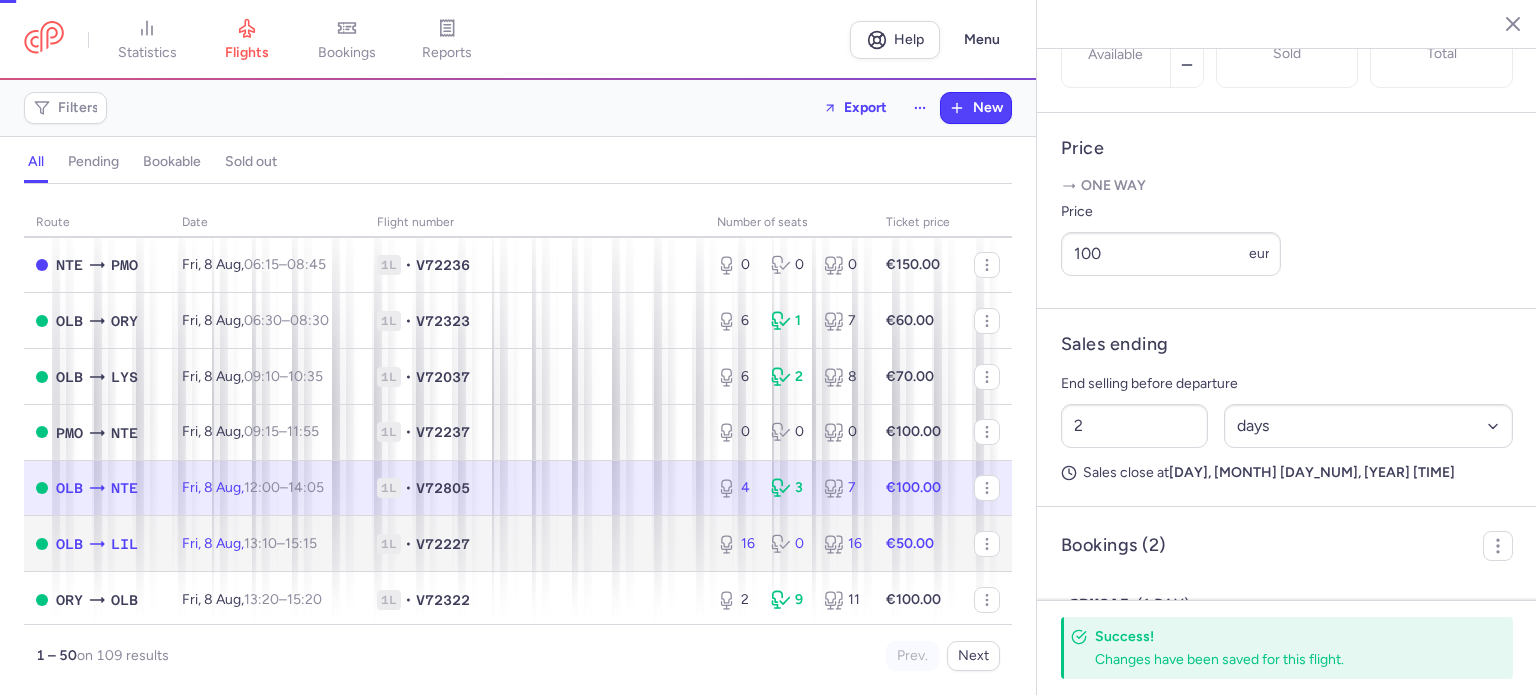 scroll, scrollTop: 683, scrollLeft: 0, axis: vertical 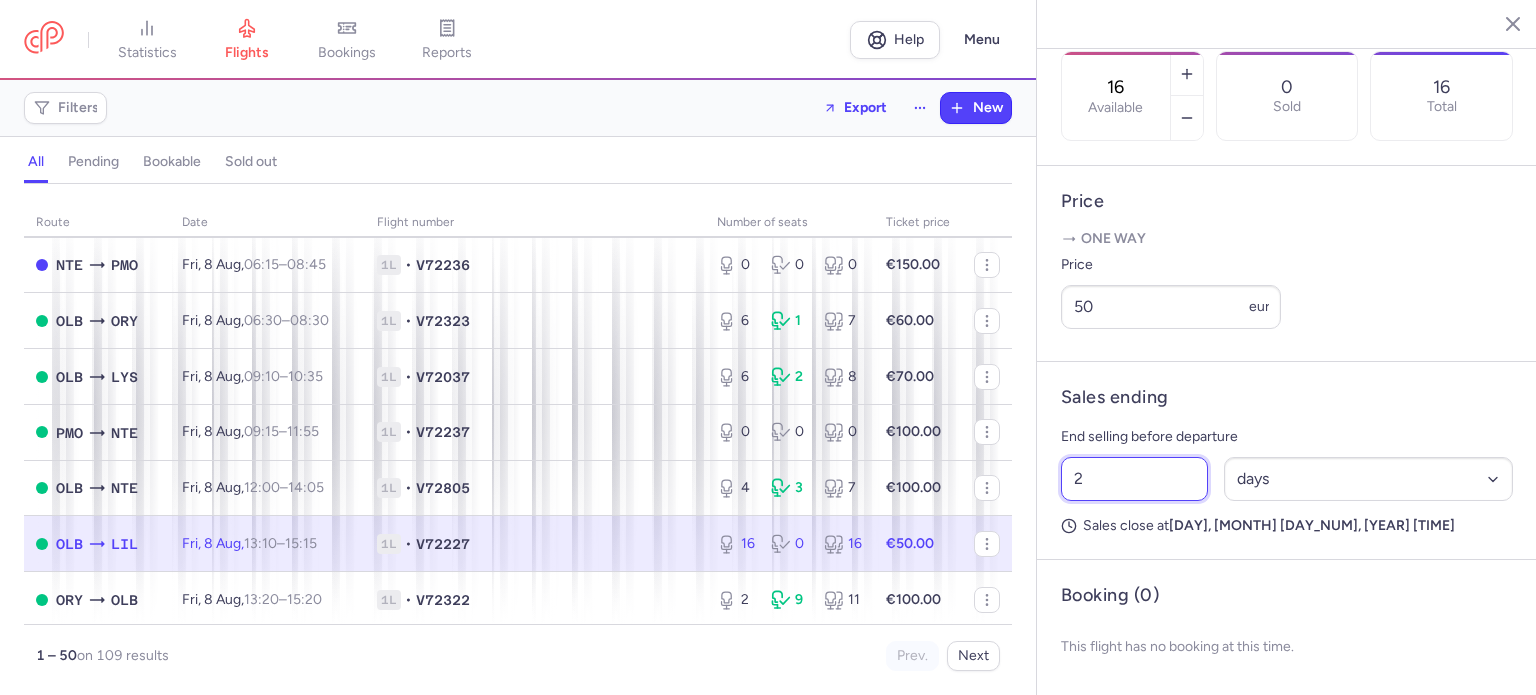 drag, startPoint x: 1100, startPoint y: 487, endPoint x: 1040, endPoint y: 483, distance: 60.133186 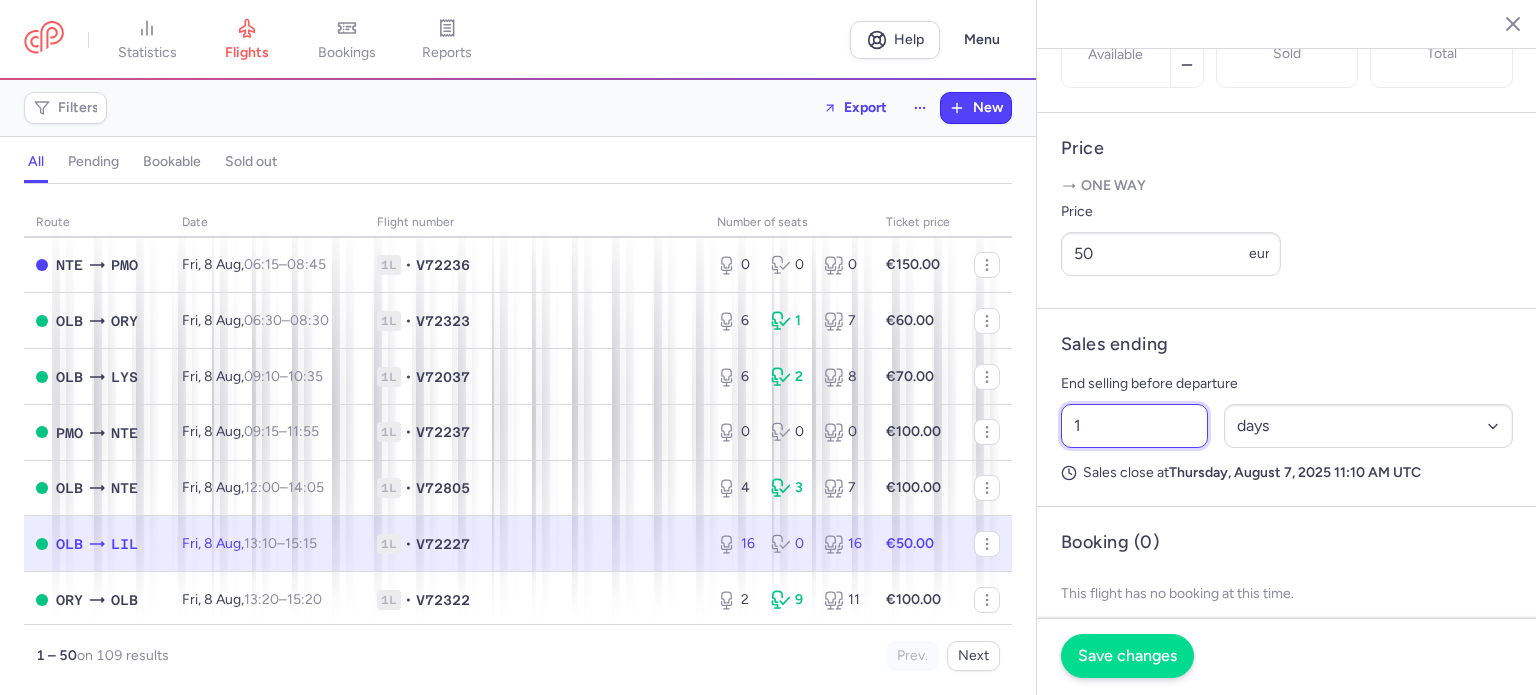 type on "1" 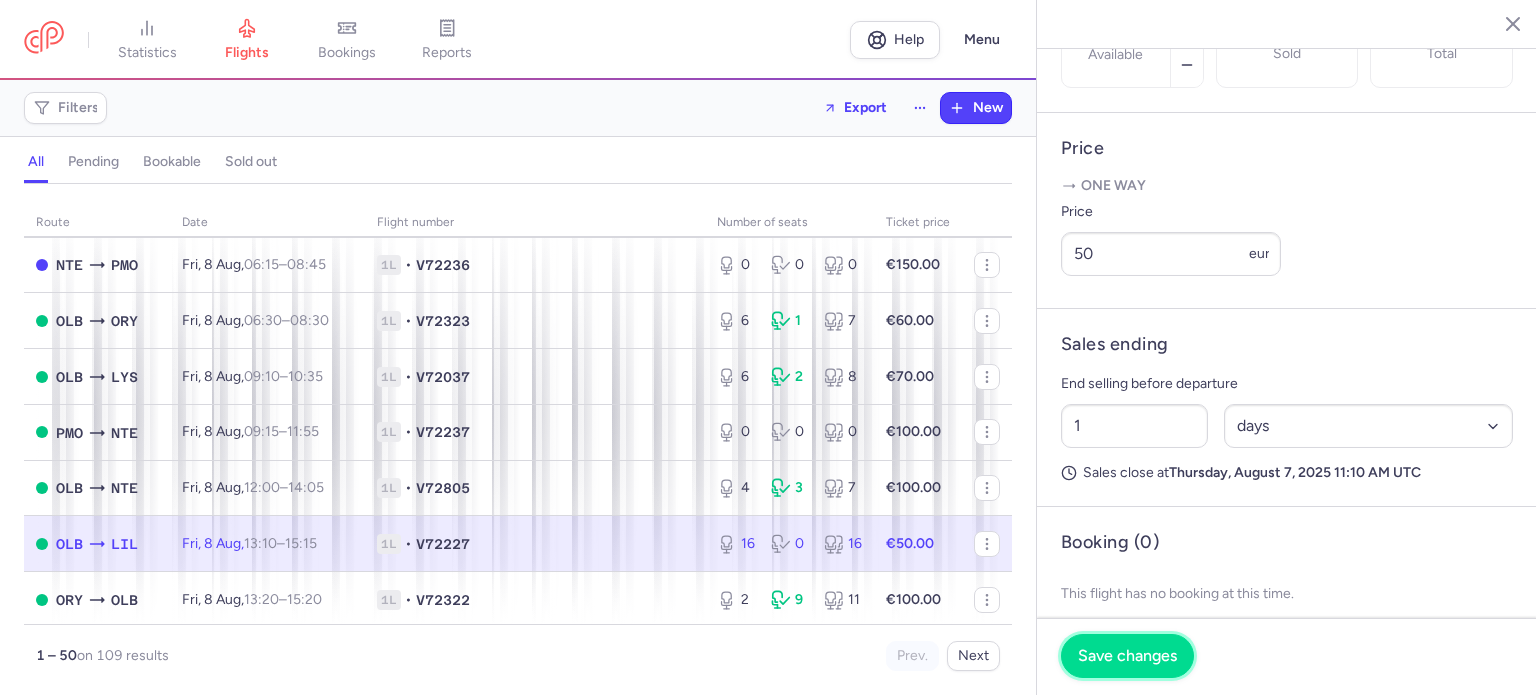 drag, startPoint x: 1096, startPoint y: 644, endPoint x: 1087, endPoint y: 635, distance: 12.727922 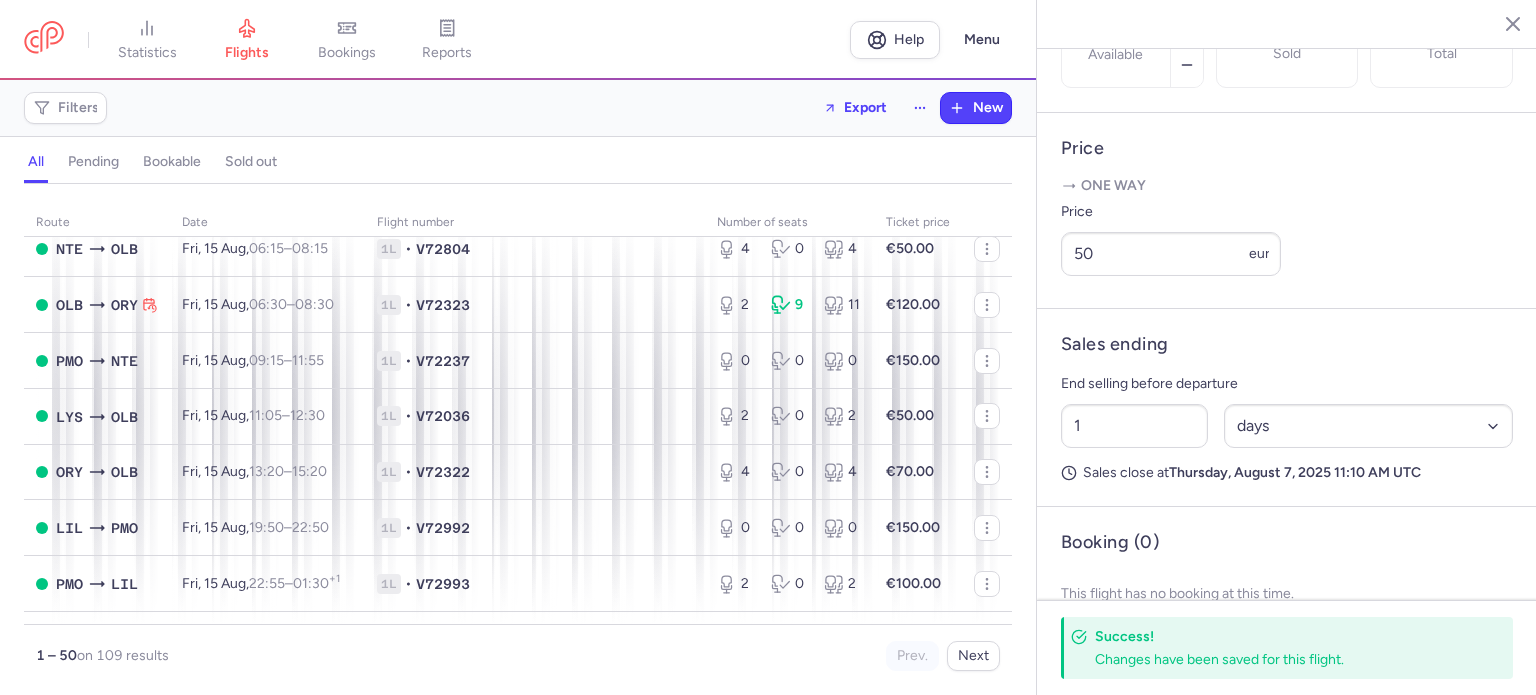 scroll, scrollTop: 1800, scrollLeft: 0, axis: vertical 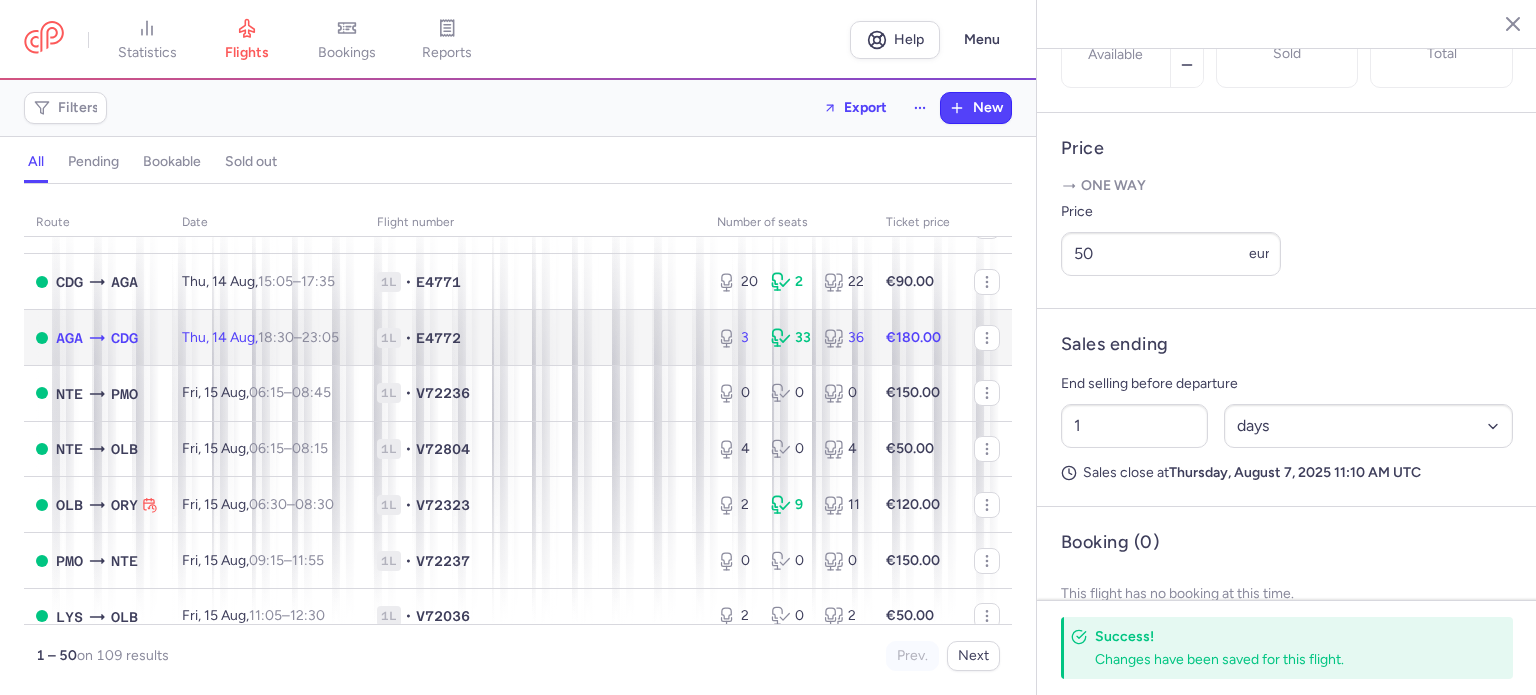 click on "18:30" at bounding box center [276, 337] 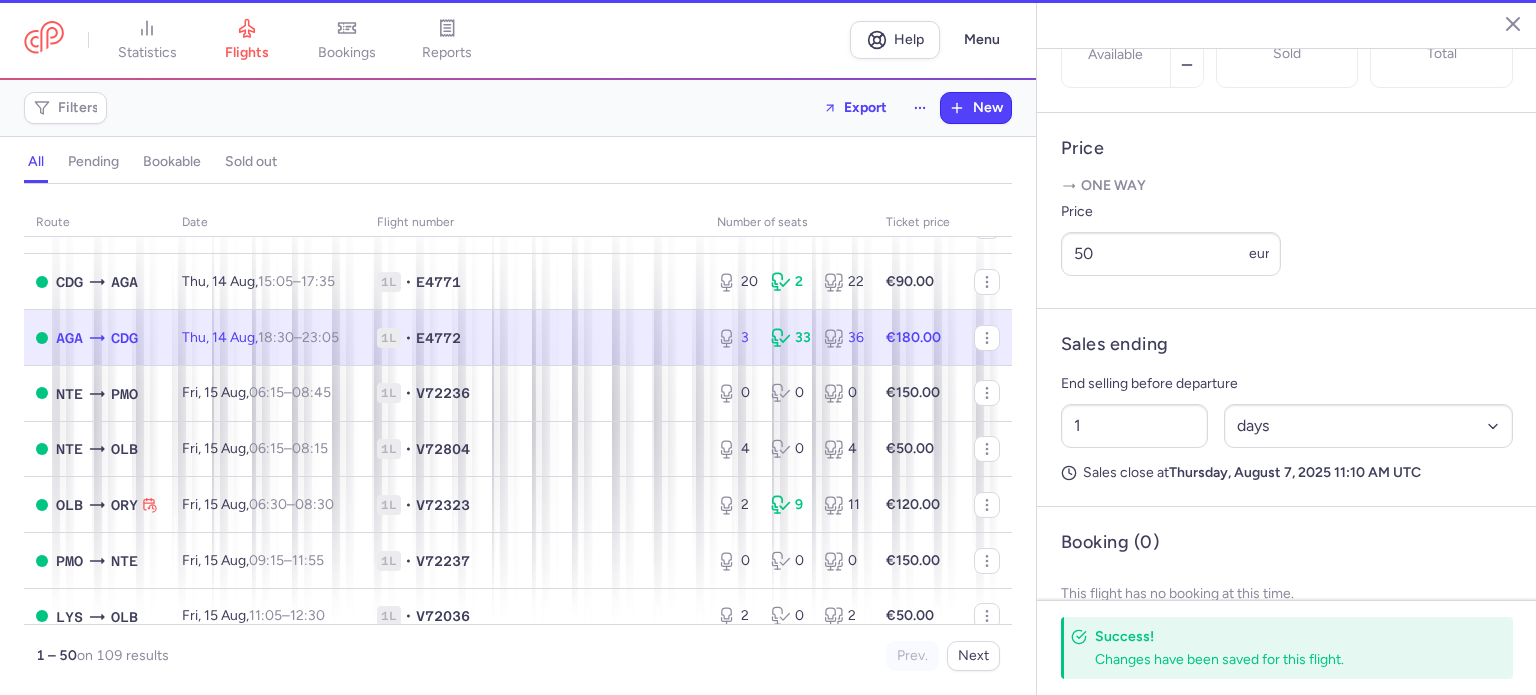 type on "3" 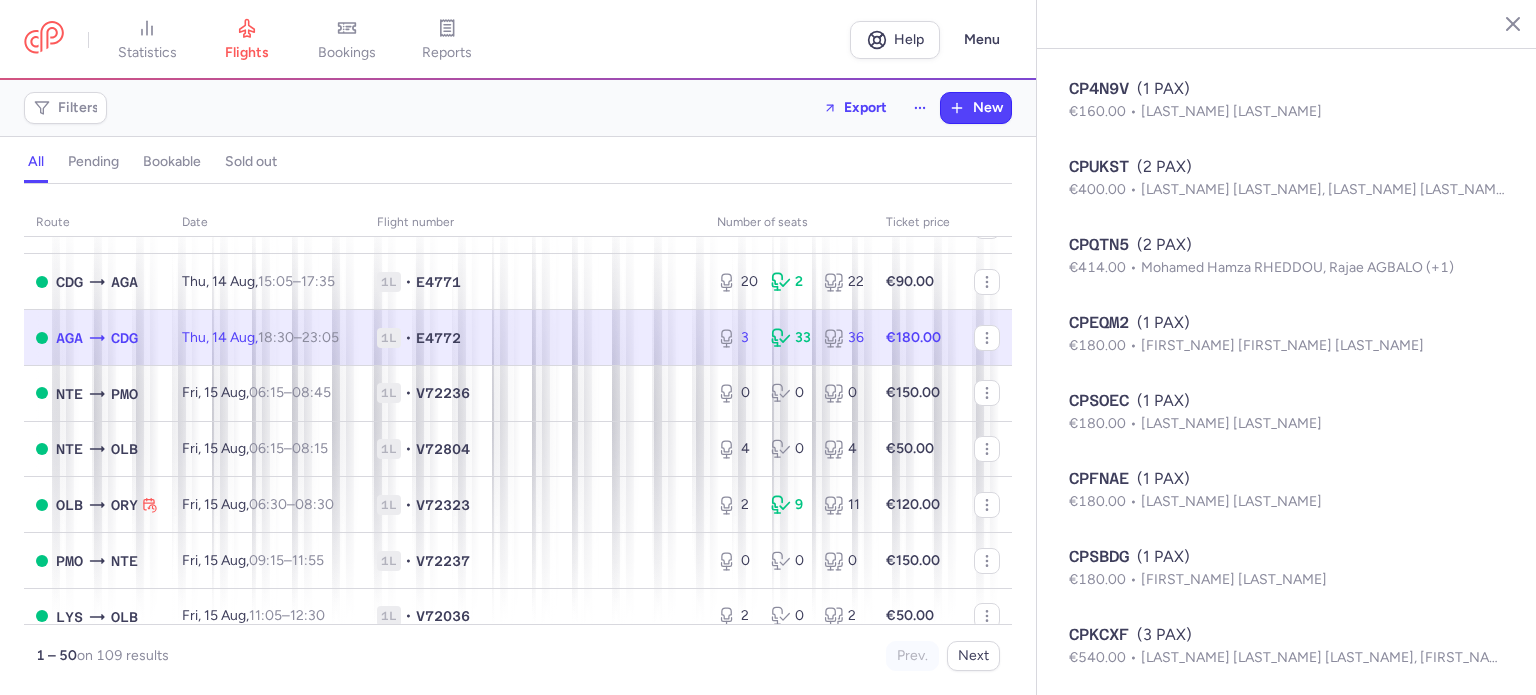 scroll, scrollTop: 2139, scrollLeft: 0, axis: vertical 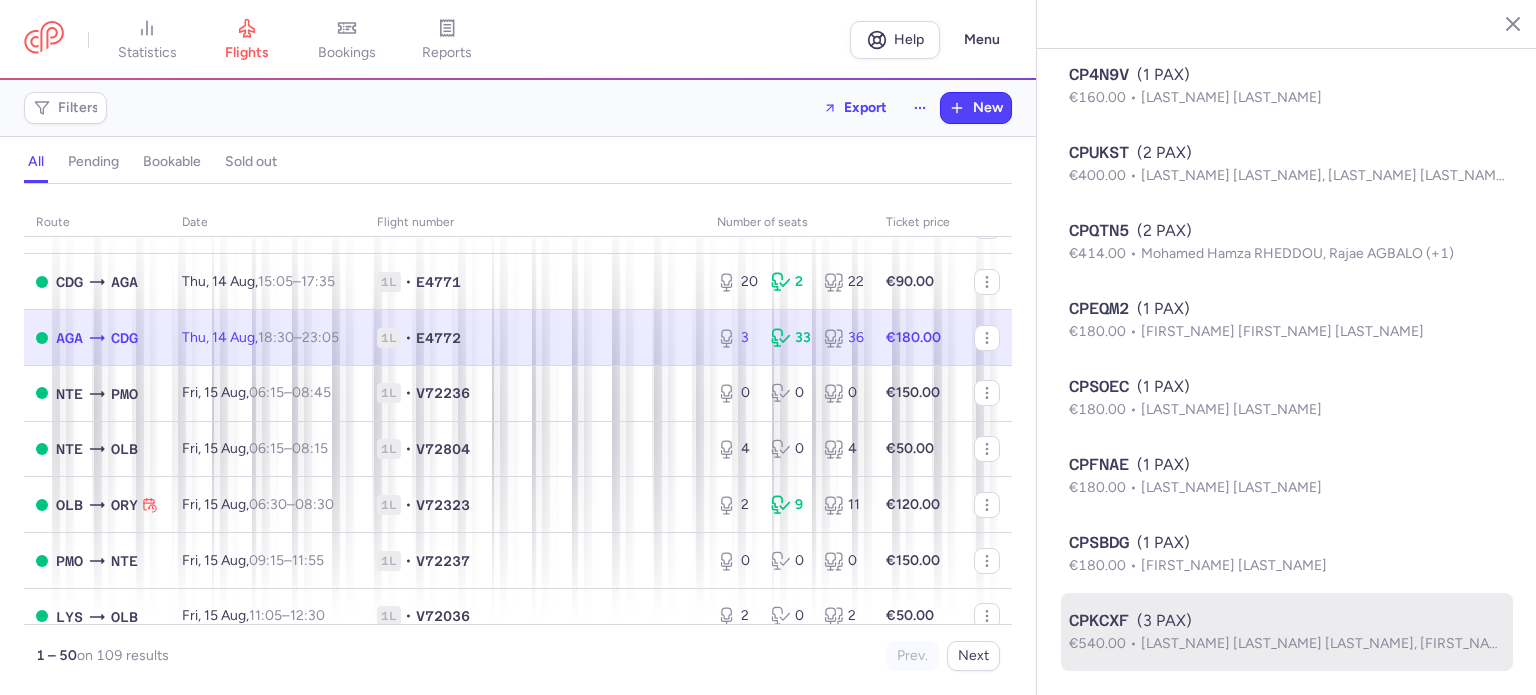click on "CPKCXF  (3 PAX)" at bounding box center [1287, 621] 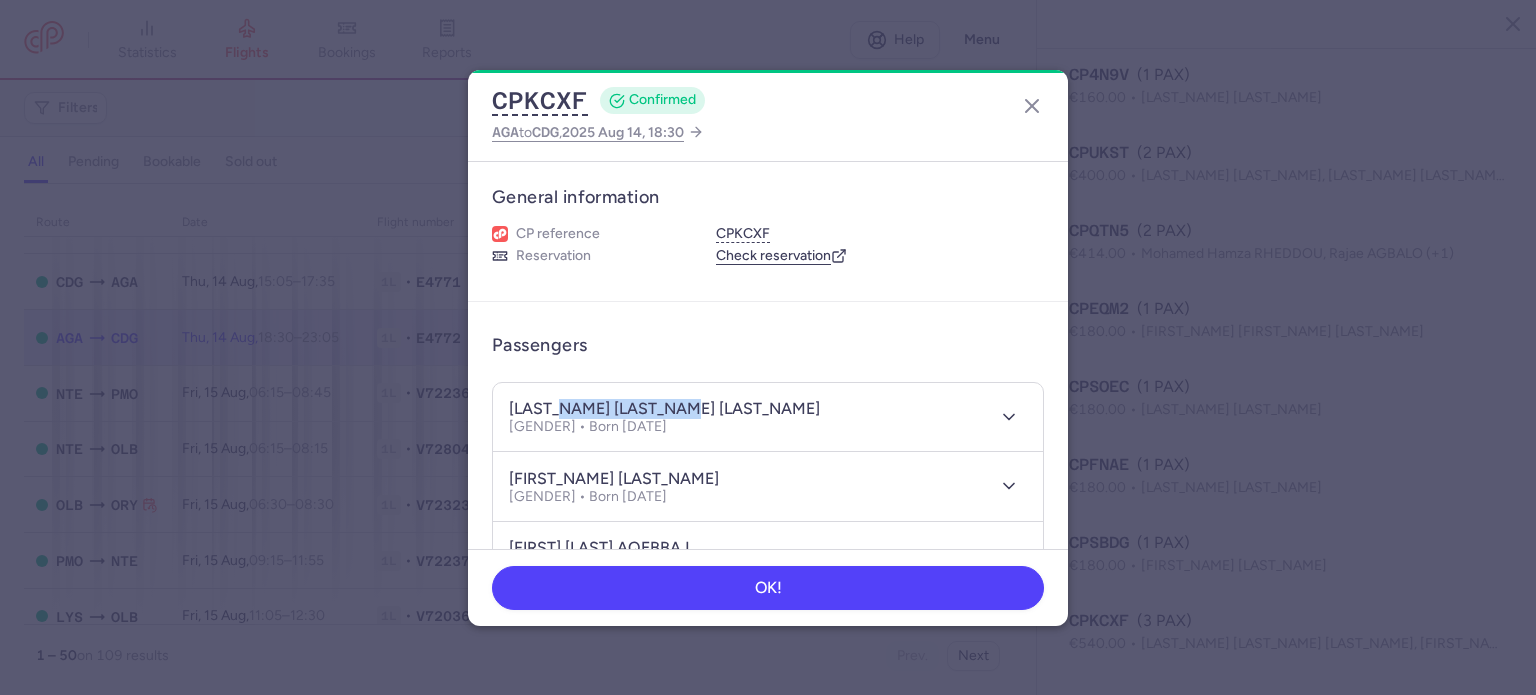 drag, startPoint x: 561, startPoint y: 403, endPoint x: 722, endPoint y: 394, distance: 161.25136 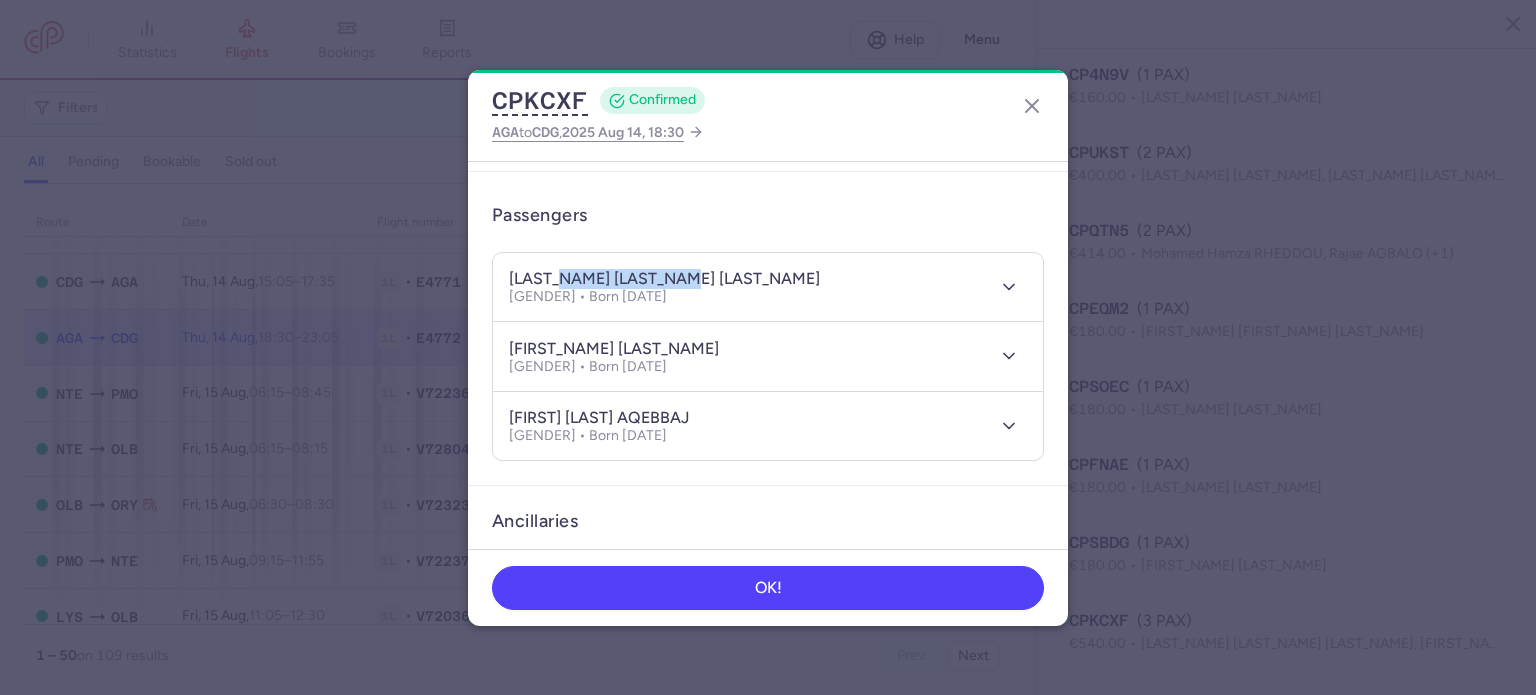 scroll, scrollTop: 100, scrollLeft: 0, axis: vertical 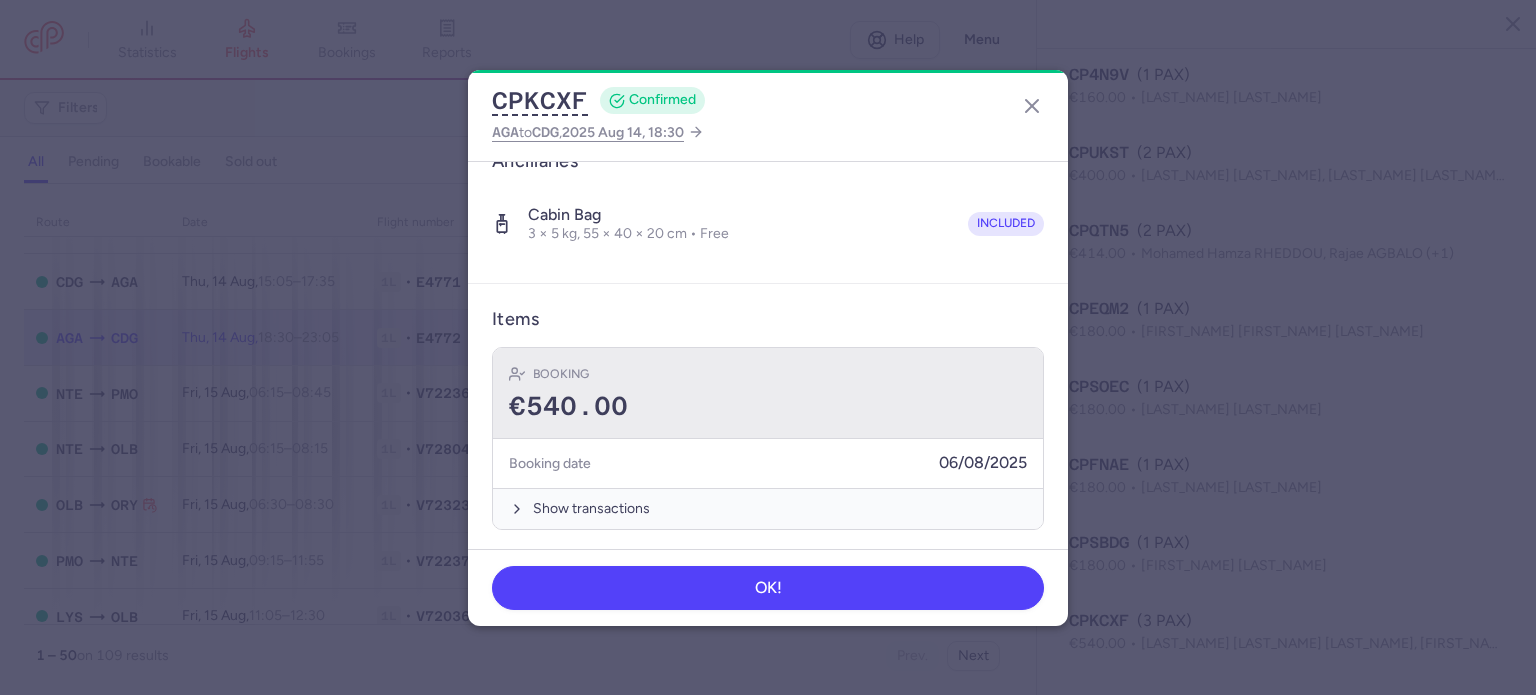 click on "€540.00" at bounding box center [768, 407] 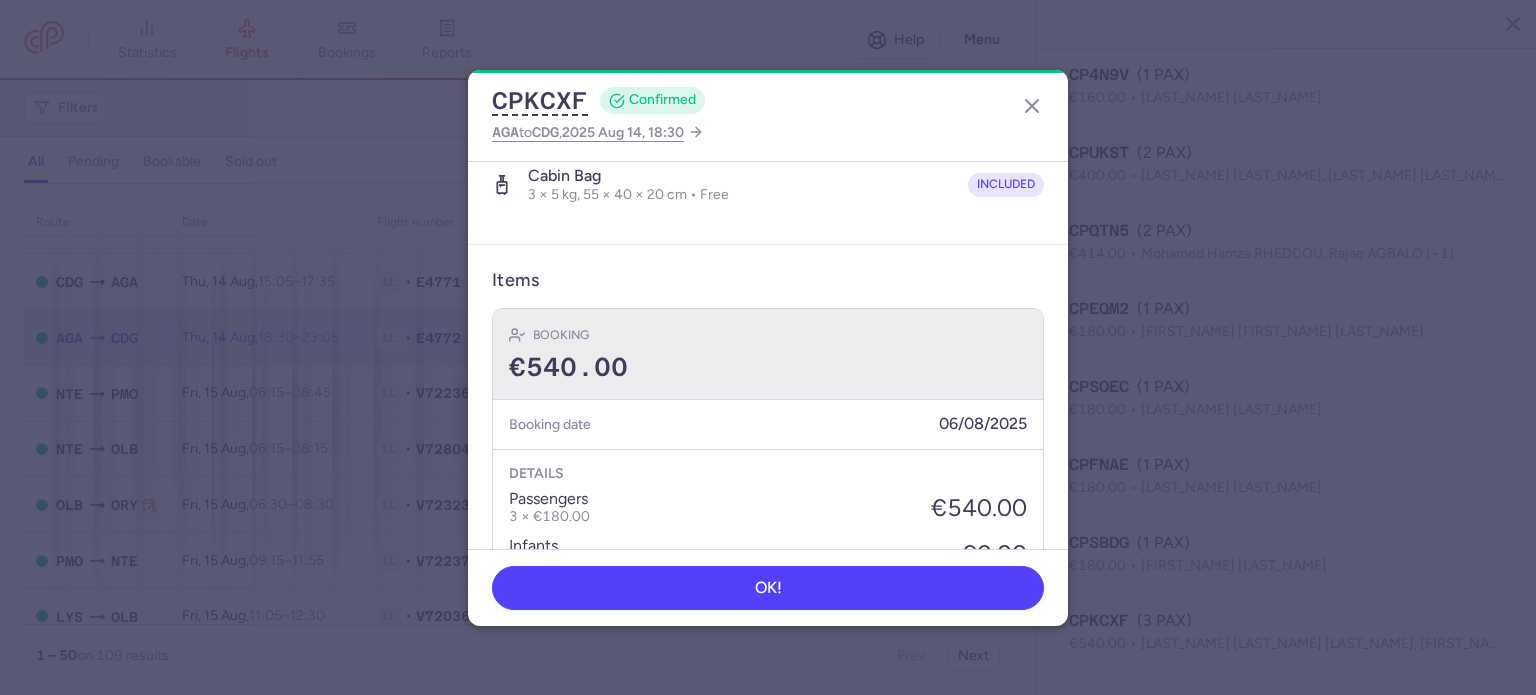 scroll, scrollTop: 496, scrollLeft: 0, axis: vertical 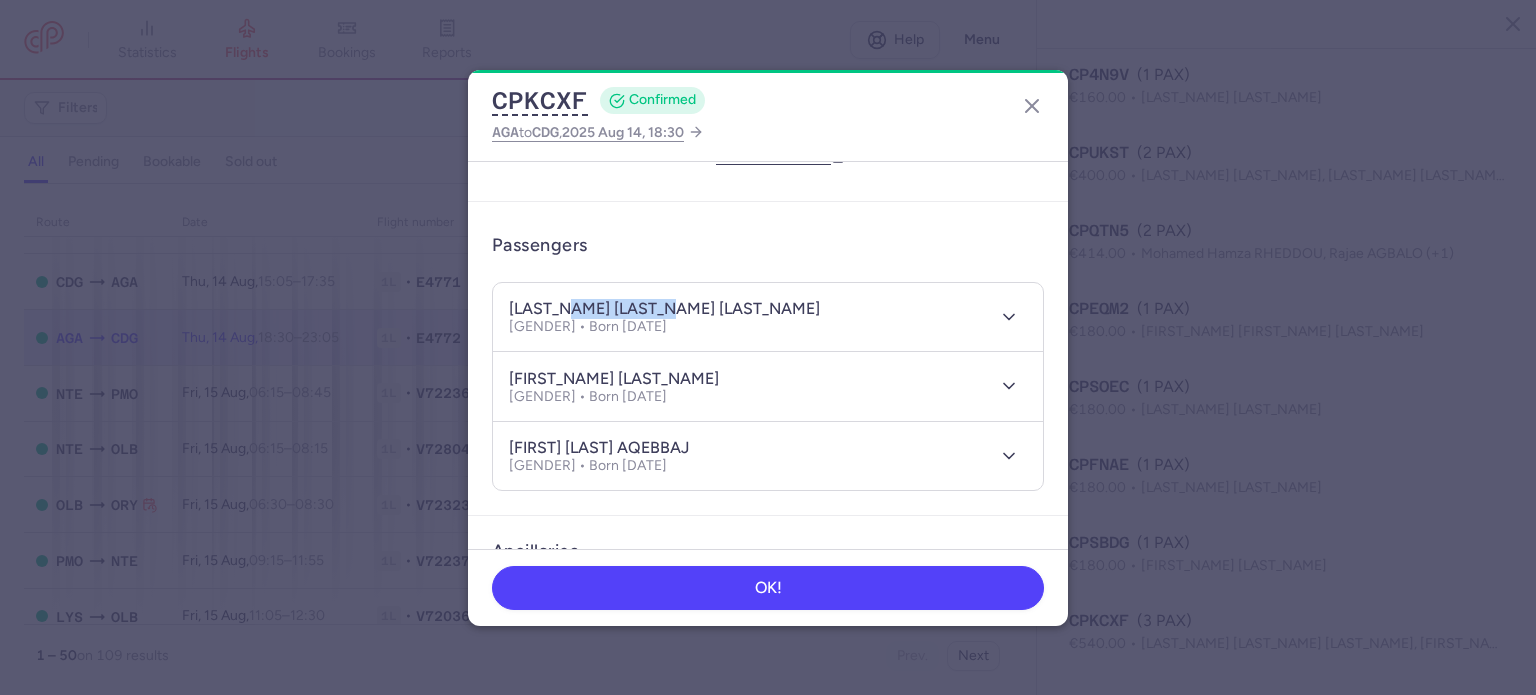 drag, startPoint x: 566, startPoint y: 299, endPoint x: 674, endPoint y: 301, distance: 108.01852 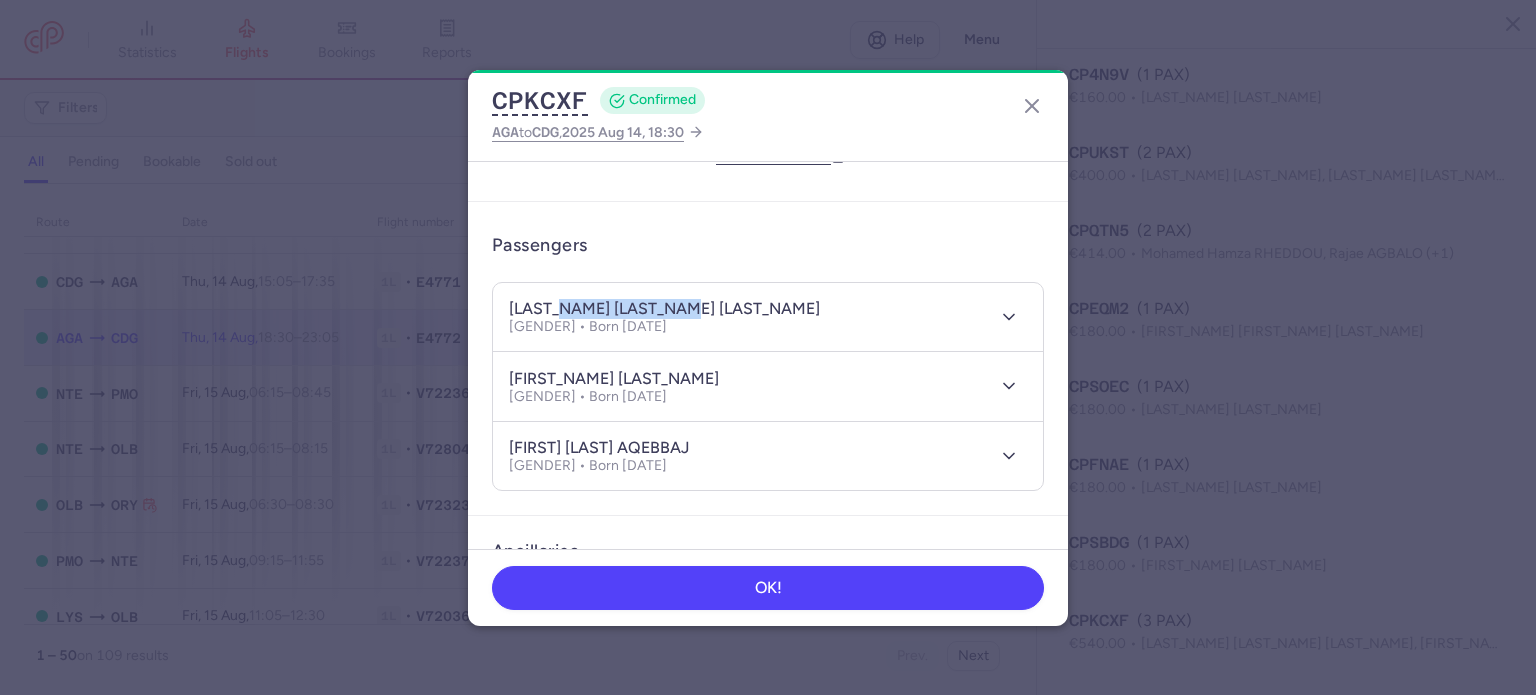 drag, startPoint x: 559, startPoint y: 307, endPoint x: 712, endPoint y: 304, distance: 153.0294 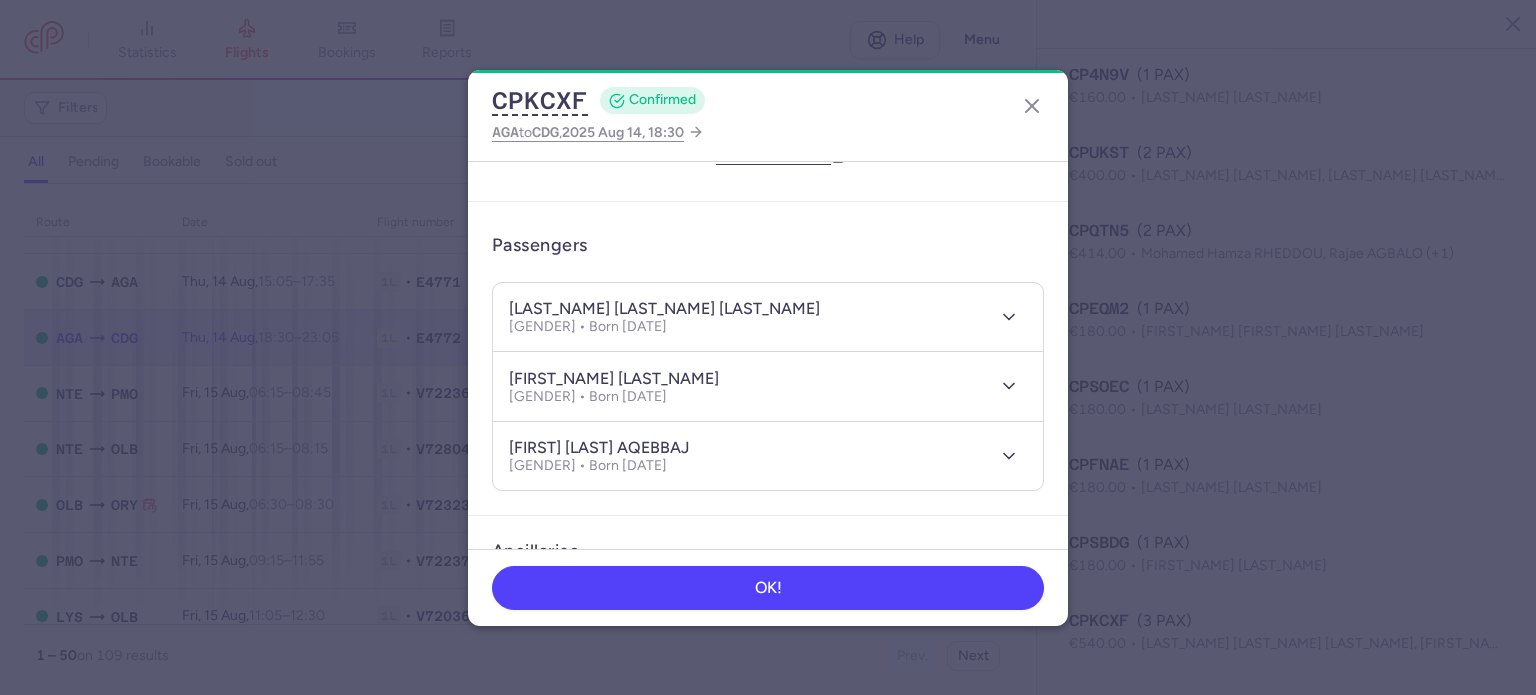 click on "[LAST_NAME] [LAST_NAME] [LAST_NAME]" at bounding box center (664, 309) 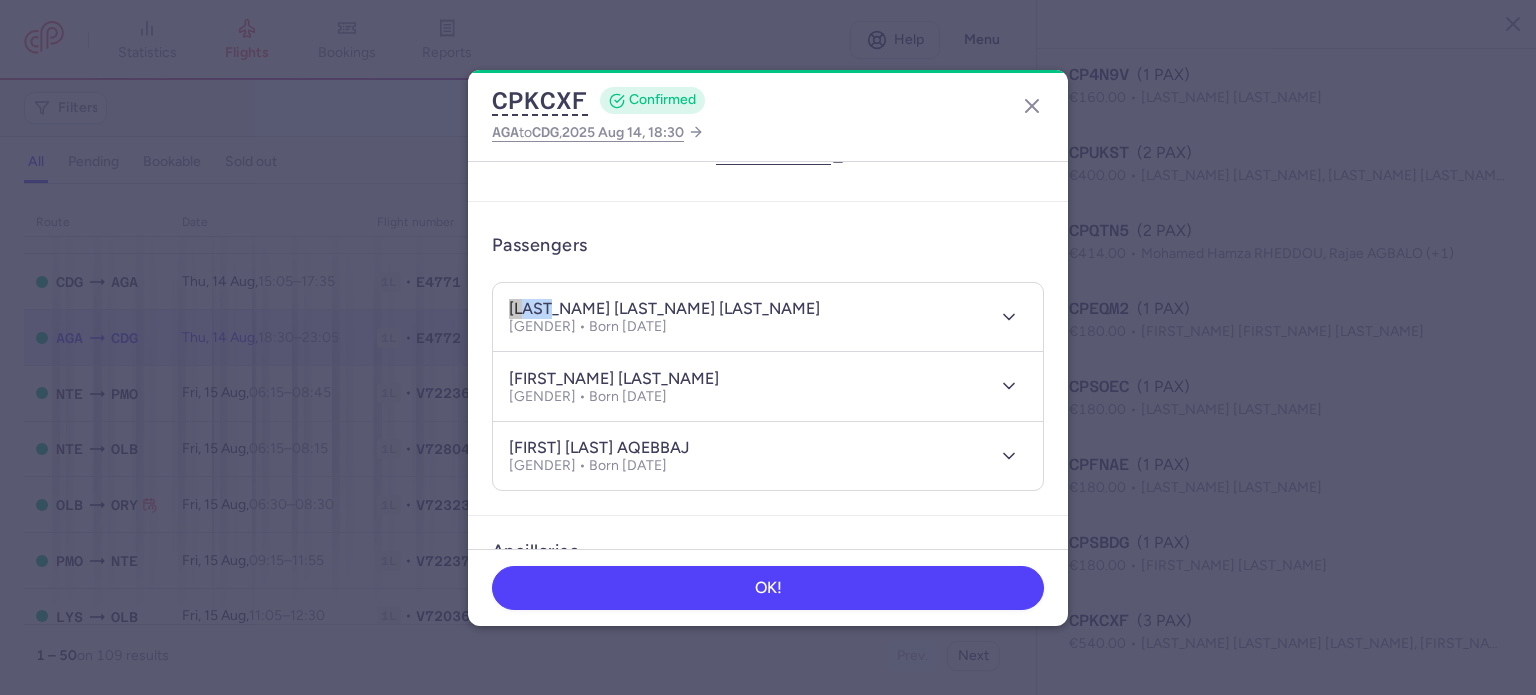 drag, startPoint x: 555, startPoint y: 311, endPoint x: 504, endPoint y: 303, distance: 51.62364 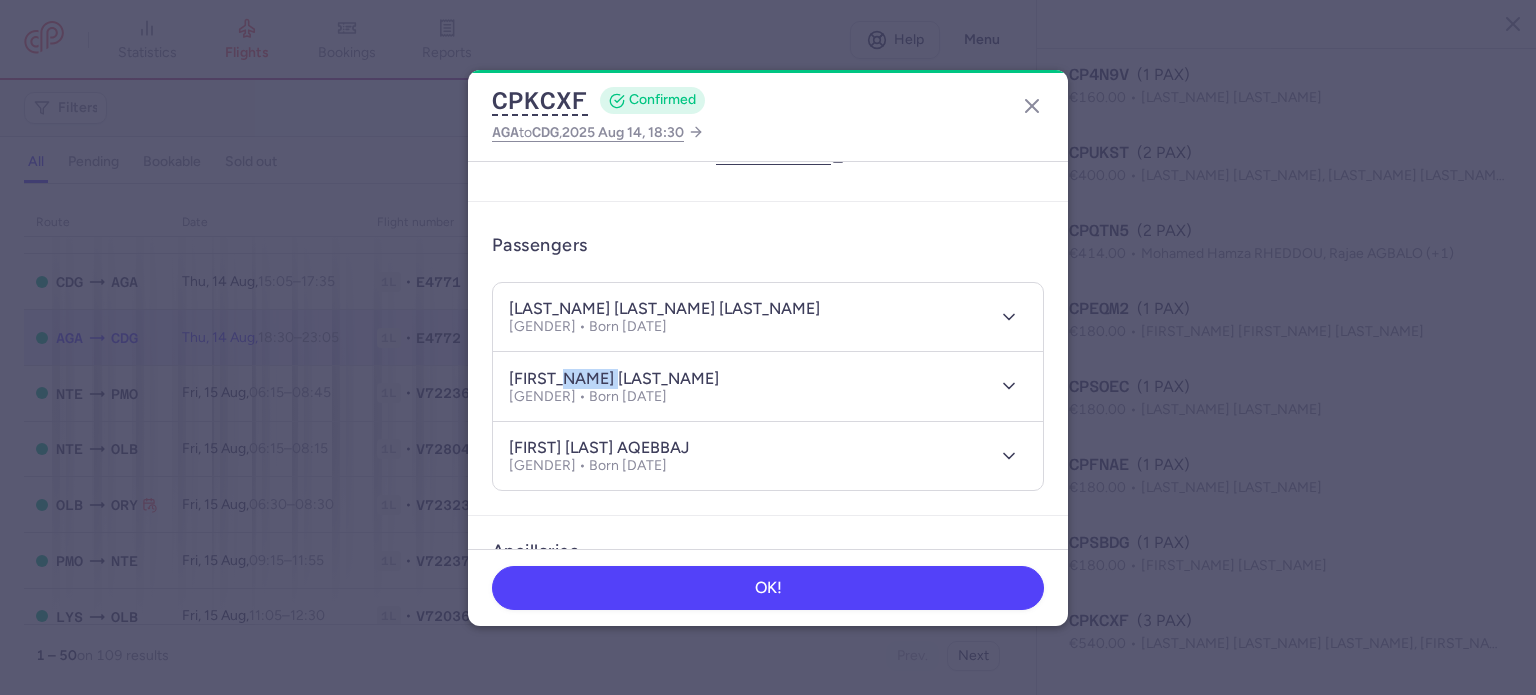 drag, startPoint x: 562, startPoint y: 372, endPoint x: 656, endPoint y: 371, distance: 94.00532 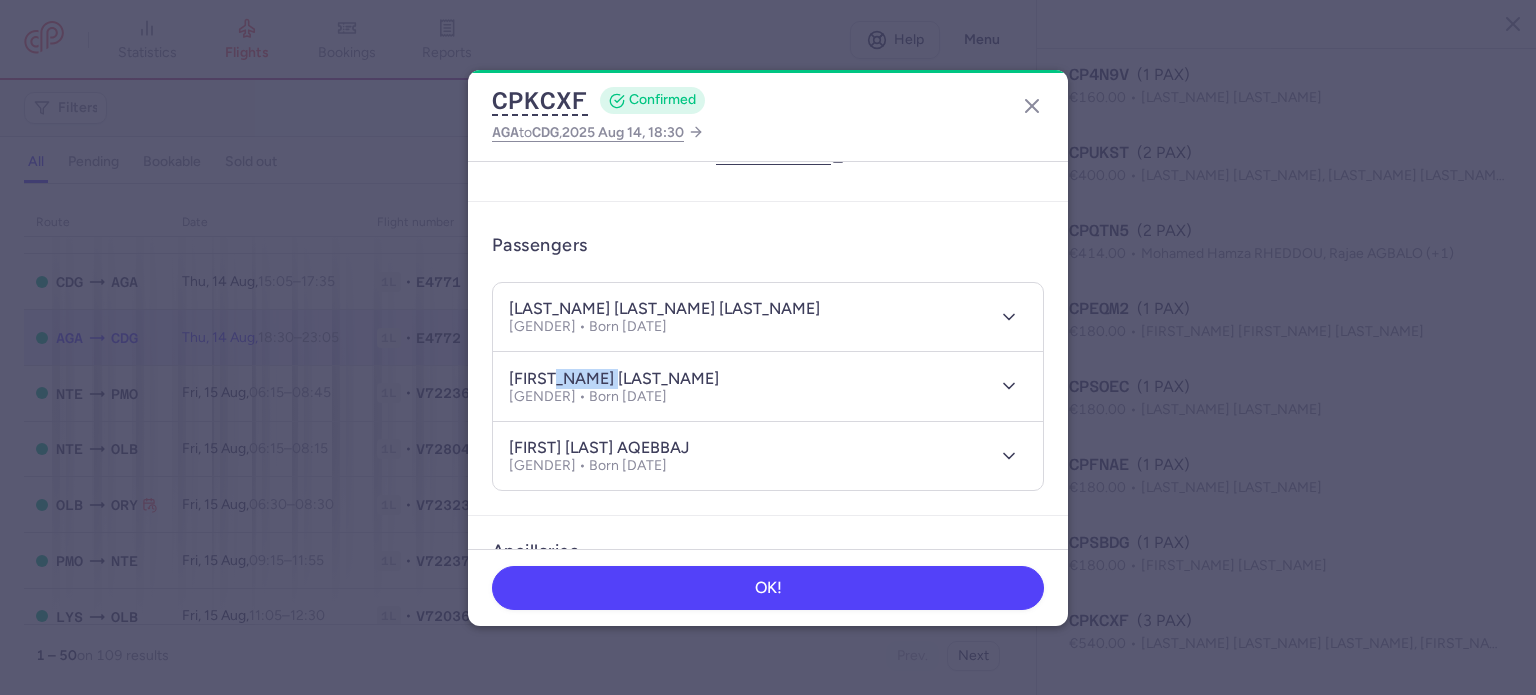 drag, startPoint x: 559, startPoint y: 368, endPoint x: 637, endPoint y: 370, distance: 78.025635 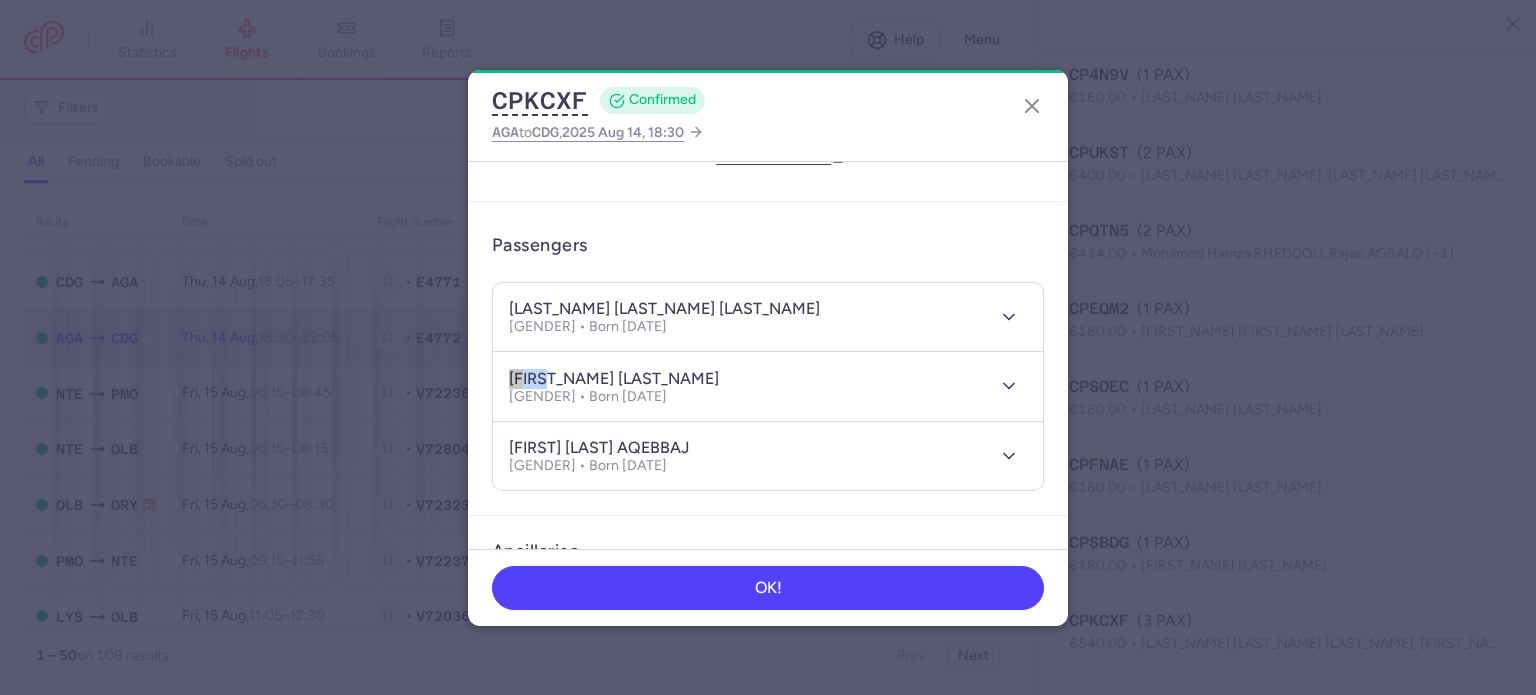 drag, startPoint x: 550, startPoint y: 376, endPoint x: 508, endPoint y: 375, distance: 42.0119 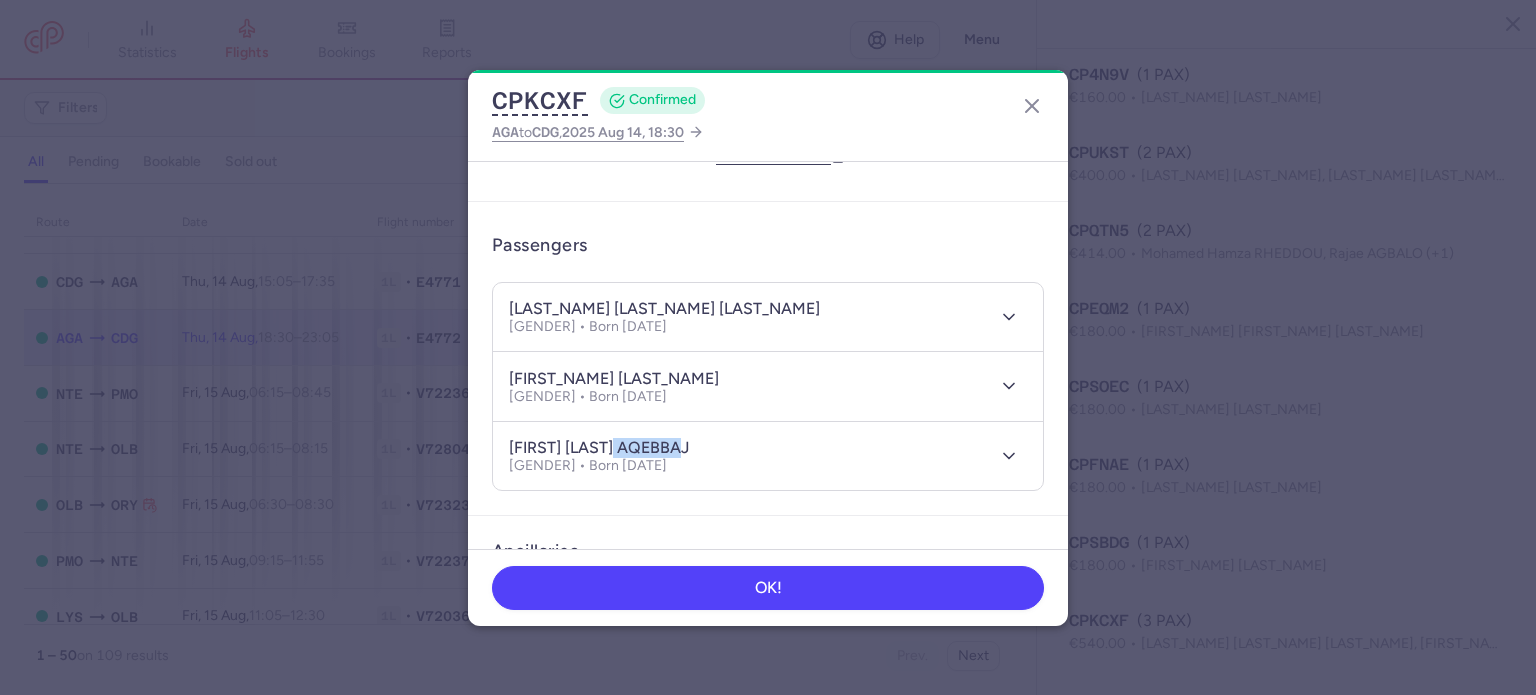 drag, startPoint x: 634, startPoint y: 441, endPoint x: 708, endPoint y: 439, distance: 74.02702 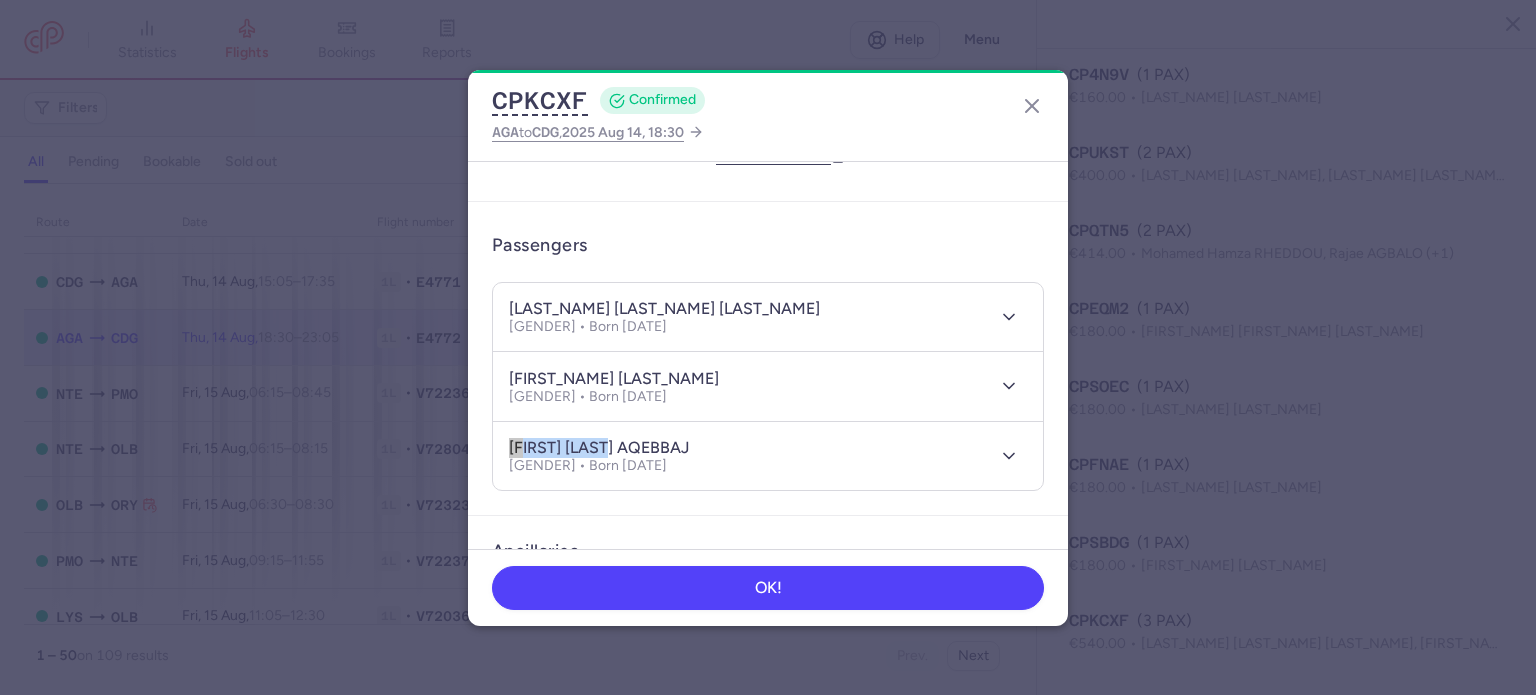 drag, startPoint x: 624, startPoint y: 442, endPoint x: 494, endPoint y: 440, distance: 130.01538 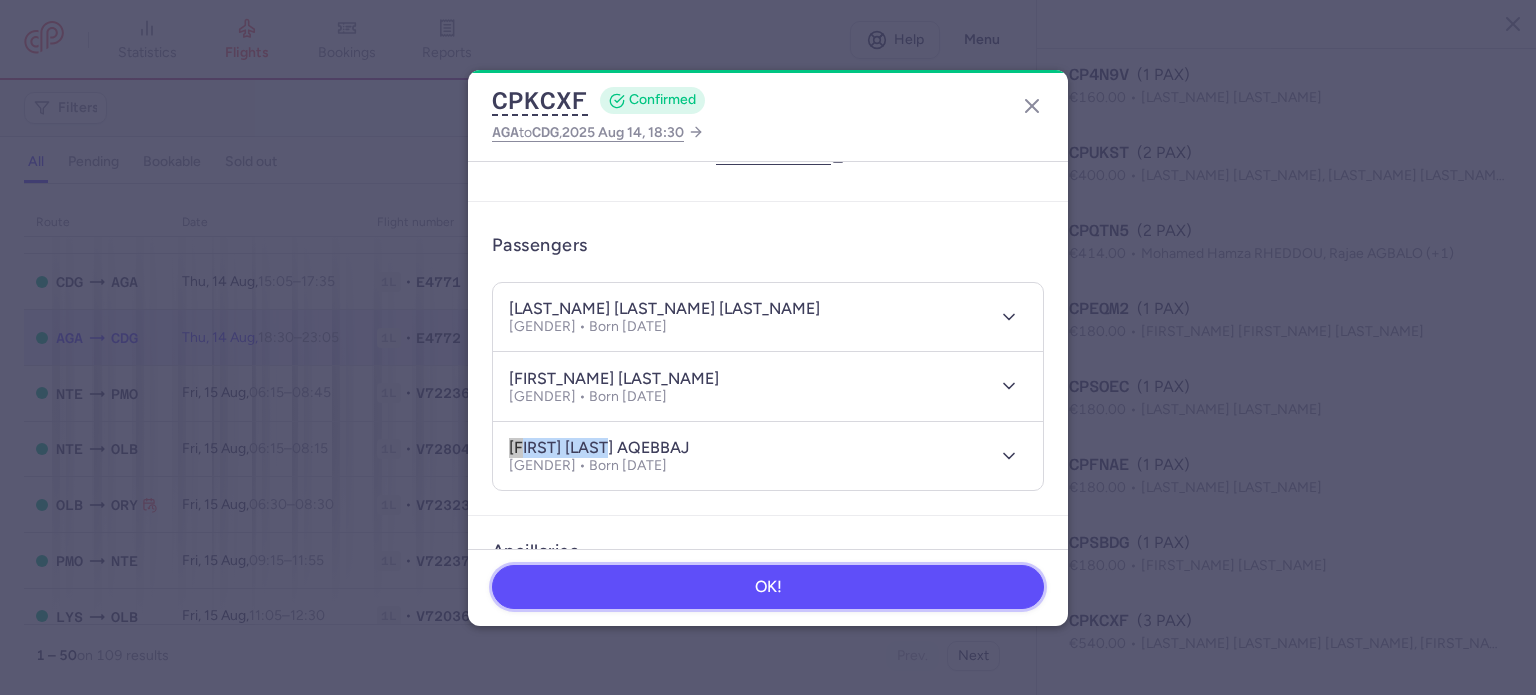 click on "OK!" at bounding box center (768, 587) 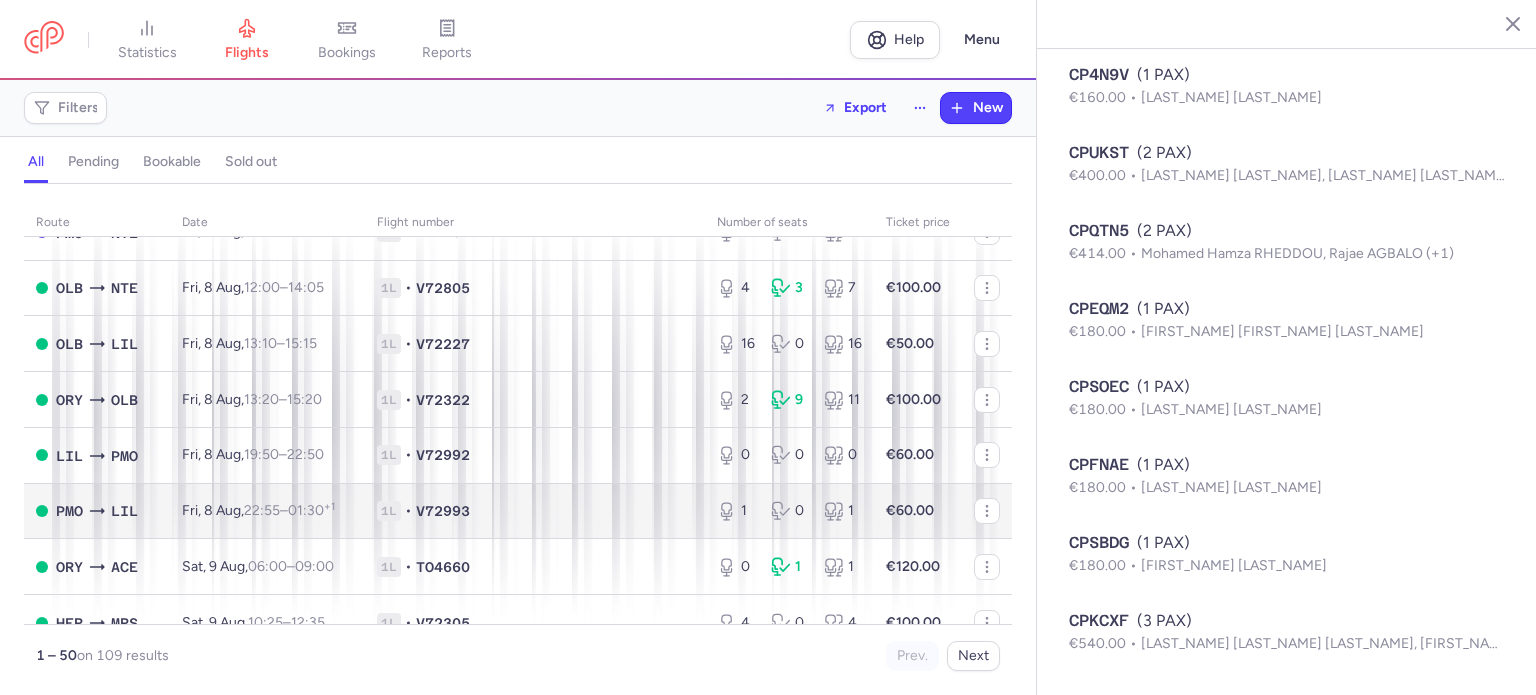 scroll, scrollTop: 0, scrollLeft: 0, axis: both 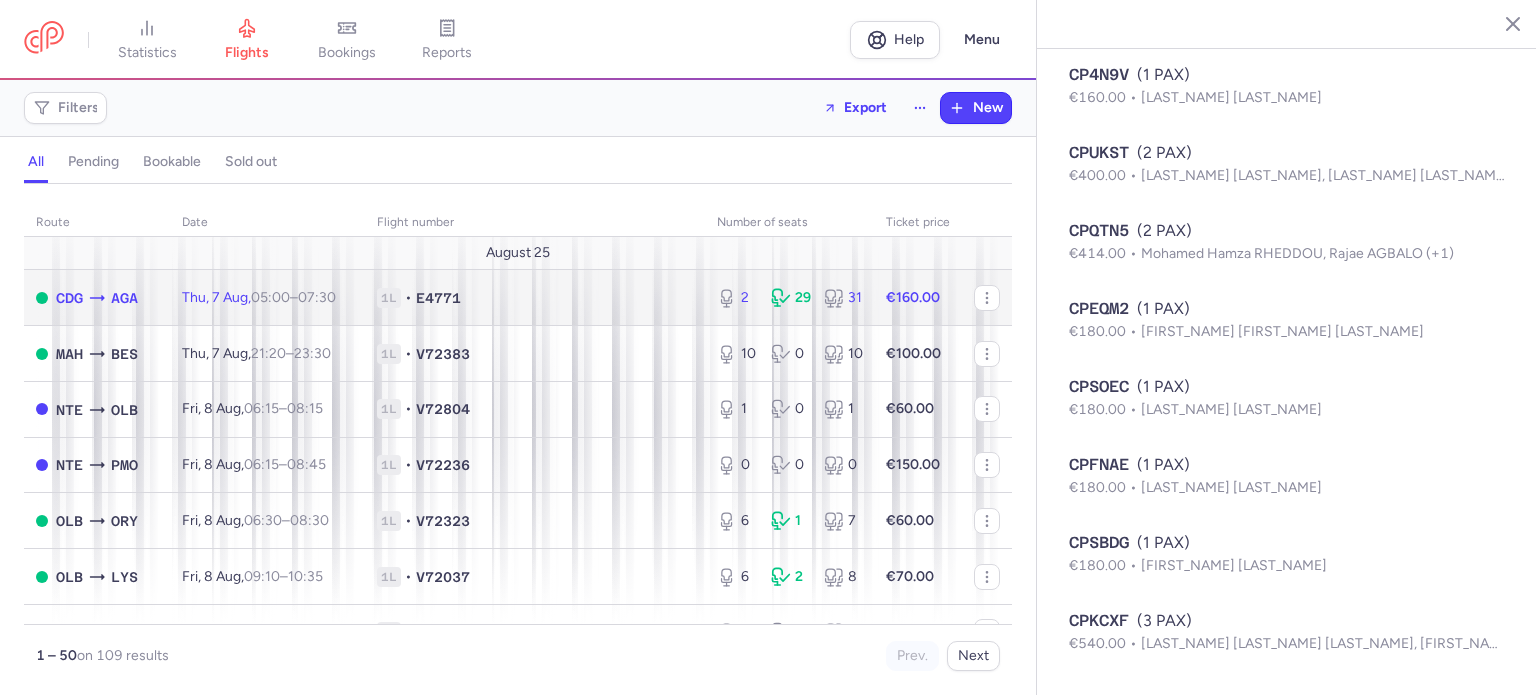 click on "2 29 31" at bounding box center (789, 298) 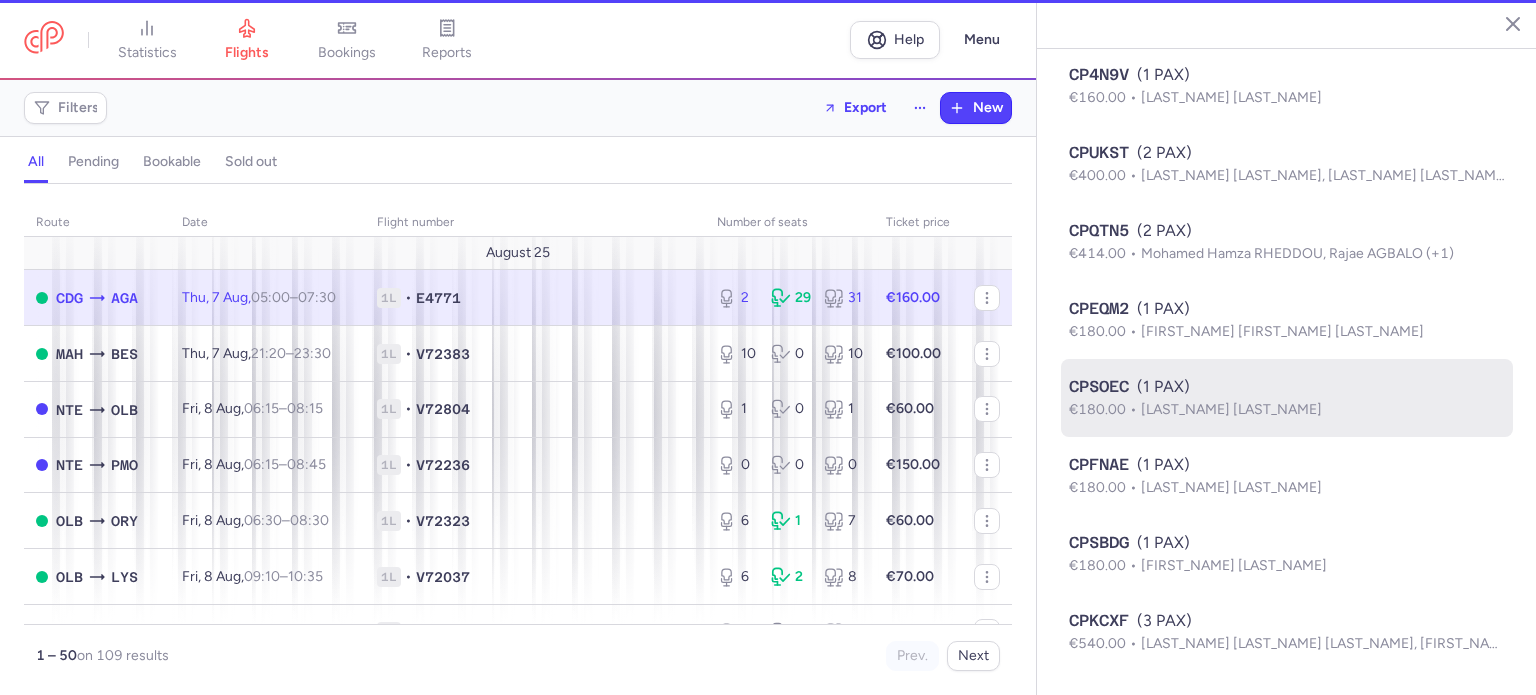 type on "2" 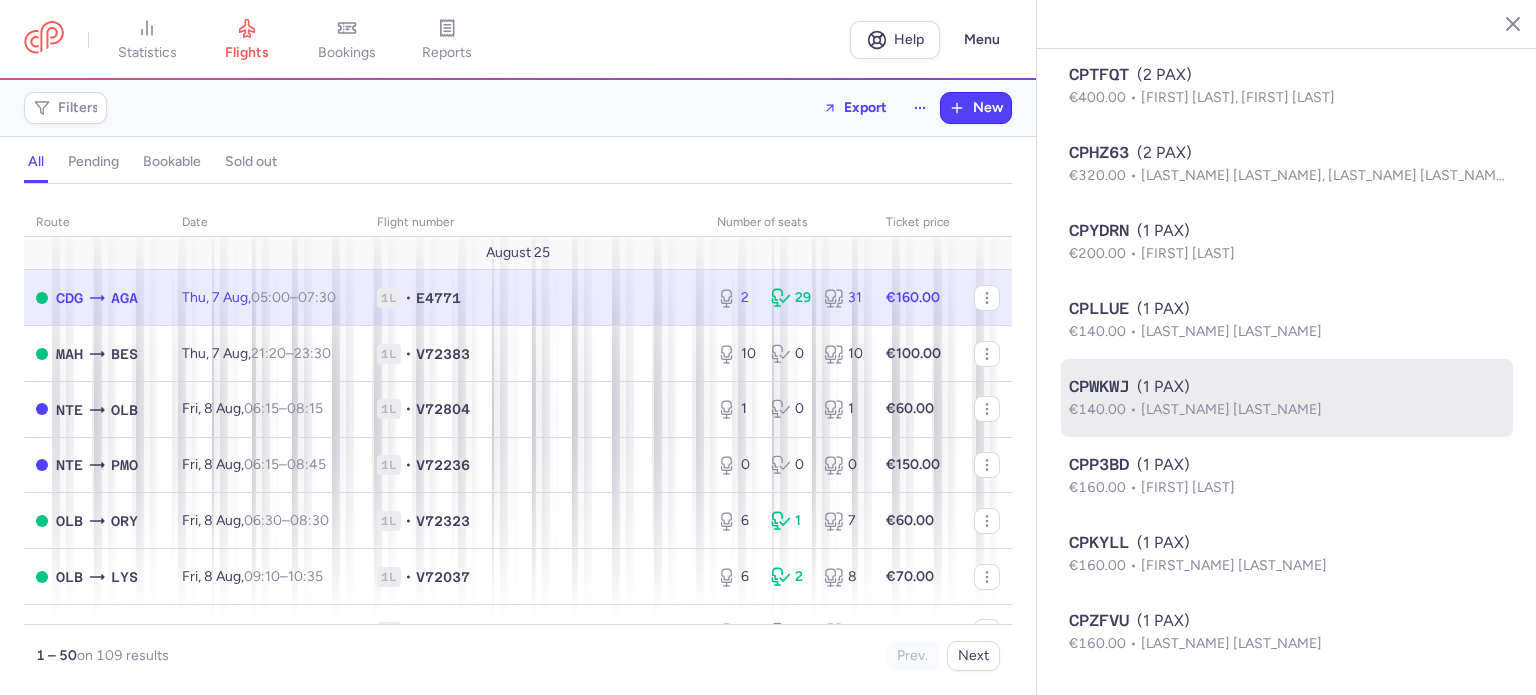 scroll, scrollTop: 2217, scrollLeft: 0, axis: vertical 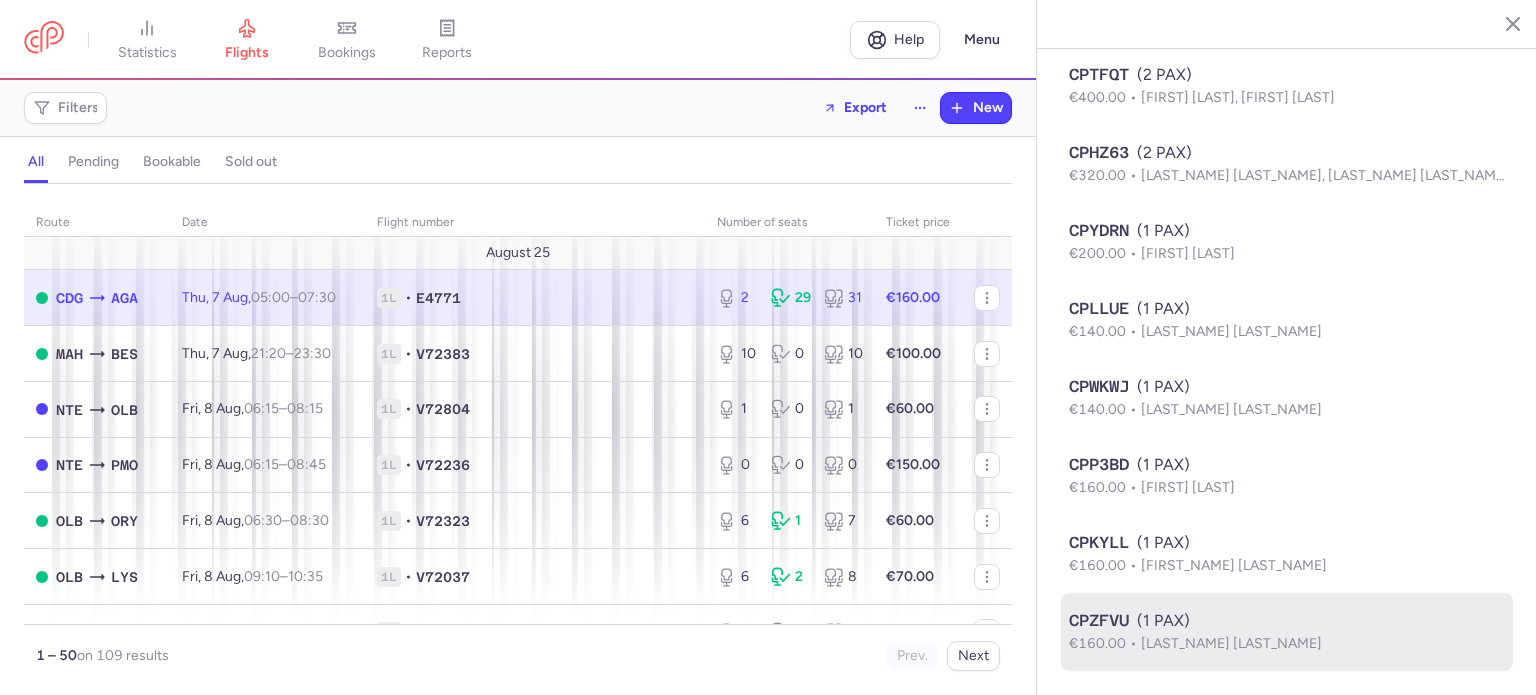 click on "CPZFVU  (1 PAX)" at bounding box center [1287, 621] 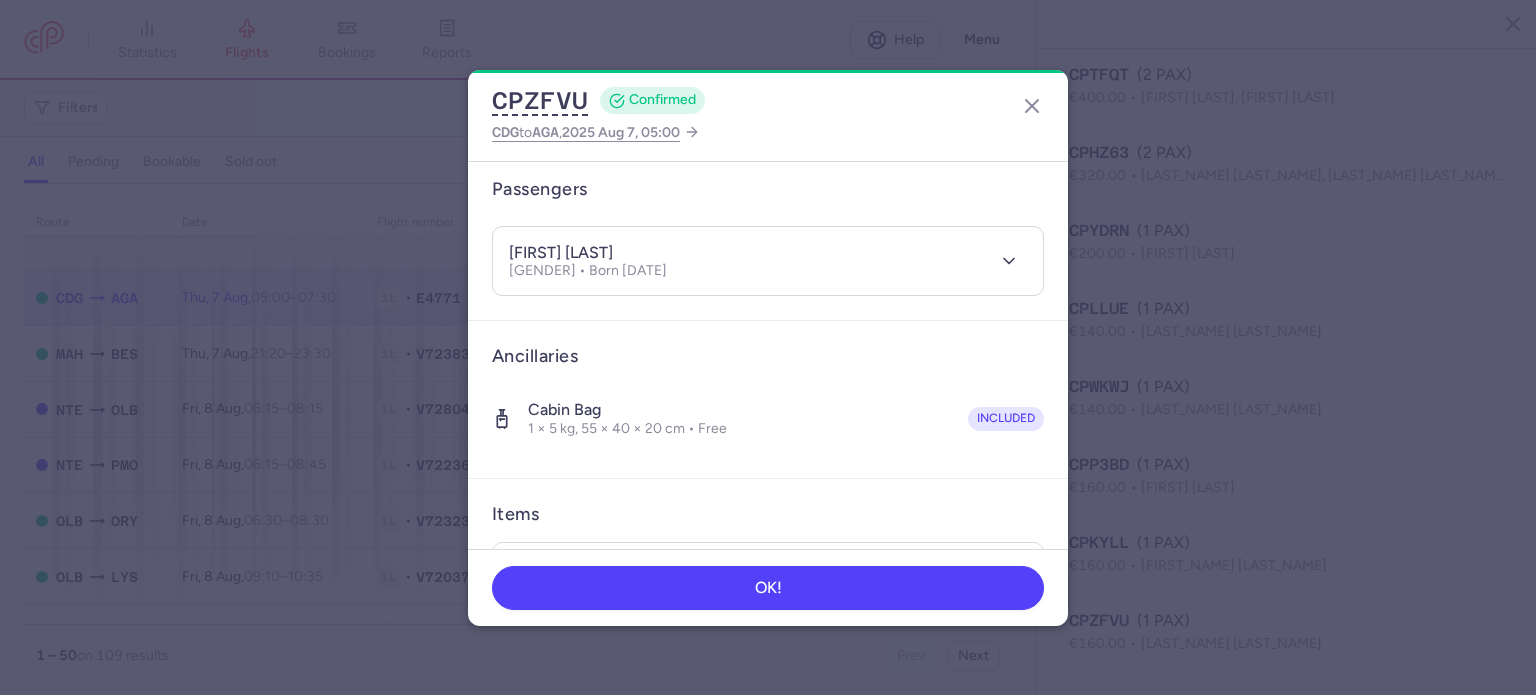 scroll, scrollTop: 152, scrollLeft: 0, axis: vertical 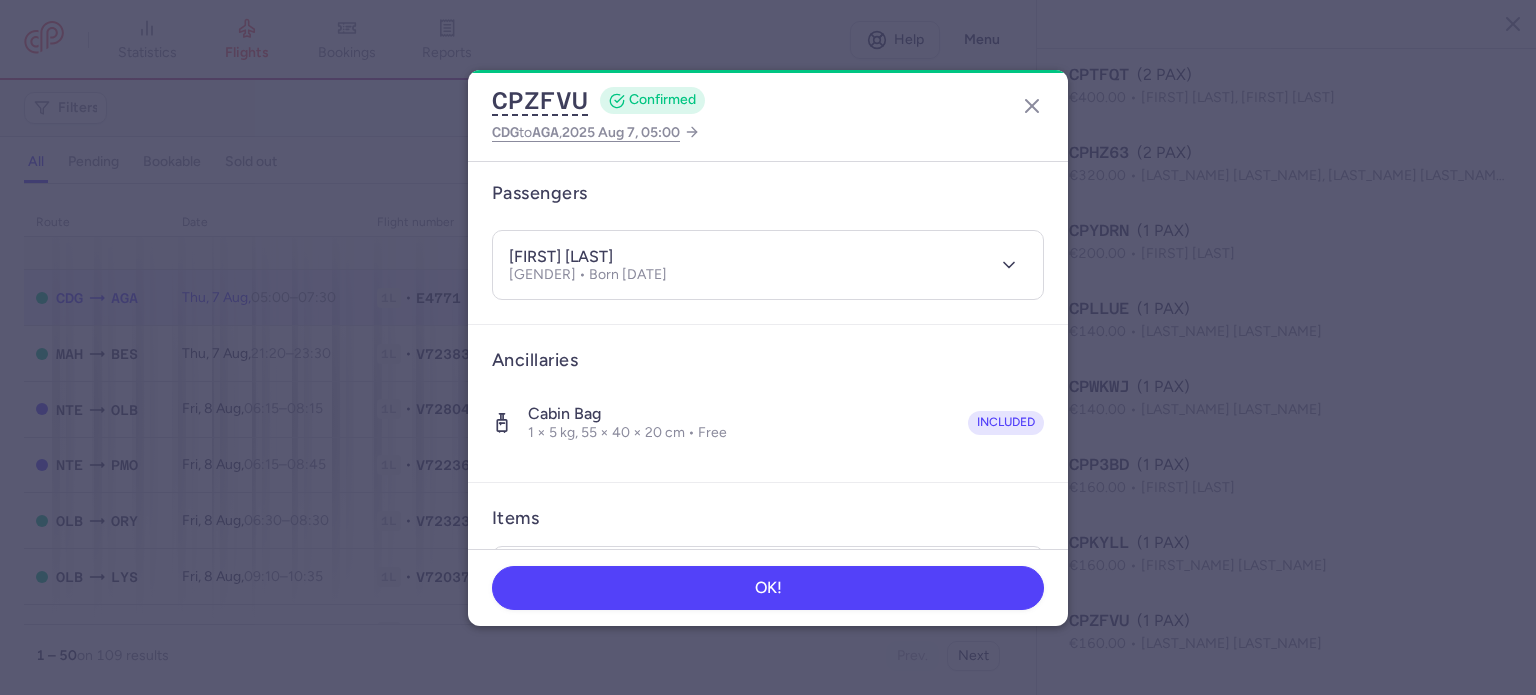 drag, startPoint x: 563, startPoint y: 255, endPoint x: 675, endPoint y: 251, distance: 112.0714 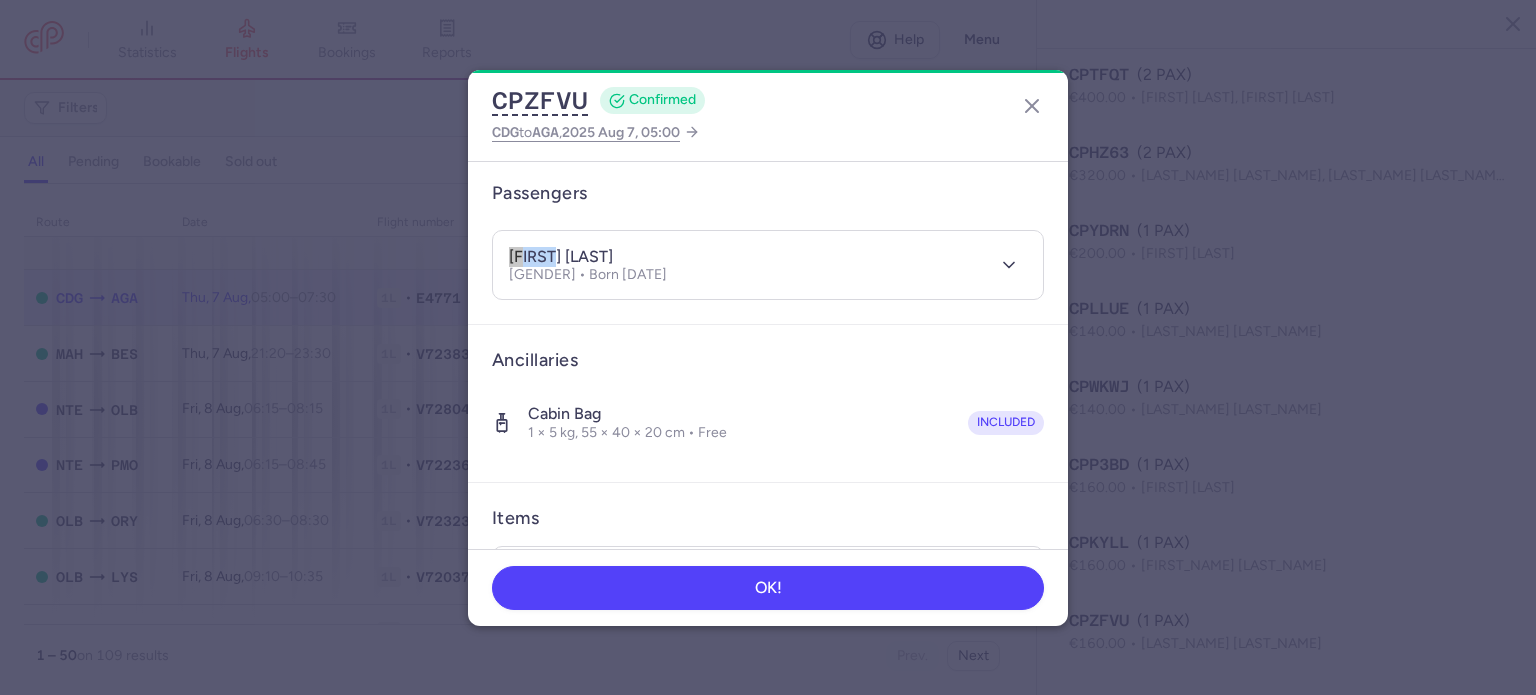 drag, startPoint x: 556, startPoint y: 256, endPoint x: 476, endPoint y: 255, distance: 80.00625 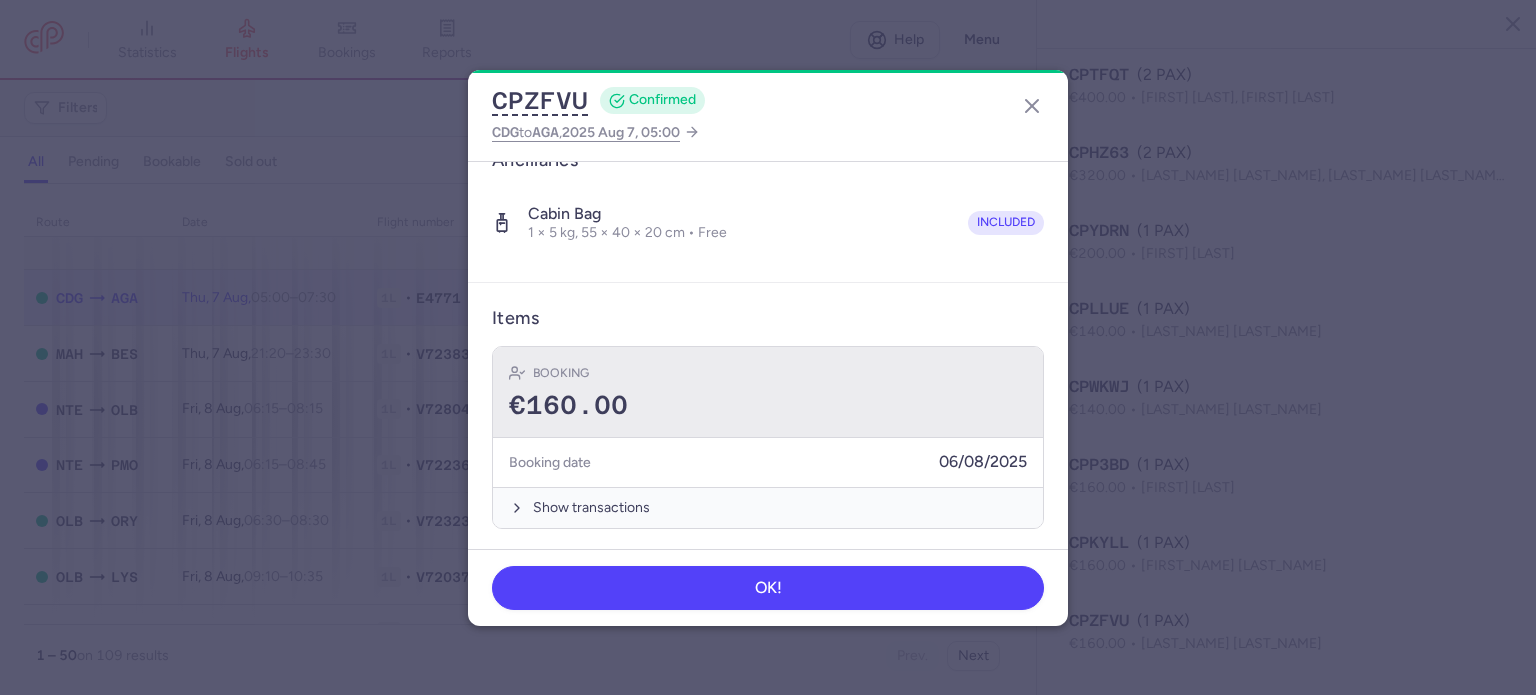 click on "Booking €160.00" at bounding box center [768, 392] 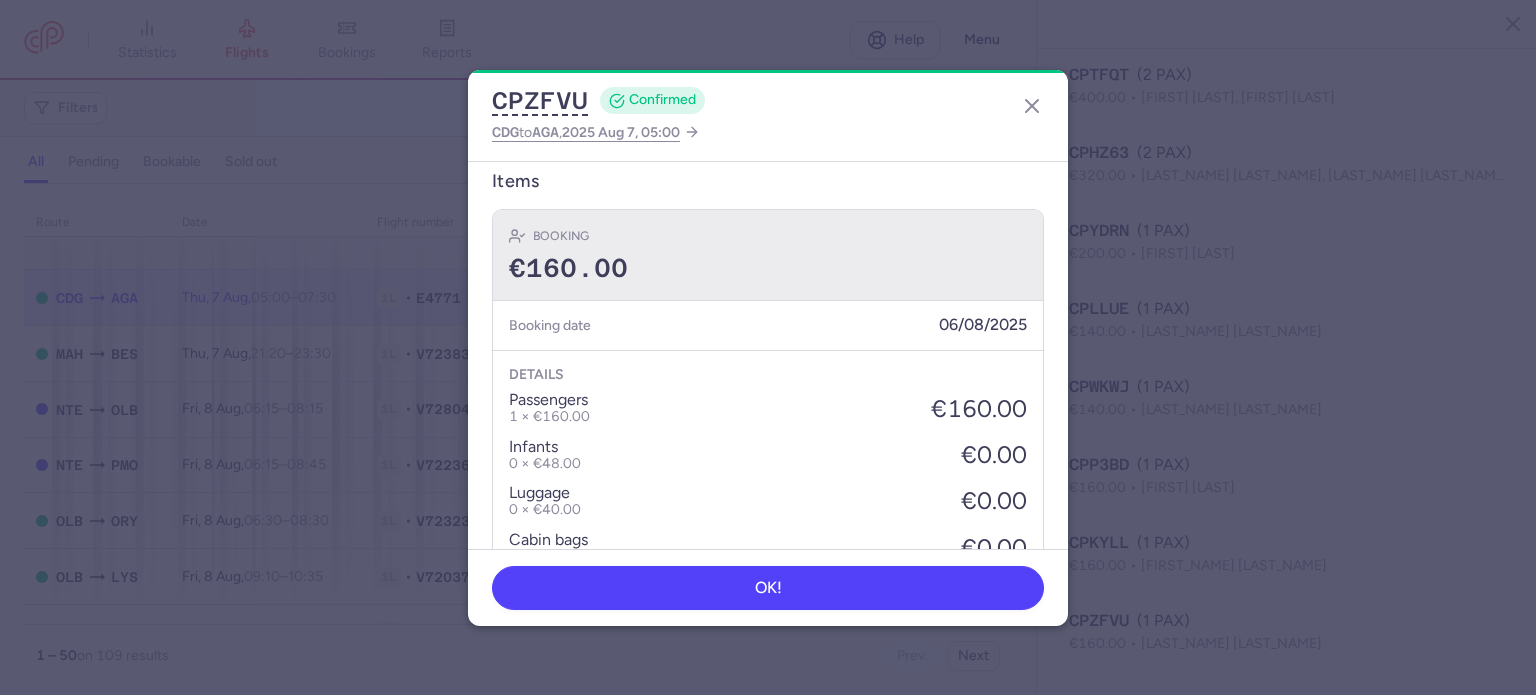 scroll, scrollTop: 652, scrollLeft: 0, axis: vertical 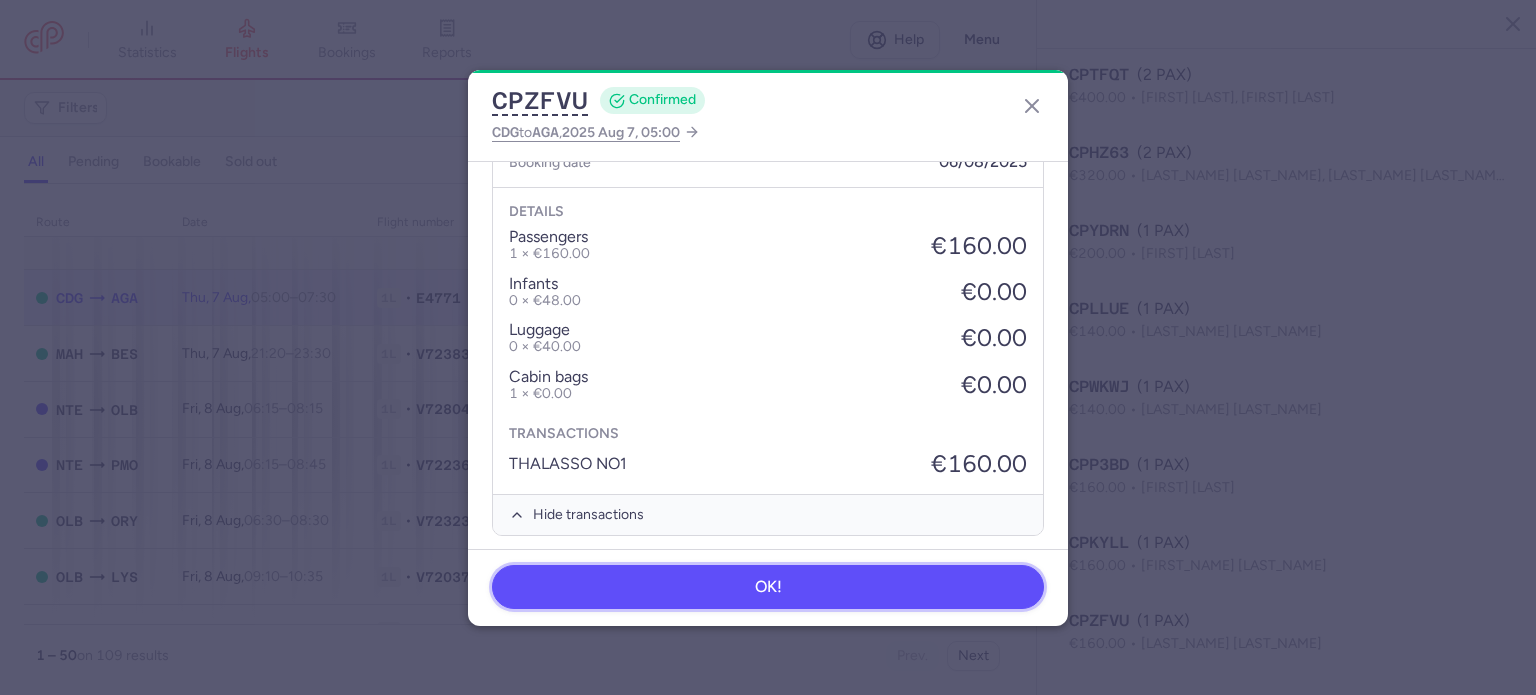click on "OK!" at bounding box center (768, 587) 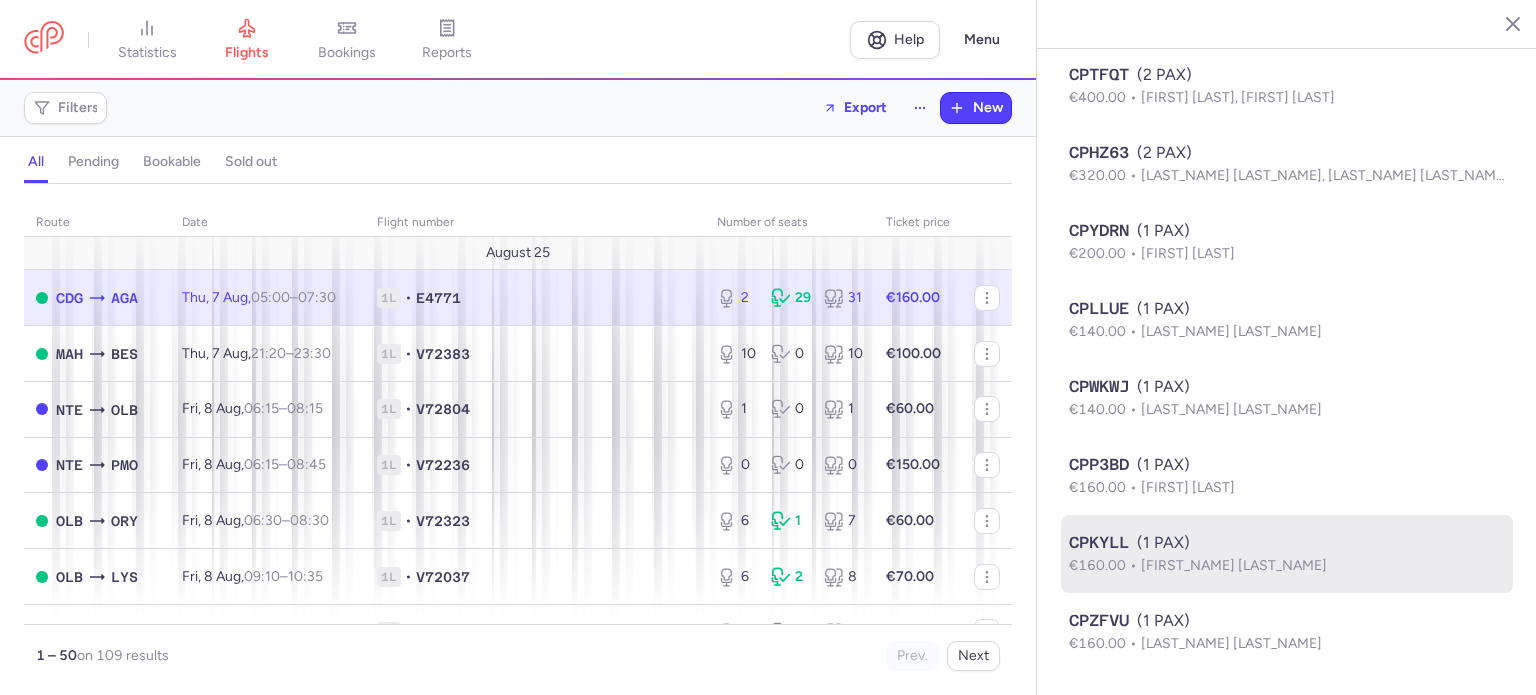 click on "€160.00" at bounding box center (1105, 565) 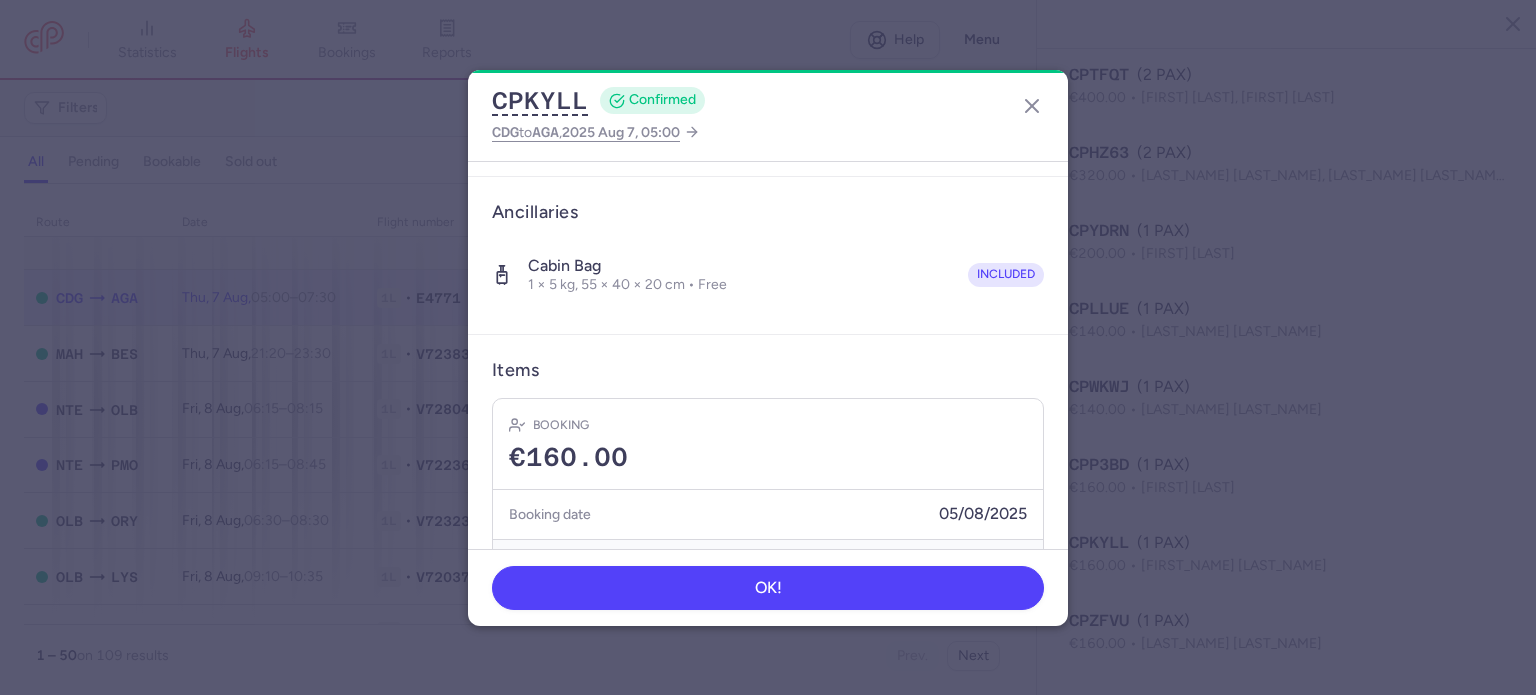 scroll, scrollTop: 0, scrollLeft: 0, axis: both 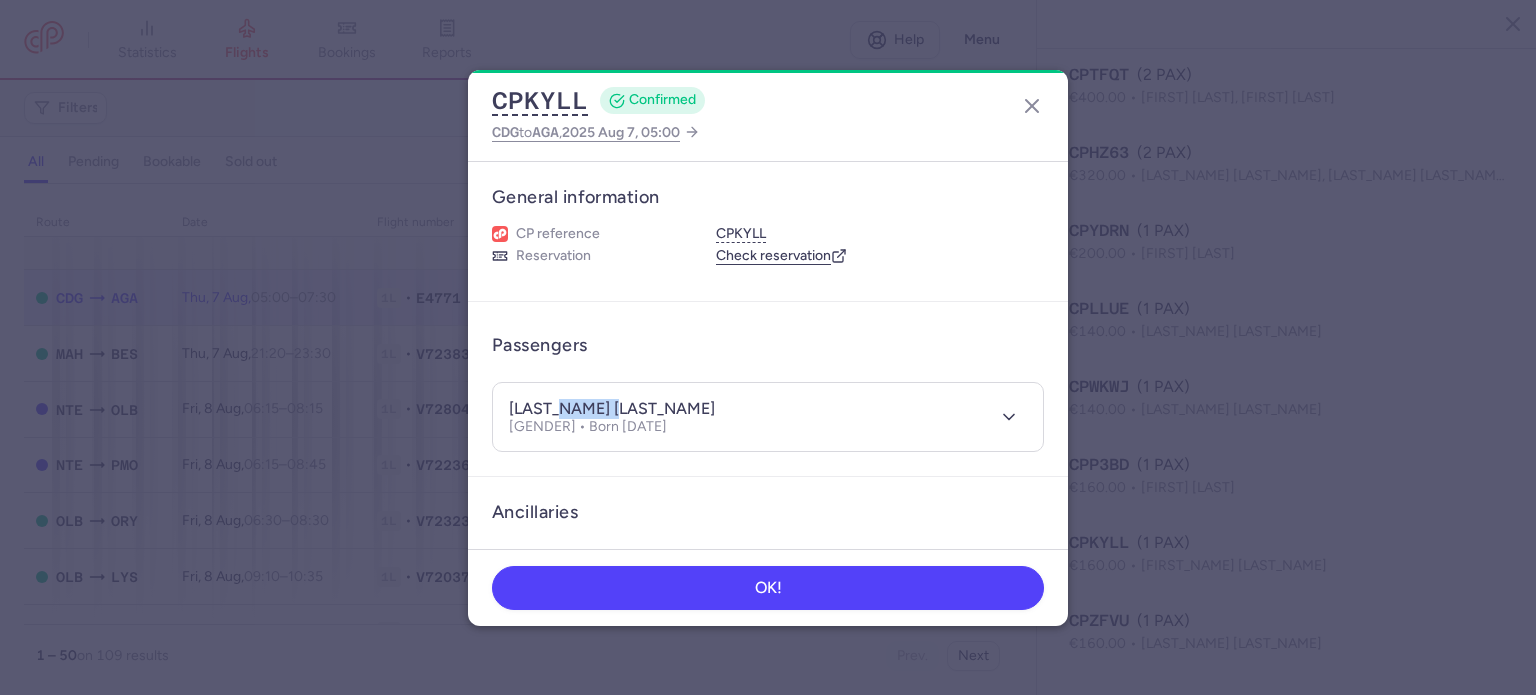 drag, startPoint x: 564, startPoint y: 403, endPoint x: 644, endPoint y: 399, distance: 80.09994 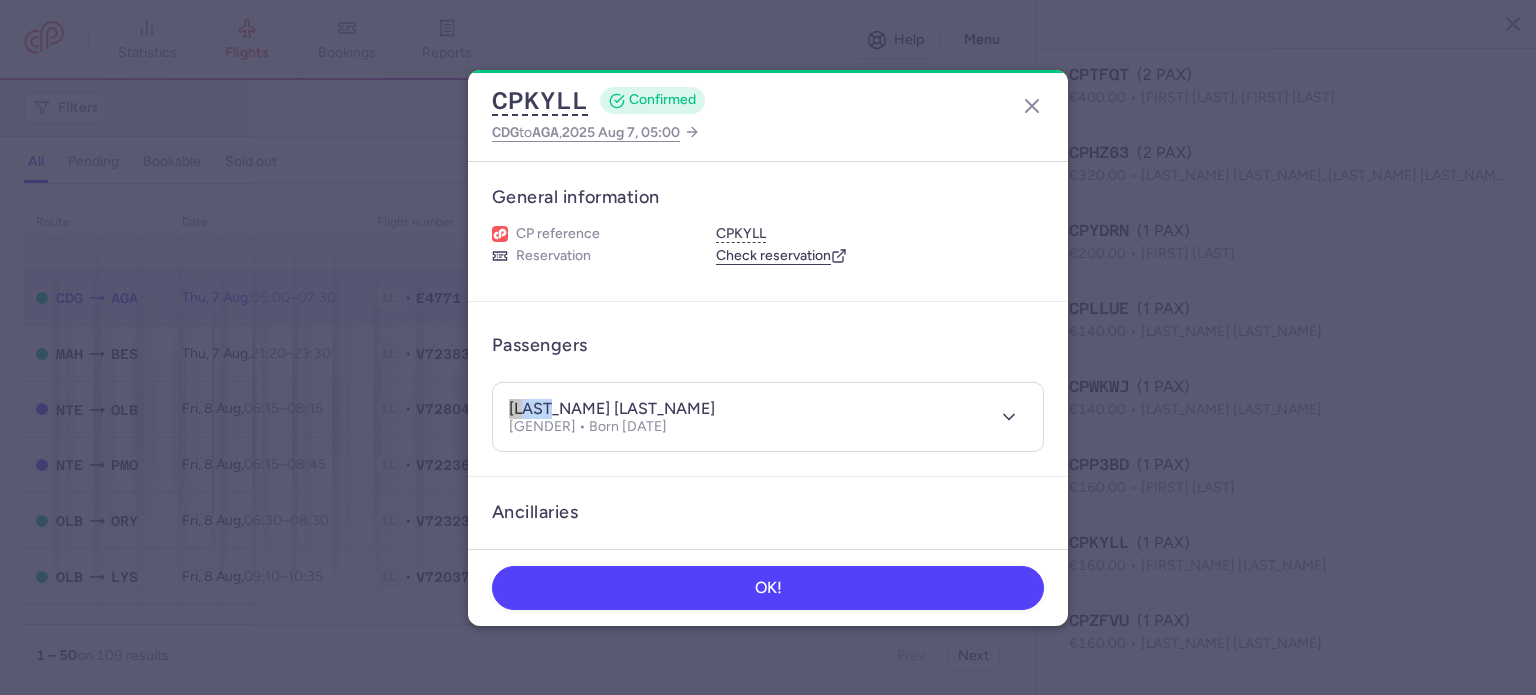 drag, startPoint x: 560, startPoint y: 407, endPoint x: 486, endPoint y: 399, distance: 74.431175 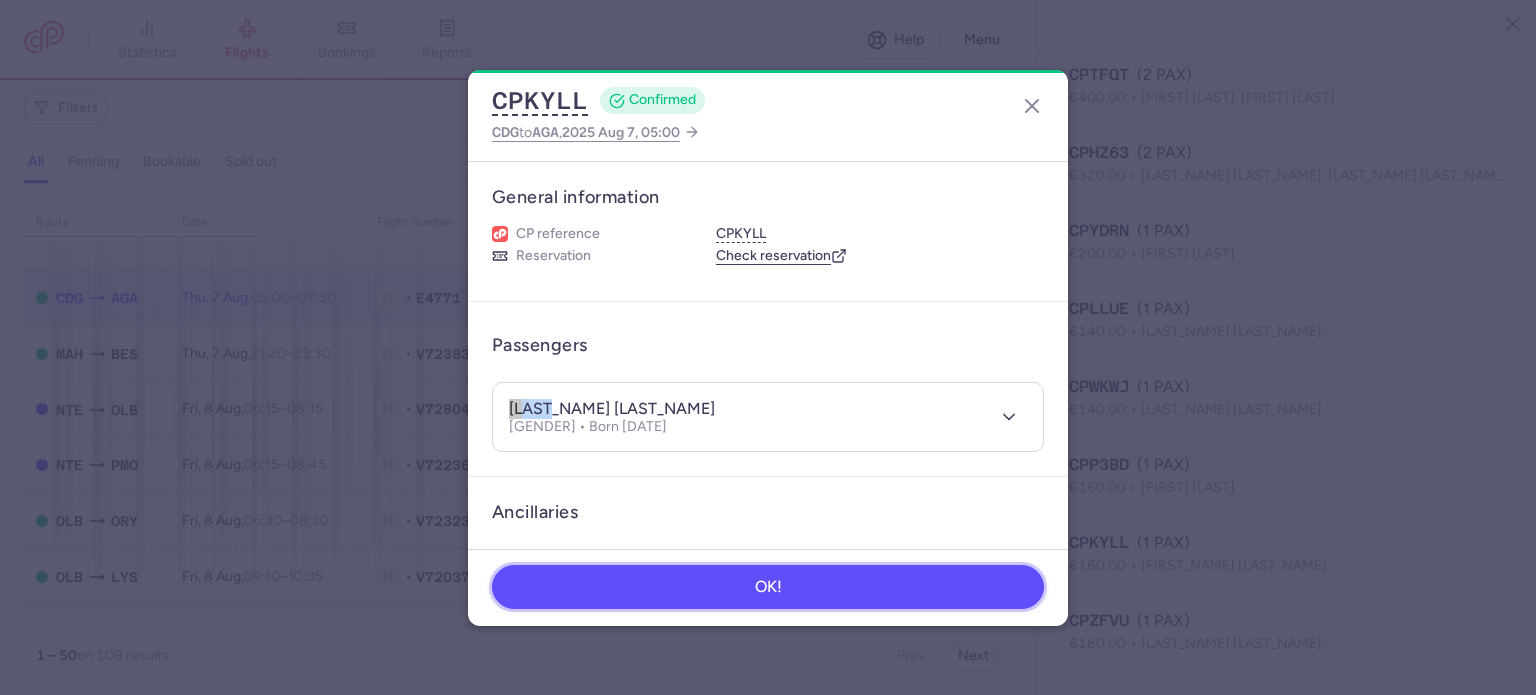 click on "OK!" at bounding box center (768, 587) 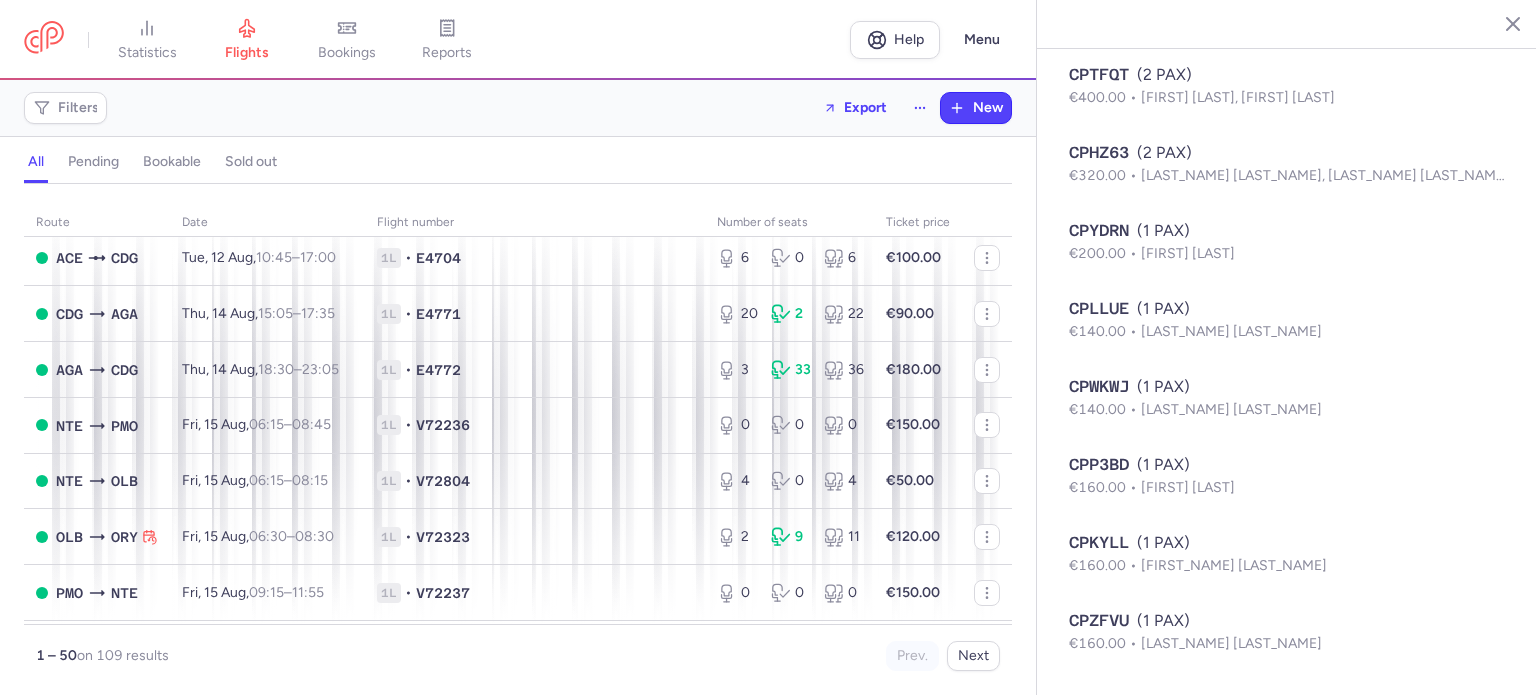 scroll, scrollTop: 1800, scrollLeft: 0, axis: vertical 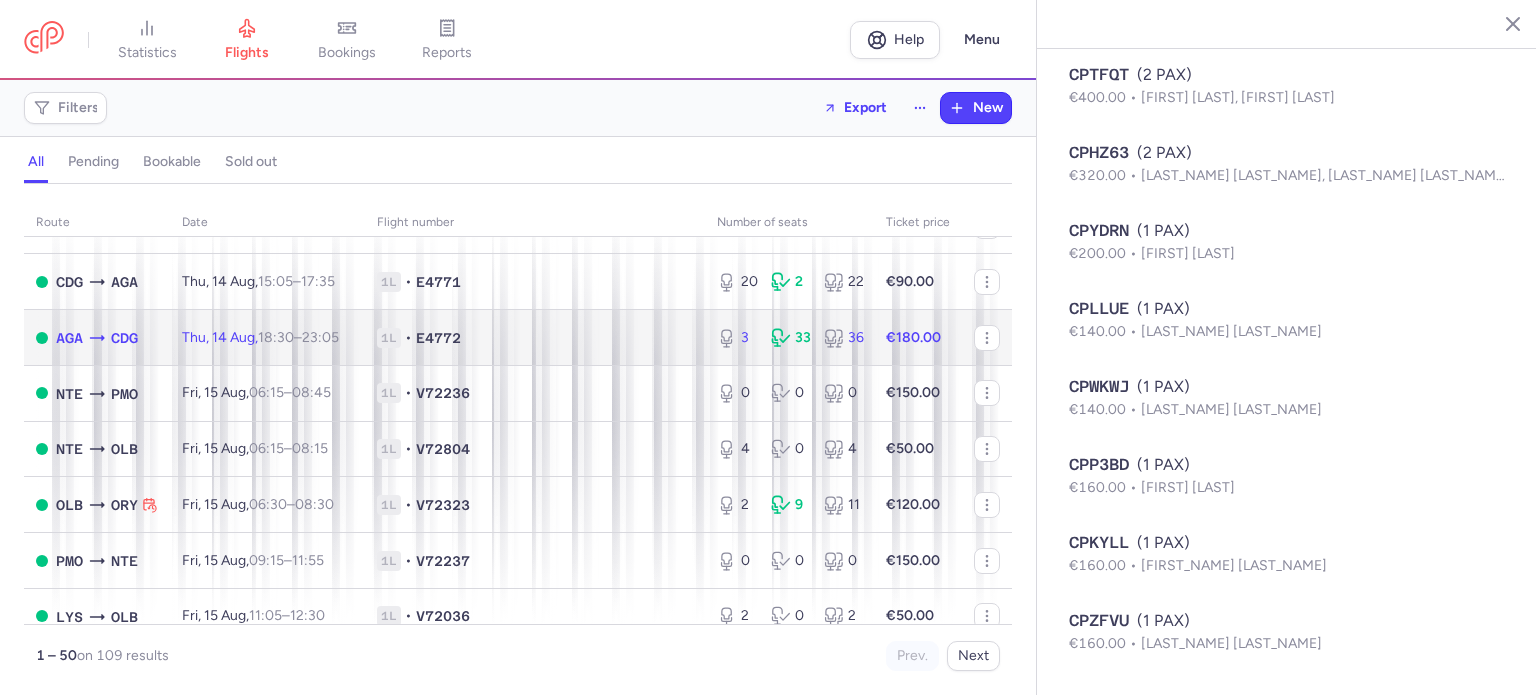 click on "1L" at bounding box center [389, 338] 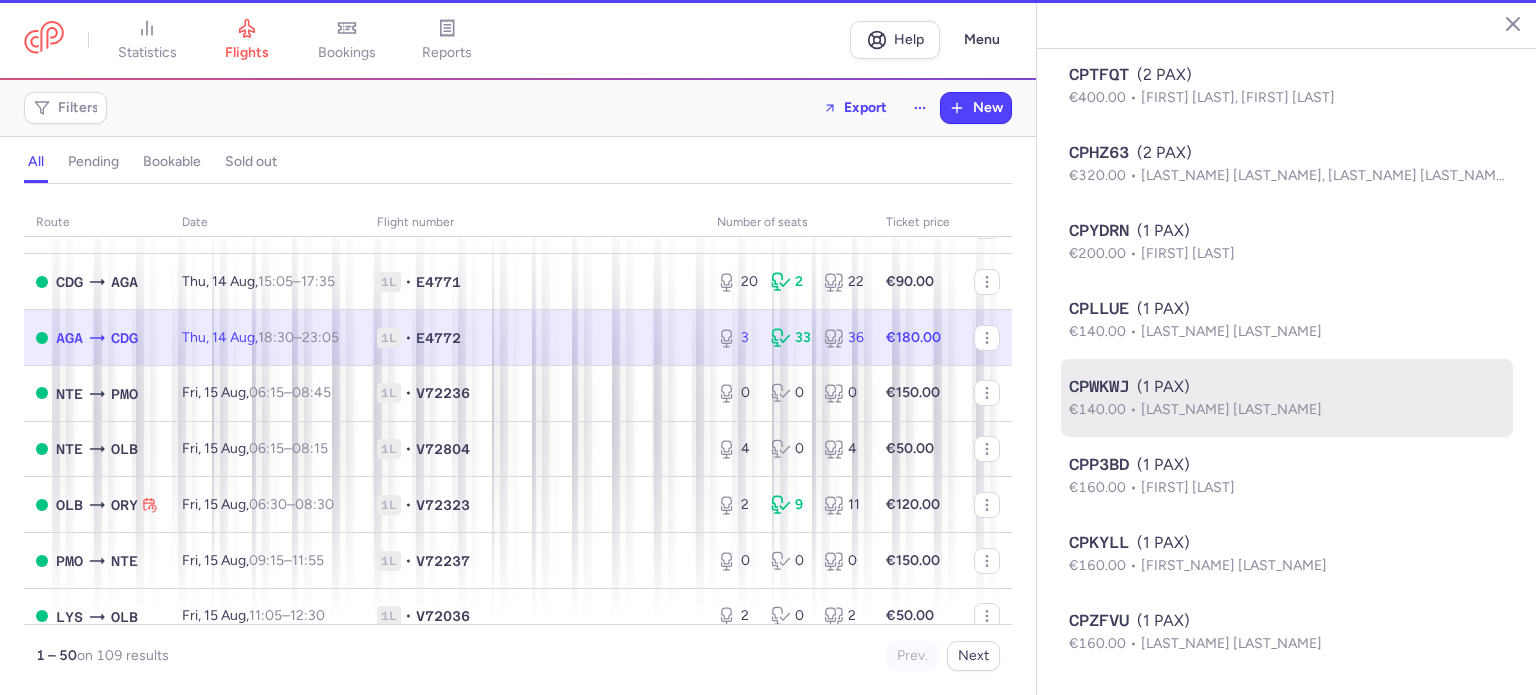 type on "3" 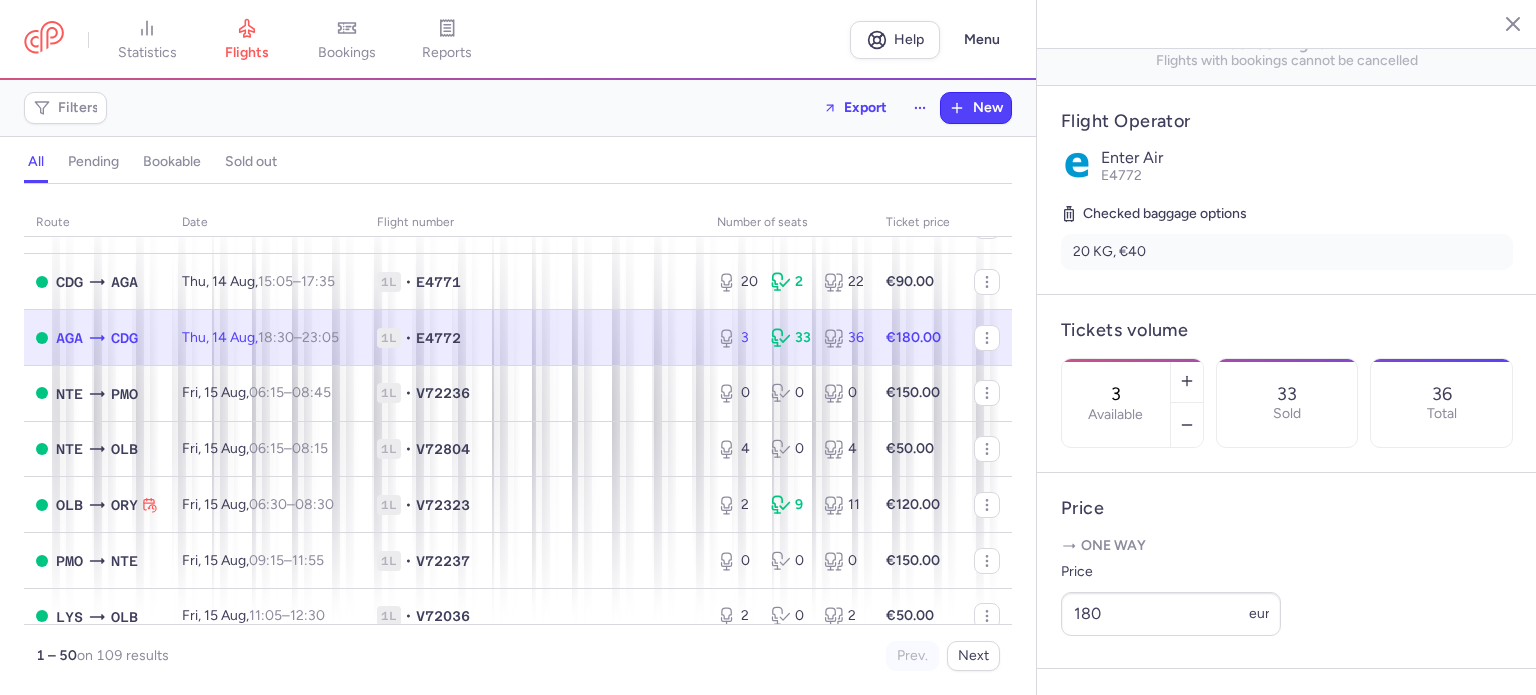 scroll, scrollTop: 539, scrollLeft: 0, axis: vertical 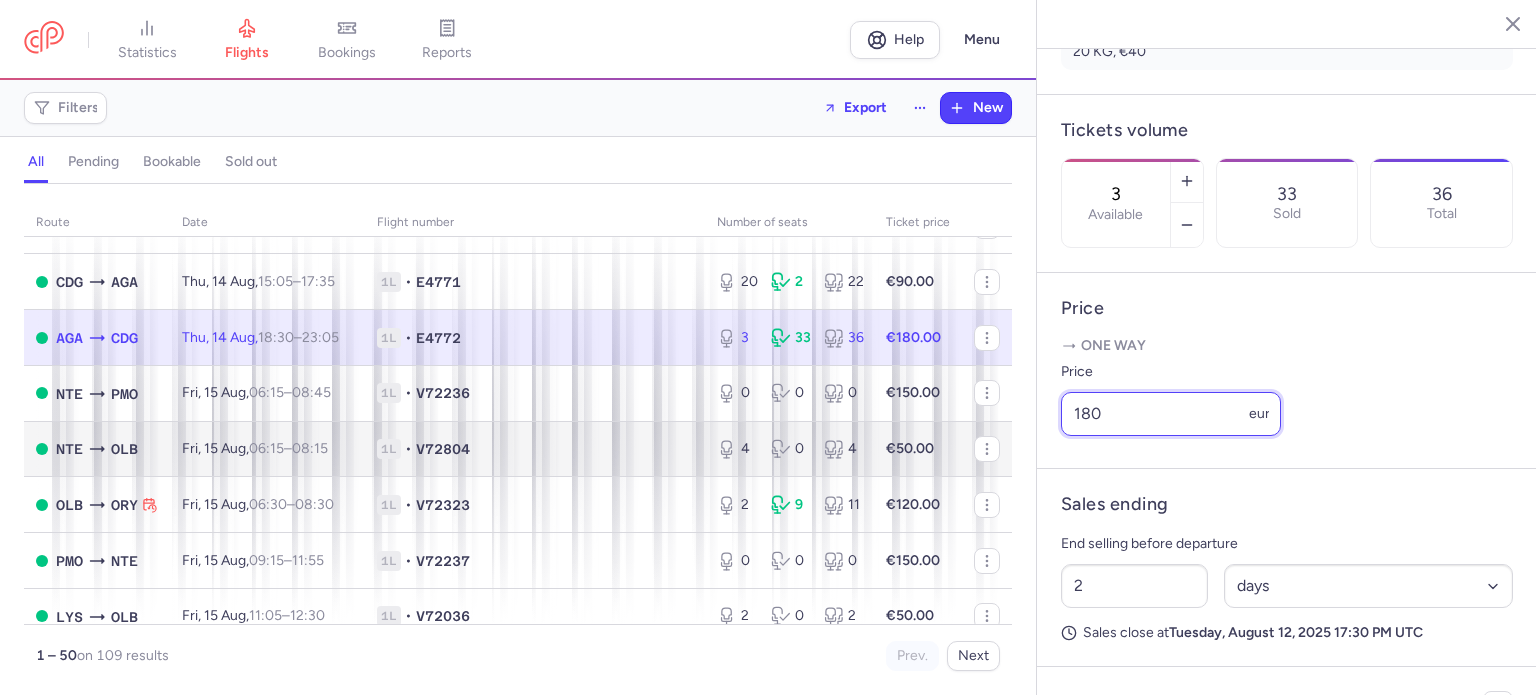 drag, startPoint x: 1029, startPoint y: 473, endPoint x: 964, endPoint y: 467, distance: 65.27634 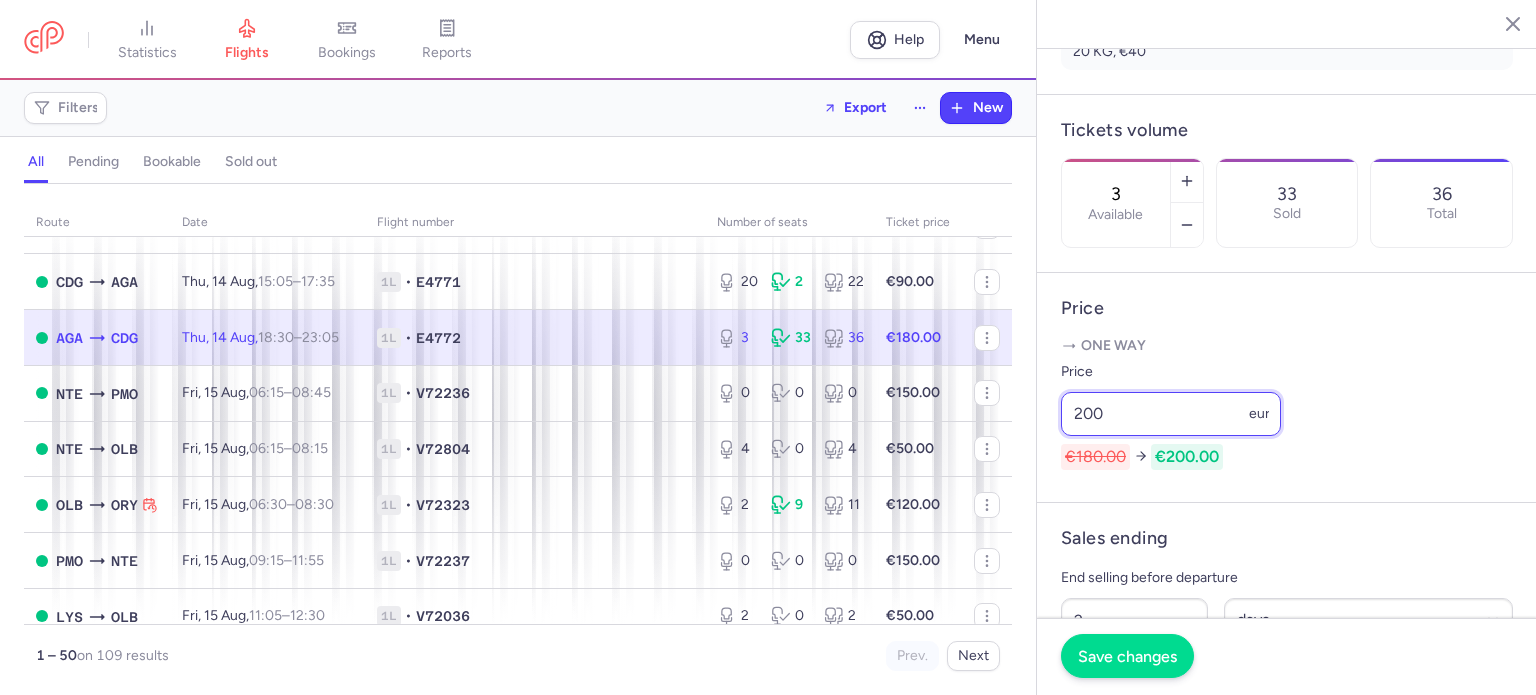 type on "200" 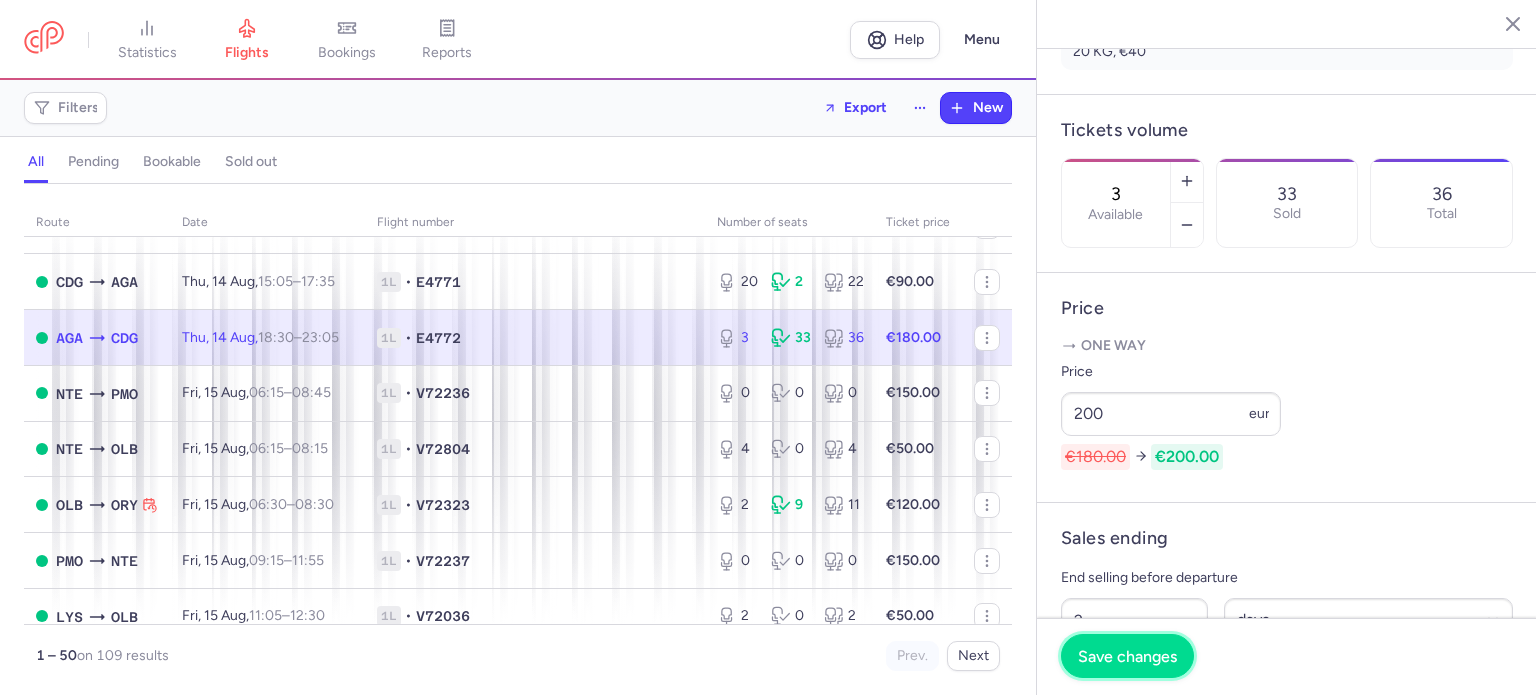 click on "Save changes" at bounding box center (1127, 656) 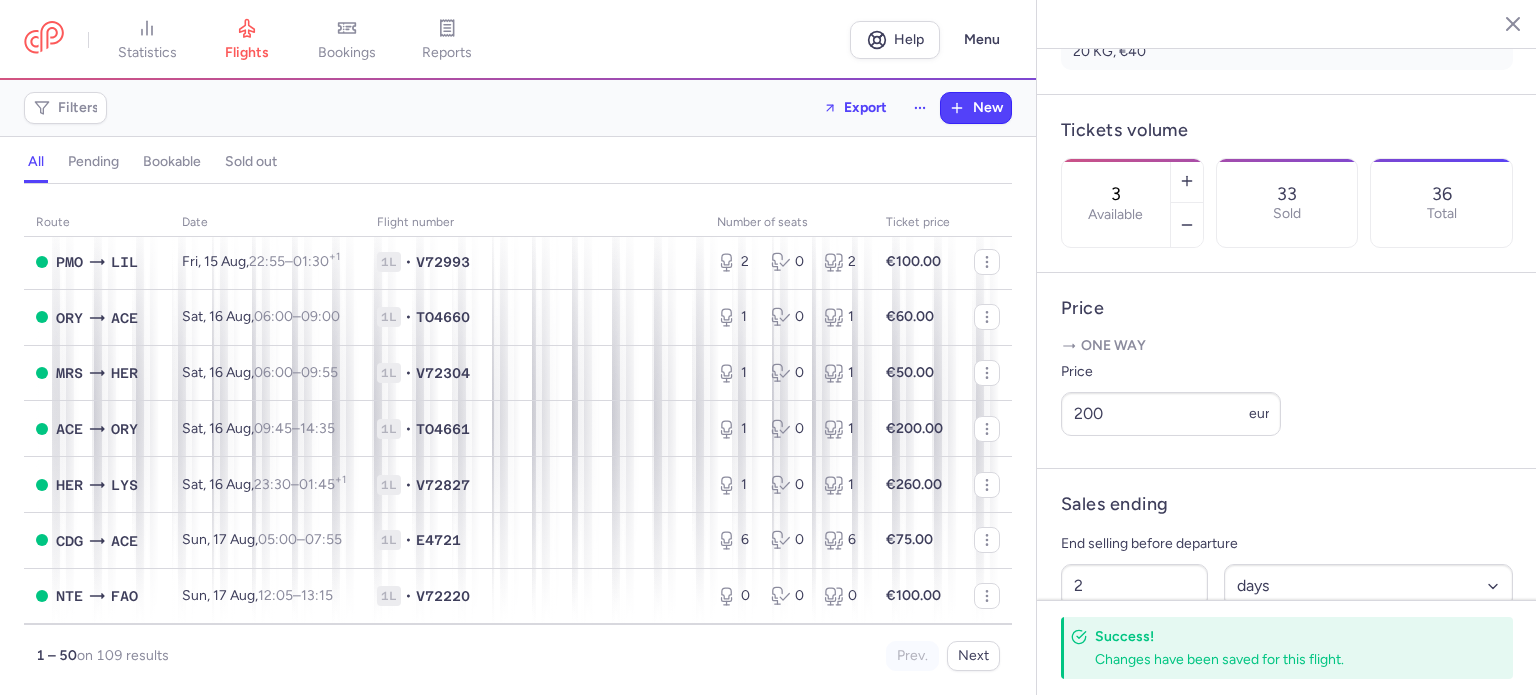 scroll, scrollTop: 2496, scrollLeft: 0, axis: vertical 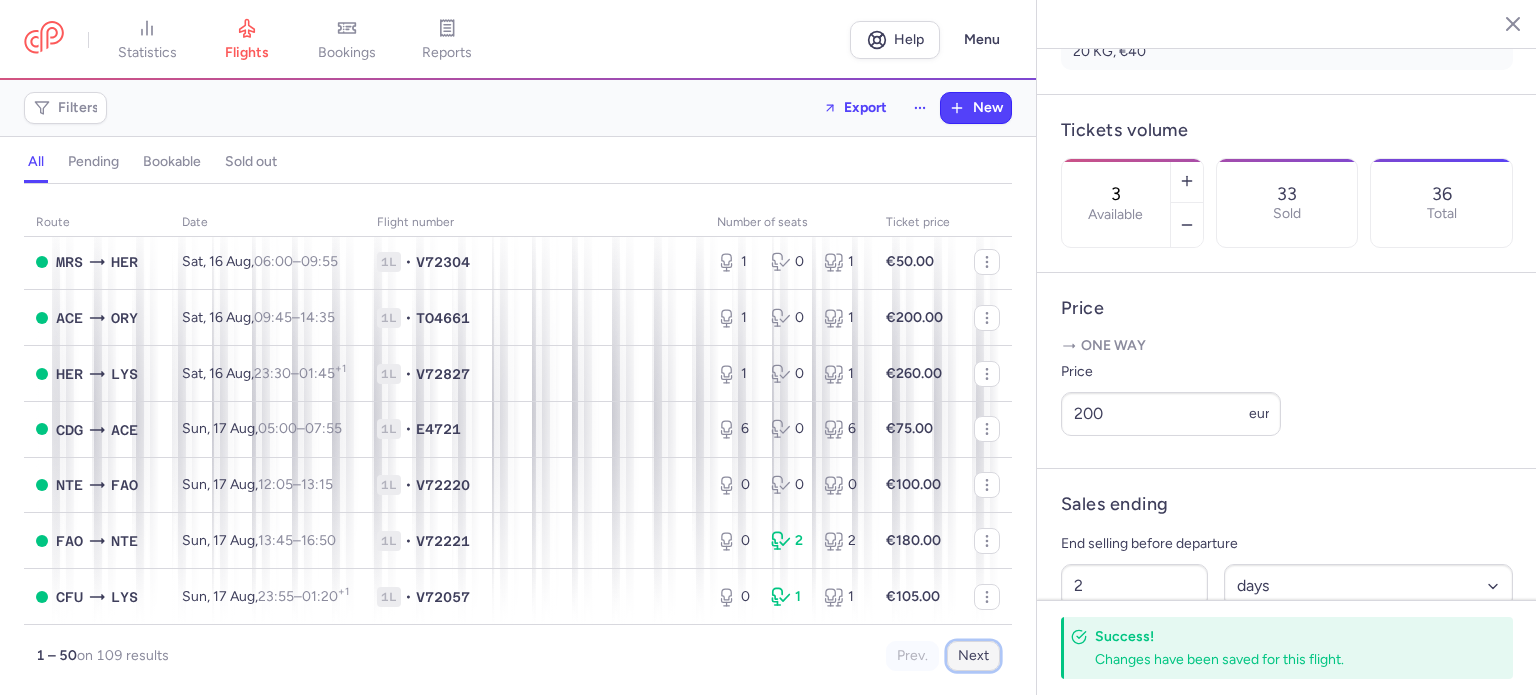 click on "Next" at bounding box center (973, 656) 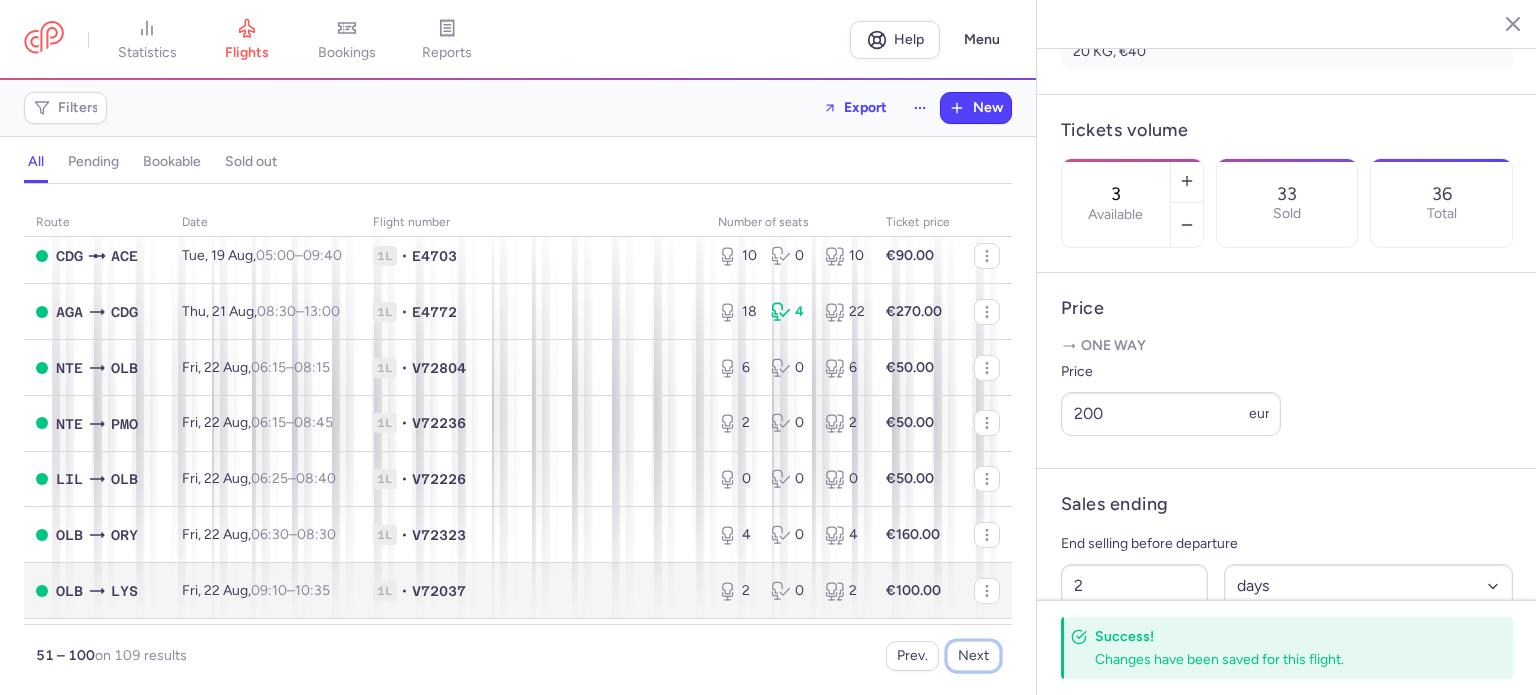 scroll, scrollTop: 200, scrollLeft: 0, axis: vertical 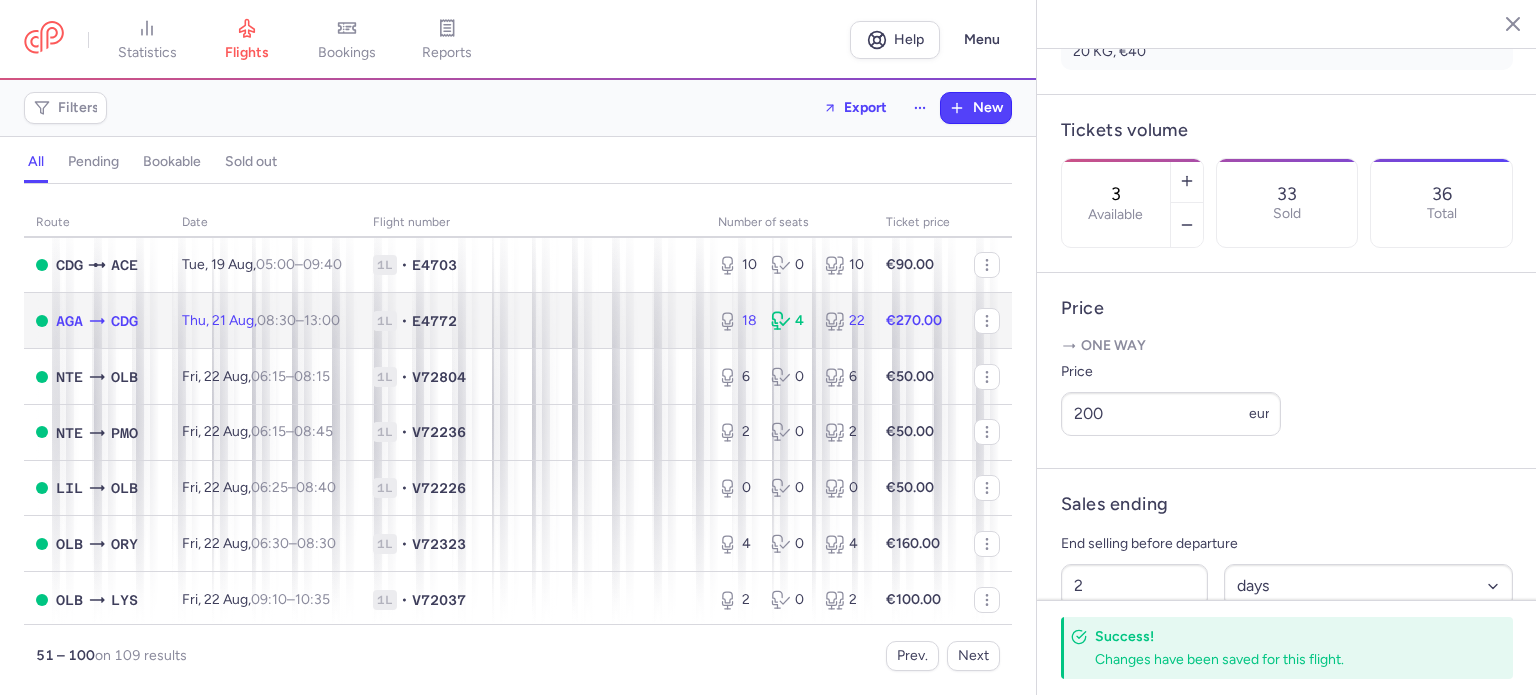click on "[DAY], [DAY_NUM] [MONTH],  [TIME]  –  [TIME]  +0" at bounding box center [265, 321] 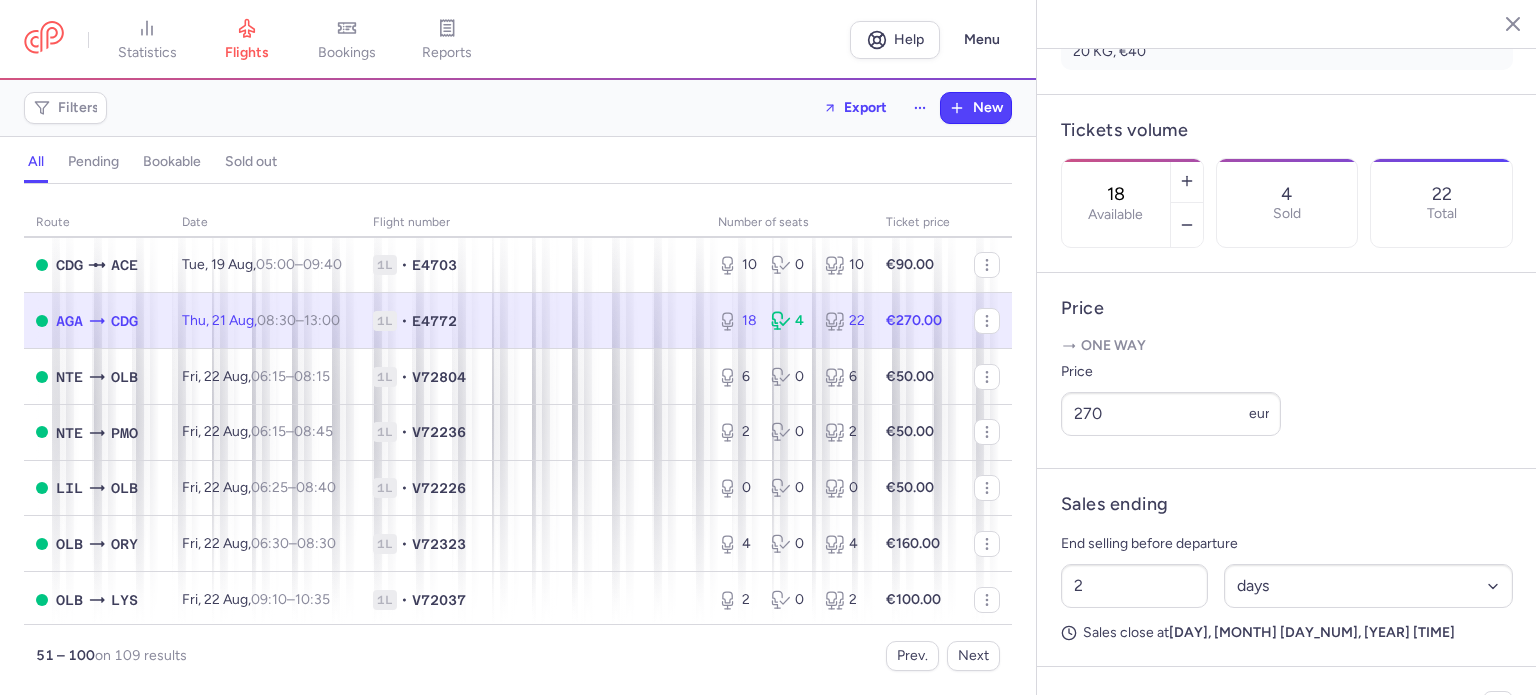 scroll, scrollTop: 891, scrollLeft: 0, axis: vertical 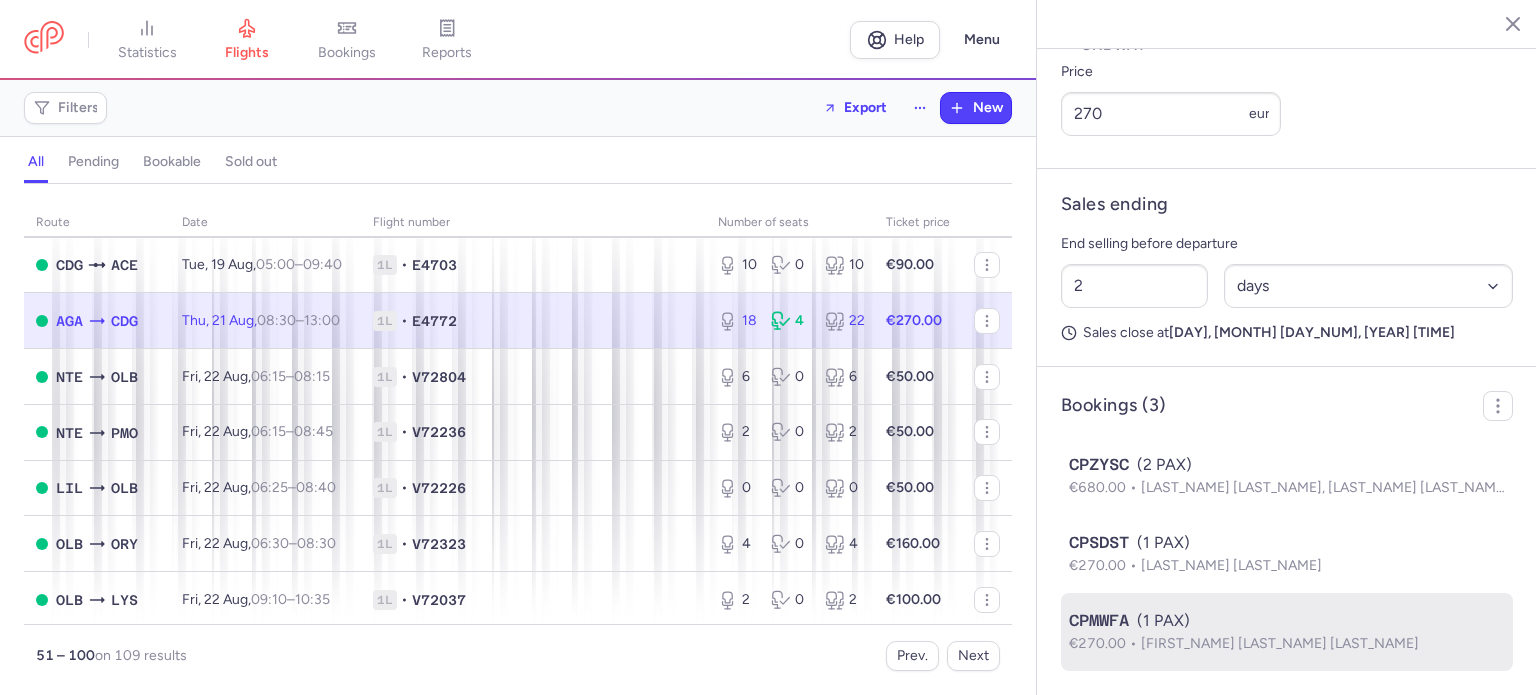 click on "CPMWFA" at bounding box center [1099, 621] 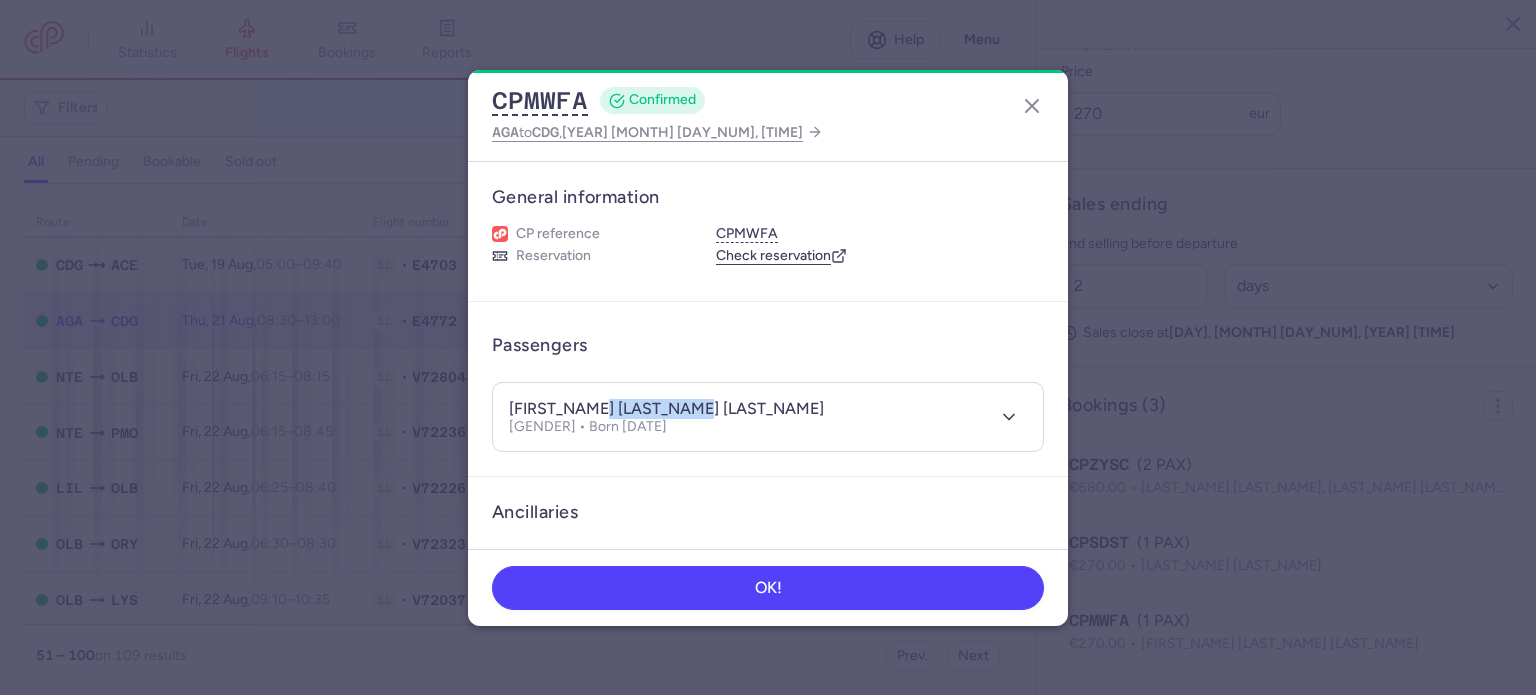 drag, startPoint x: 588, startPoint y: 403, endPoint x: 712, endPoint y: 401, distance: 124.01613 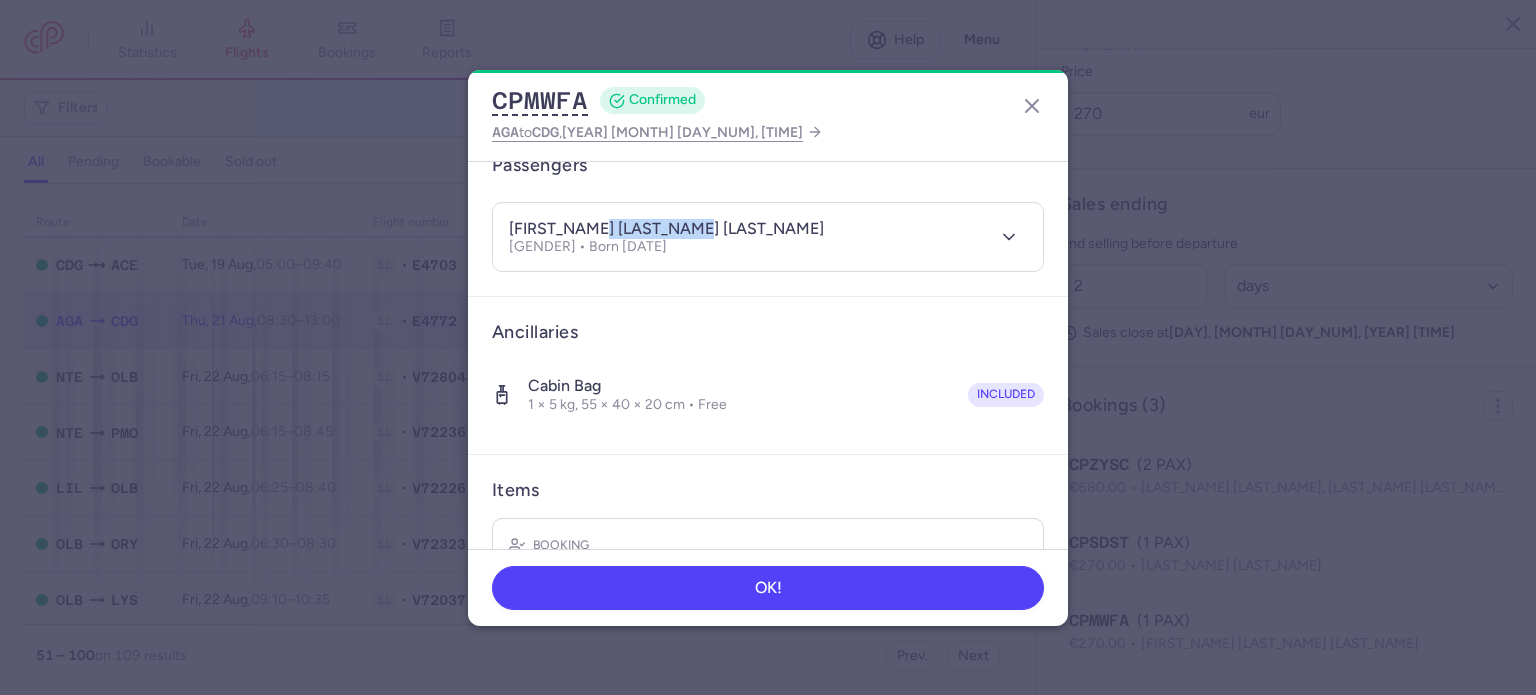 scroll, scrollTop: 300, scrollLeft: 0, axis: vertical 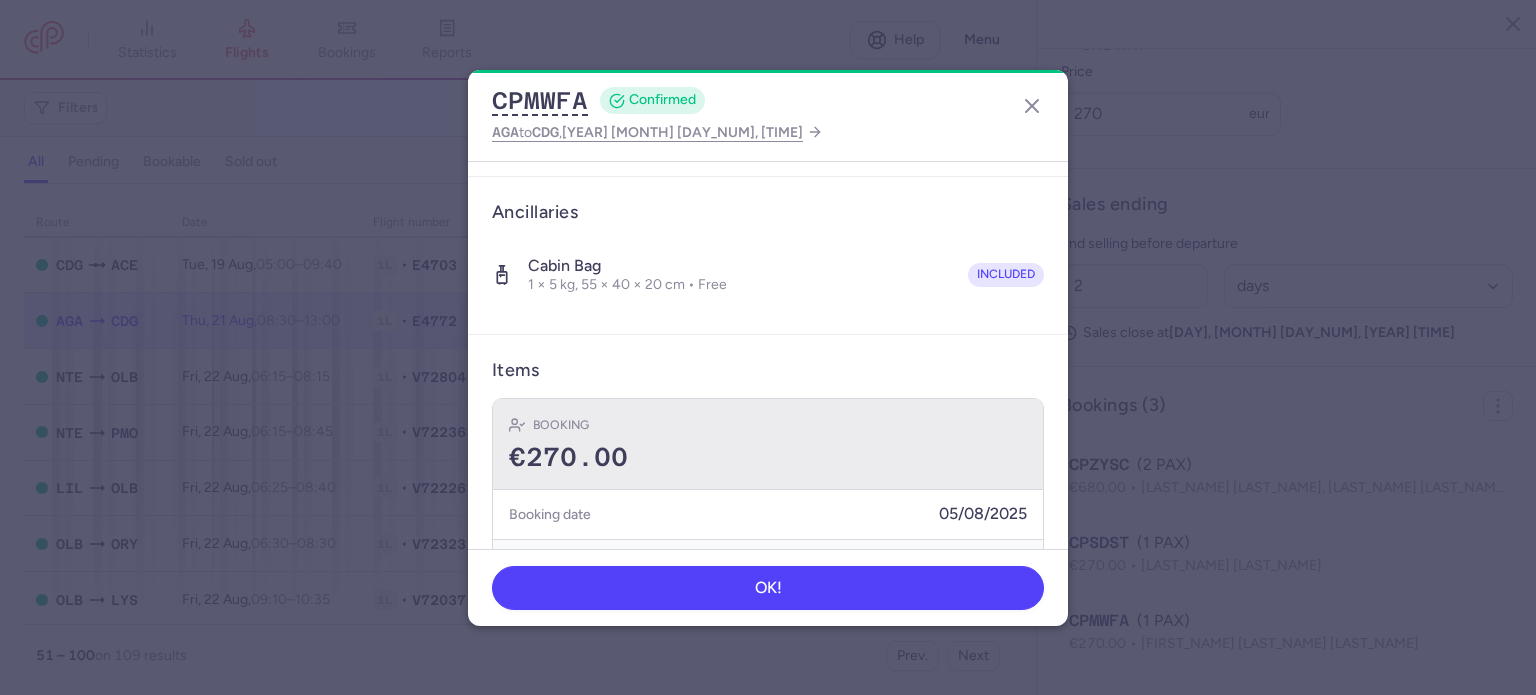 click on "Booking €270.00" at bounding box center (768, 444) 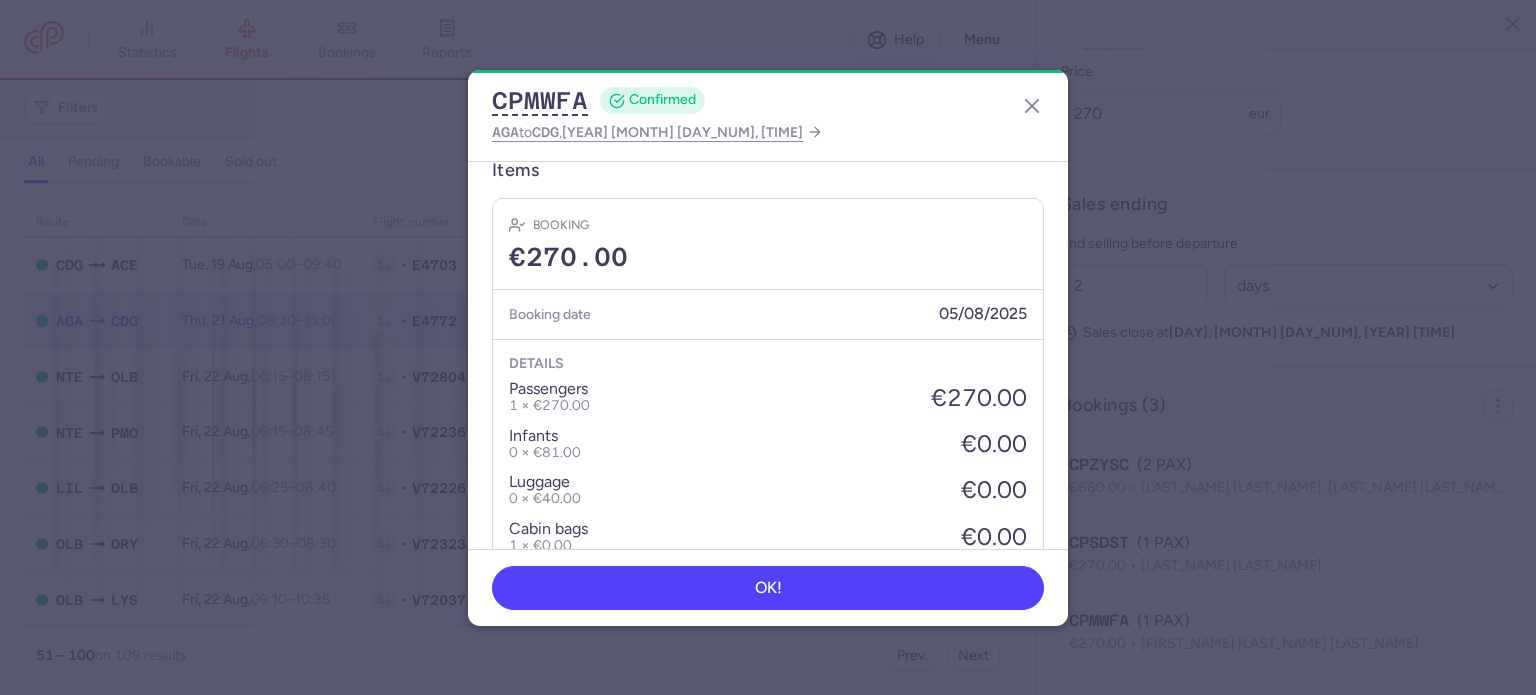 scroll, scrollTop: 659, scrollLeft: 0, axis: vertical 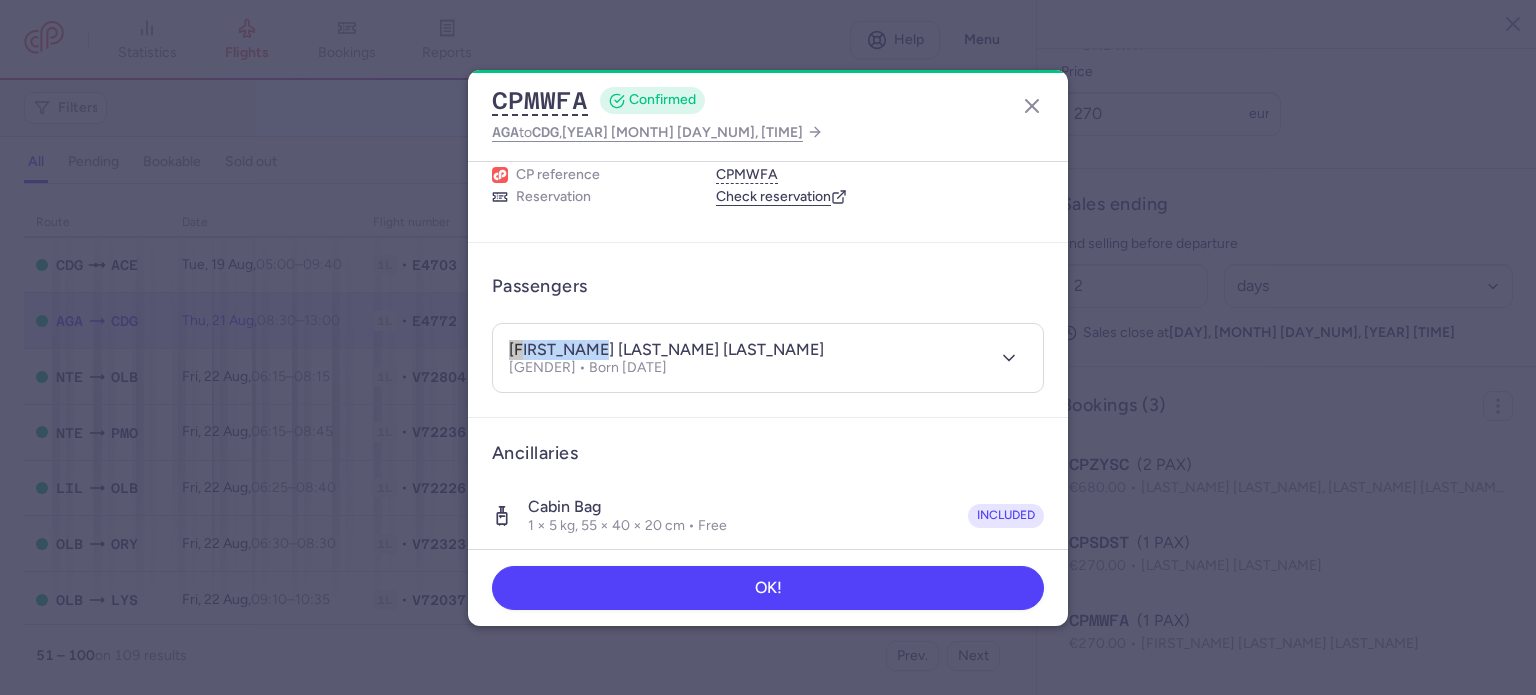 drag, startPoint x: 591, startPoint y: 345, endPoint x: 475, endPoint y: 342, distance: 116.03879 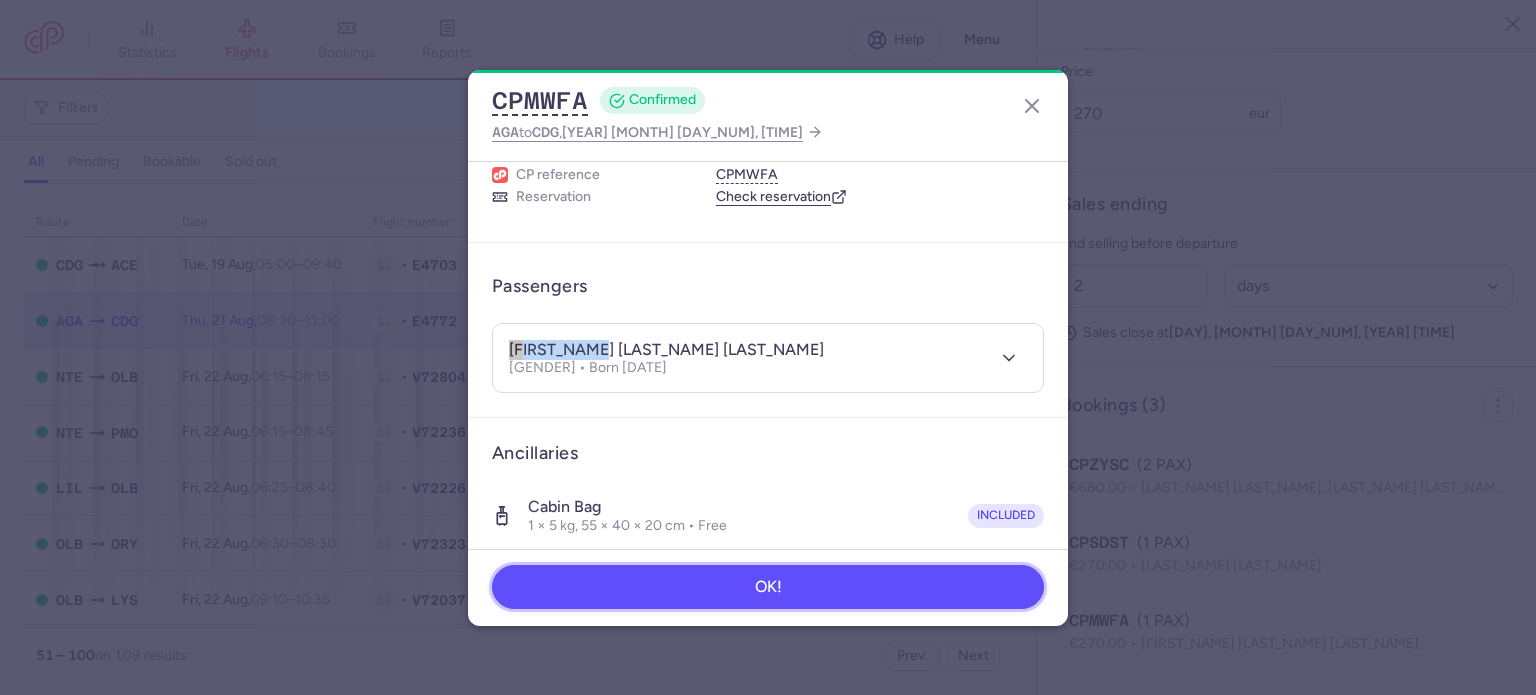 click on "OK!" at bounding box center (768, 587) 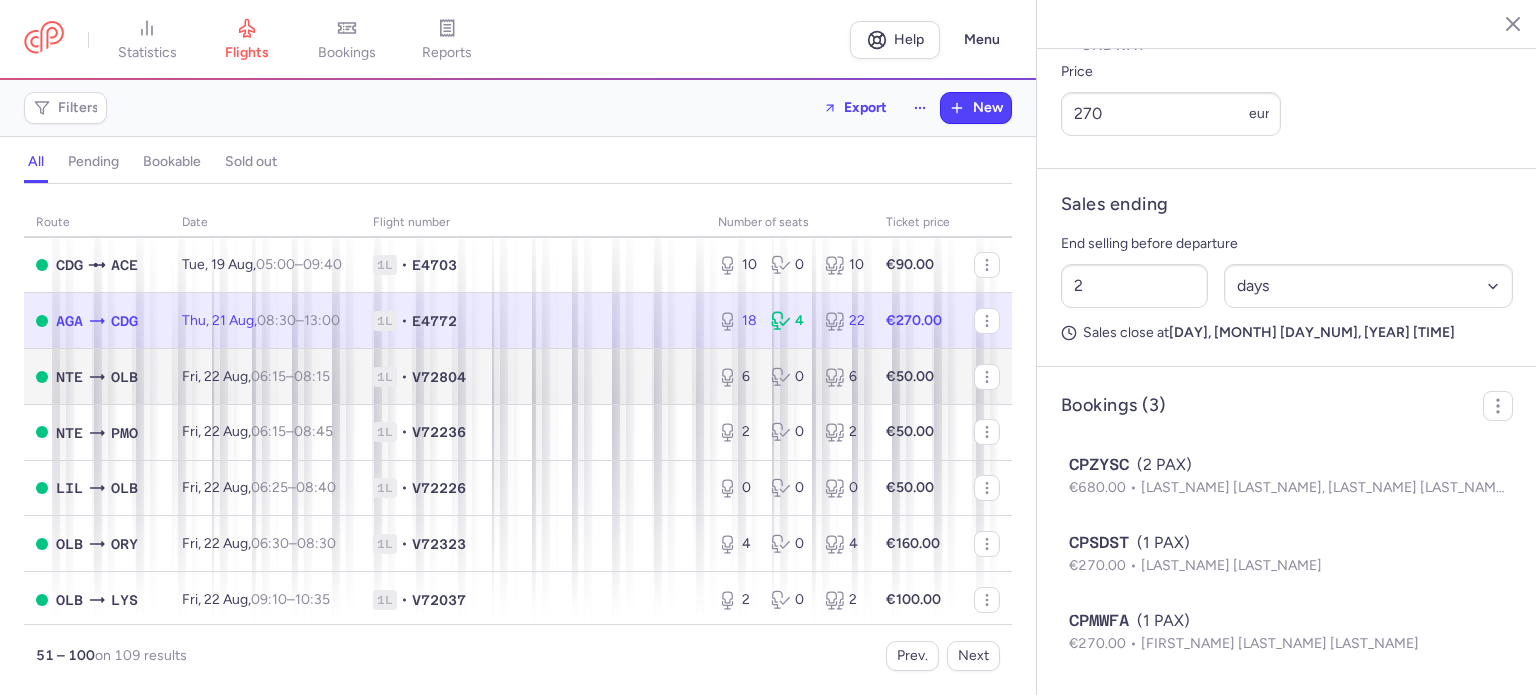 scroll, scrollTop: 0, scrollLeft: 0, axis: both 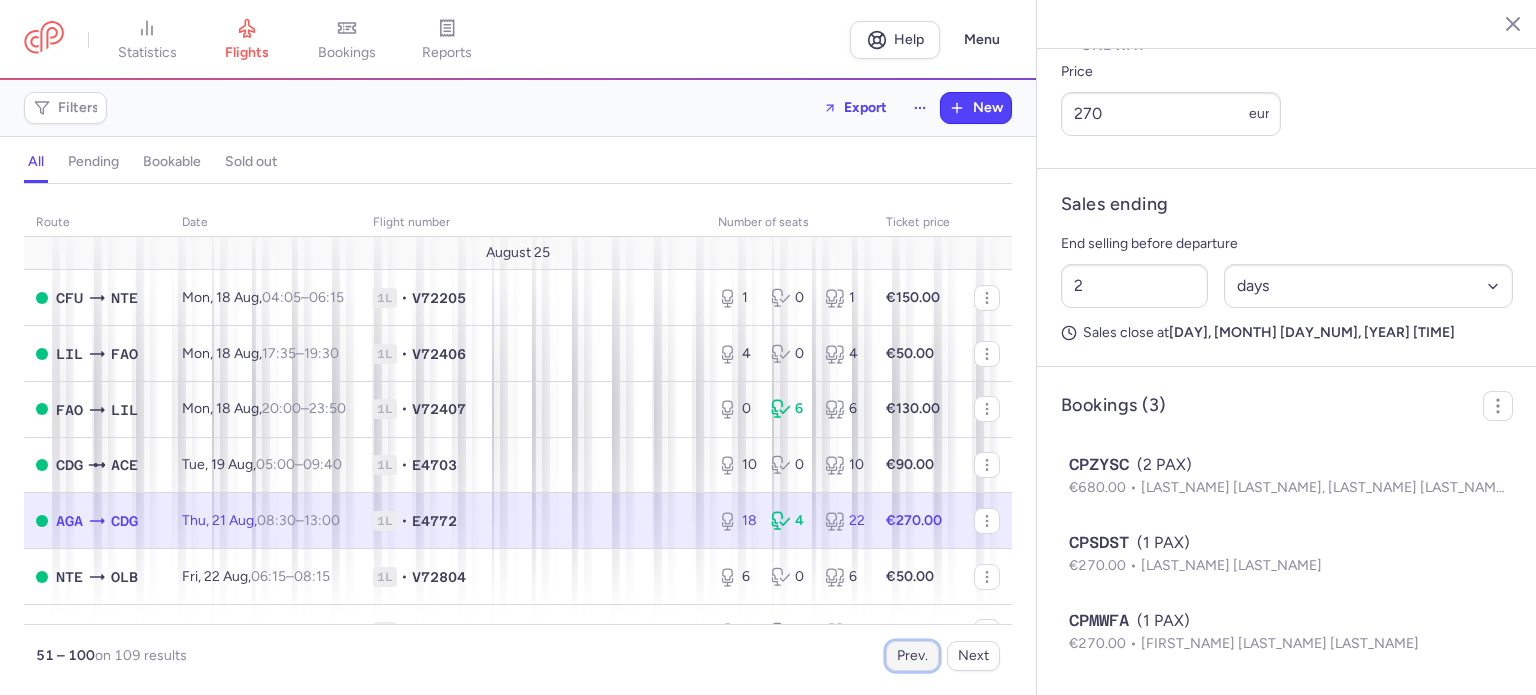 click on "Prev." at bounding box center [912, 656] 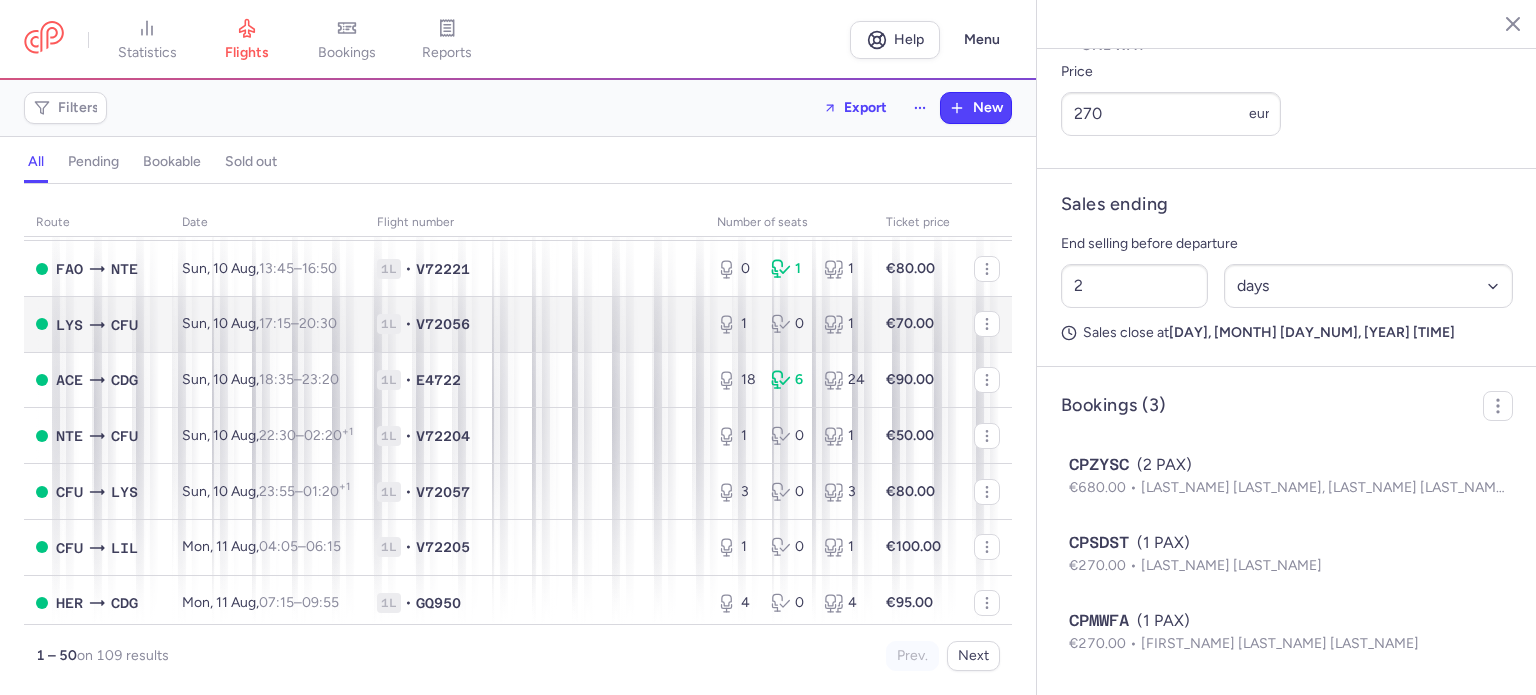 scroll, scrollTop: 1100, scrollLeft: 0, axis: vertical 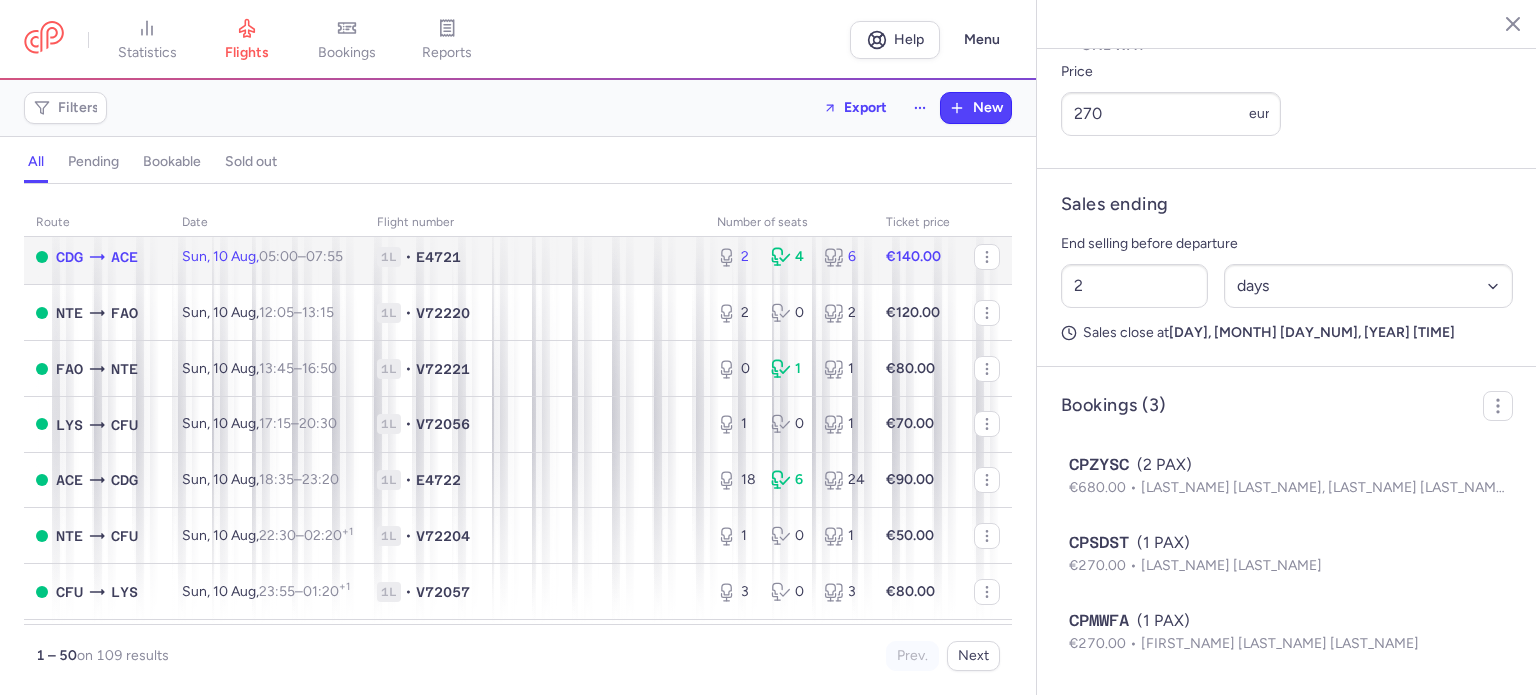 click on "CDG  ACE" at bounding box center [97, 257] 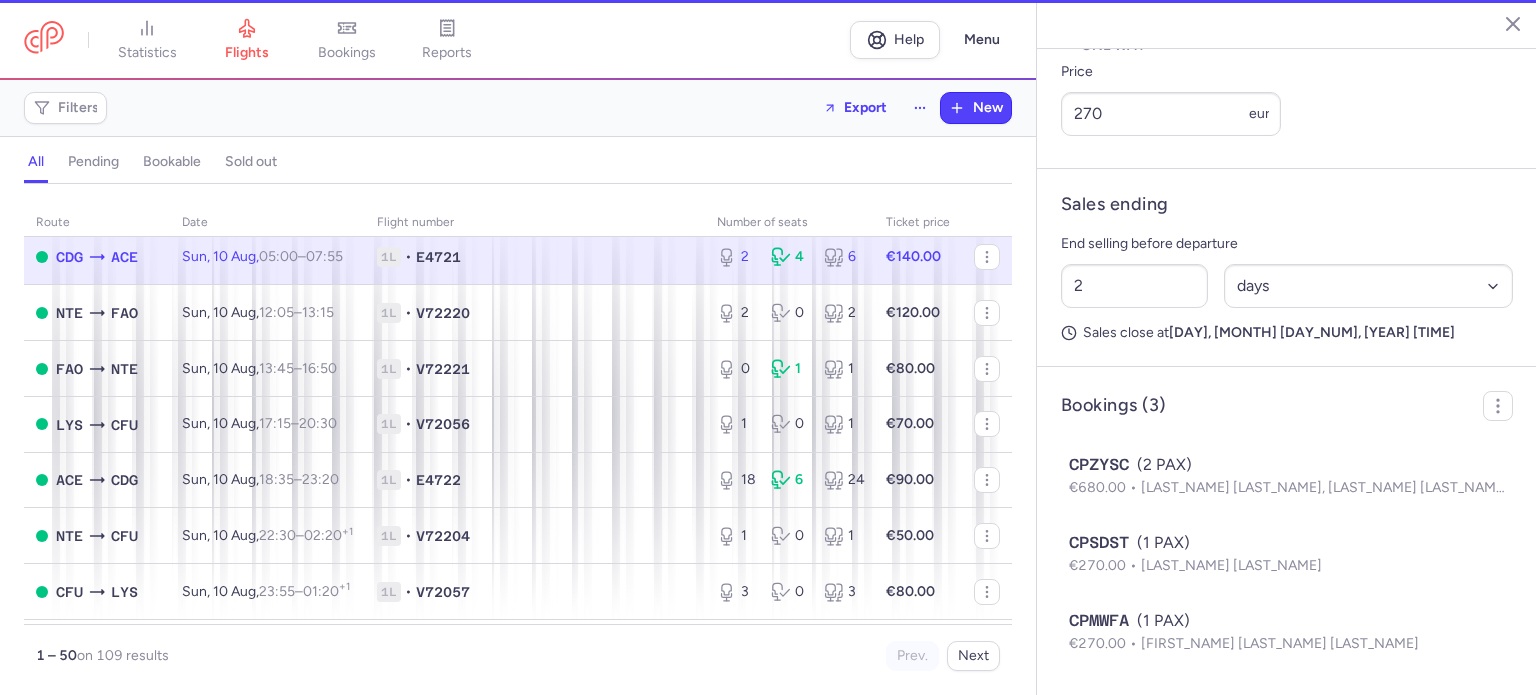 type on "2" 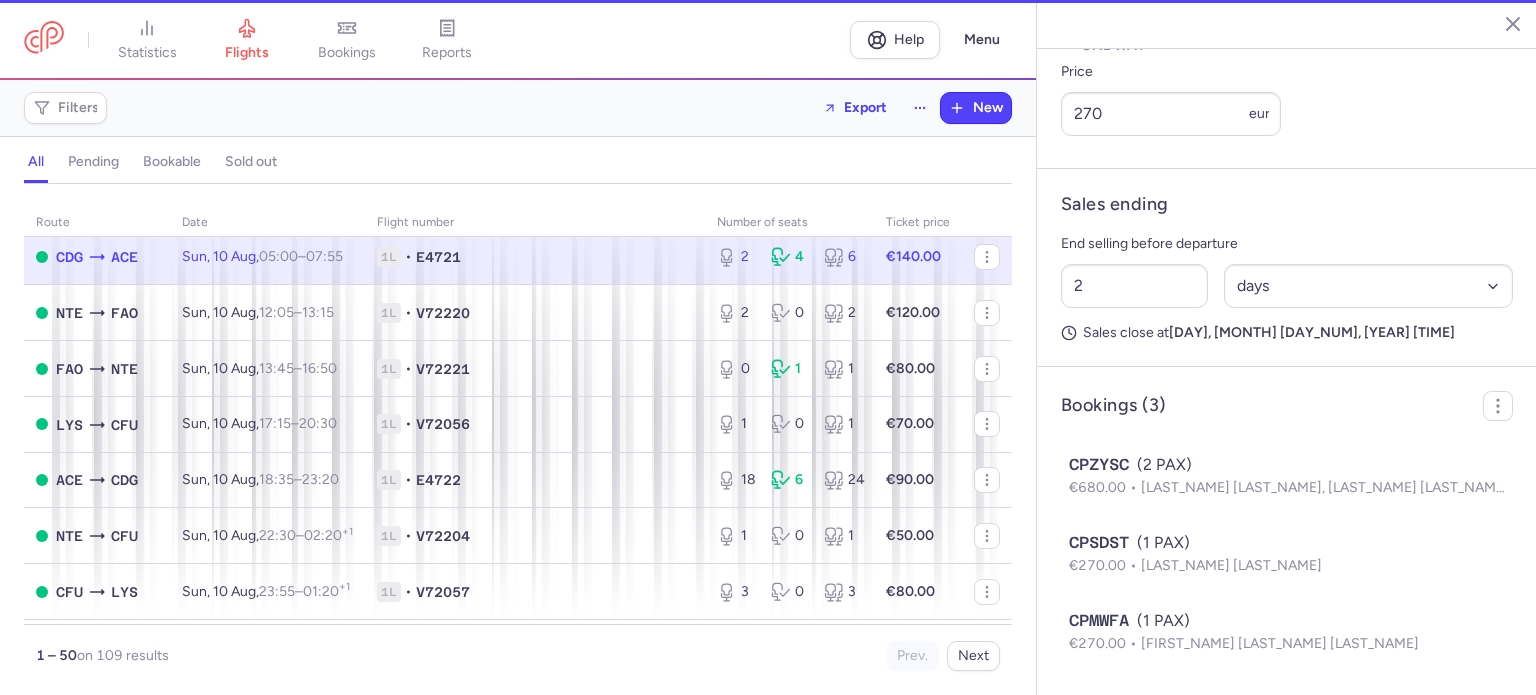 scroll, scrollTop: 813, scrollLeft: 0, axis: vertical 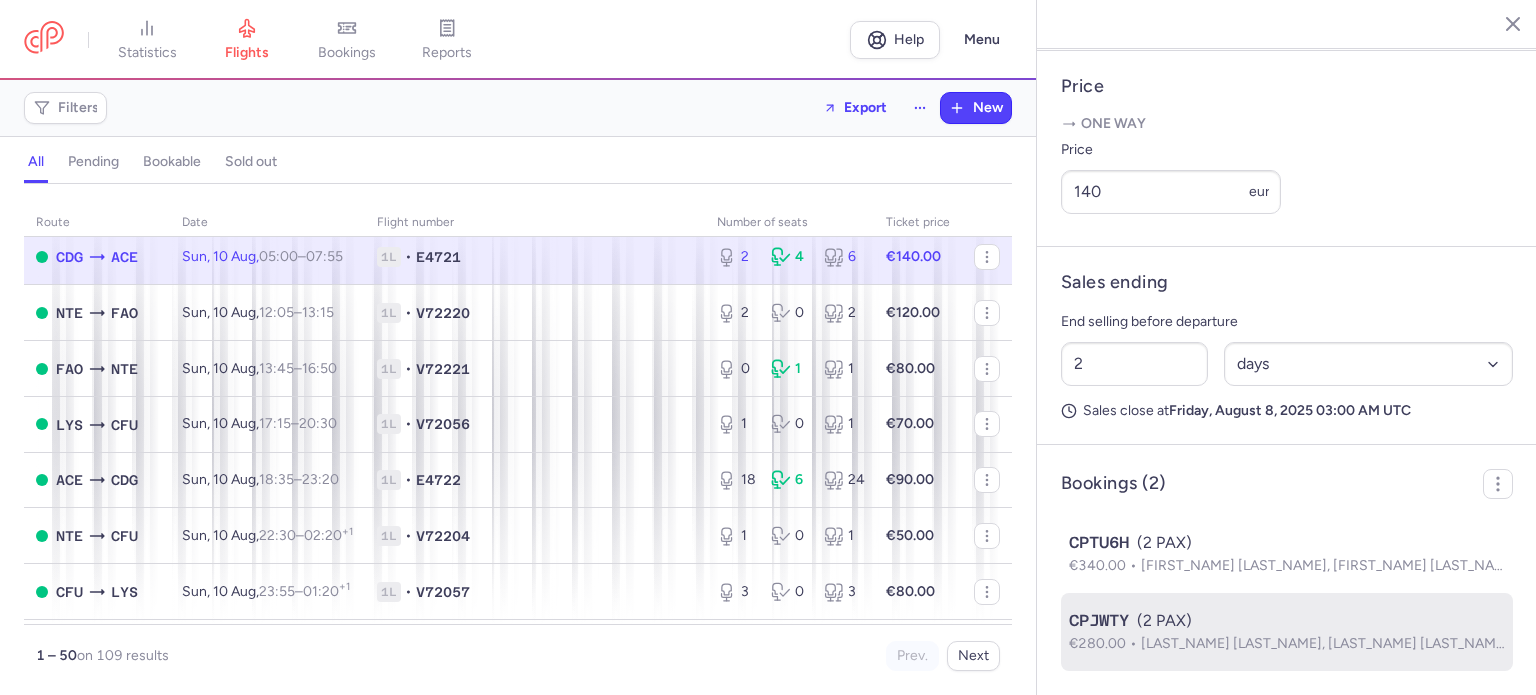click on "€280.00" at bounding box center (1105, 643) 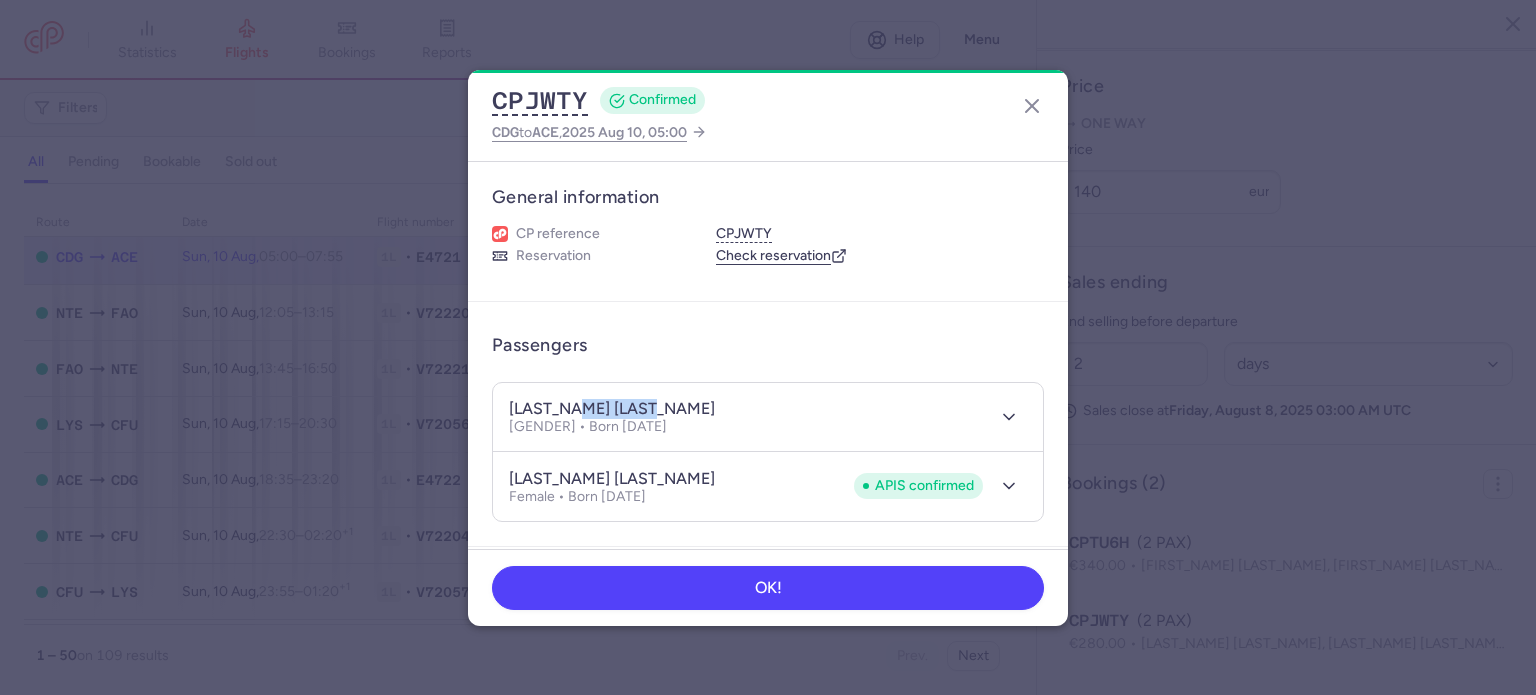 drag, startPoint x: 572, startPoint y: 403, endPoint x: 664, endPoint y: 403, distance: 92 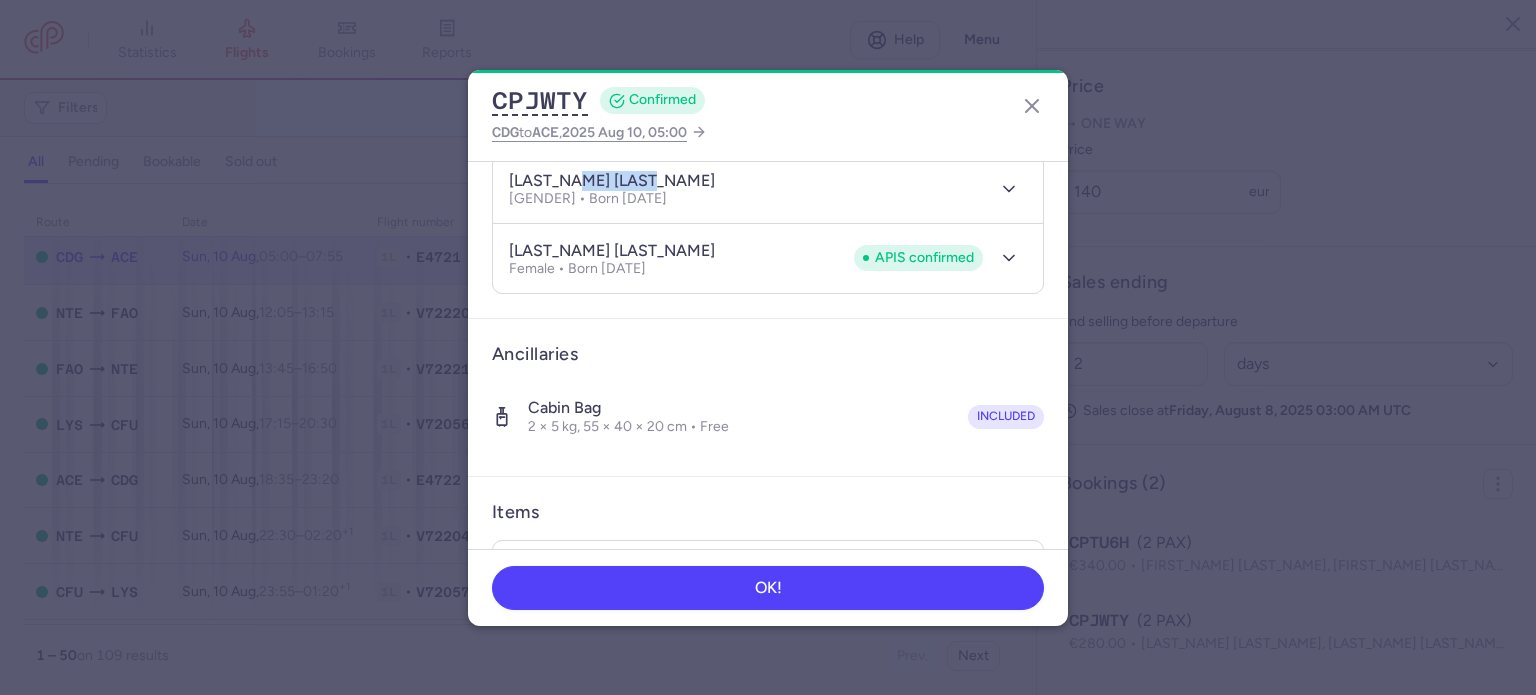 scroll, scrollTop: 421, scrollLeft: 0, axis: vertical 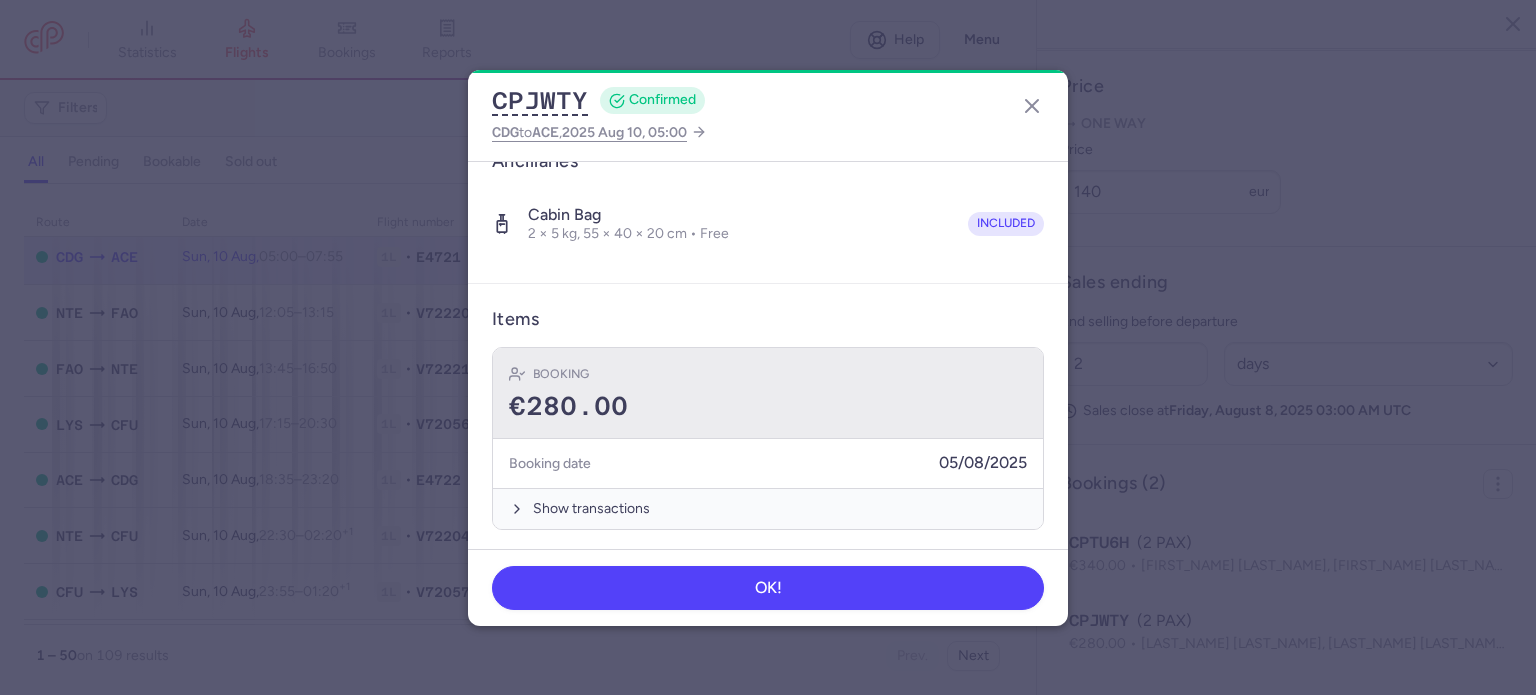 click on "€280.00" at bounding box center (768, 407) 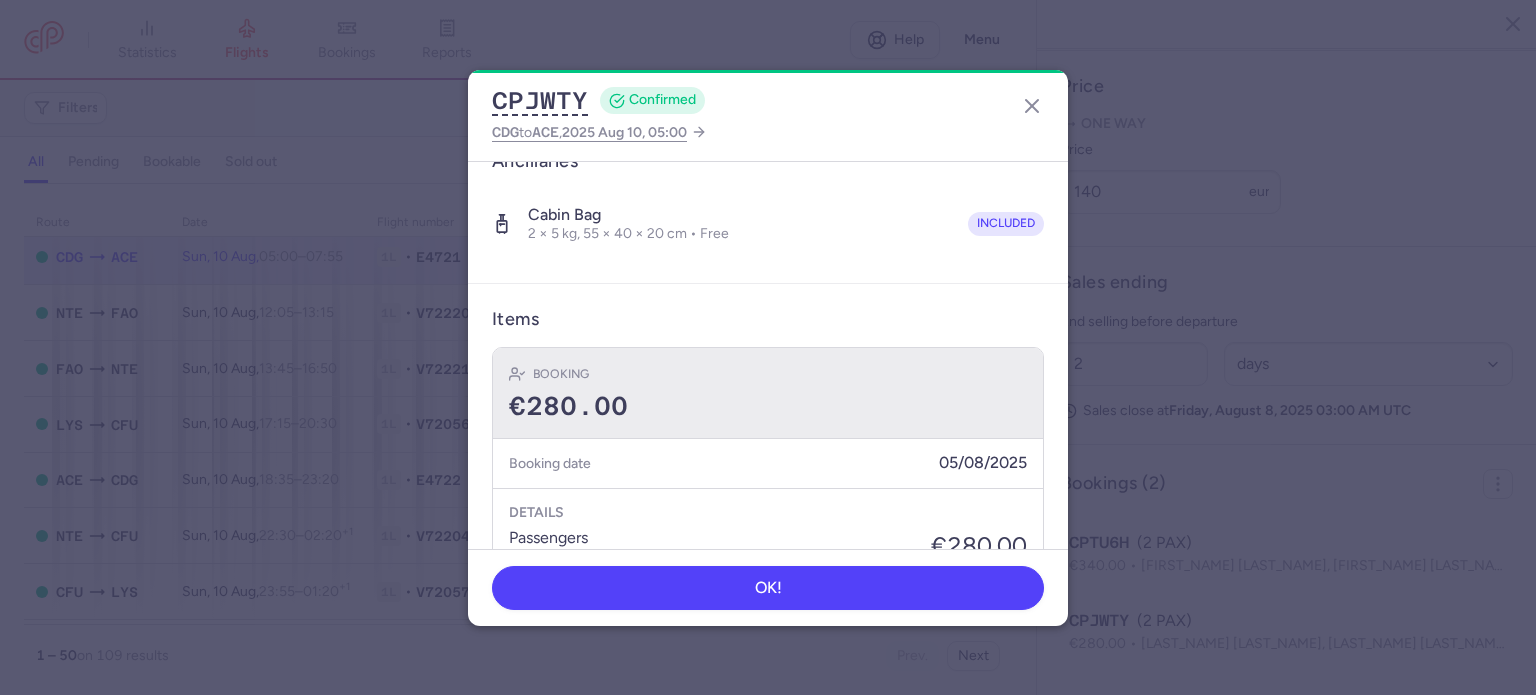 scroll, scrollTop: 728, scrollLeft: 0, axis: vertical 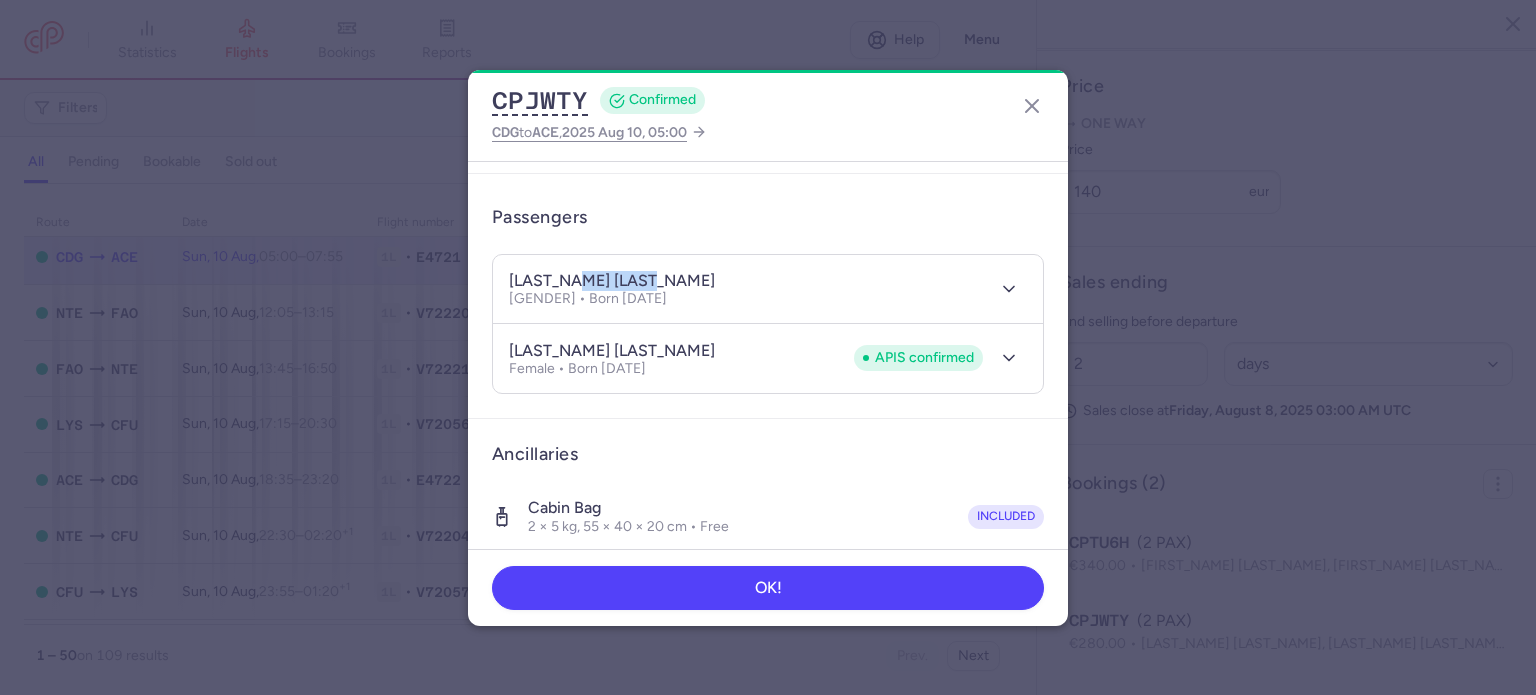 drag, startPoint x: 575, startPoint y: 276, endPoint x: 691, endPoint y: 271, distance: 116.10771 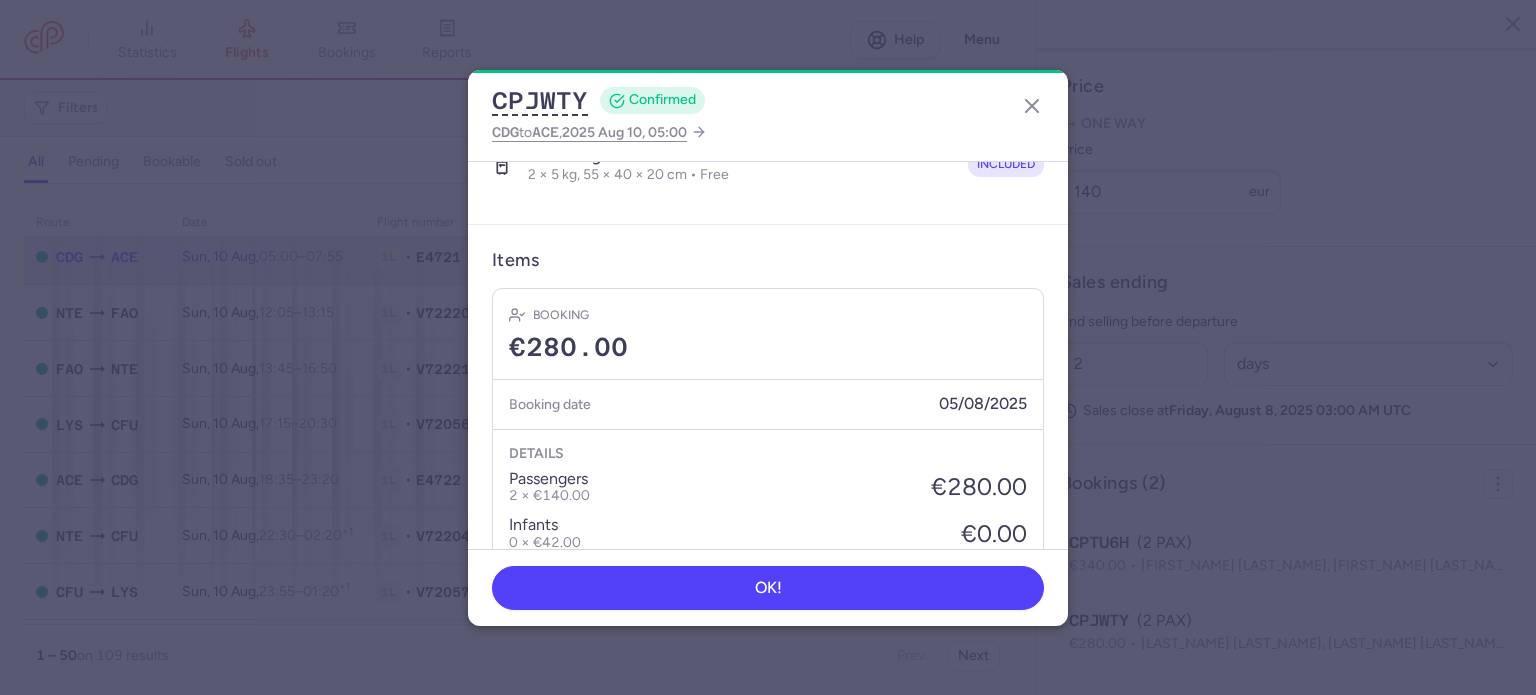 scroll, scrollTop: 328, scrollLeft: 0, axis: vertical 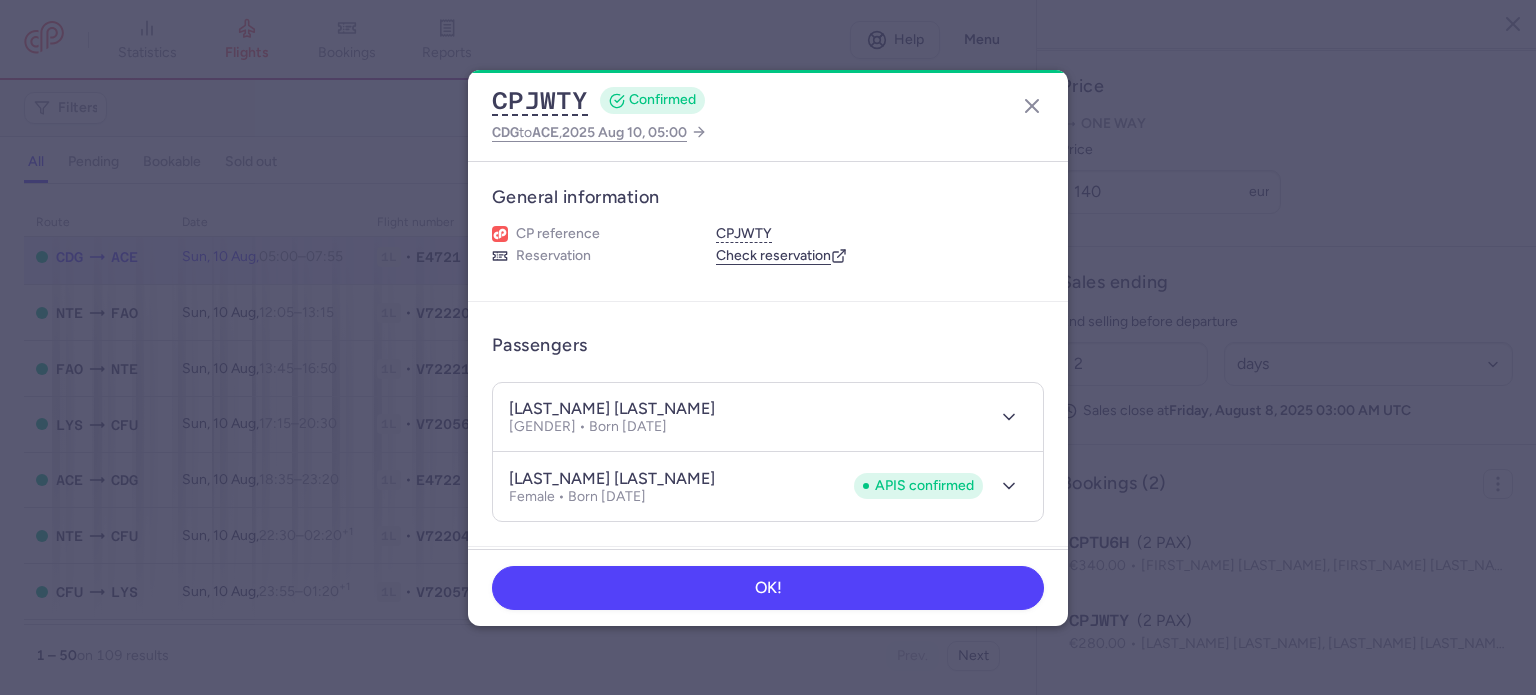 click on "[LAST_NAME] [LAST_NAME]" at bounding box center [612, 409] 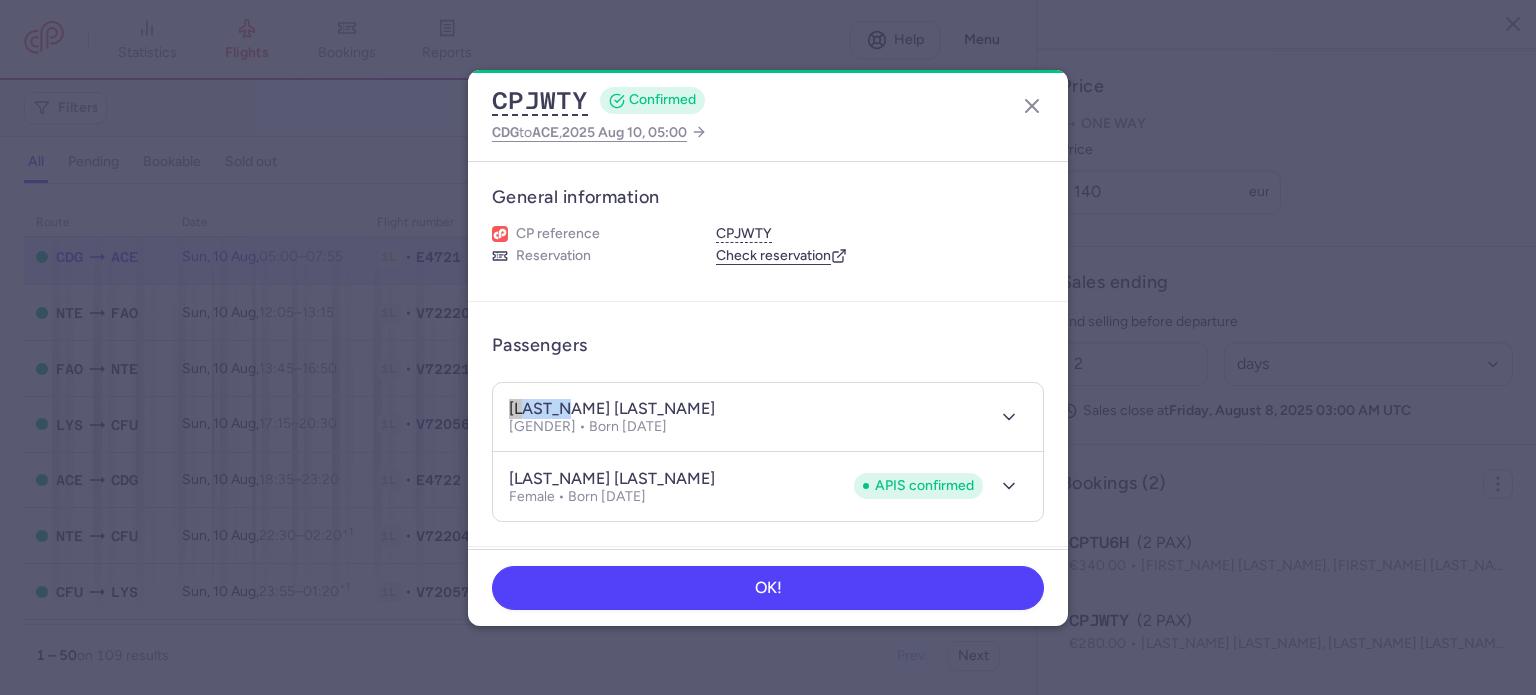 drag, startPoint x: 568, startPoint y: 405, endPoint x: 460, endPoint y: 403, distance: 108.01852 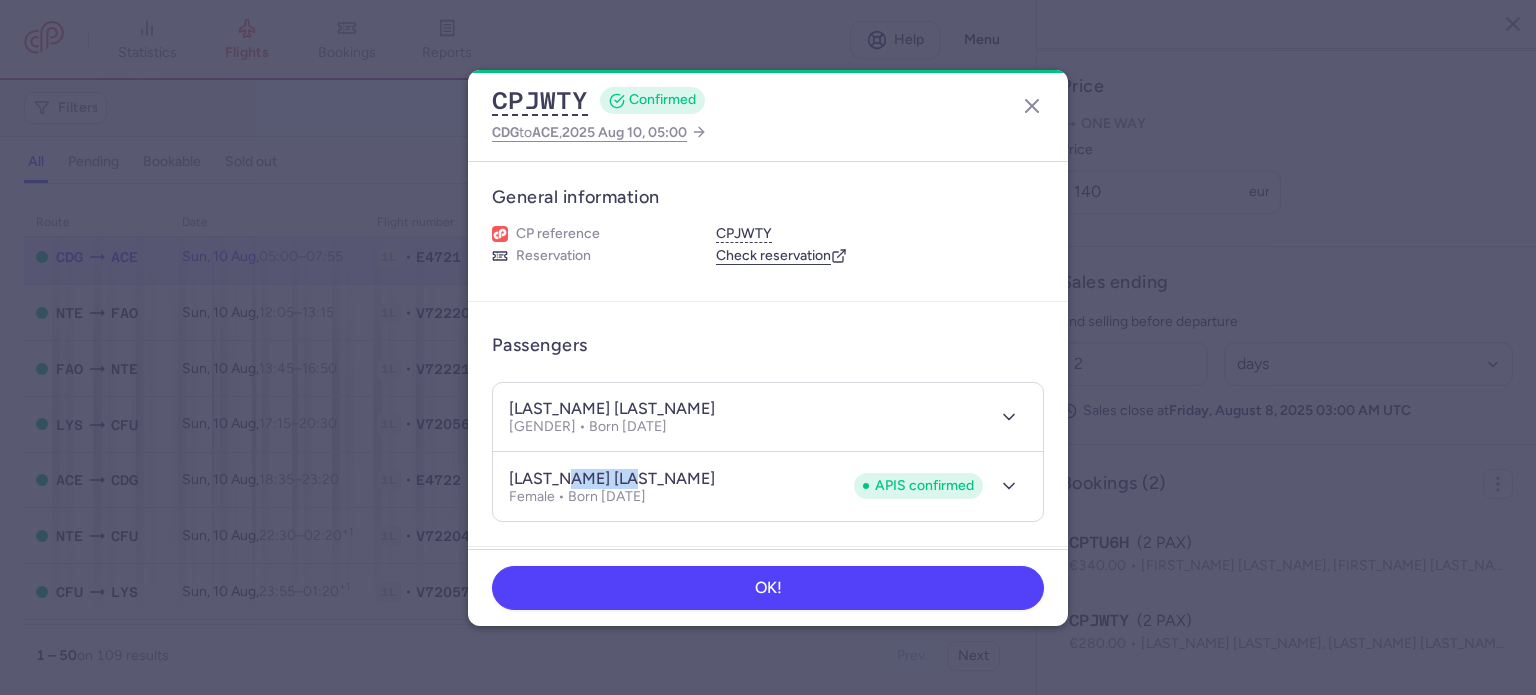 drag, startPoint x: 553, startPoint y: 472, endPoint x: 655, endPoint y: 467, distance: 102.122475 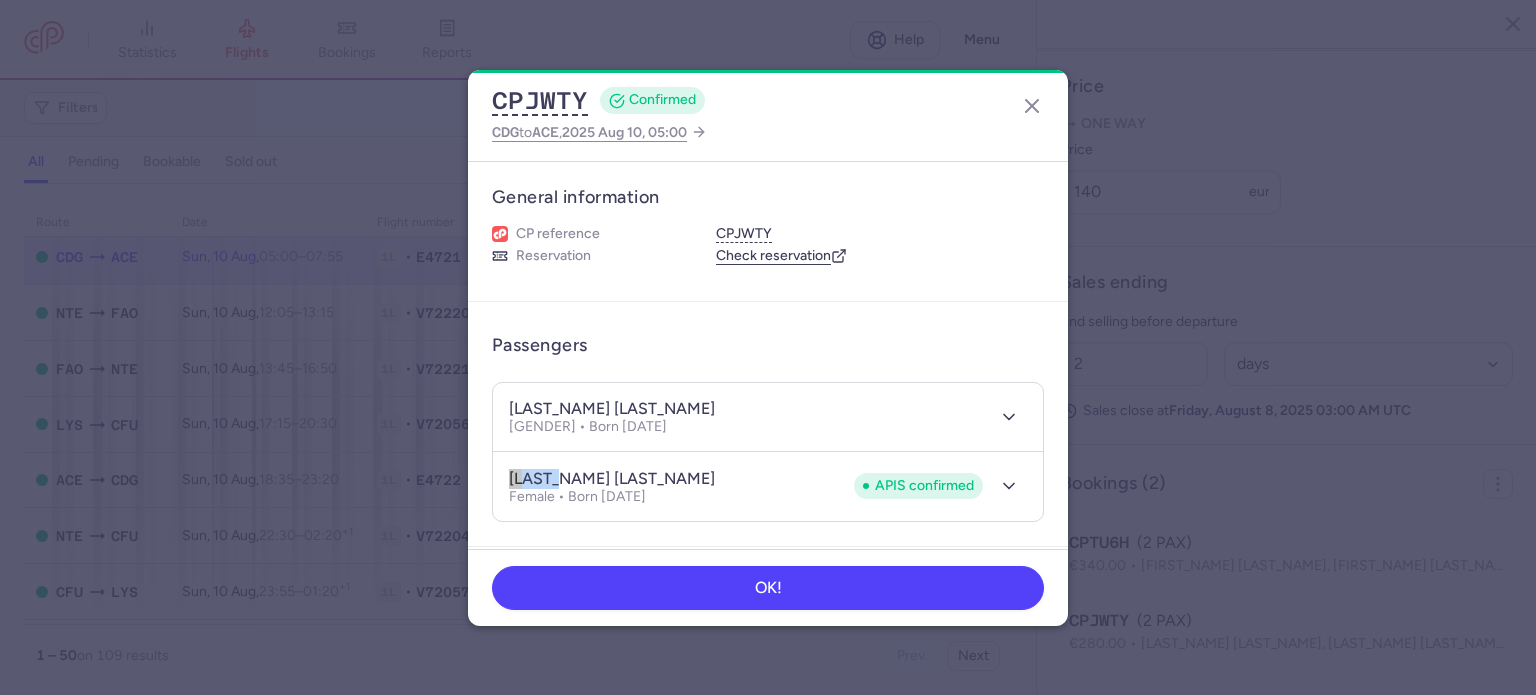 drag, startPoint x: 548, startPoint y: 475, endPoint x: 492, endPoint y: 475, distance: 56 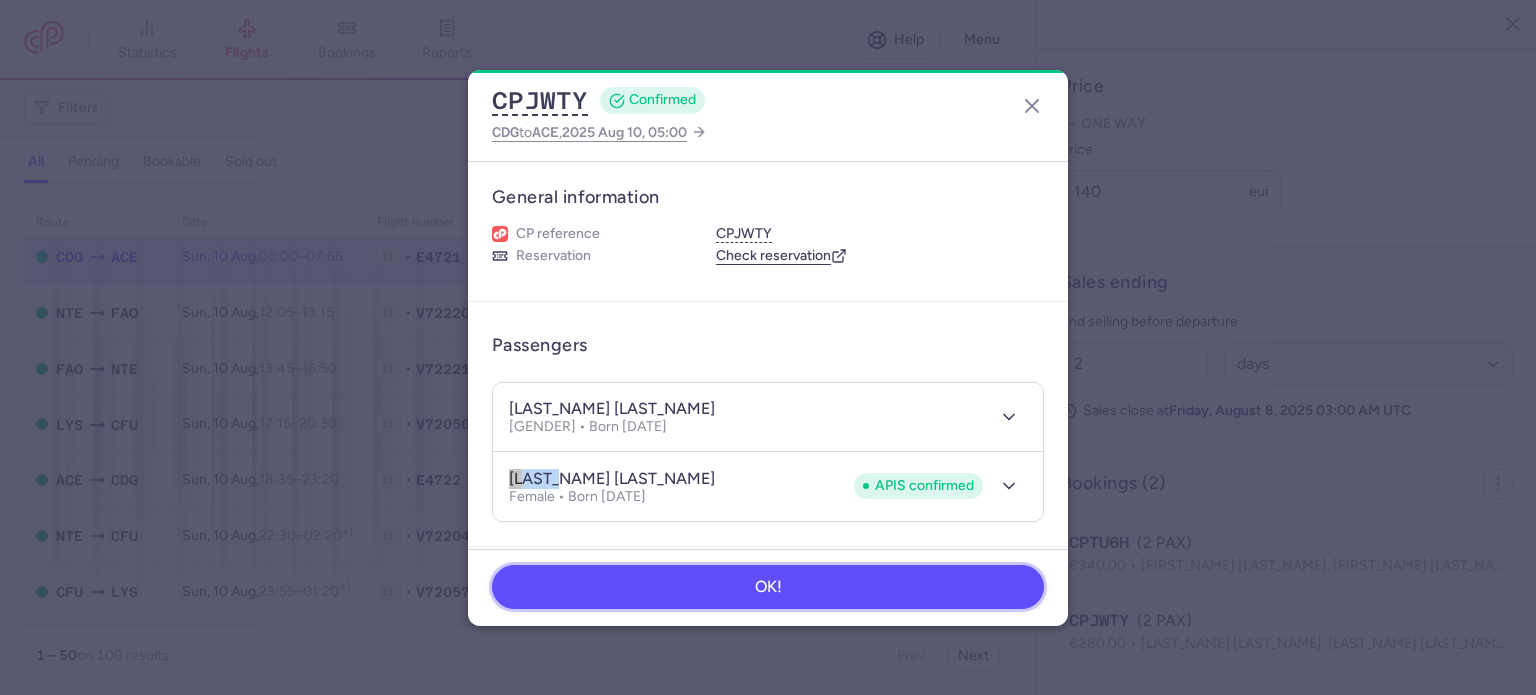 click on "OK!" at bounding box center [768, 587] 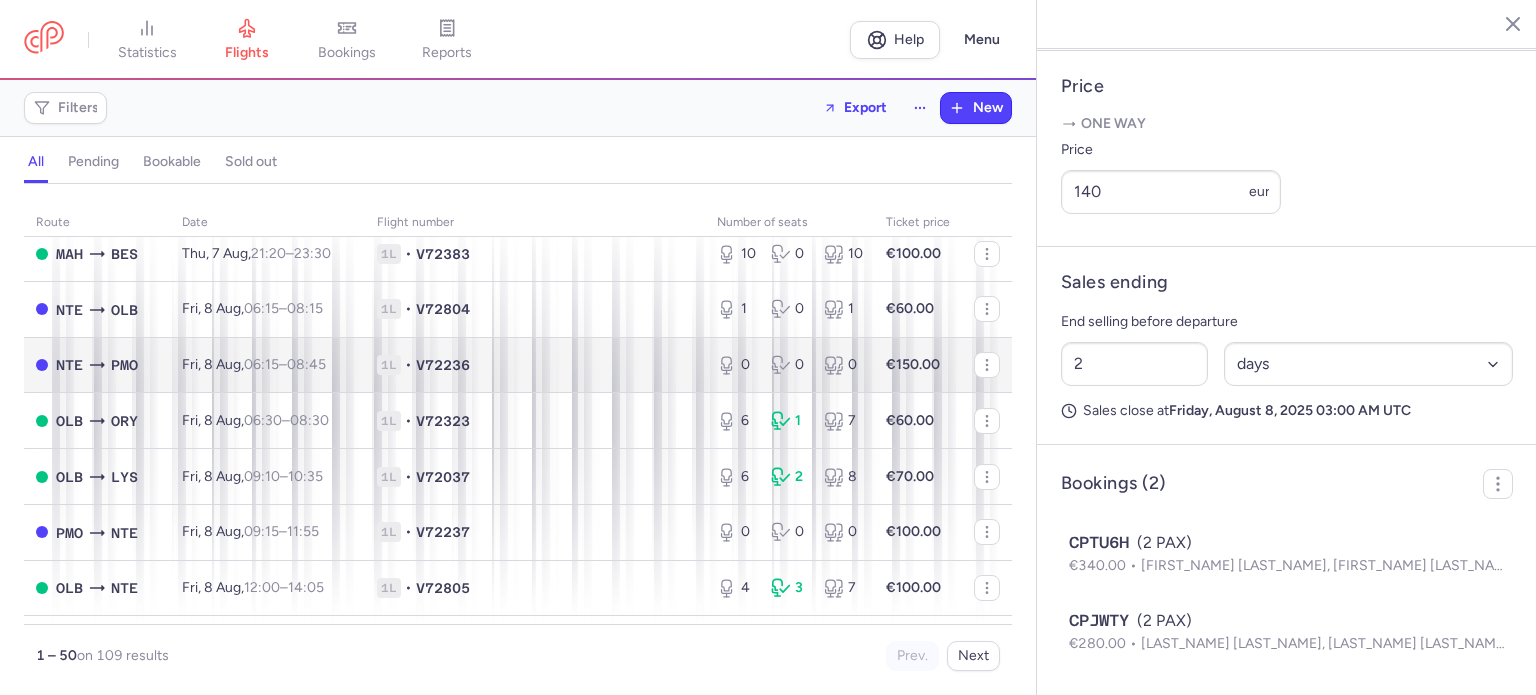 scroll, scrollTop: 0, scrollLeft: 0, axis: both 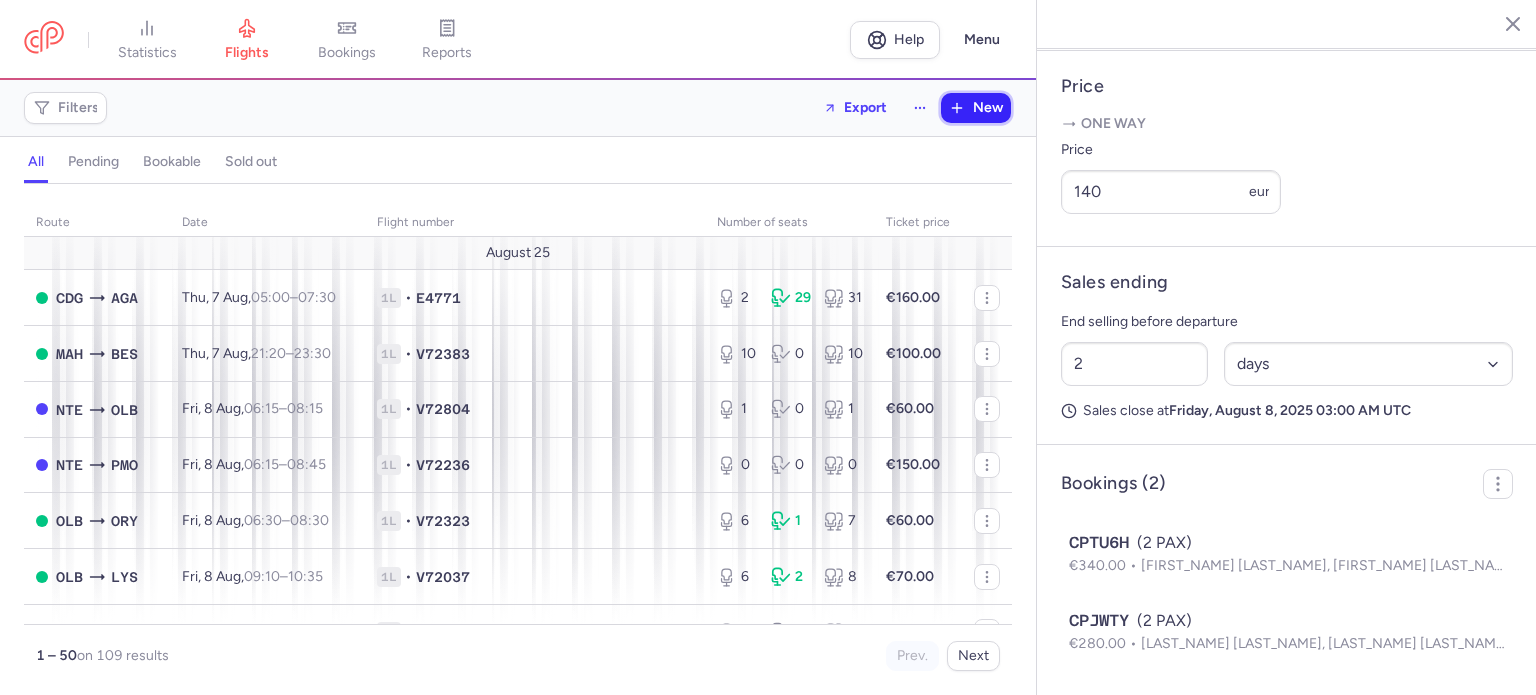 click on "New" at bounding box center [988, 108] 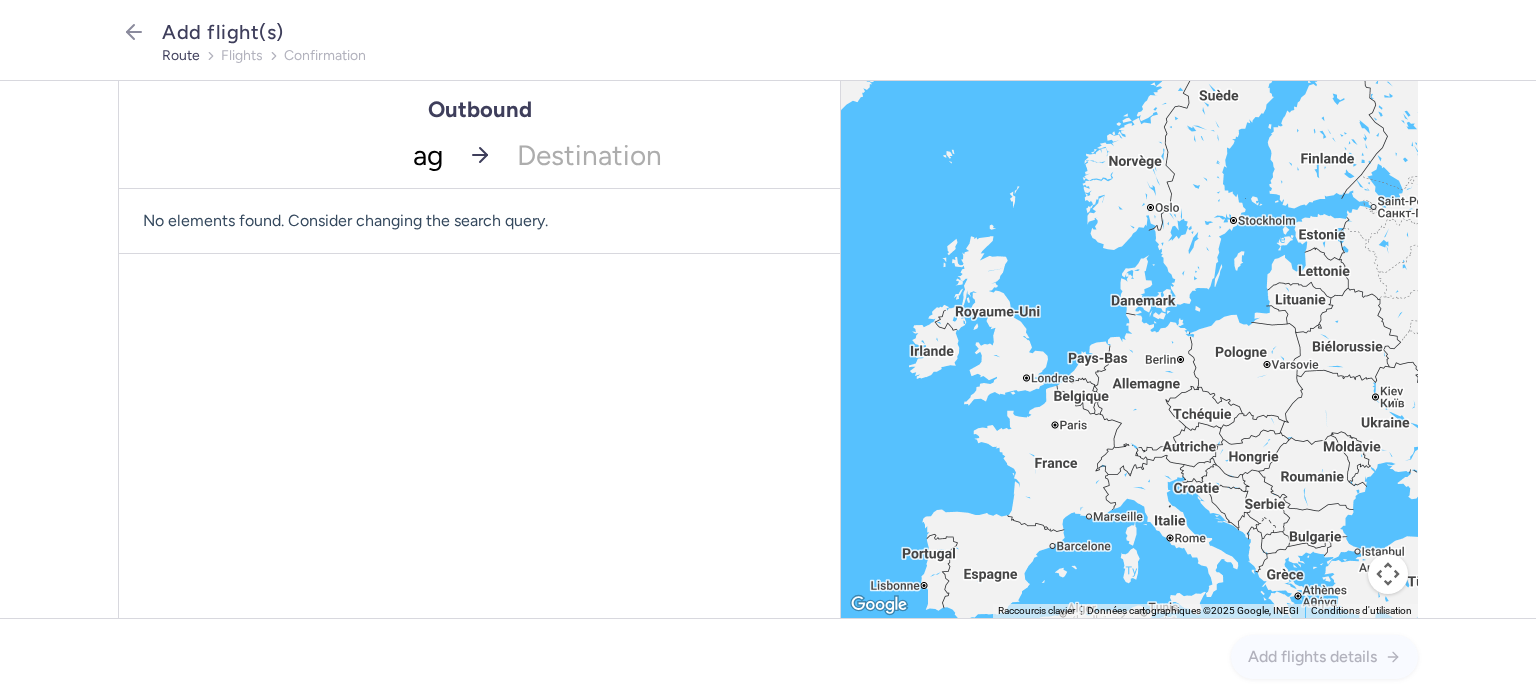 type on "aga" 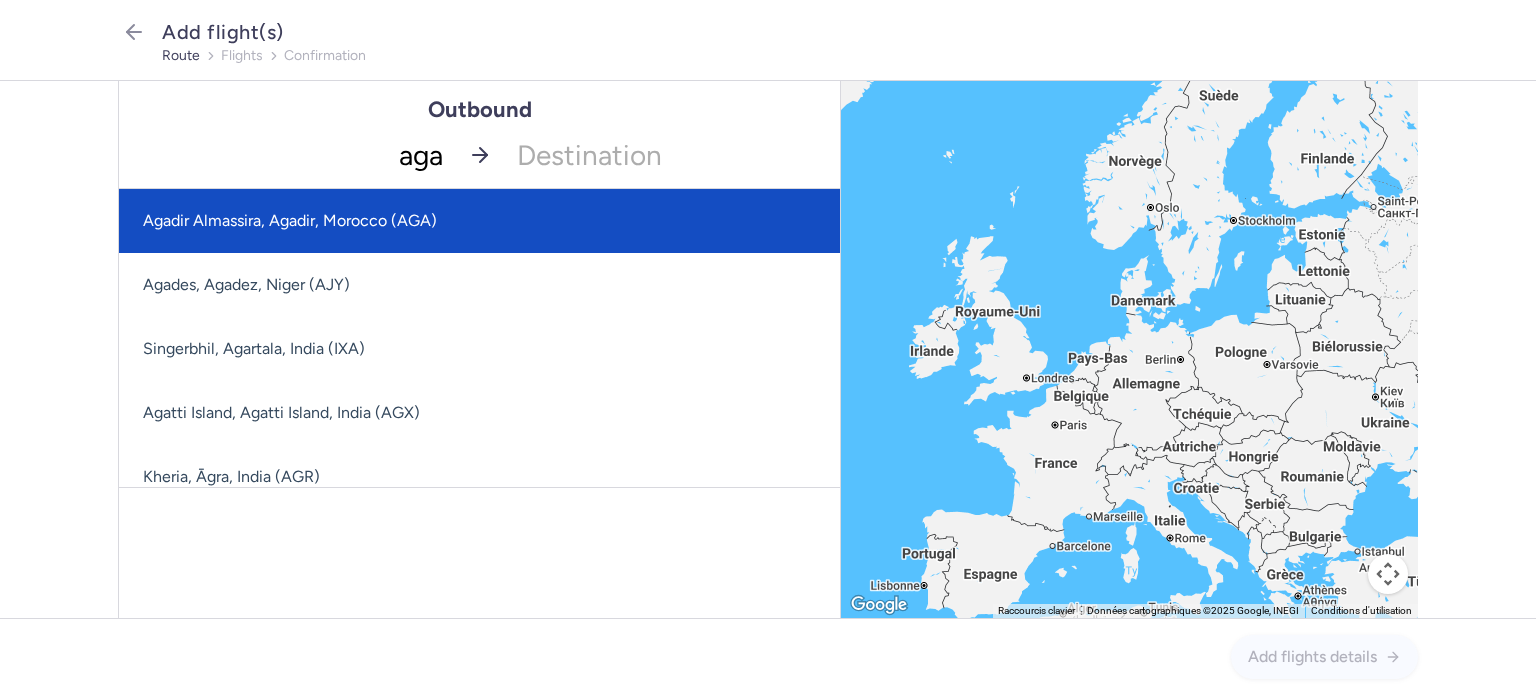 click on "Agadir Almassira, Agadir, Morocco (AGA)" at bounding box center (479, 221) 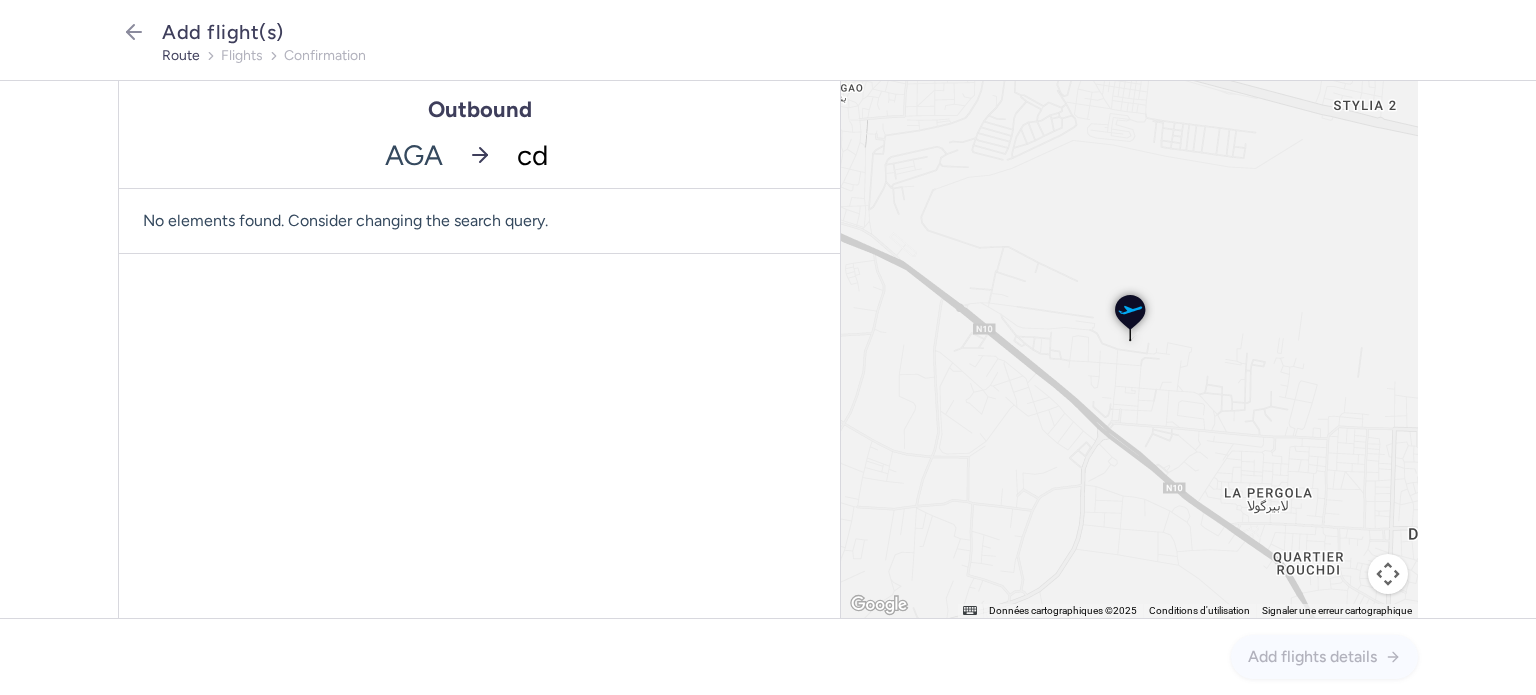 type on "cdg" 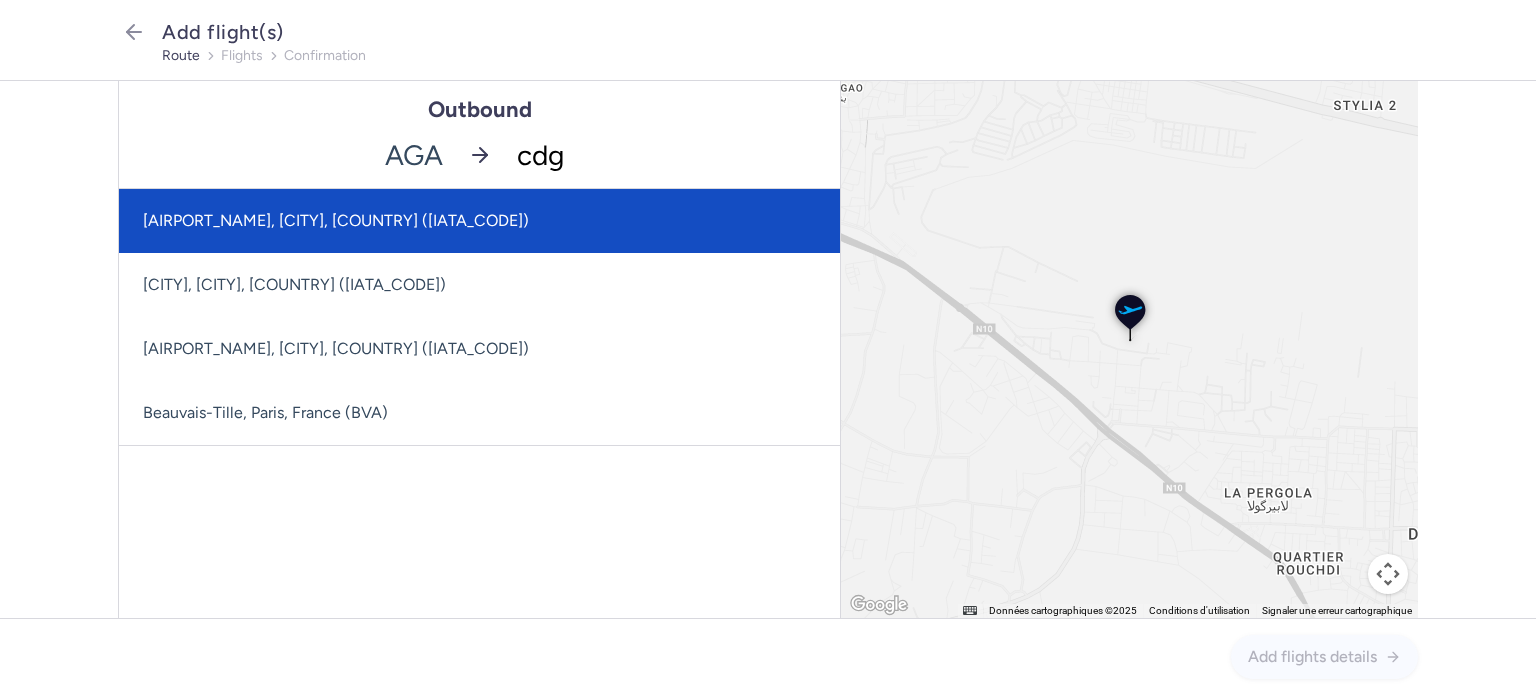 click on "[AIRPORT_NAME], [CITY], [COUNTRY] ([IATA_CODE])" at bounding box center (479, 221) 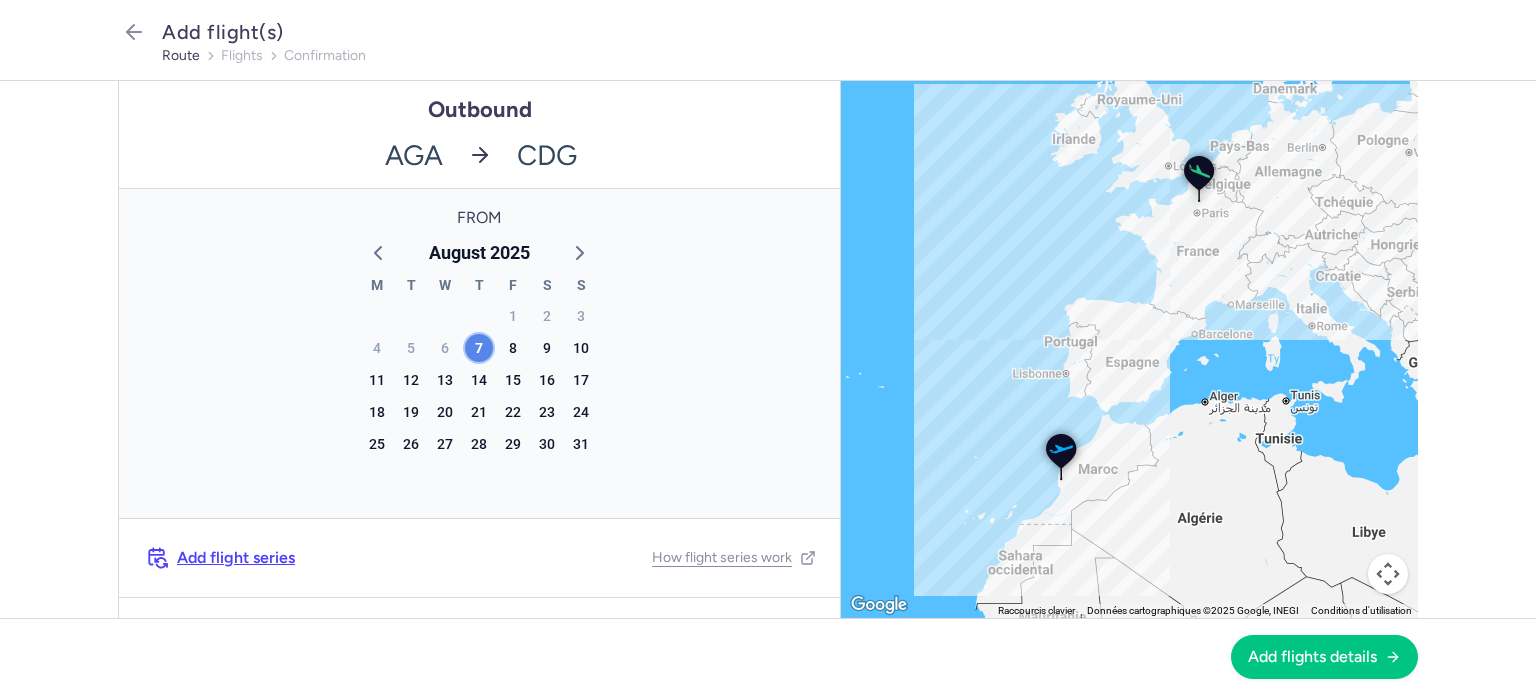 click on "7" 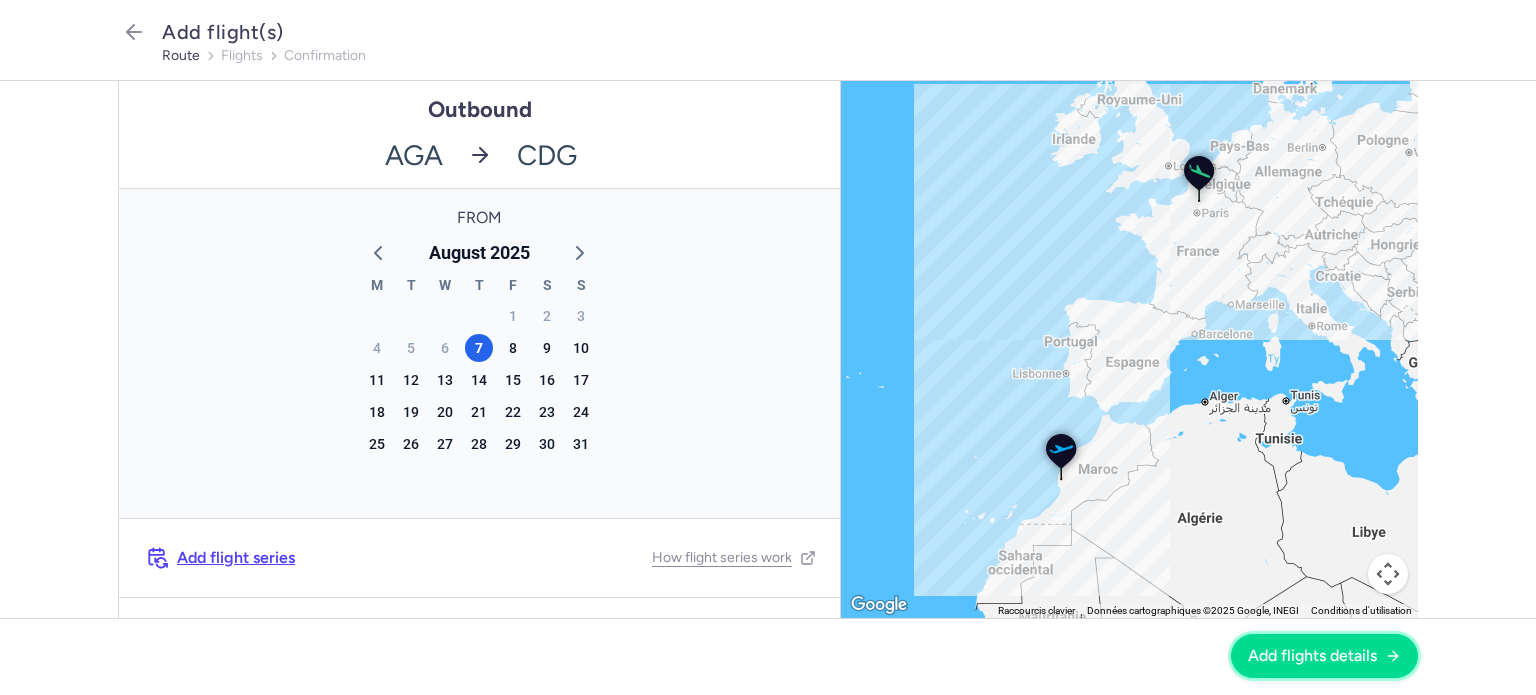 click on "Add flights details" at bounding box center (1324, 656) 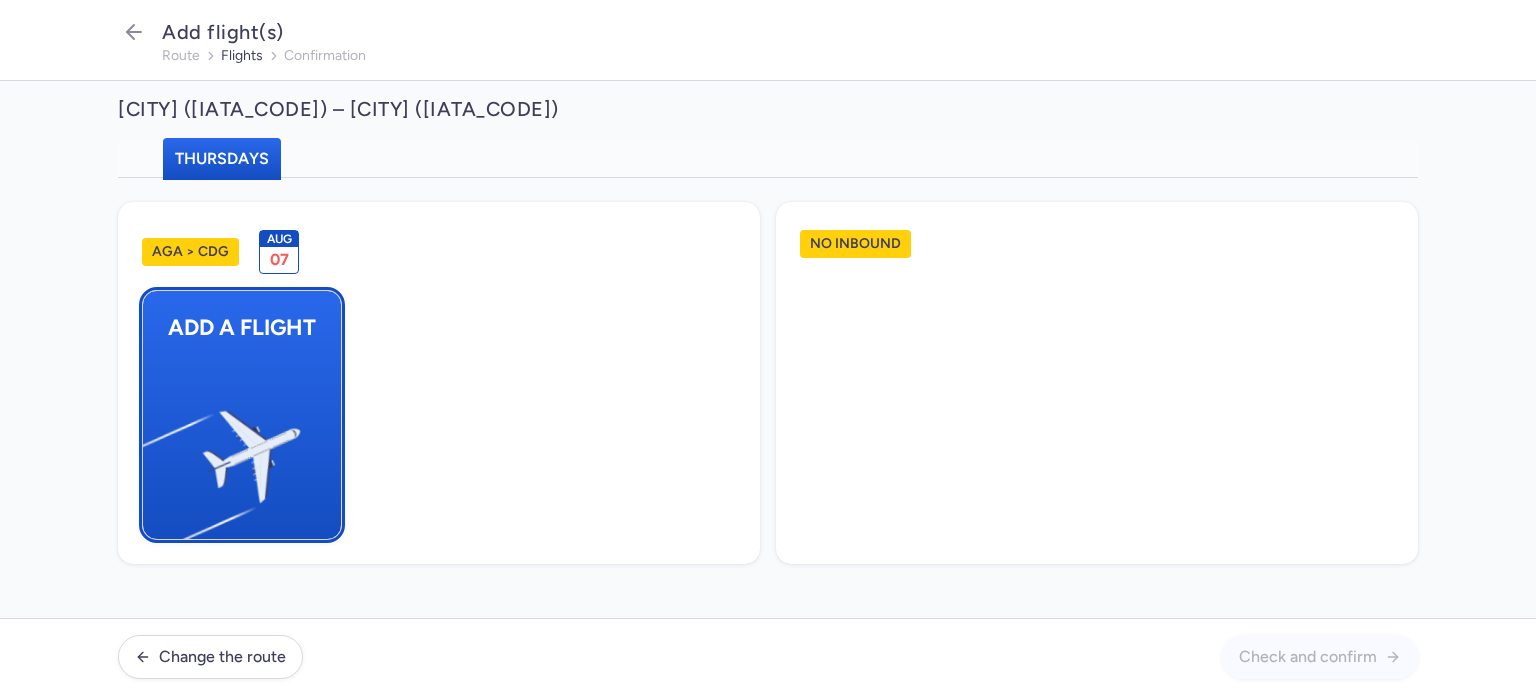 click at bounding box center [153, 448] 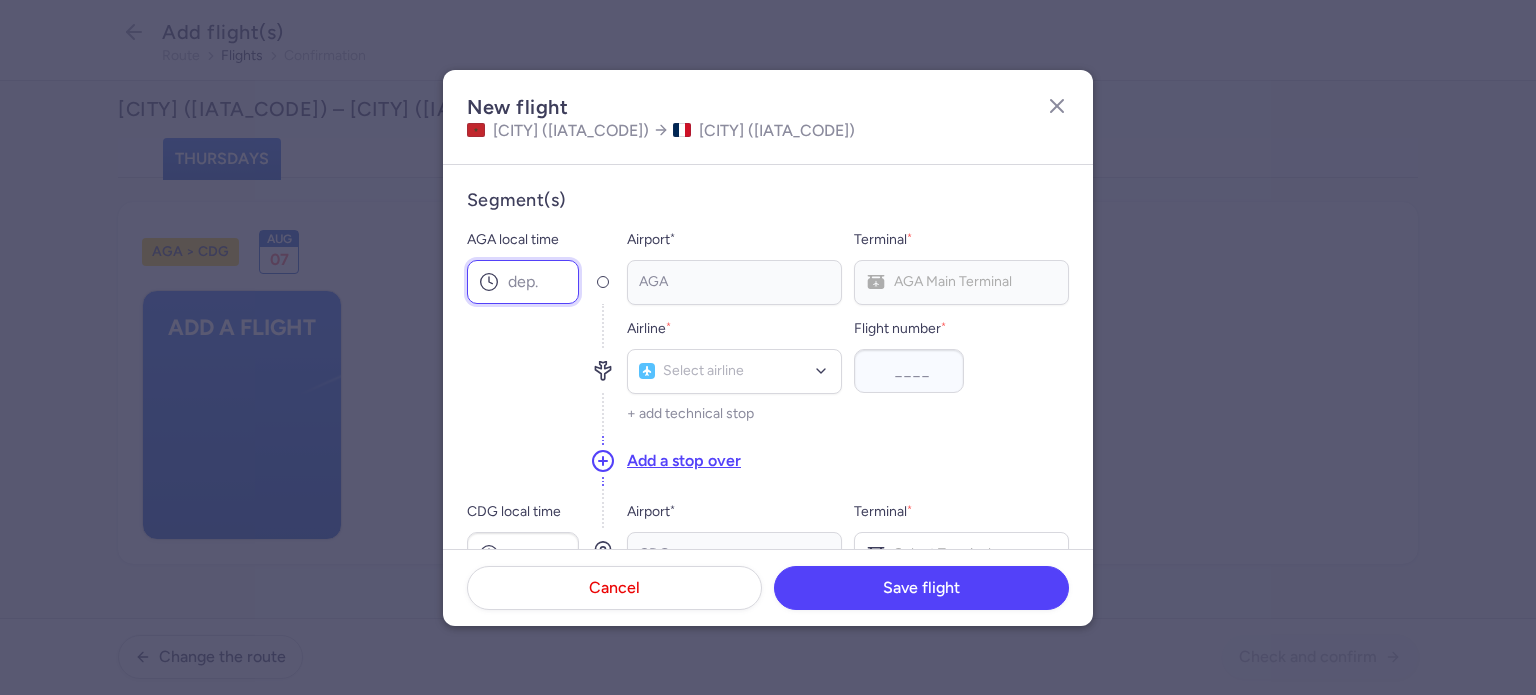 click on "AGA local time" at bounding box center [523, 282] 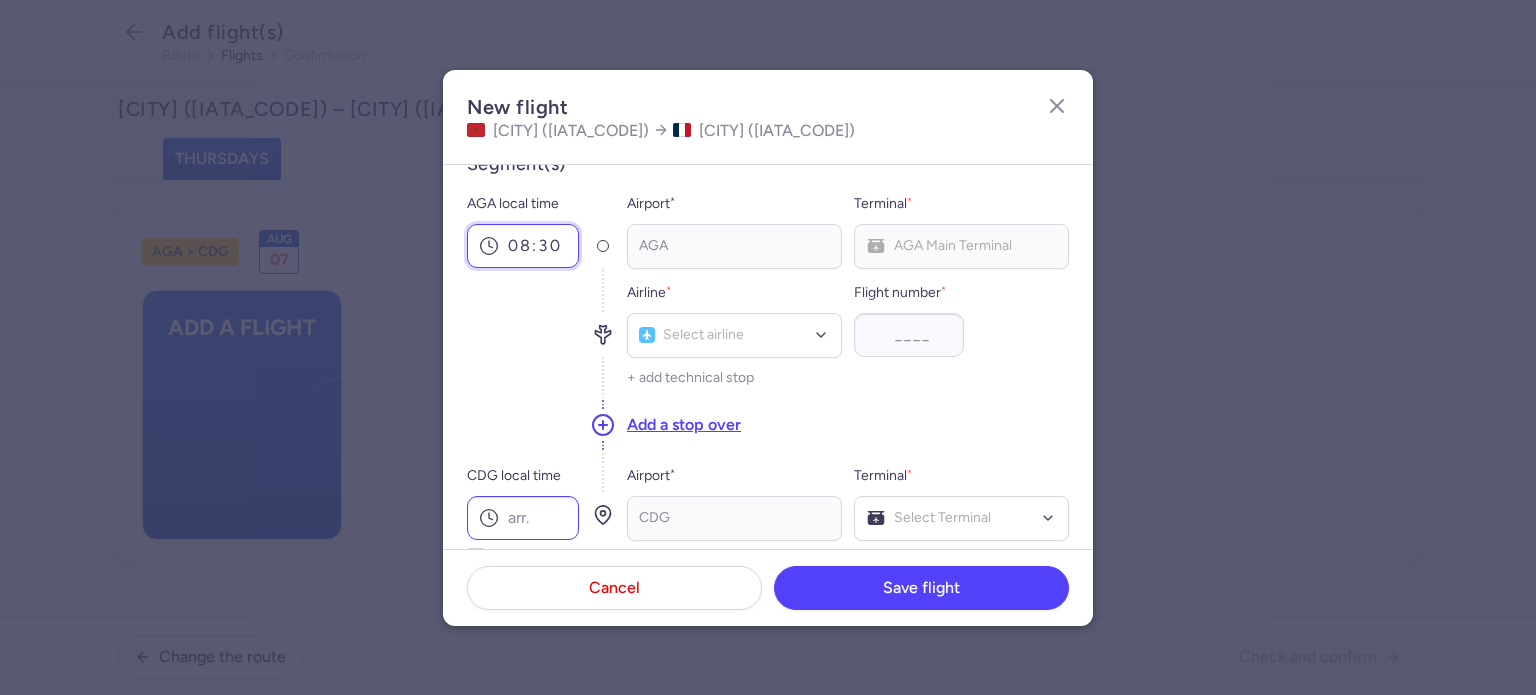 scroll, scrollTop: 100, scrollLeft: 0, axis: vertical 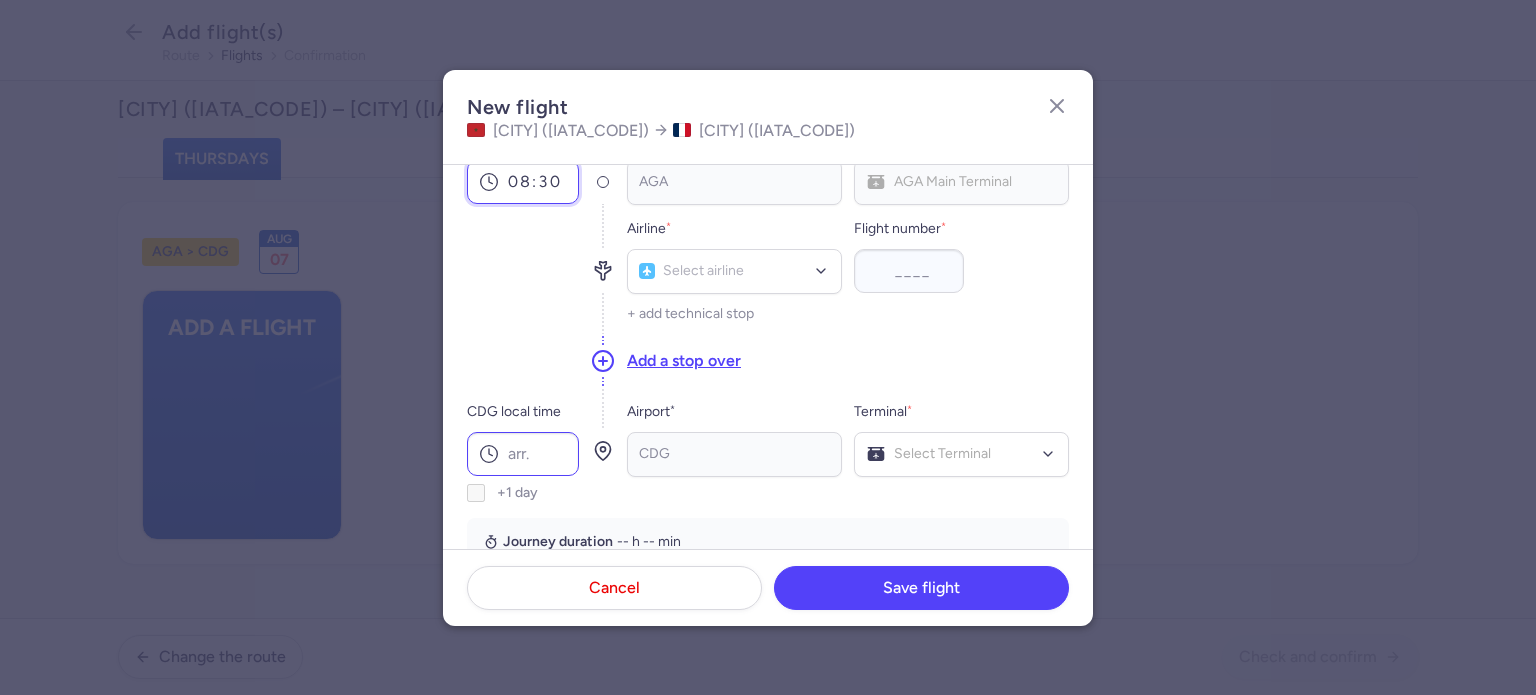 type on "08:30" 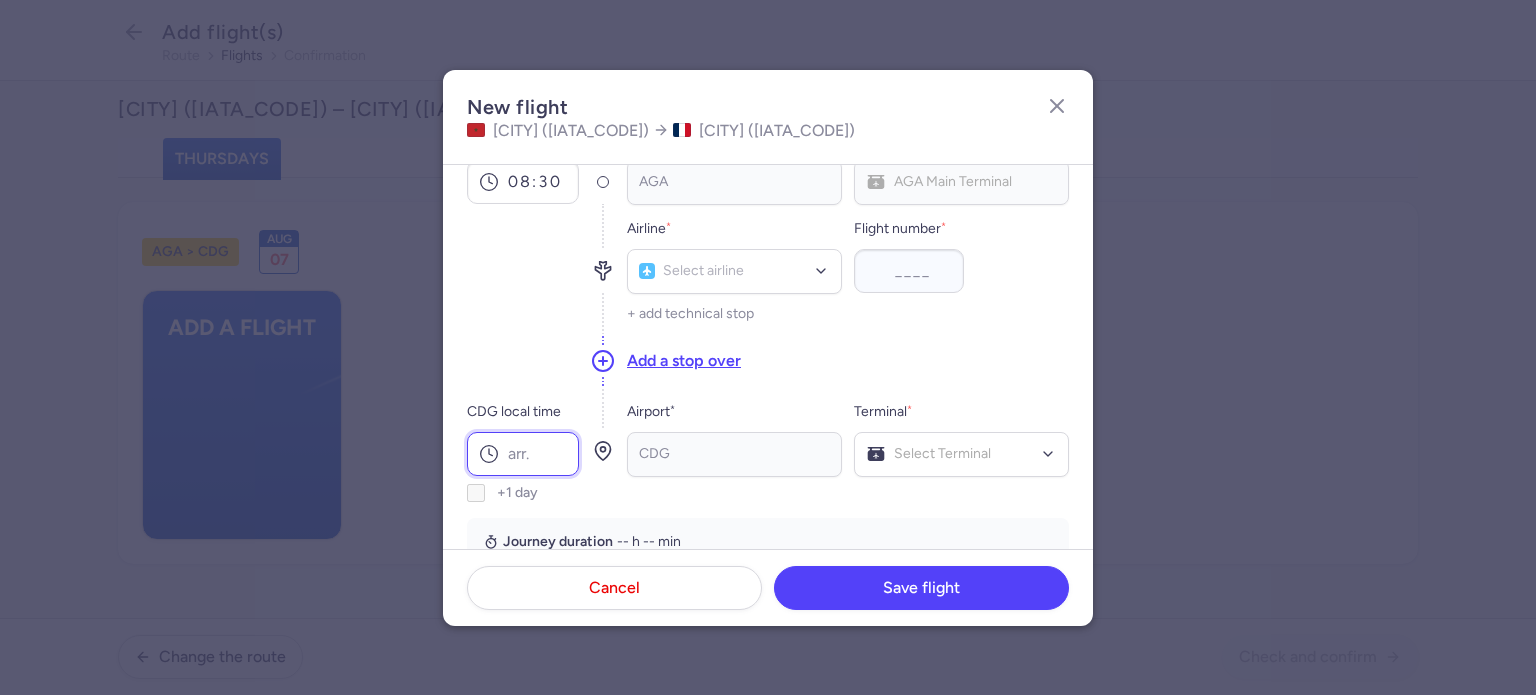 click on "CDG local time" at bounding box center [523, 454] 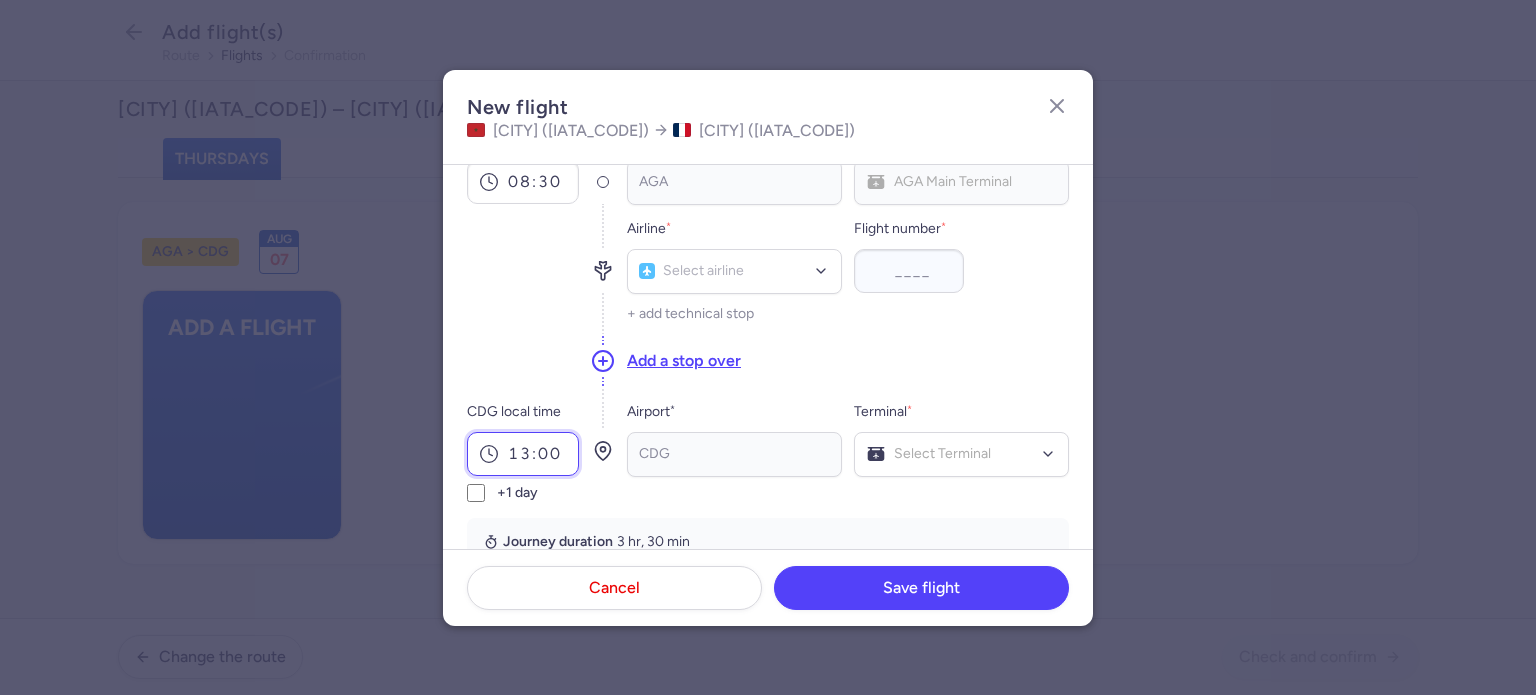 scroll, scrollTop: 0, scrollLeft: 0, axis: both 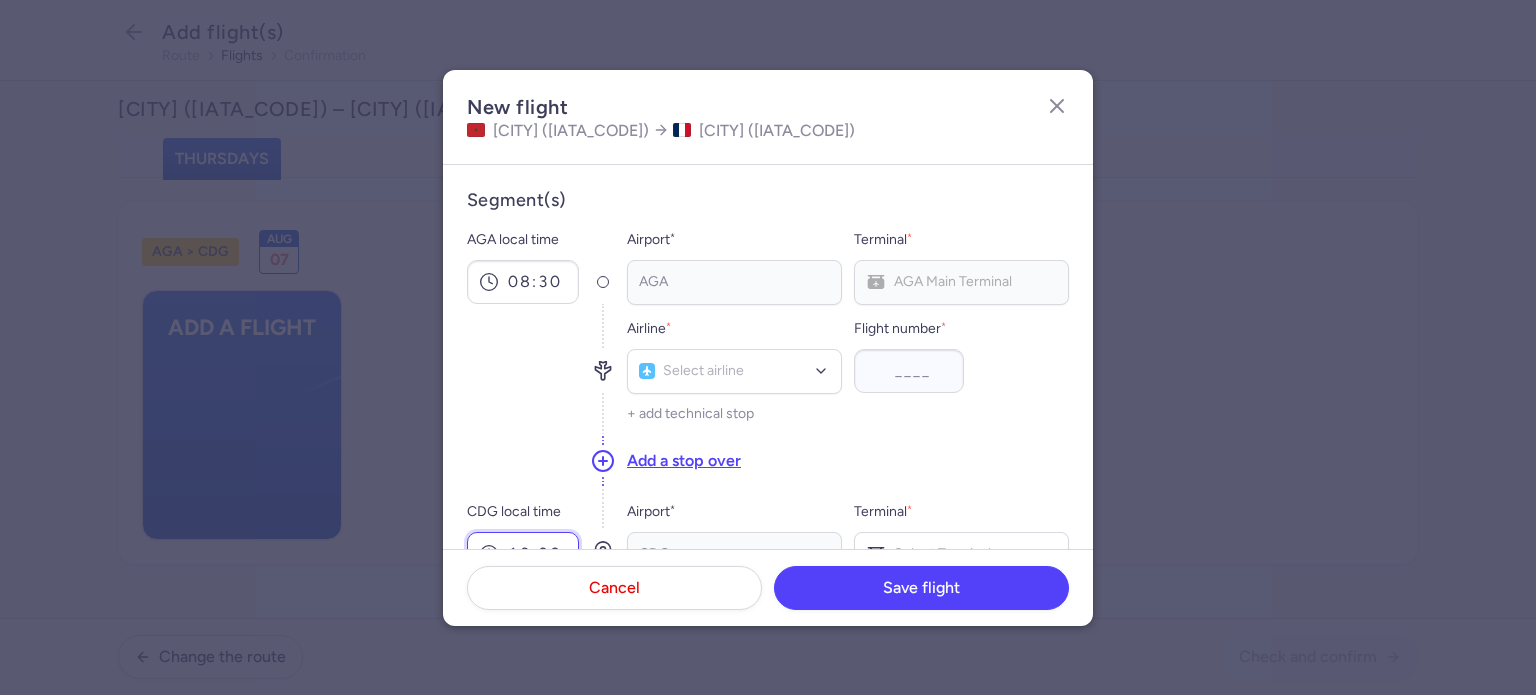 type on "13:00" 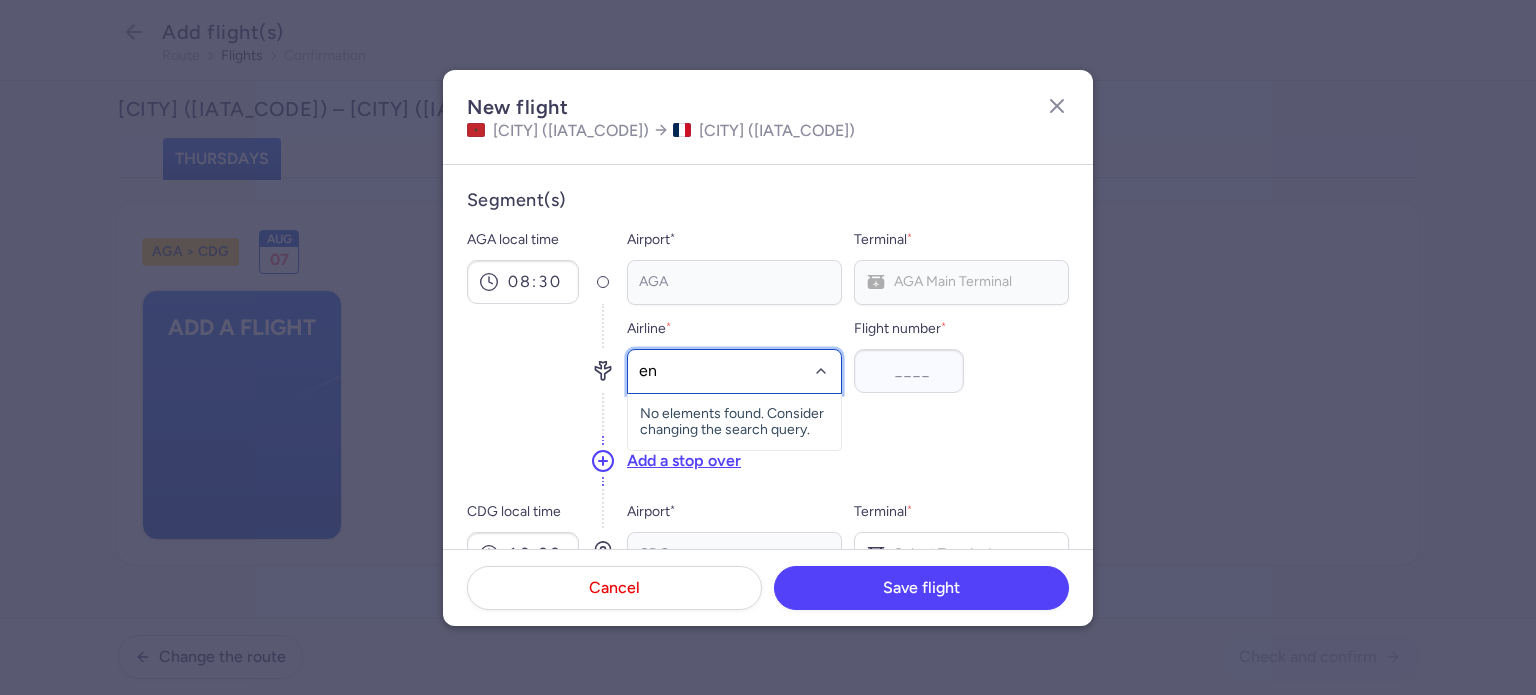 type on "ent" 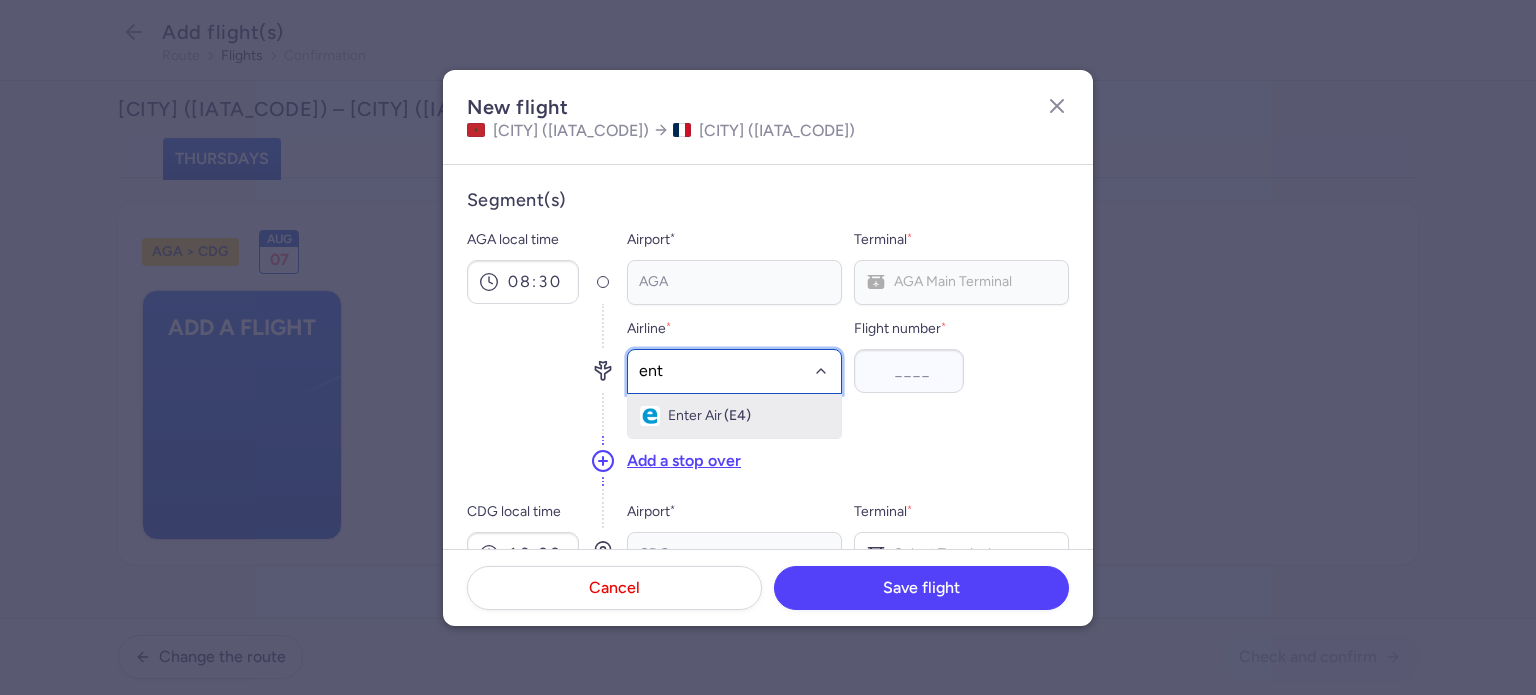 click on "Enter Air (E4)" at bounding box center [734, 416] 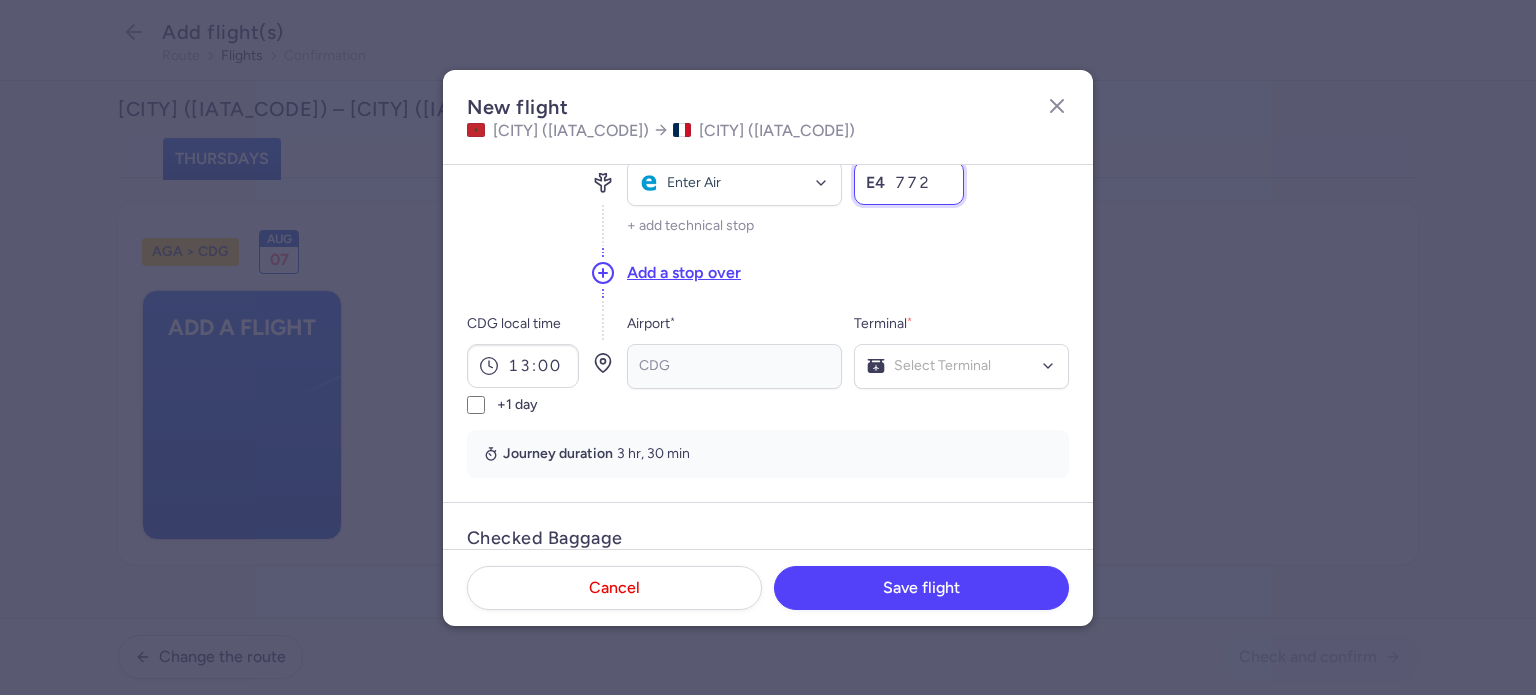 scroll, scrollTop: 200, scrollLeft: 0, axis: vertical 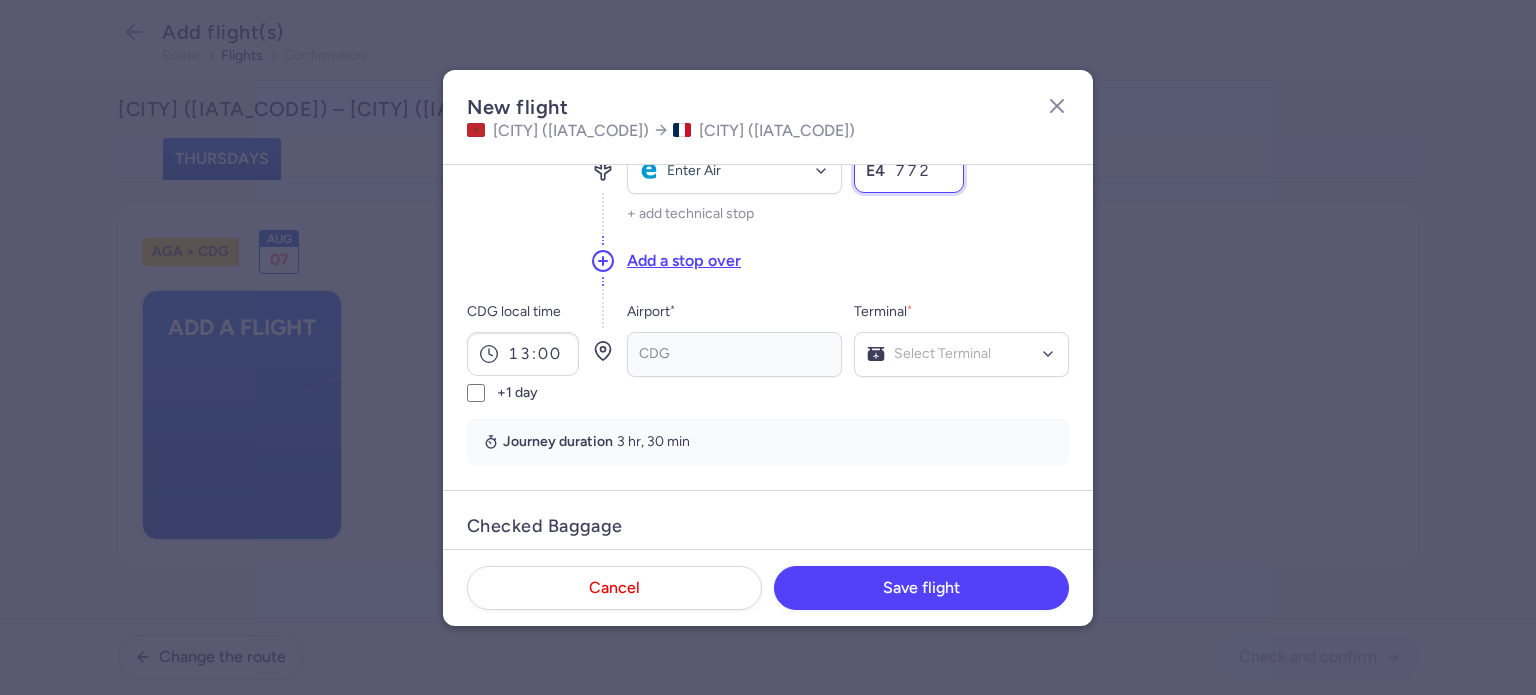 type on "772" 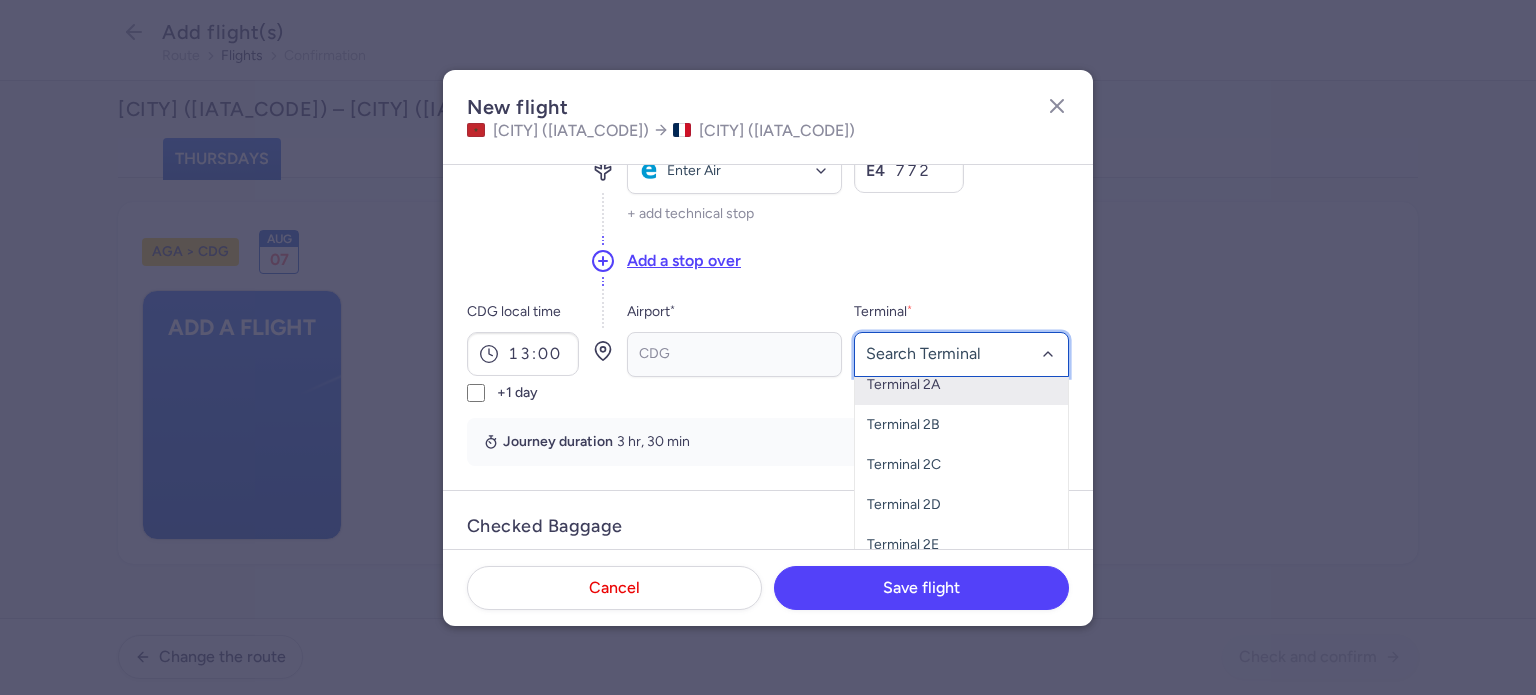 scroll, scrollTop: 80, scrollLeft: 0, axis: vertical 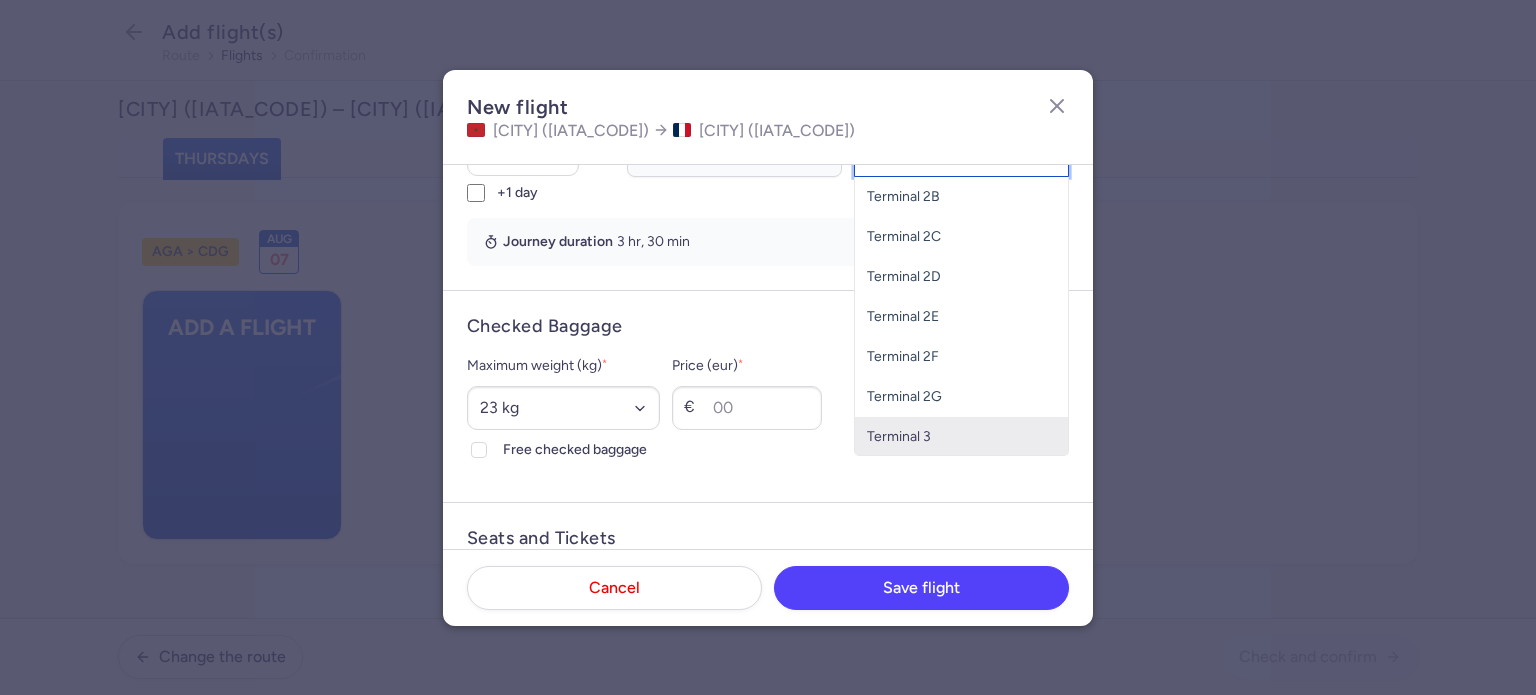 click on "Terminal 3" at bounding box center (961, 437) 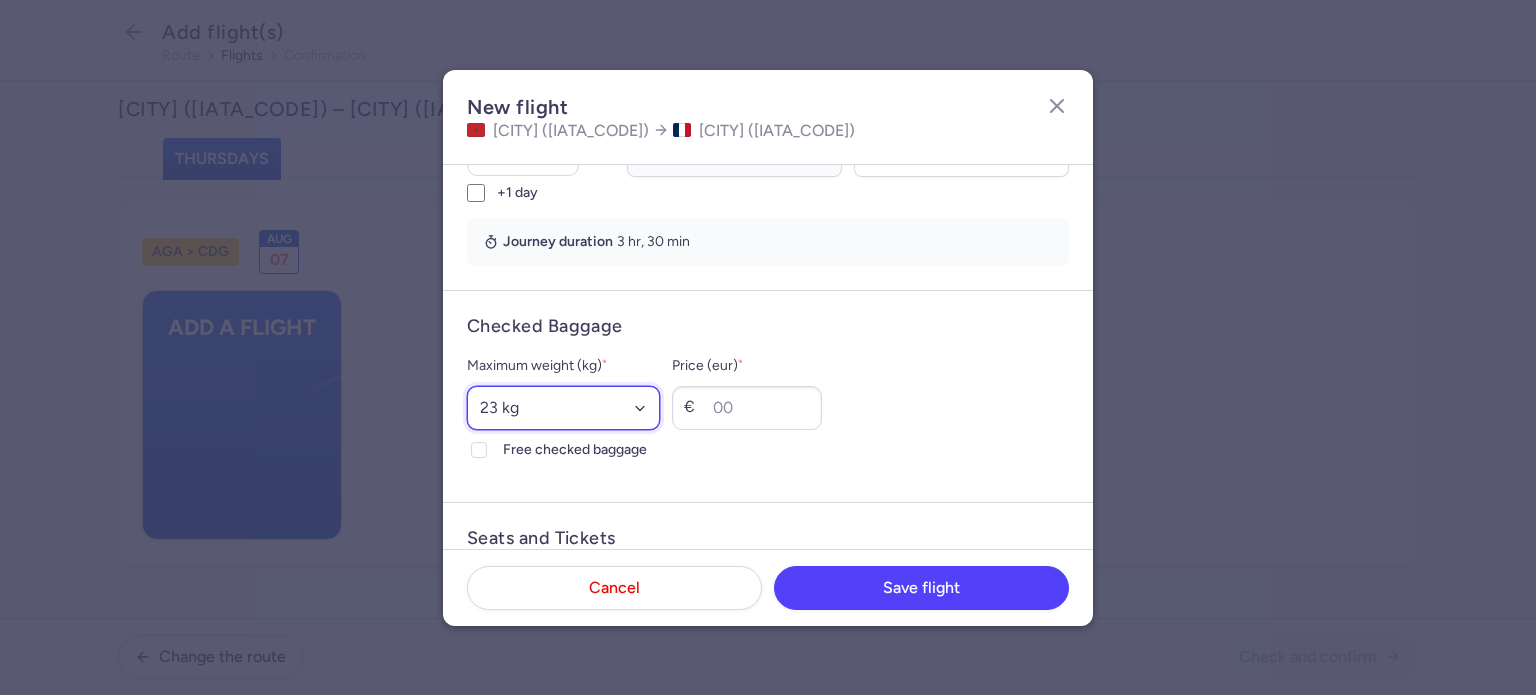 drag, startPoint x: 652, startPoint y: 422, endPoint x: 640, endPoint y: 407, distance: 19.209373 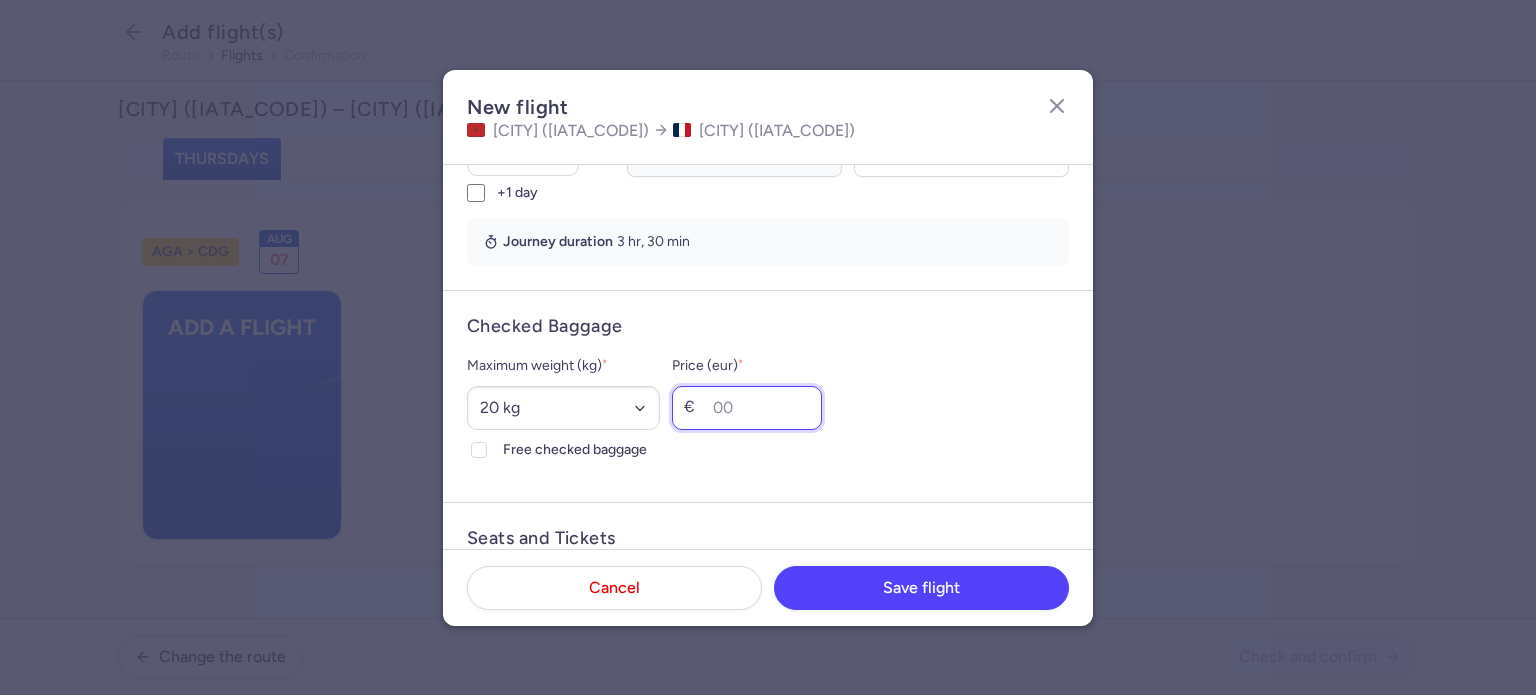 click on "Price (eur)  *" at bounding box center (747, 408) 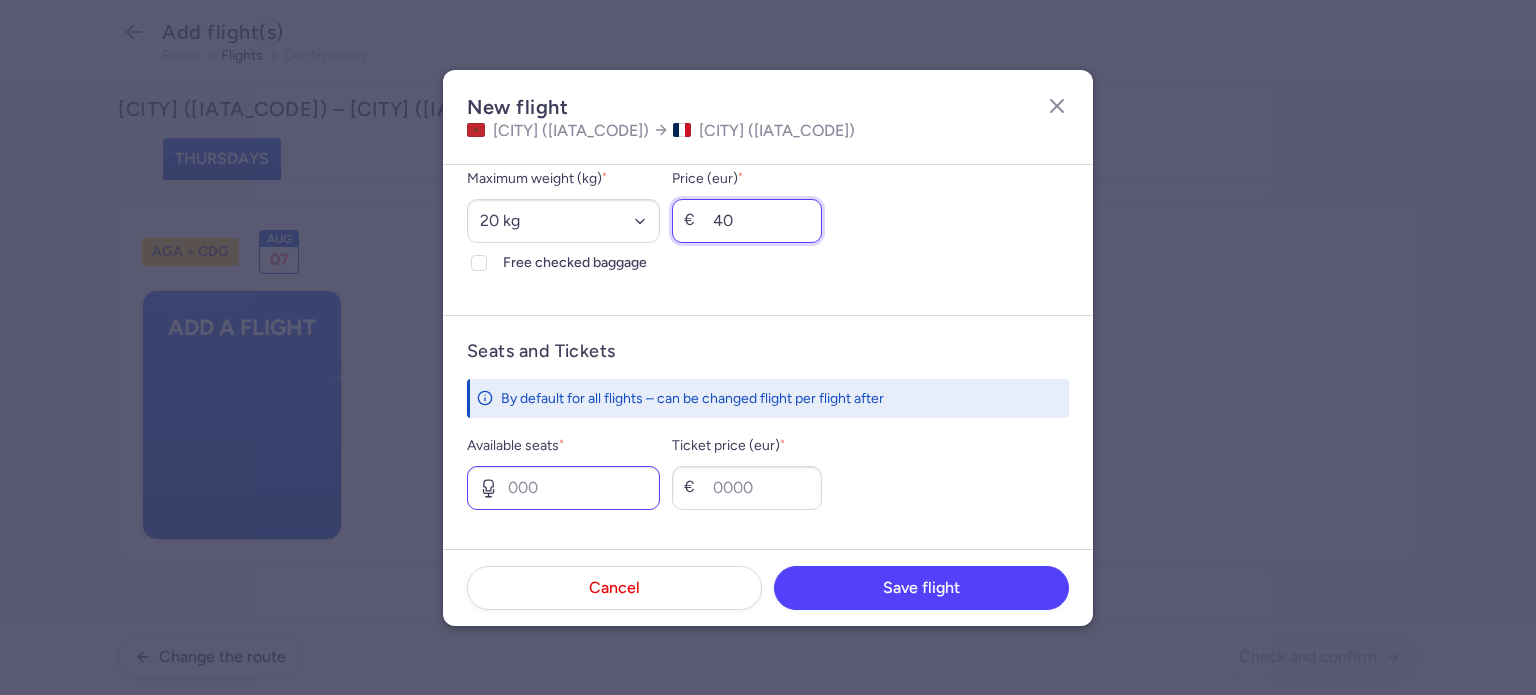 scroll, scrollTop: 600, scrollLeft: 0, axis: vertical 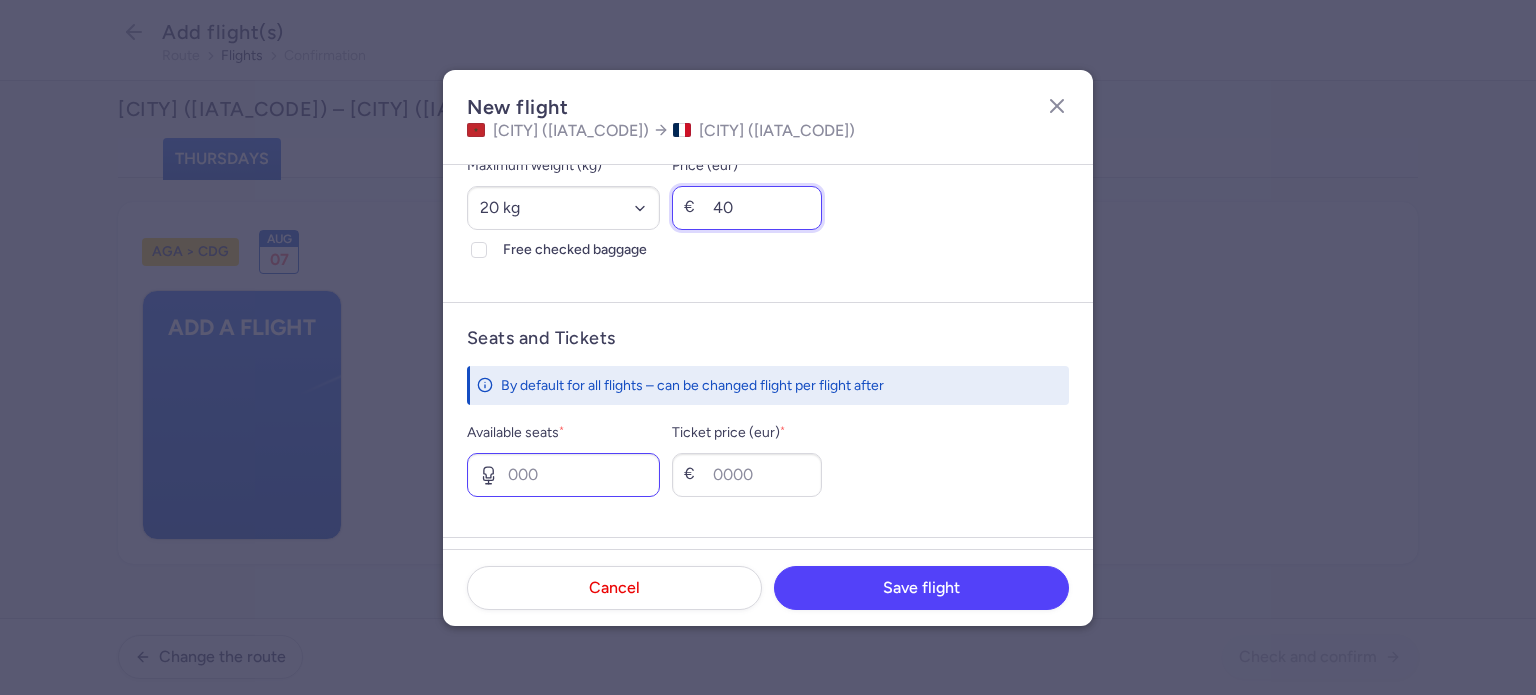 type on "40" 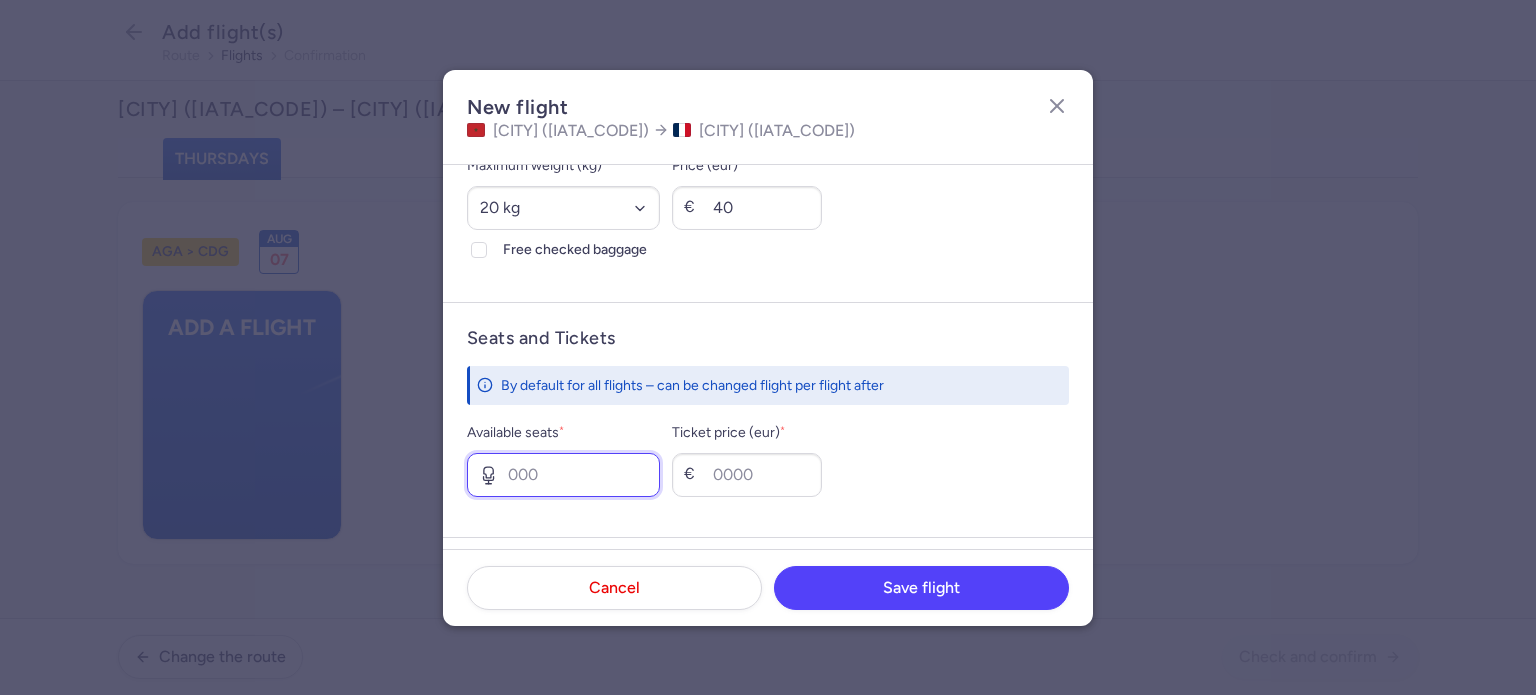 click on "Available seats  *" at bounding box center (563, 475) 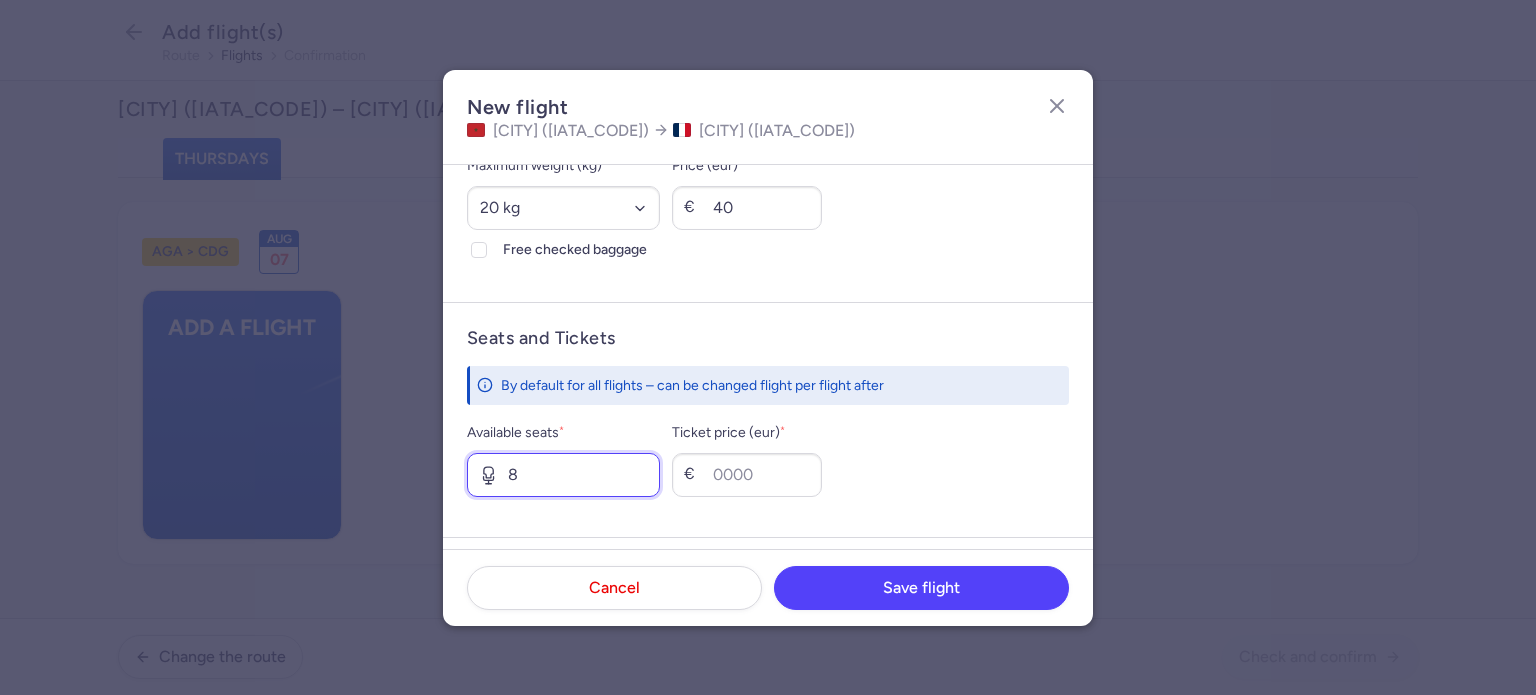 type on "8" 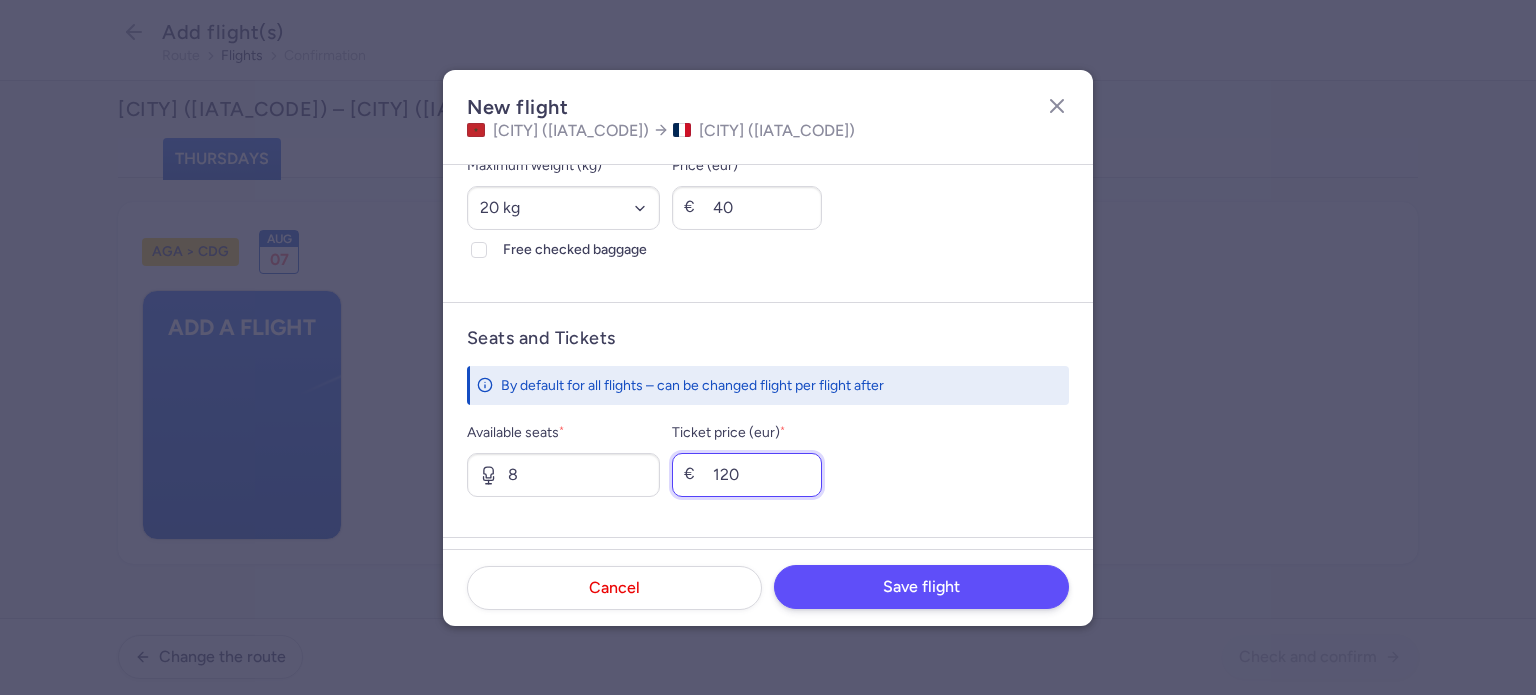 type on "120" 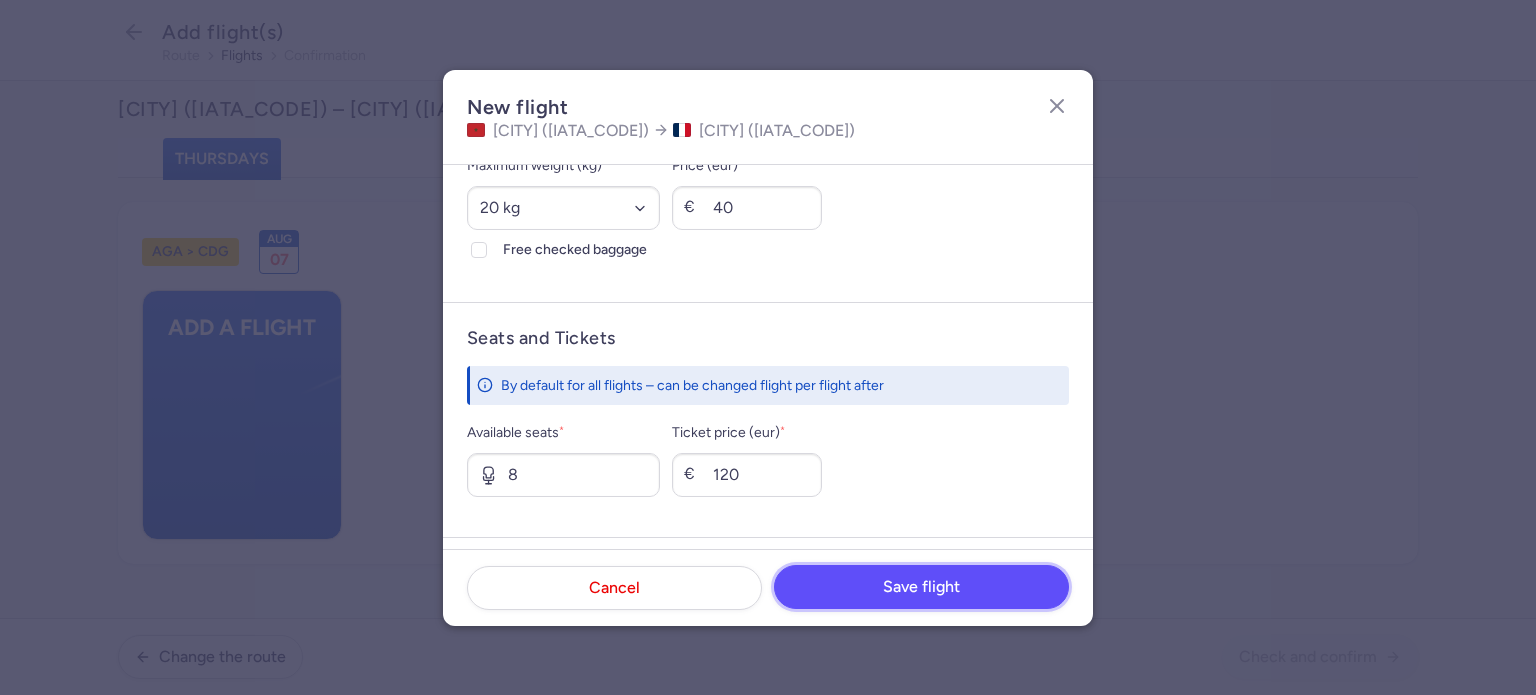 click on "Save flight" at bounding box center [921, 587] 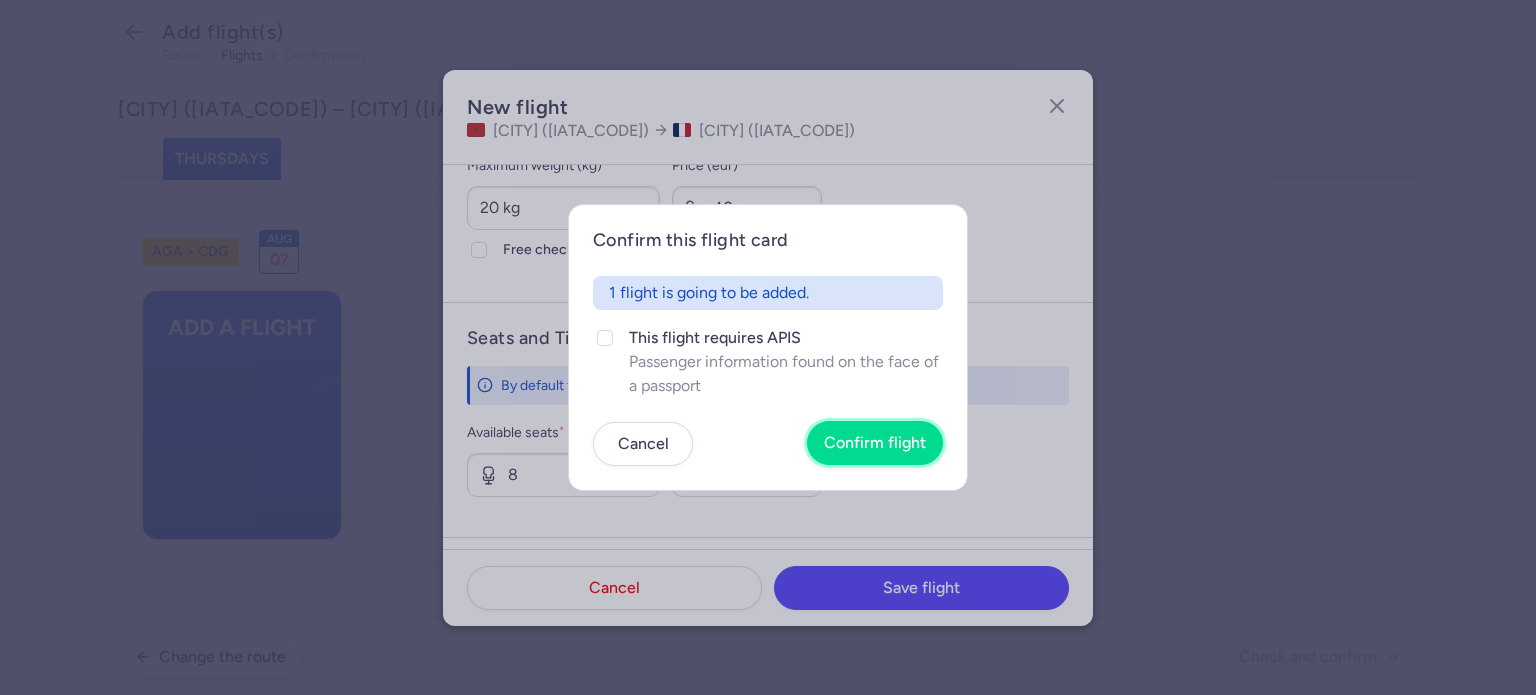 click on "Confirm flight" at bounding box center [875, 443] 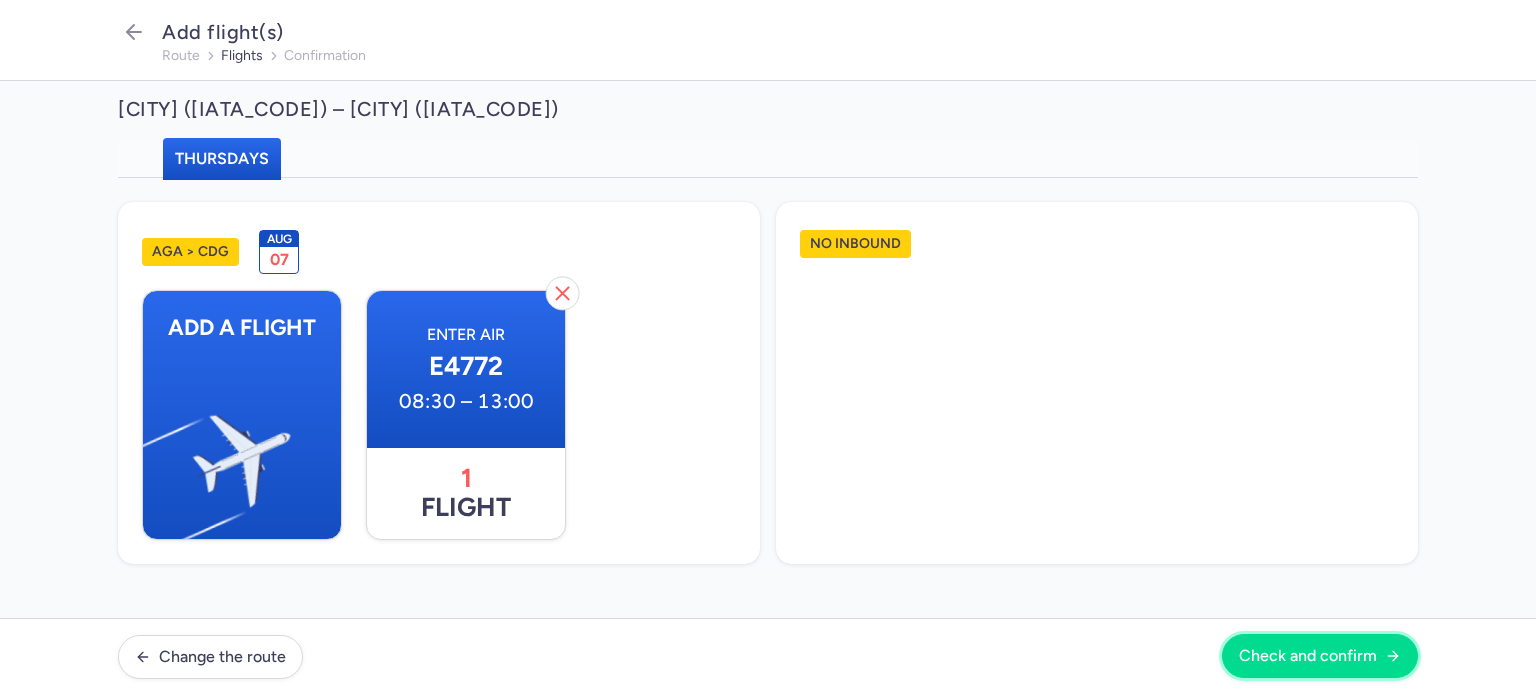 click on "Check and confirm" at bounding box center (1308, 656) 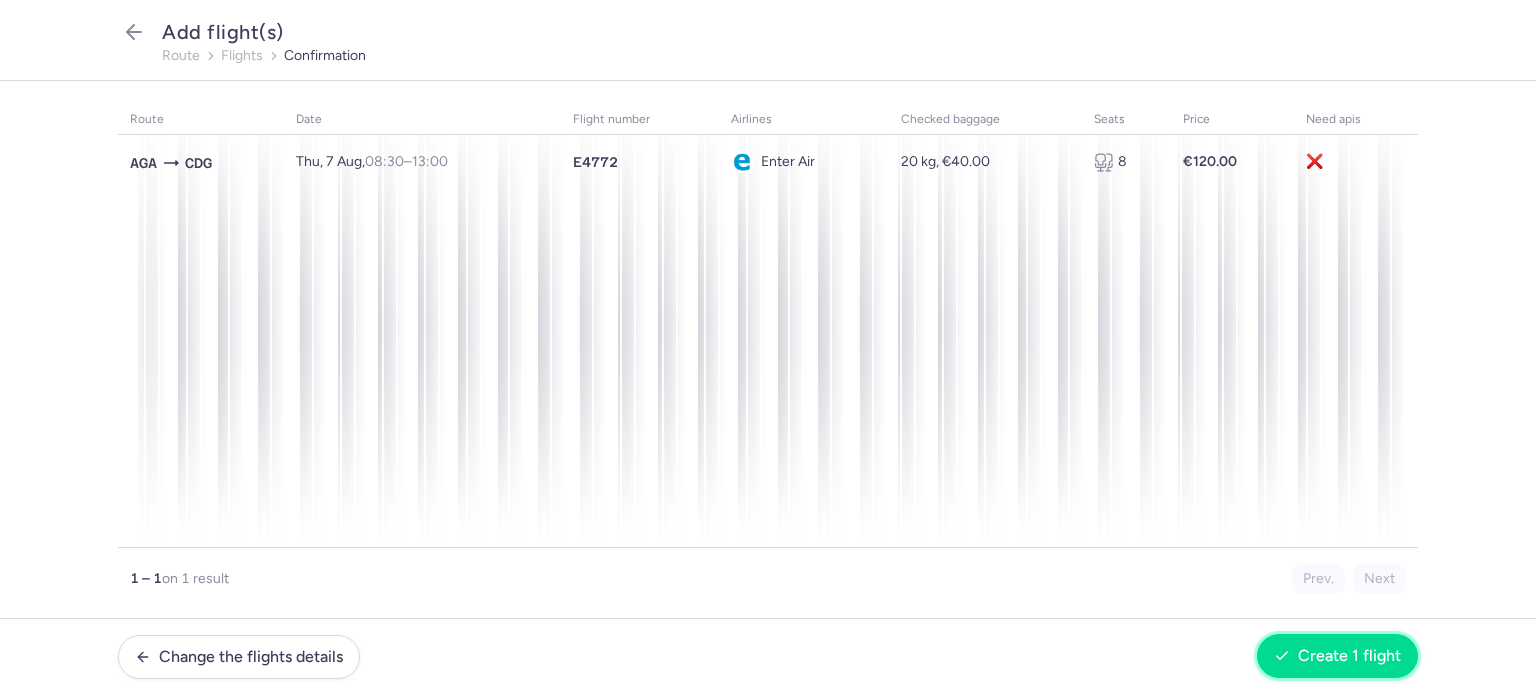 click on "Create 1 flight" at bounding box center (1337, 656) 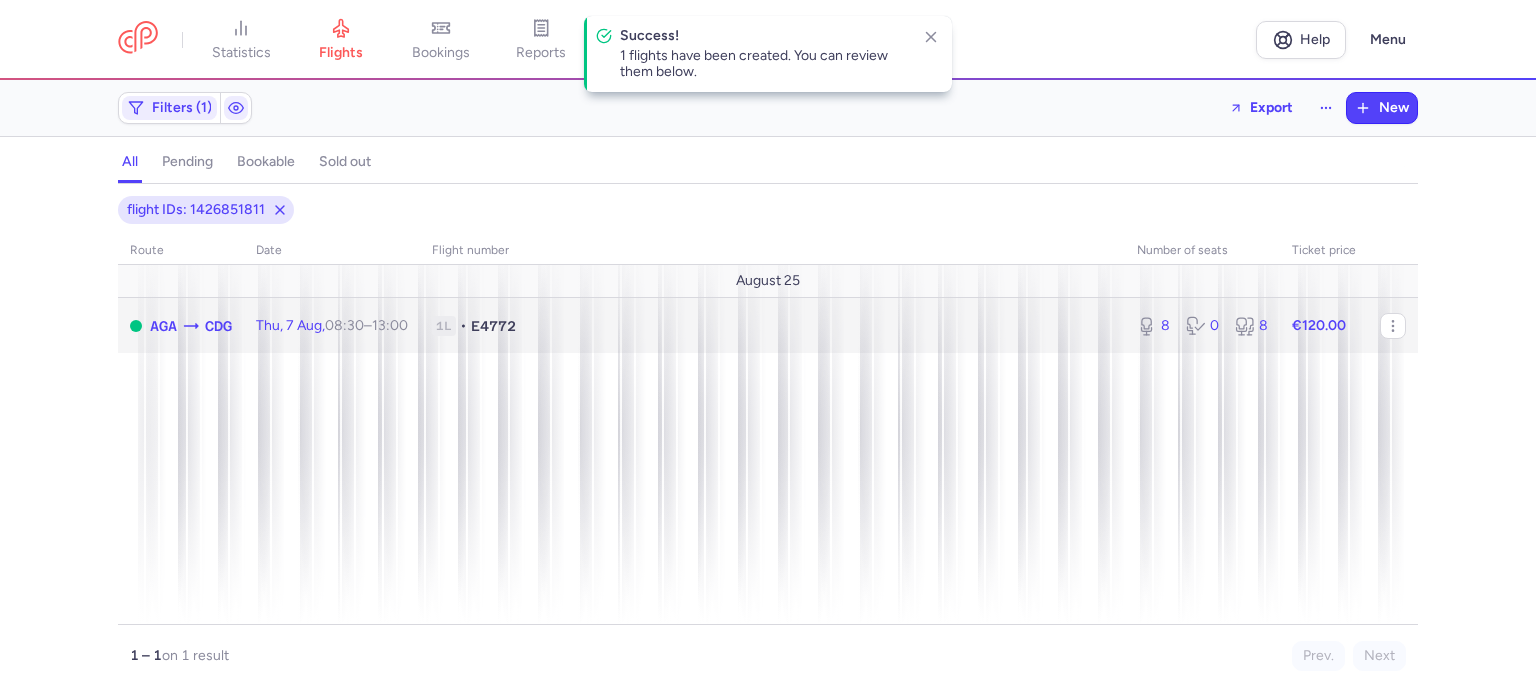 click on "08:30" at bounding box center [344, 325] 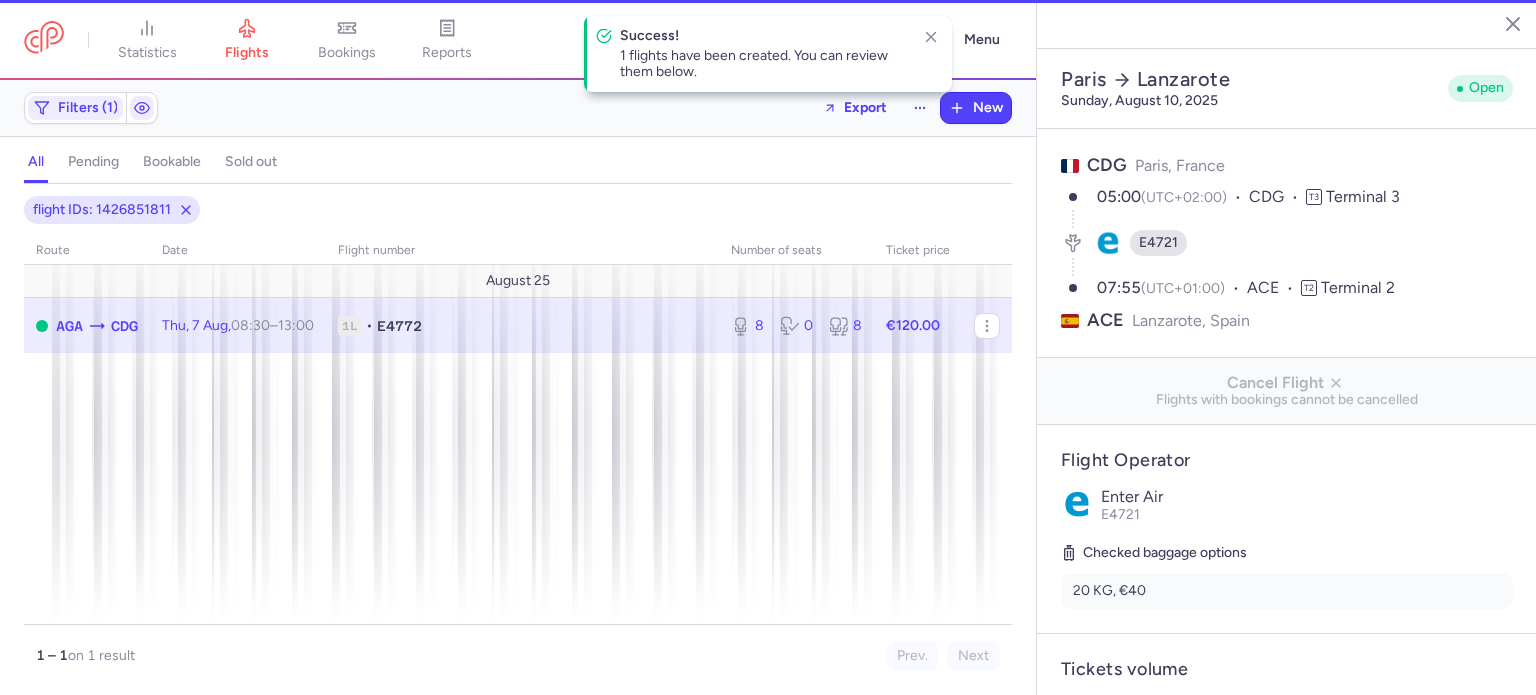 type on "8" 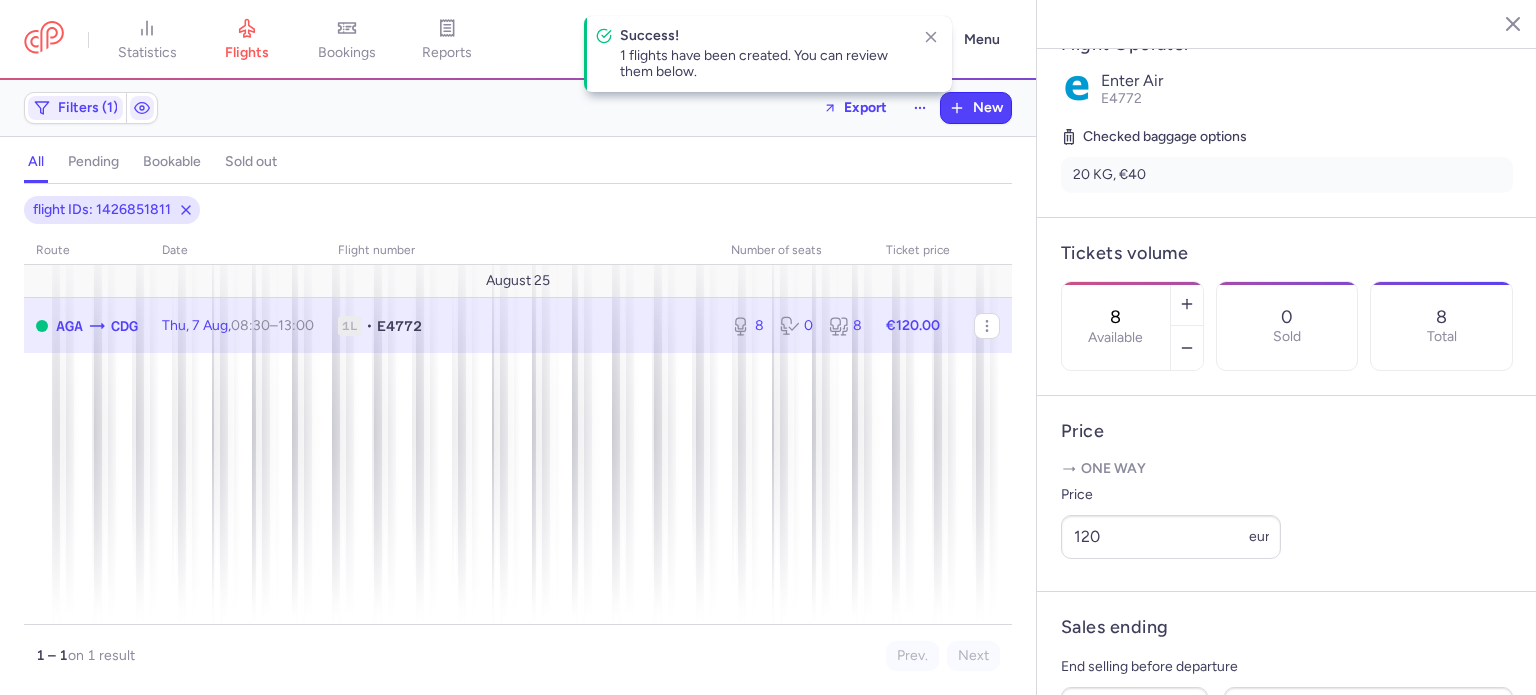 scroll, scrollTop: 600, scrollLeft: 0, axis: vertical 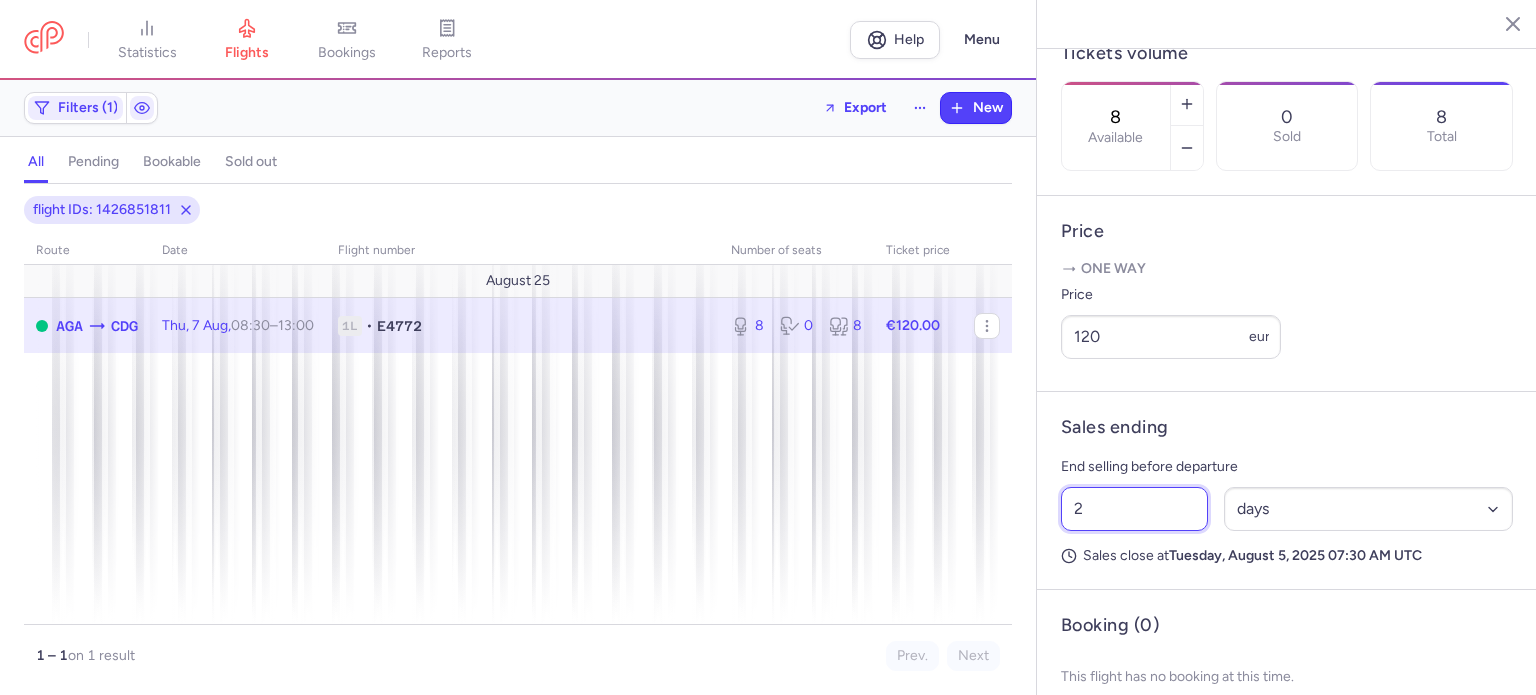 drag, startPoint x: 1136, startPoint y: 557, endPoint x: 1039, endPoint y: 558, distance: 97.00516 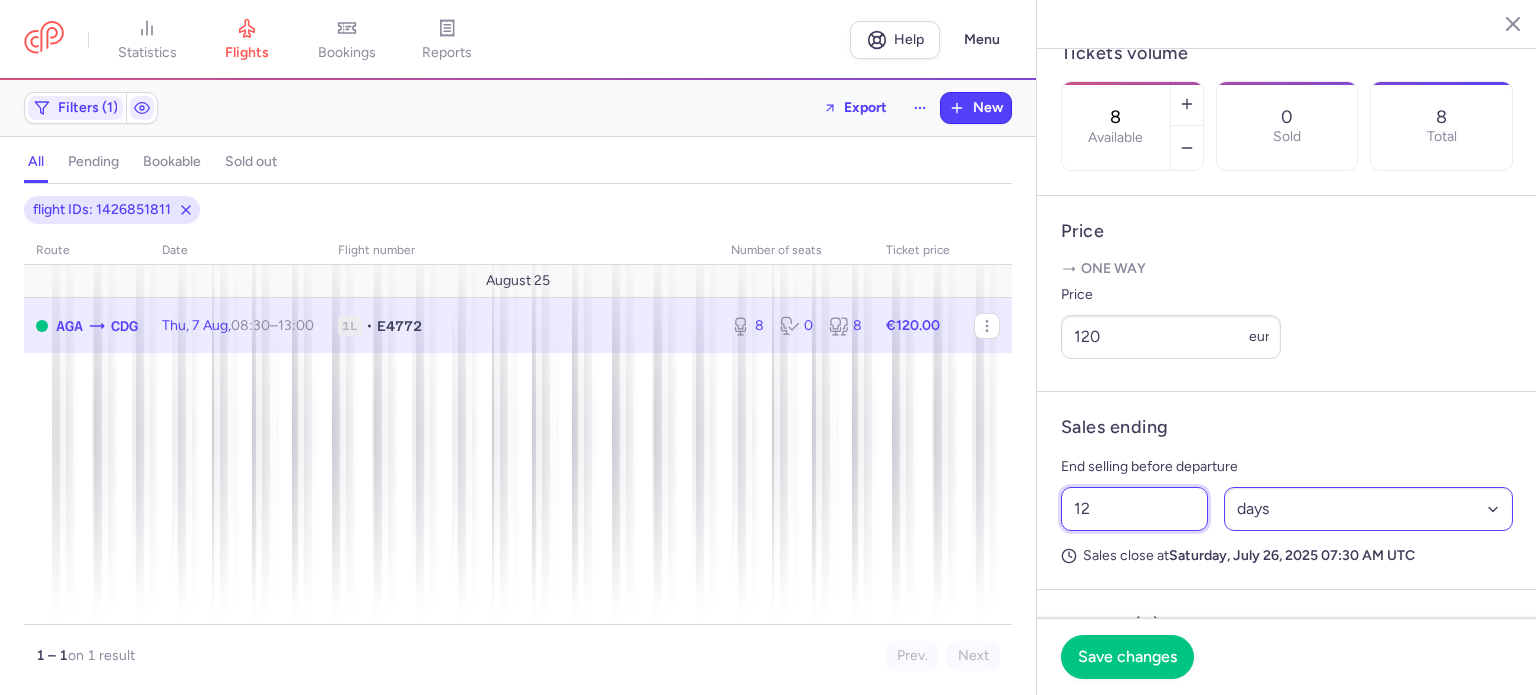 type on "12" 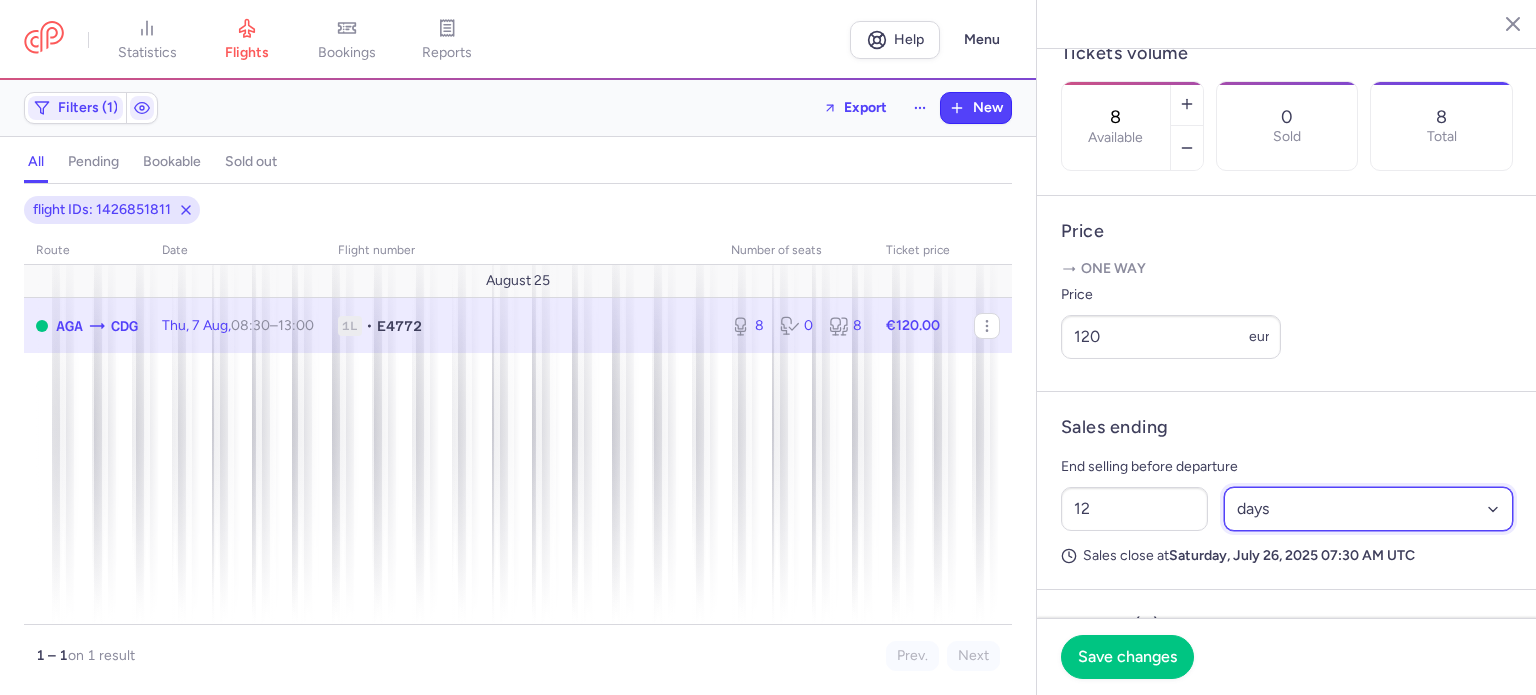 click on "Select an option hours days" at bounding box center (1369, 509) 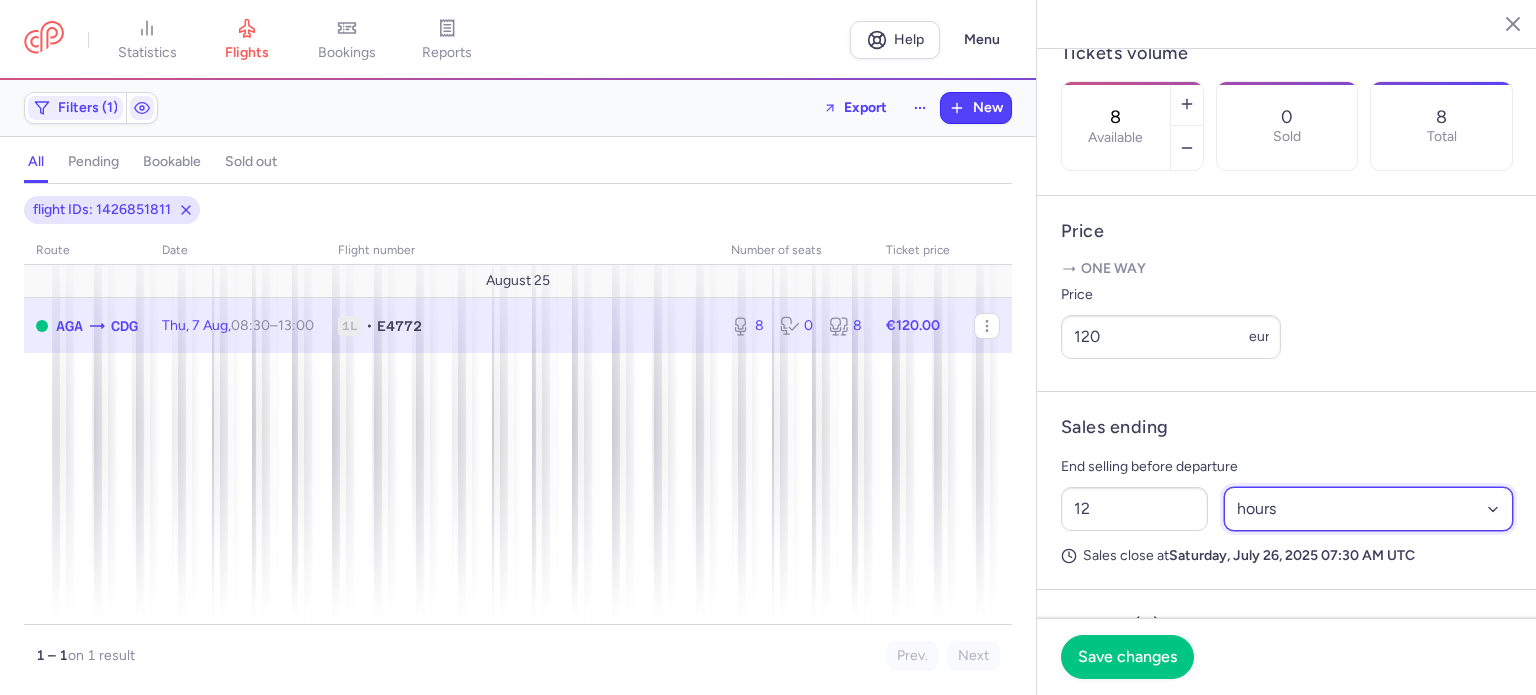 click on "Select an option hours days" at bounding box center [1369, 509] 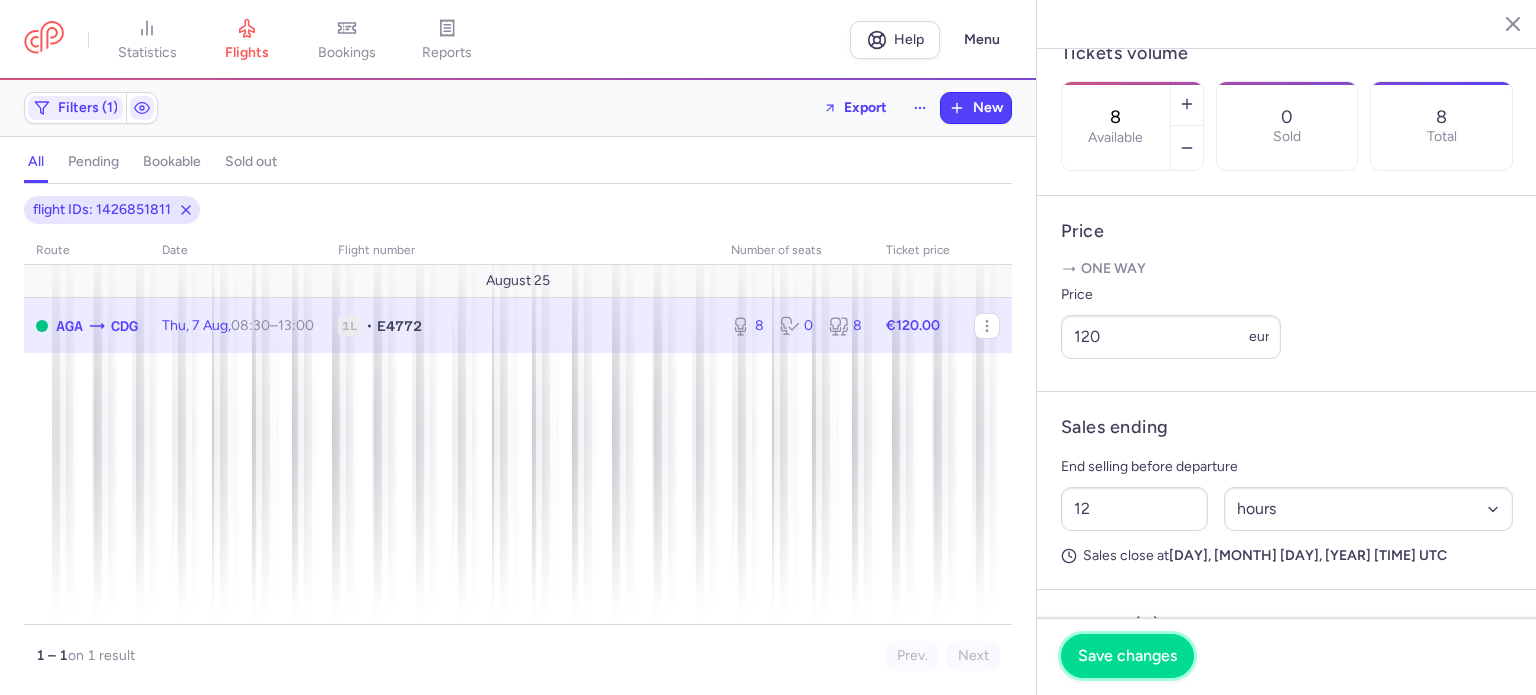 click on "Save changes" at bounding box center (1127, 656) 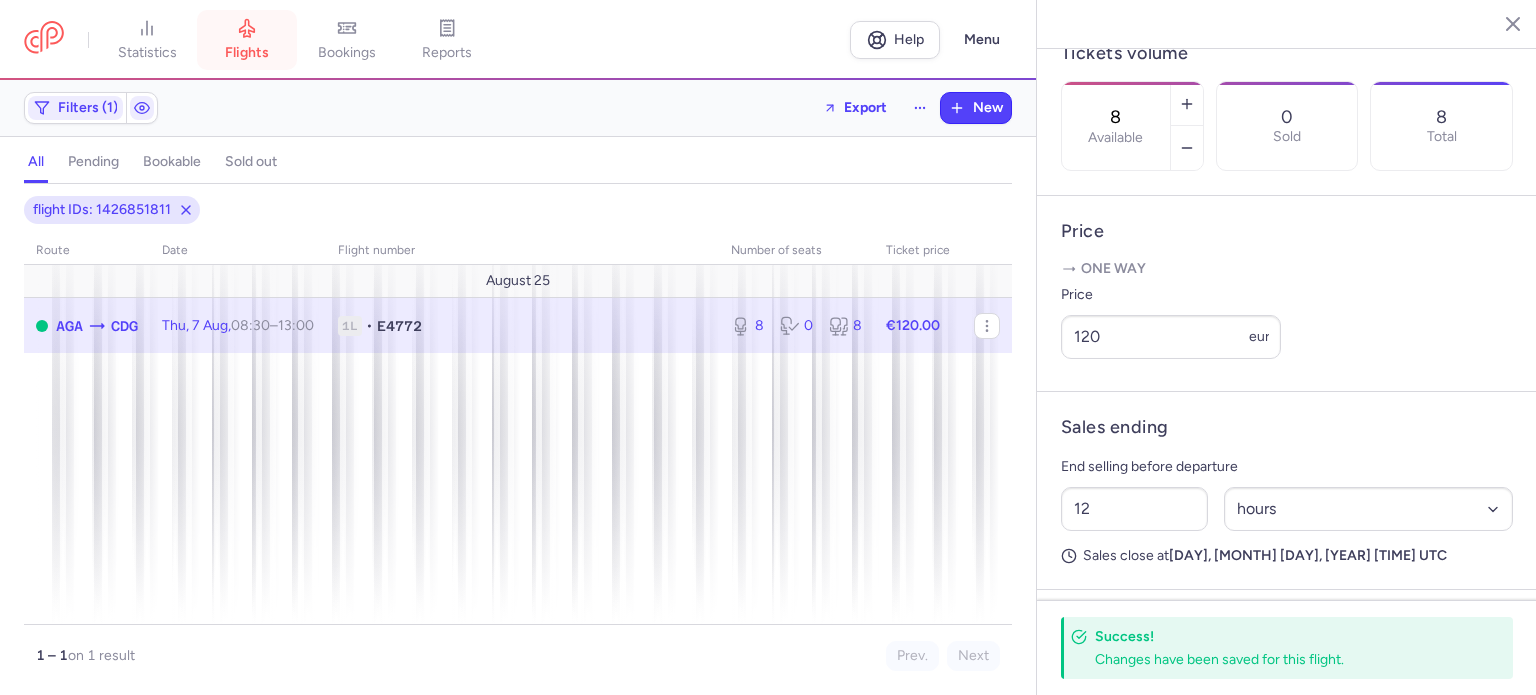 click on "flights" at bounding box center [247, 53] 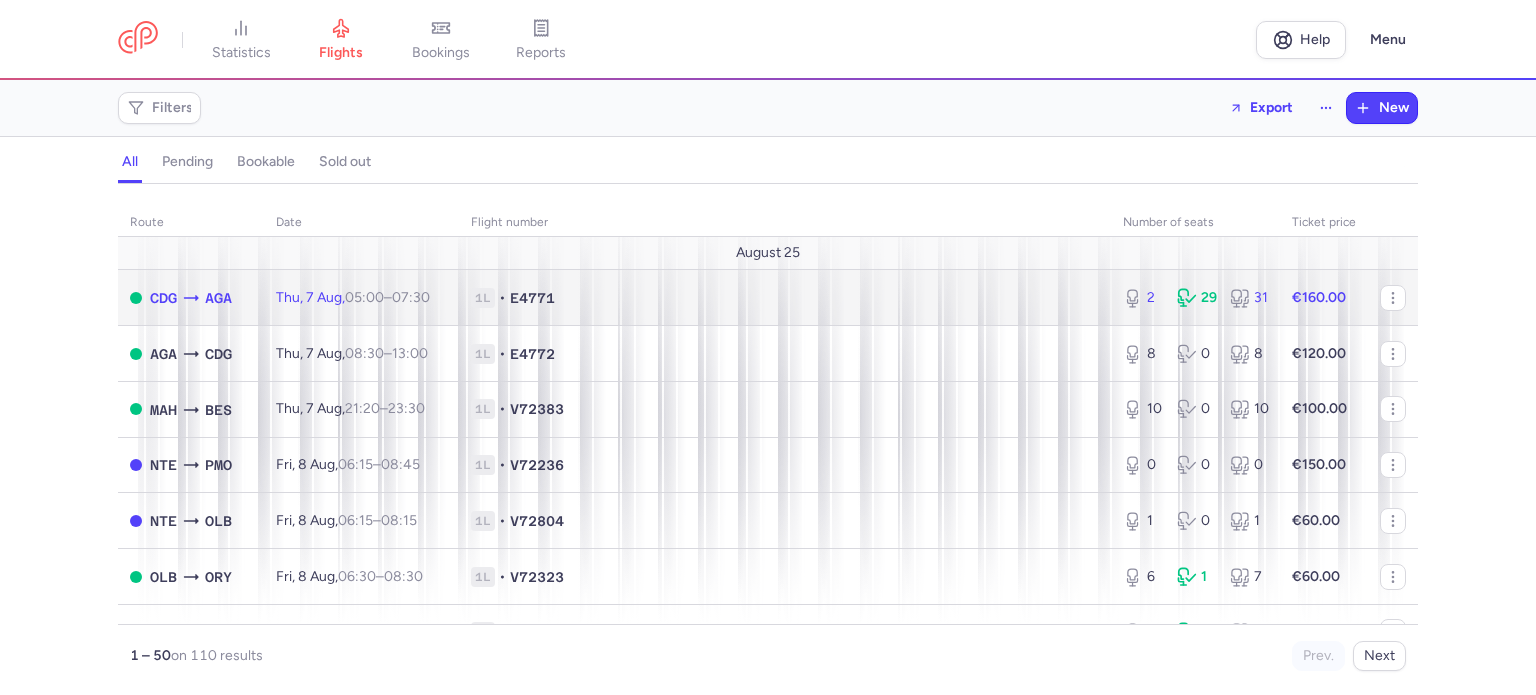 click on "Thu, 7 Aug,  05:00  –  07:30  +0" 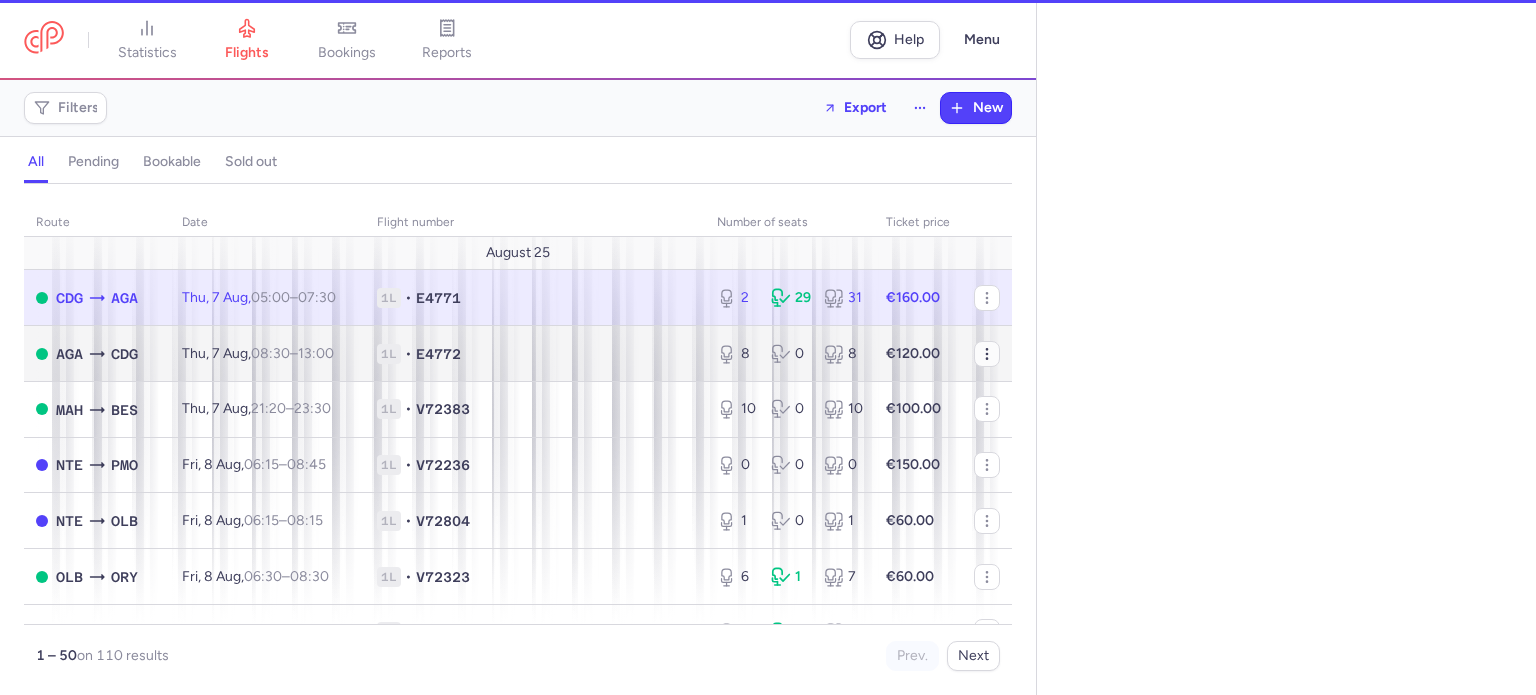 select on "hours" 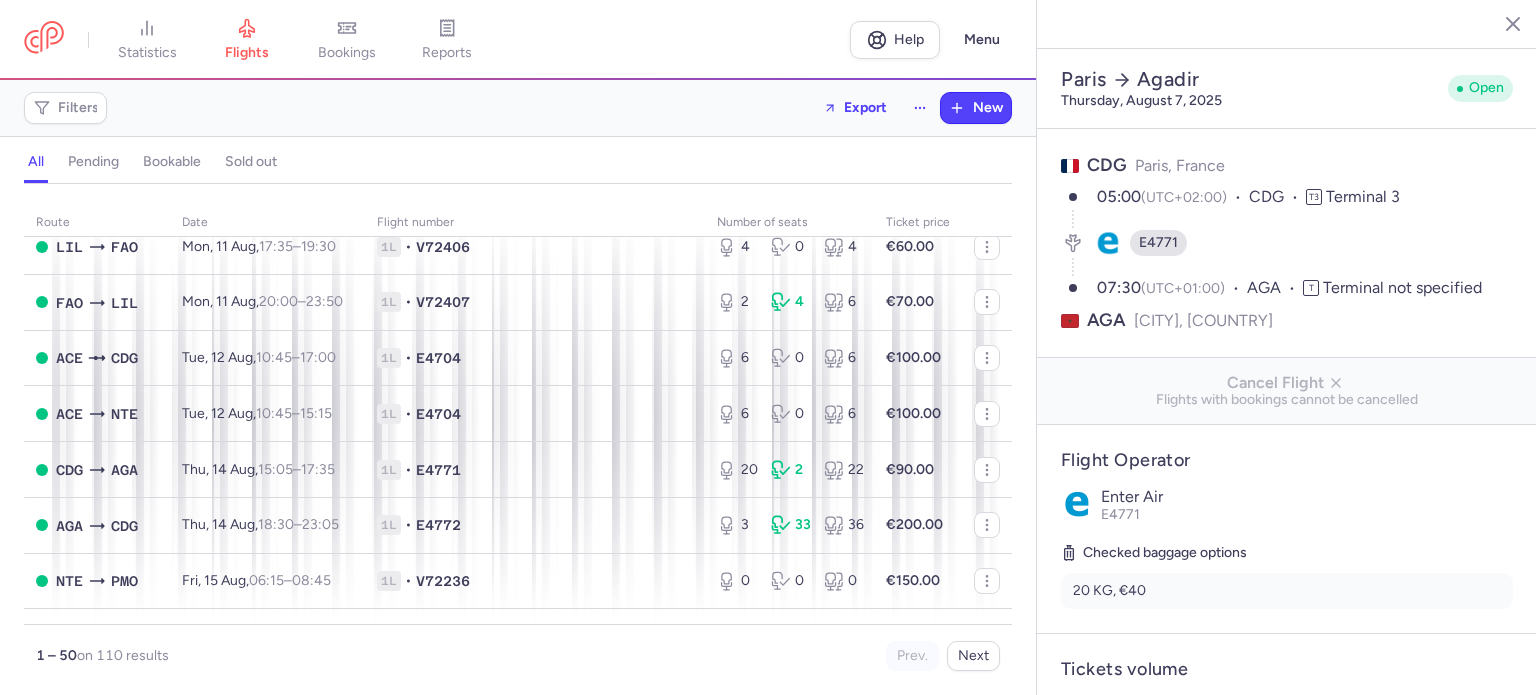 scroll, scrollTop: 1700, scrollLeft: 0, axis: vertical 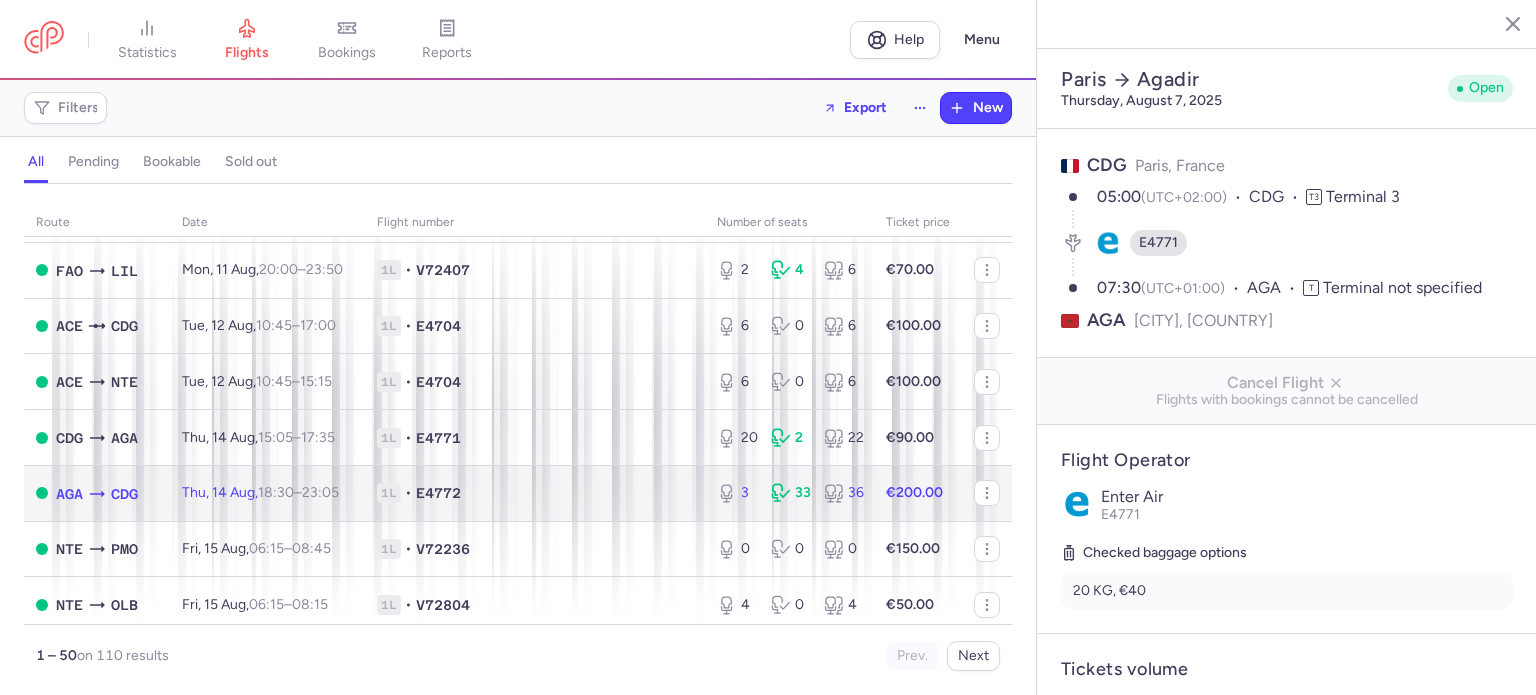 click on "E4772" 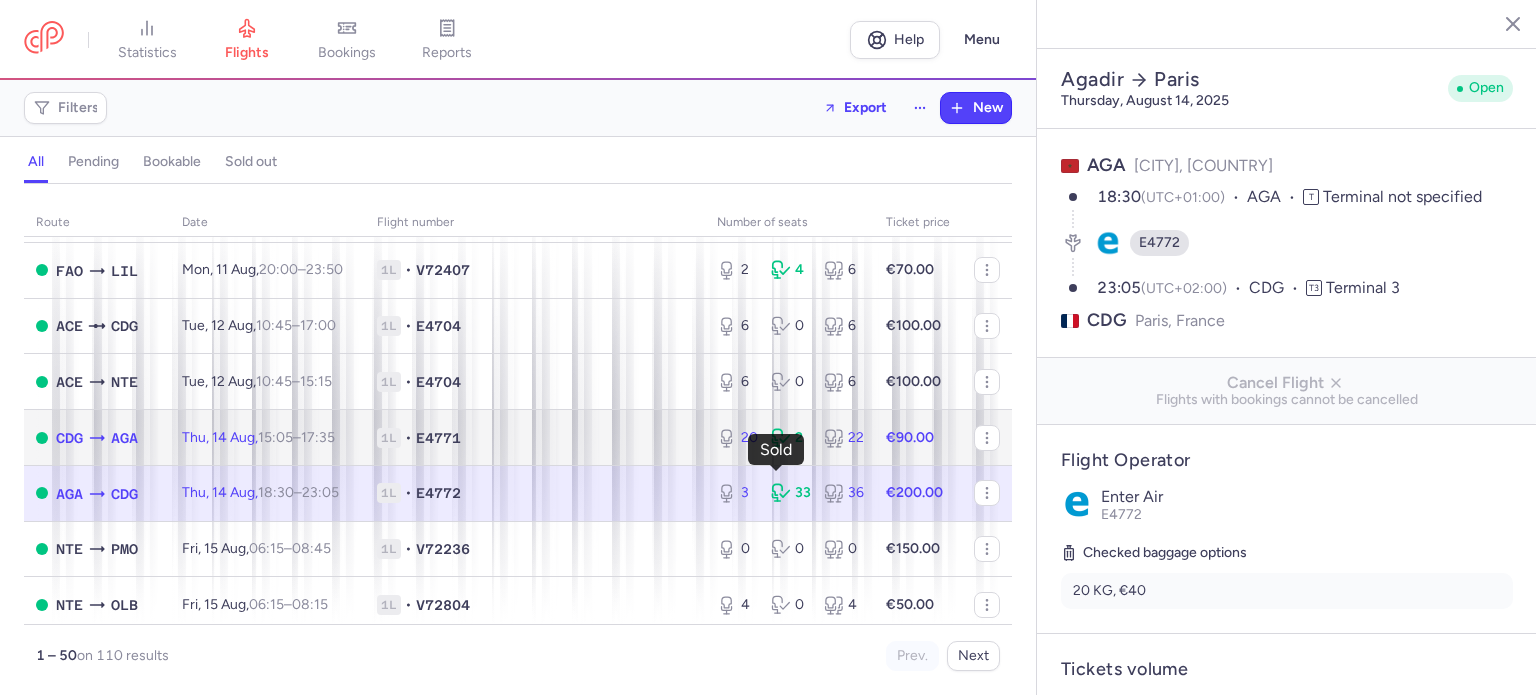 click on "2" at bounding box center [790, 438] 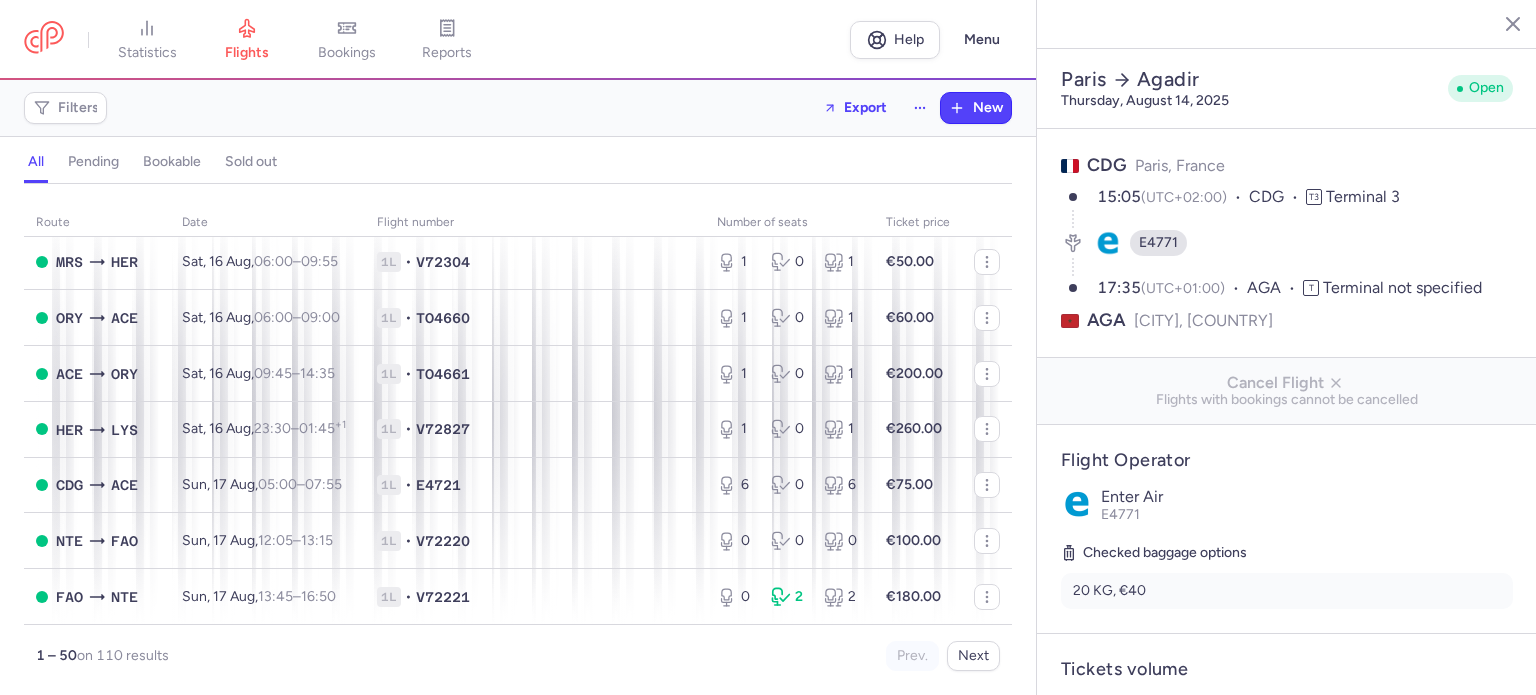scroll, scrollTop: 2496, scrollLeft: 0, axis: vertical 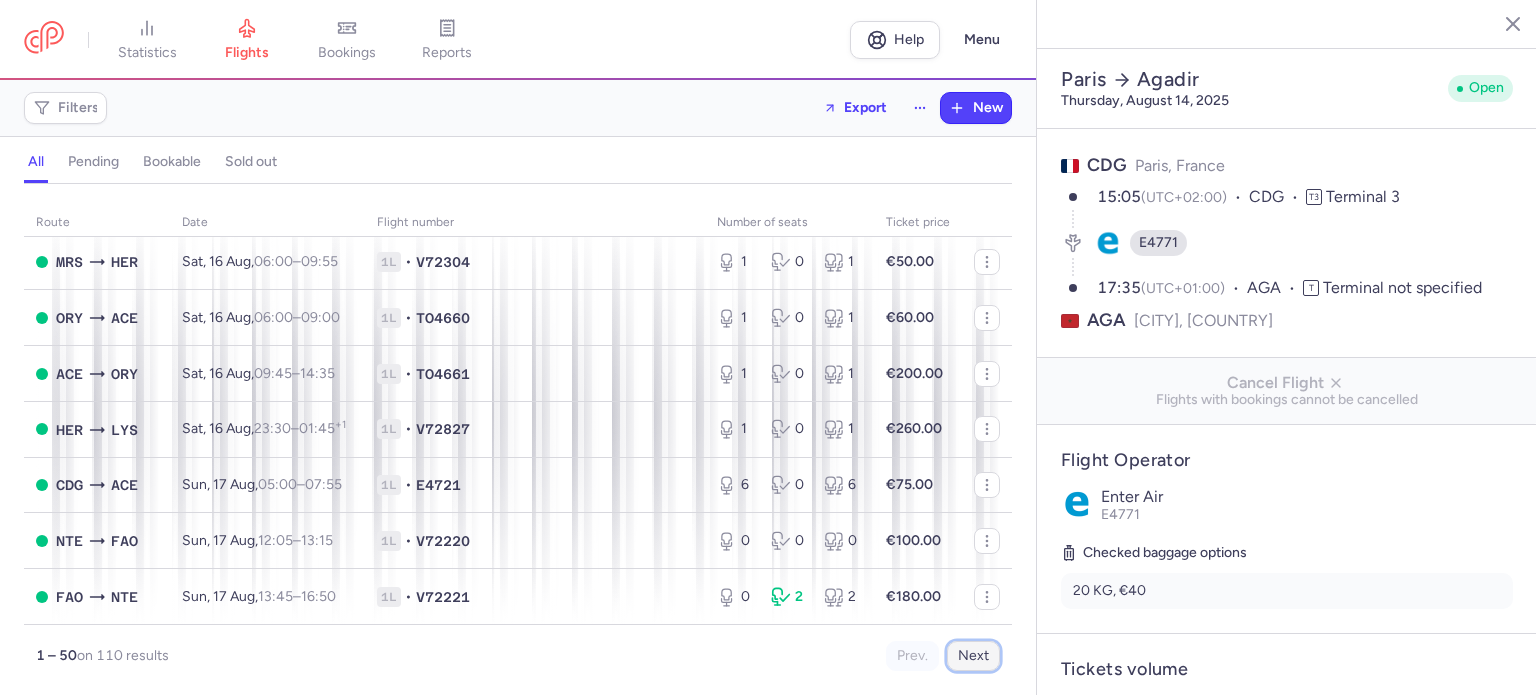 click on "Next" at bounding box center (973, 656) 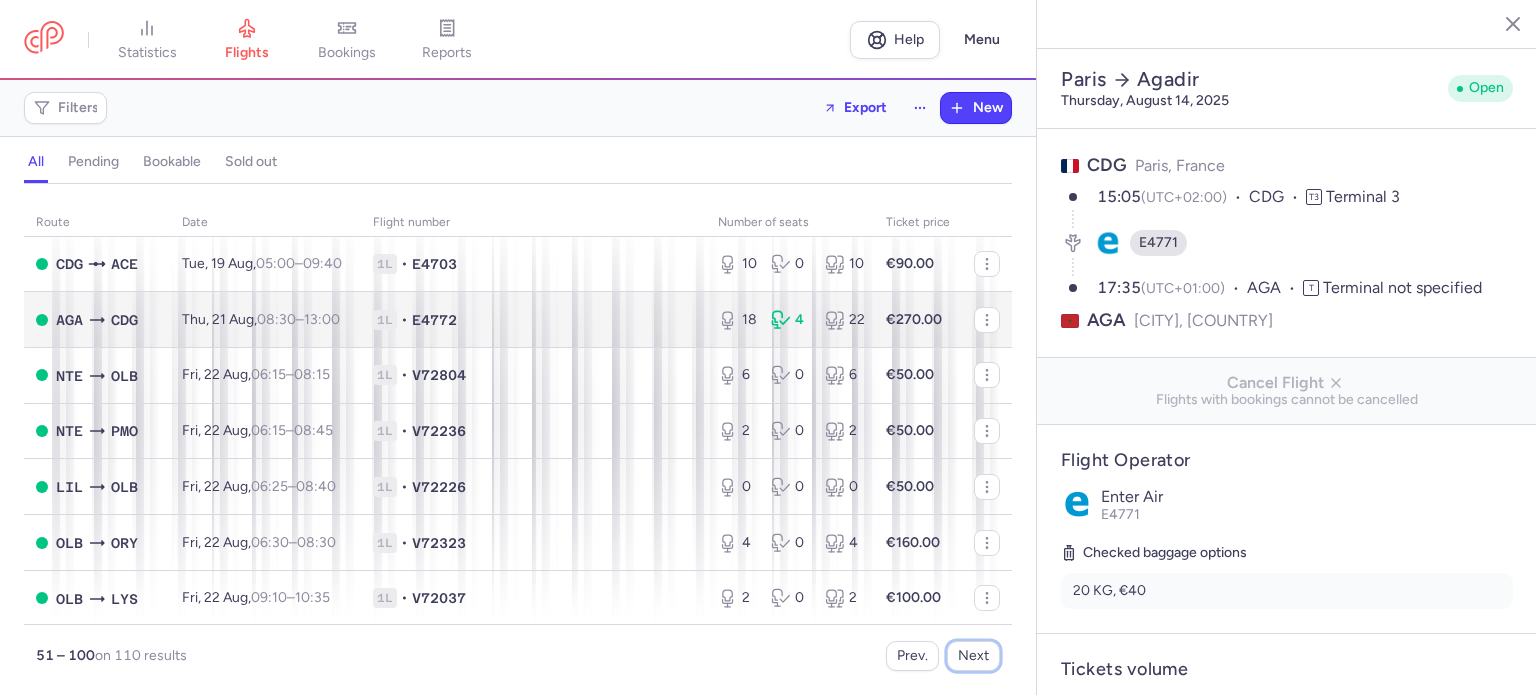 scroll, scrollTop: 200, scrollLeft: 0, axis: vertical 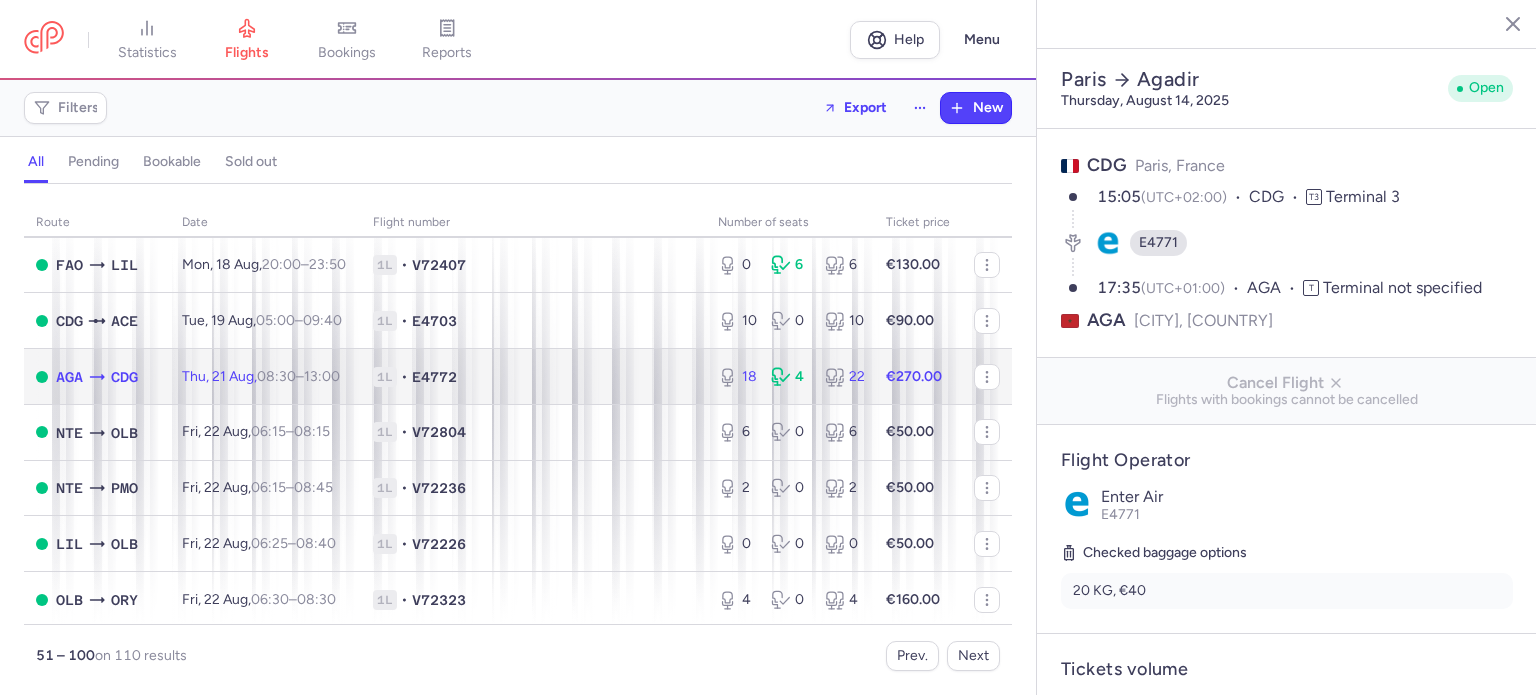 click on "1L • E4772" 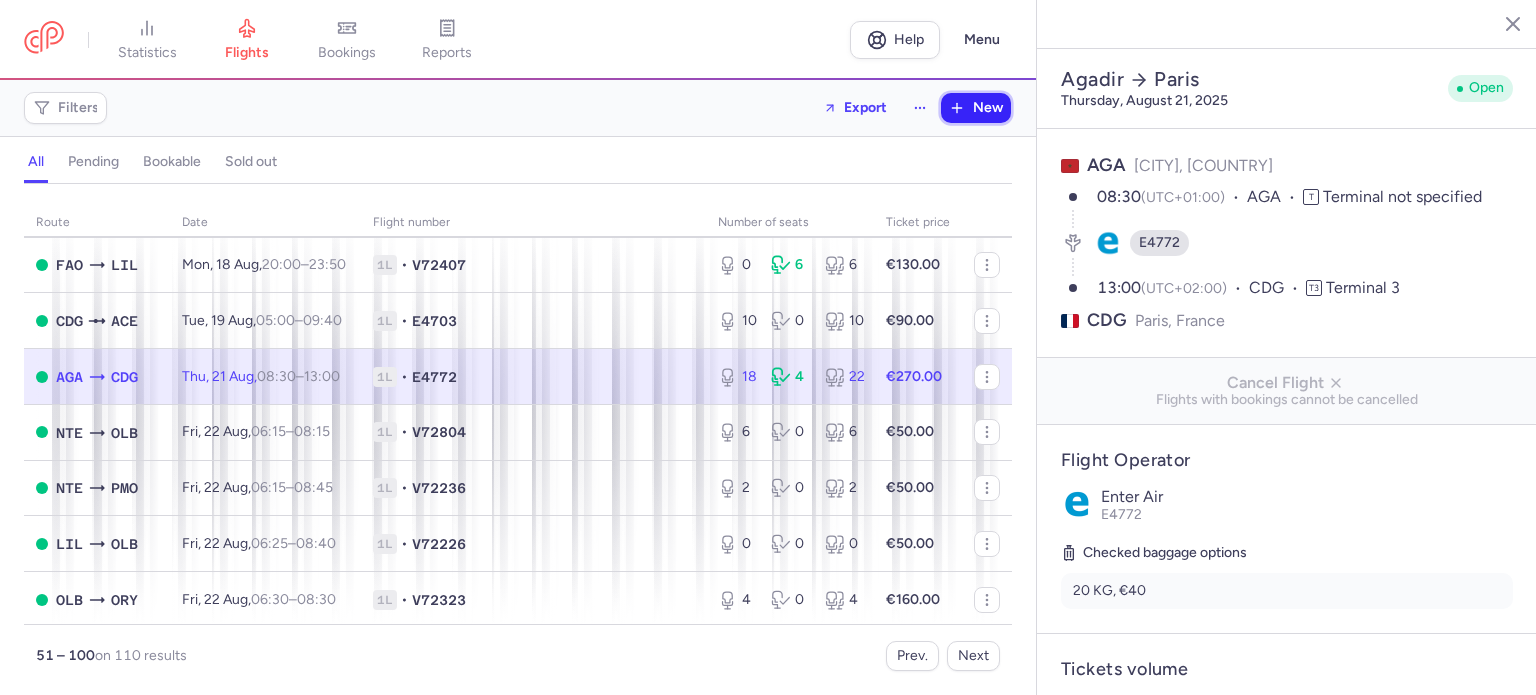 click on "New" at bounding box center [988, 108] 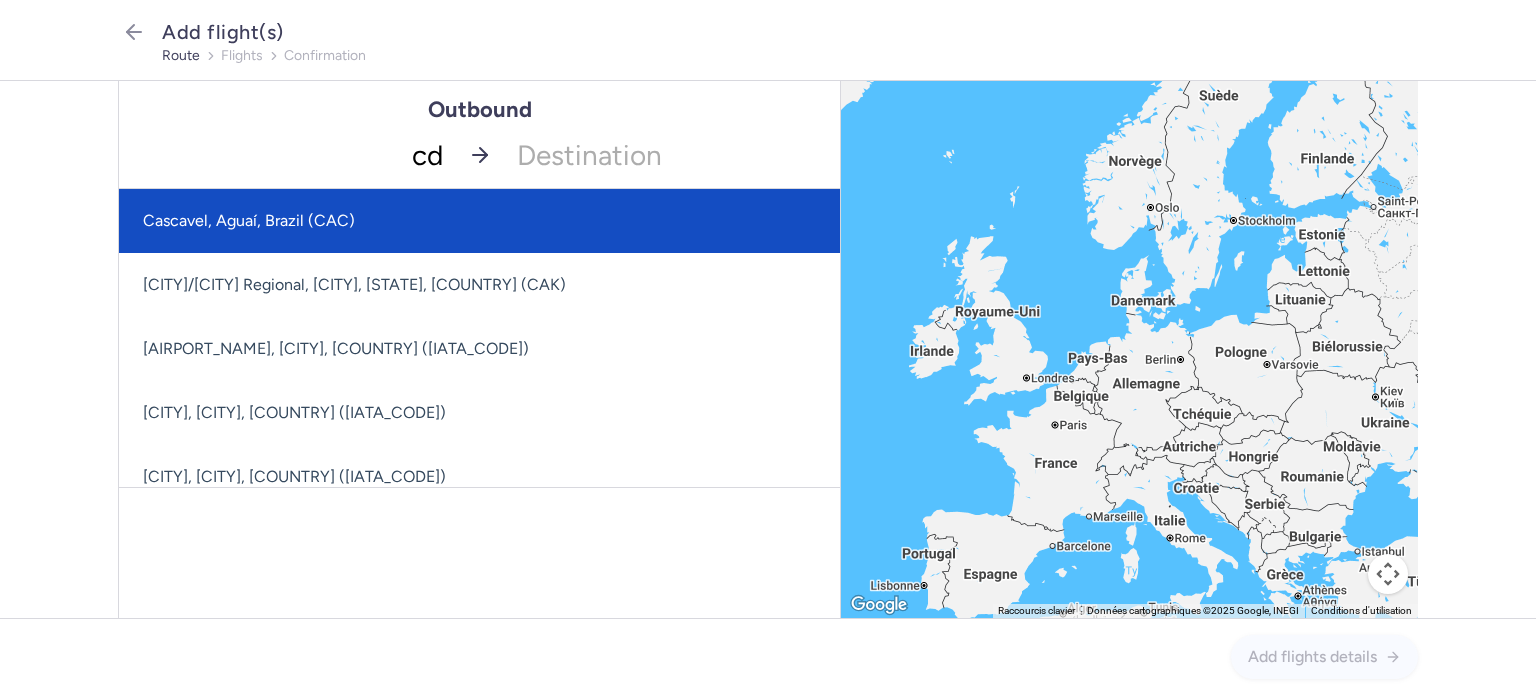 type on "cdg" 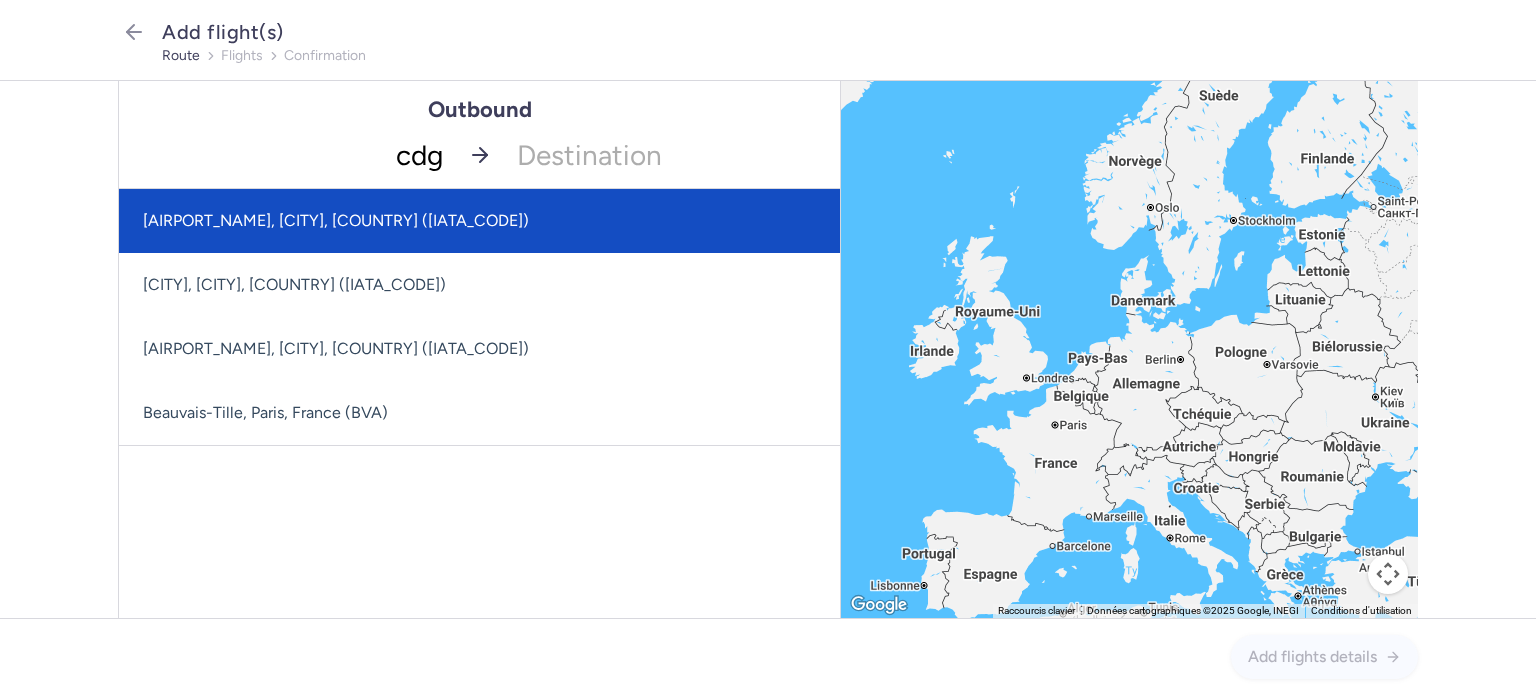 drag, startPoint x: 381, startPoint y: 220, endPoint x: 545, endPoint y: 167, distance: 172.35138 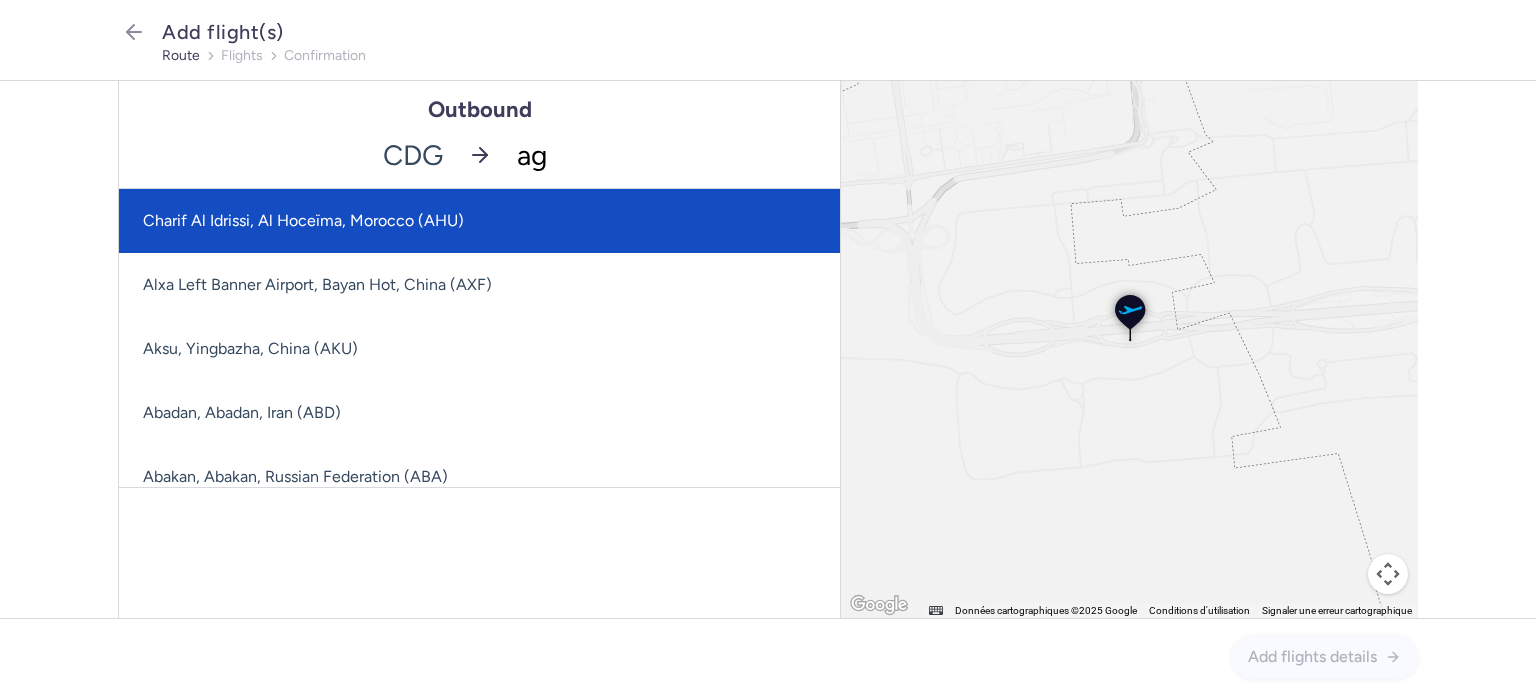 type on "aga" 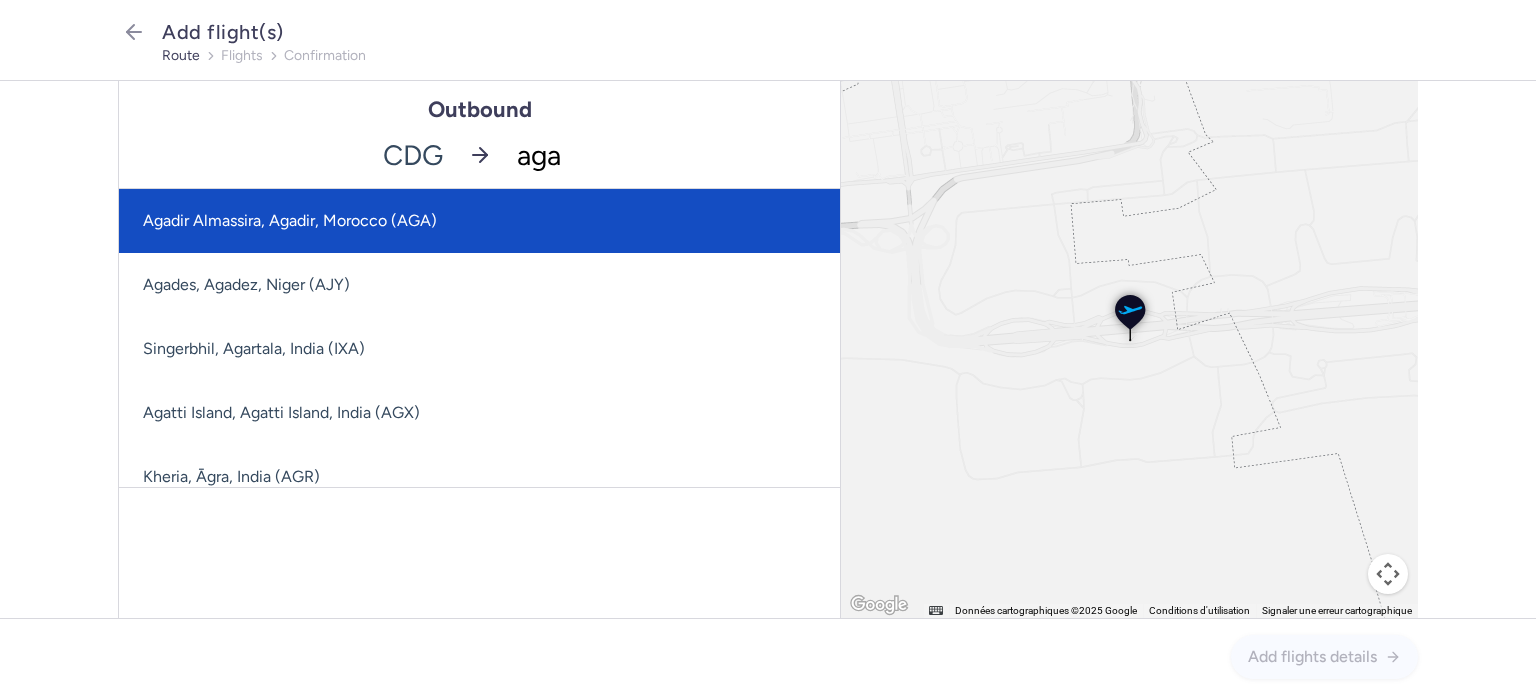 click on "Agadir Almassira, Agadir, Morocco (AGA)" at bounding box center [479, 221] 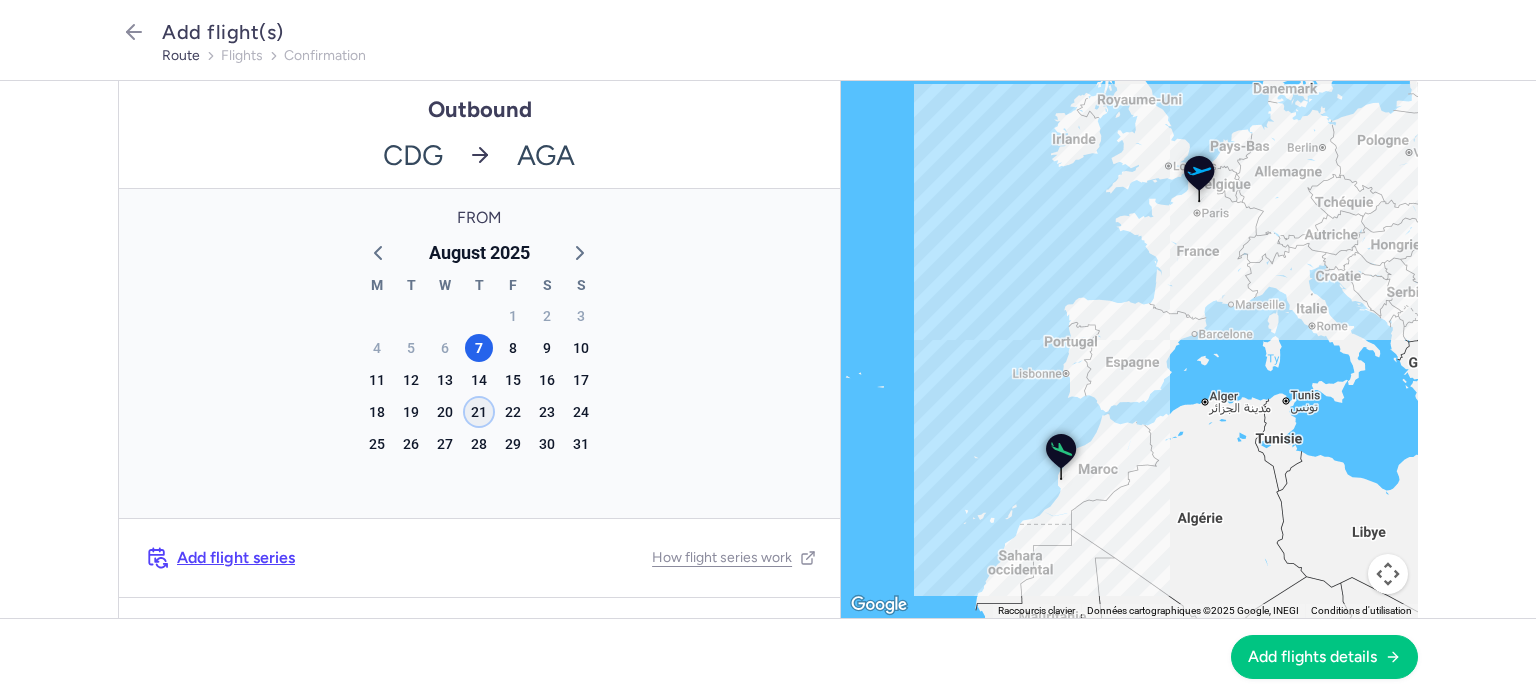 click on "21" 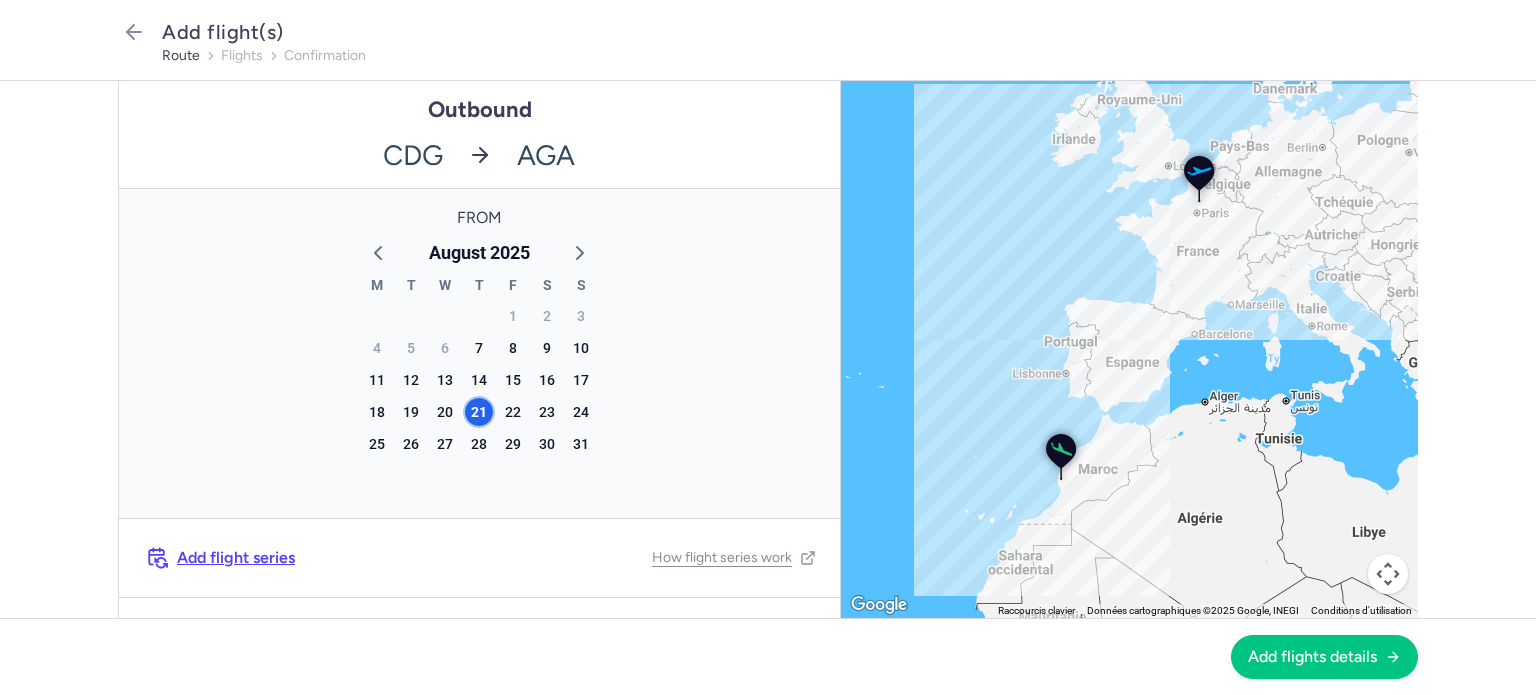 scroll, scrollTop: 126, scrollLeft: 0, axis: vertical 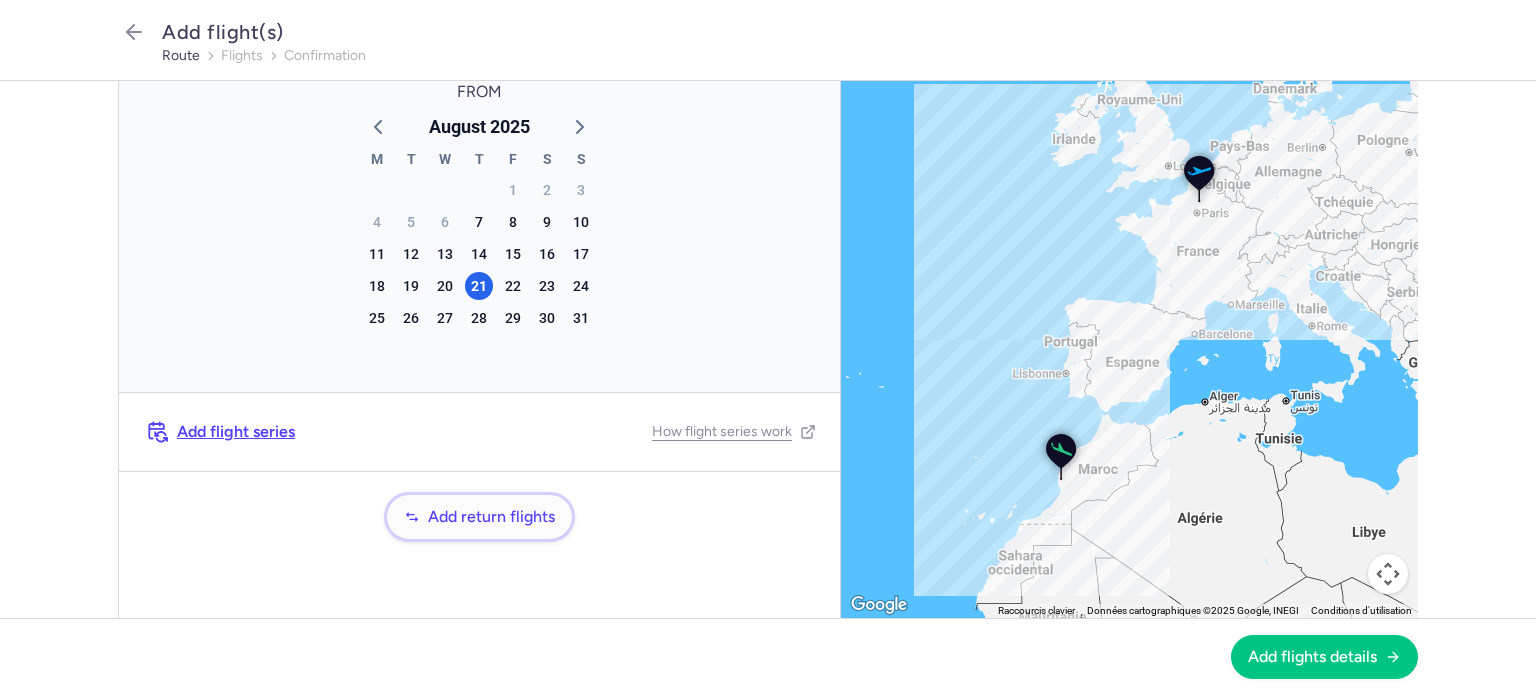 click on "Add return flights" at bounding box center (491, 517) 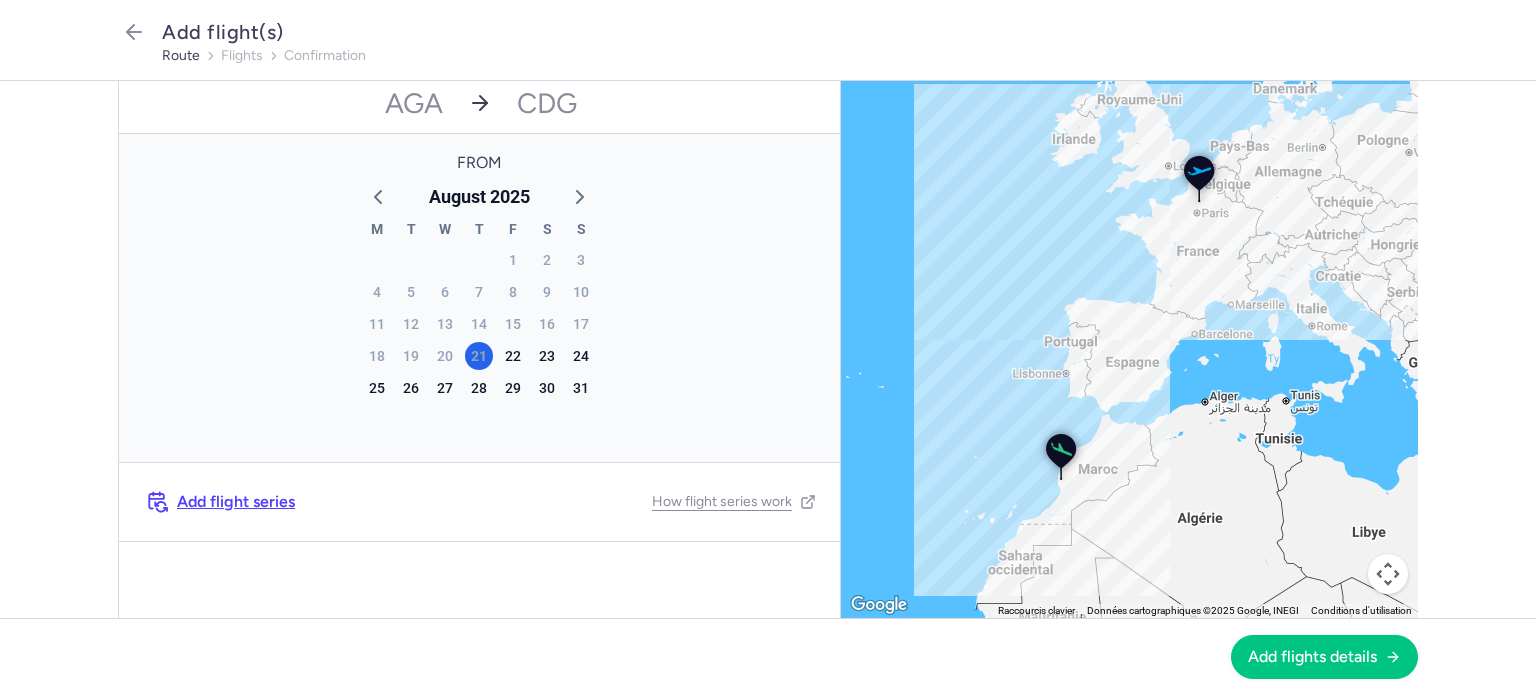 scroll, scrollTop: 571, scrollLeft: 0, axis: vertical 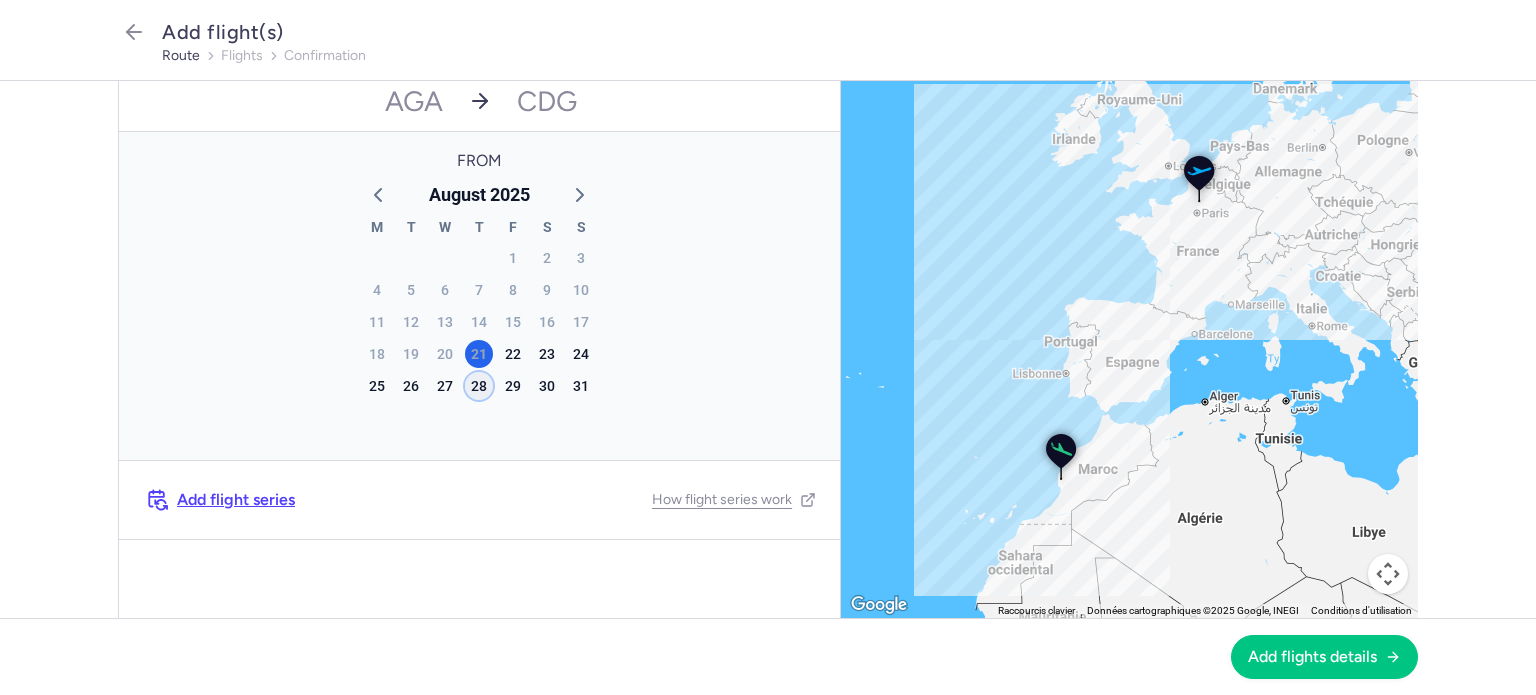 click on "28" 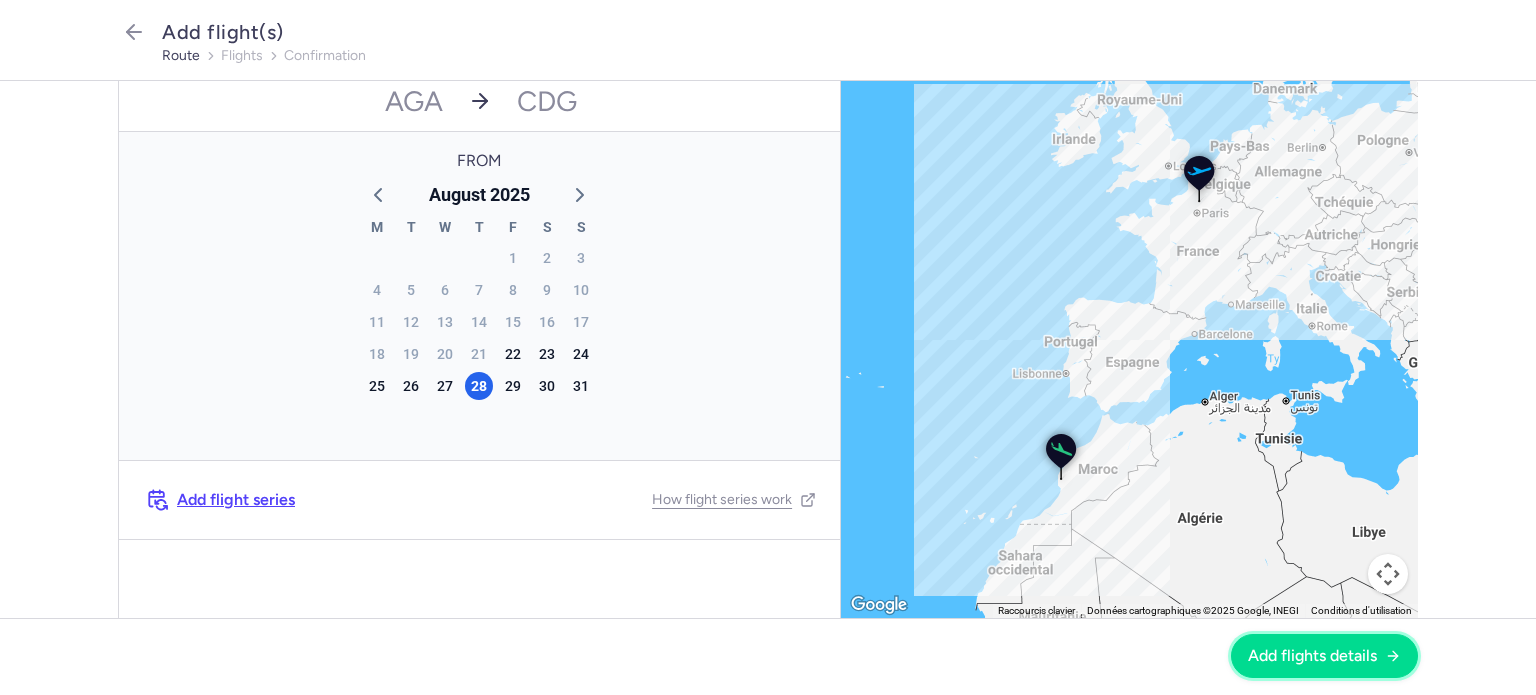 click on "Add flights details" at bounding box center (1312, 656) 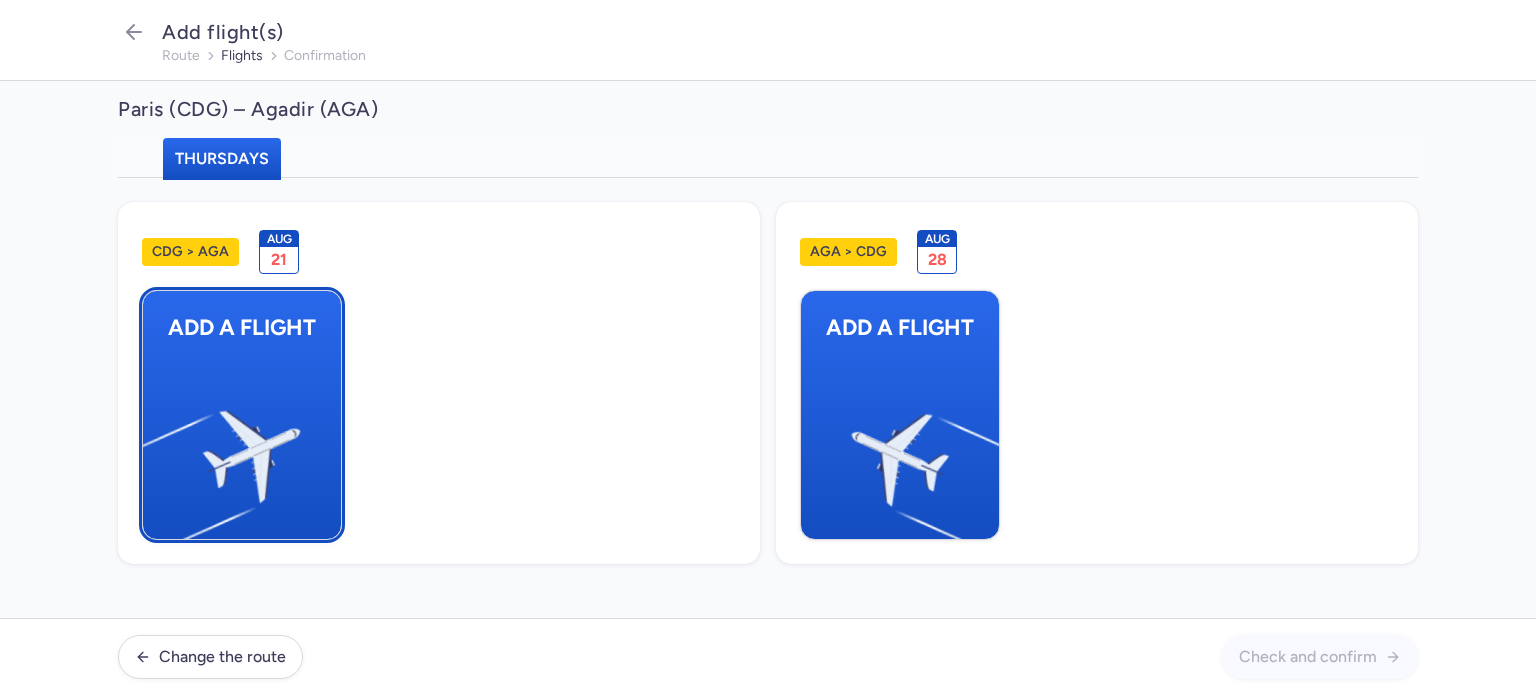 click at bounding box center (153, 448) 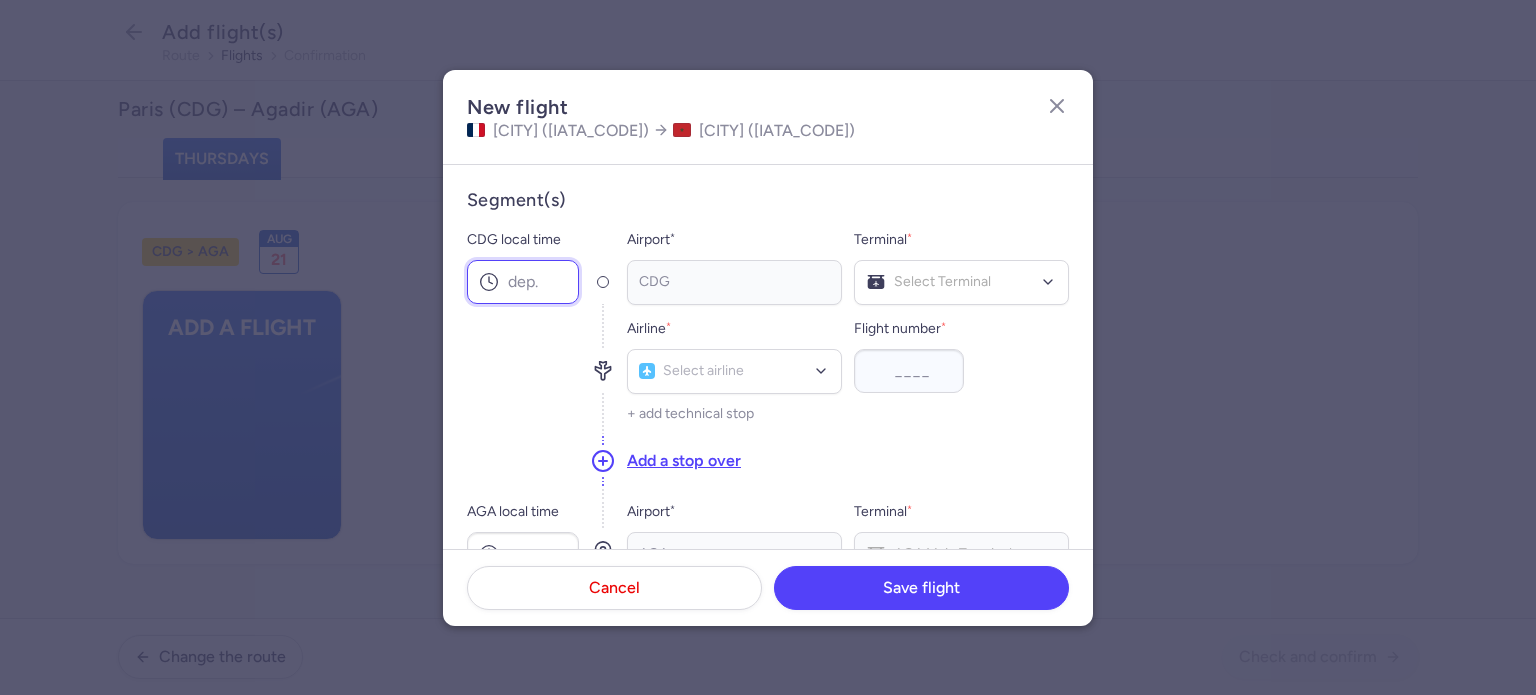 click on "CDG local time" at bounding box center (523, 282) 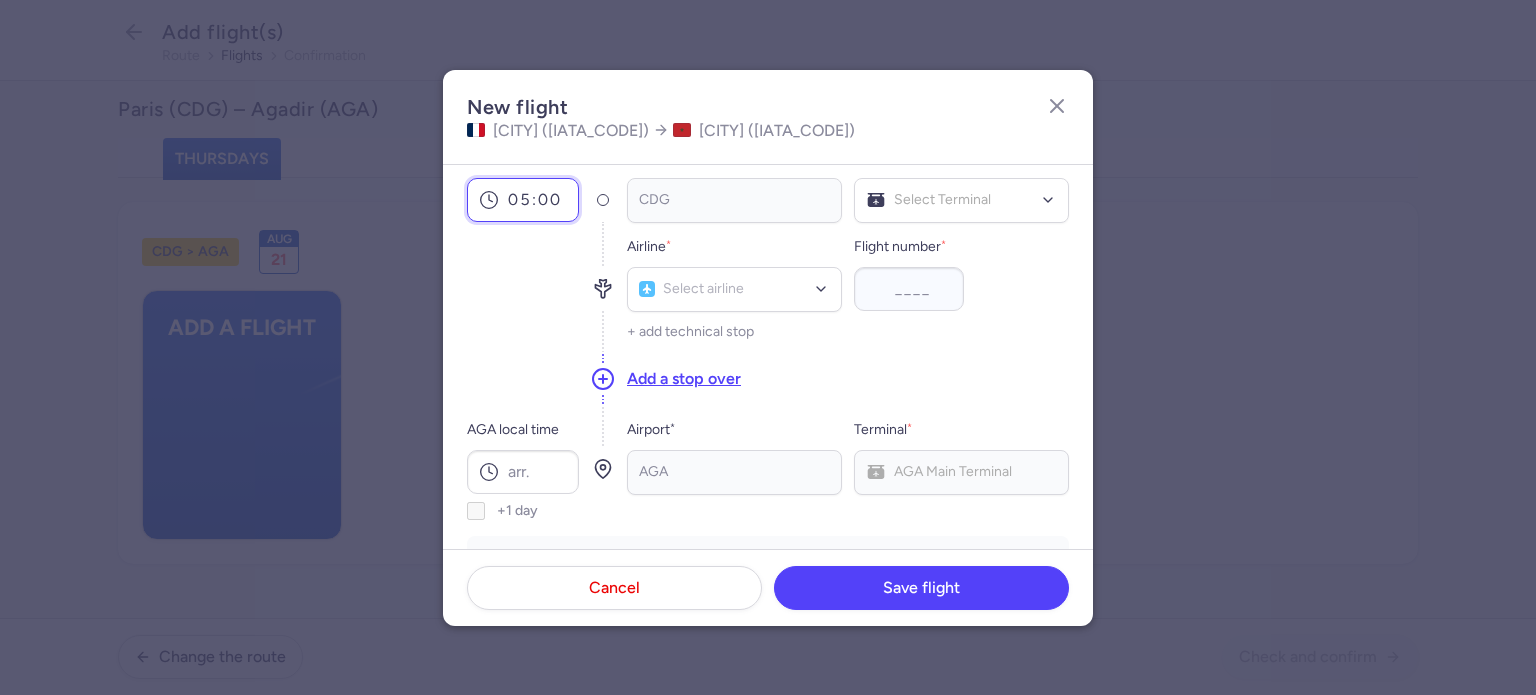 scroll, scrollTop: 200, scrollLeft: 0, axis: vertical 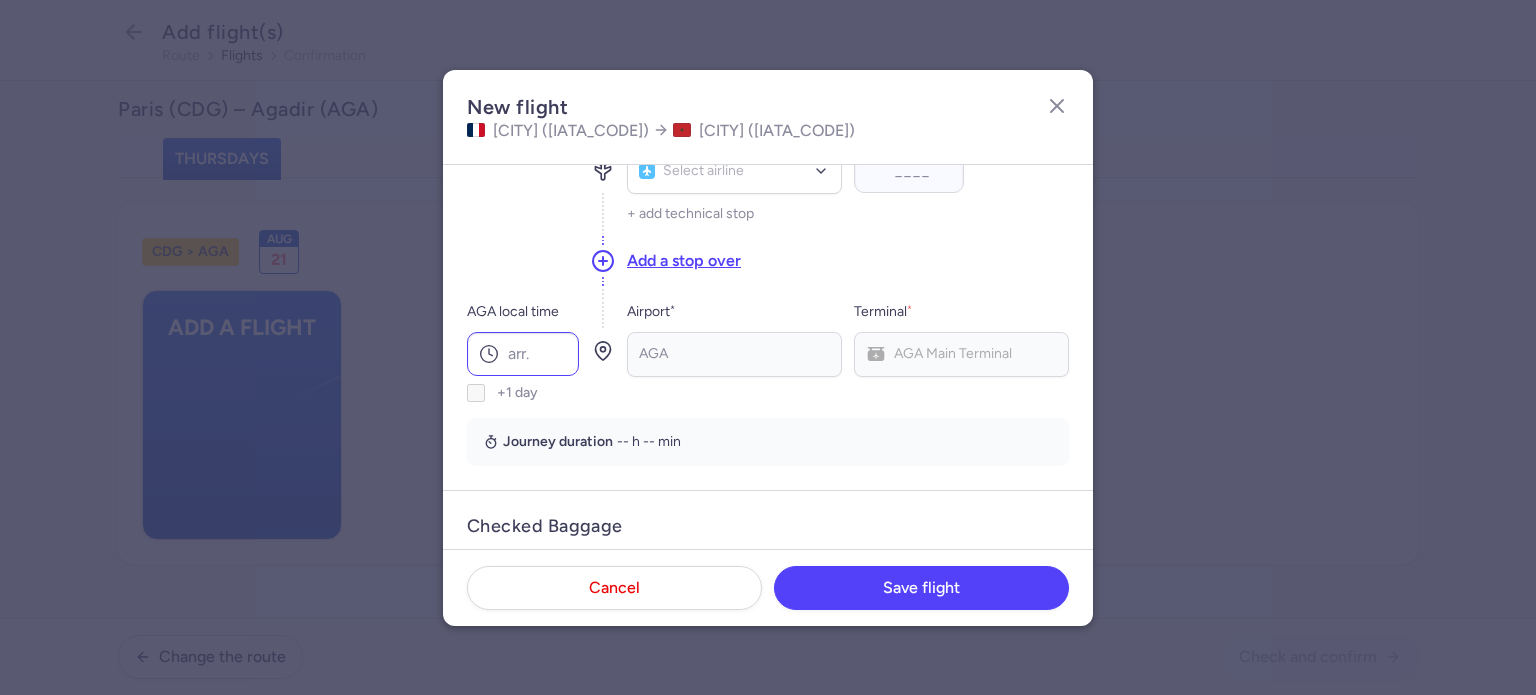 type on "05:00" 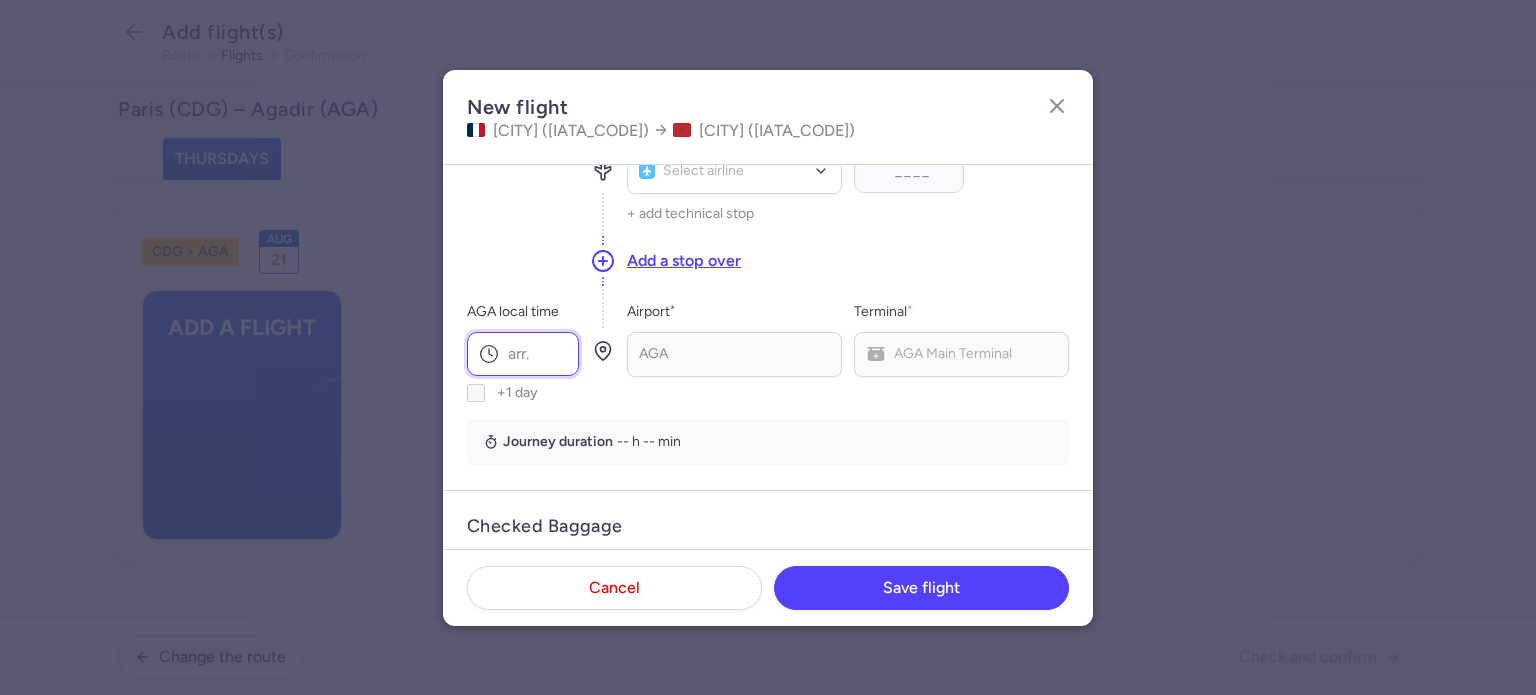 click on "AGA local time" at bounding box center [523, 354] 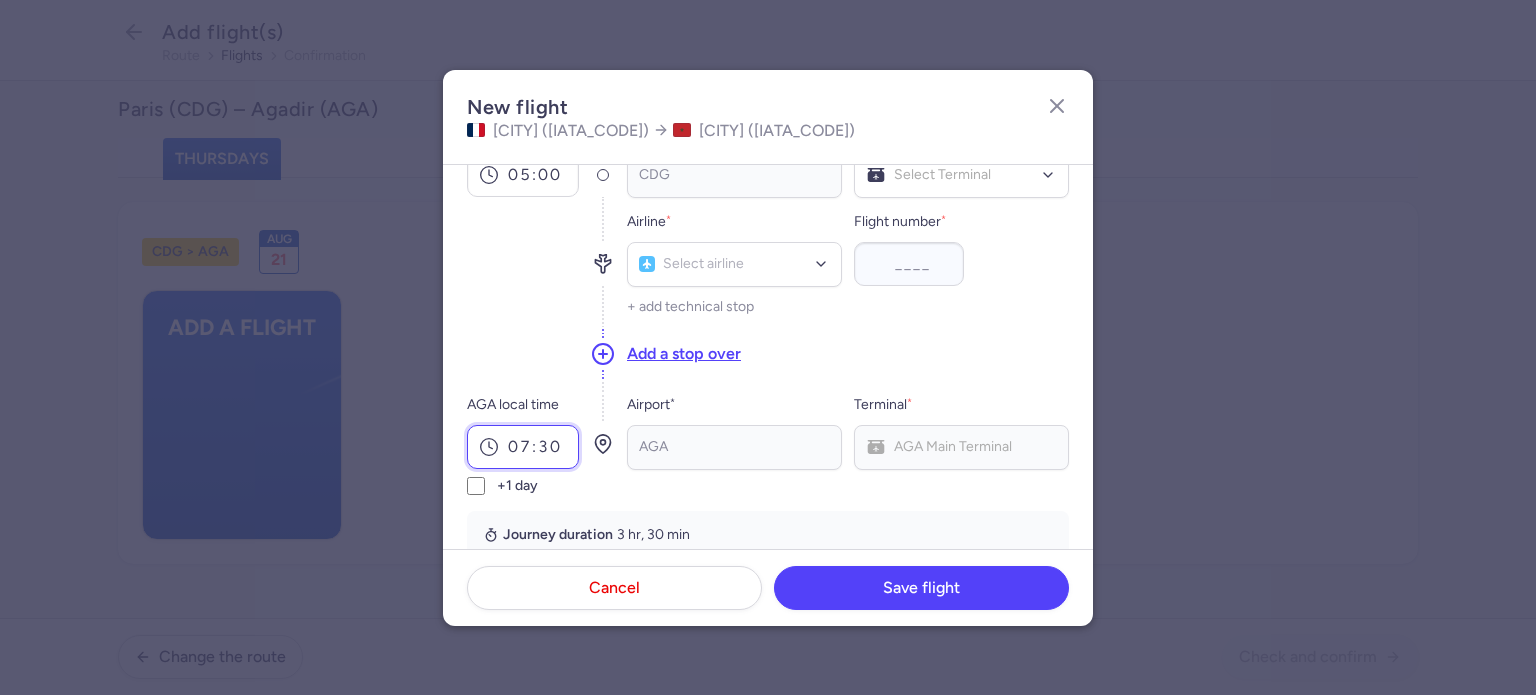scroll, scrollTop: 0, scrollLeft: 0, axis: both 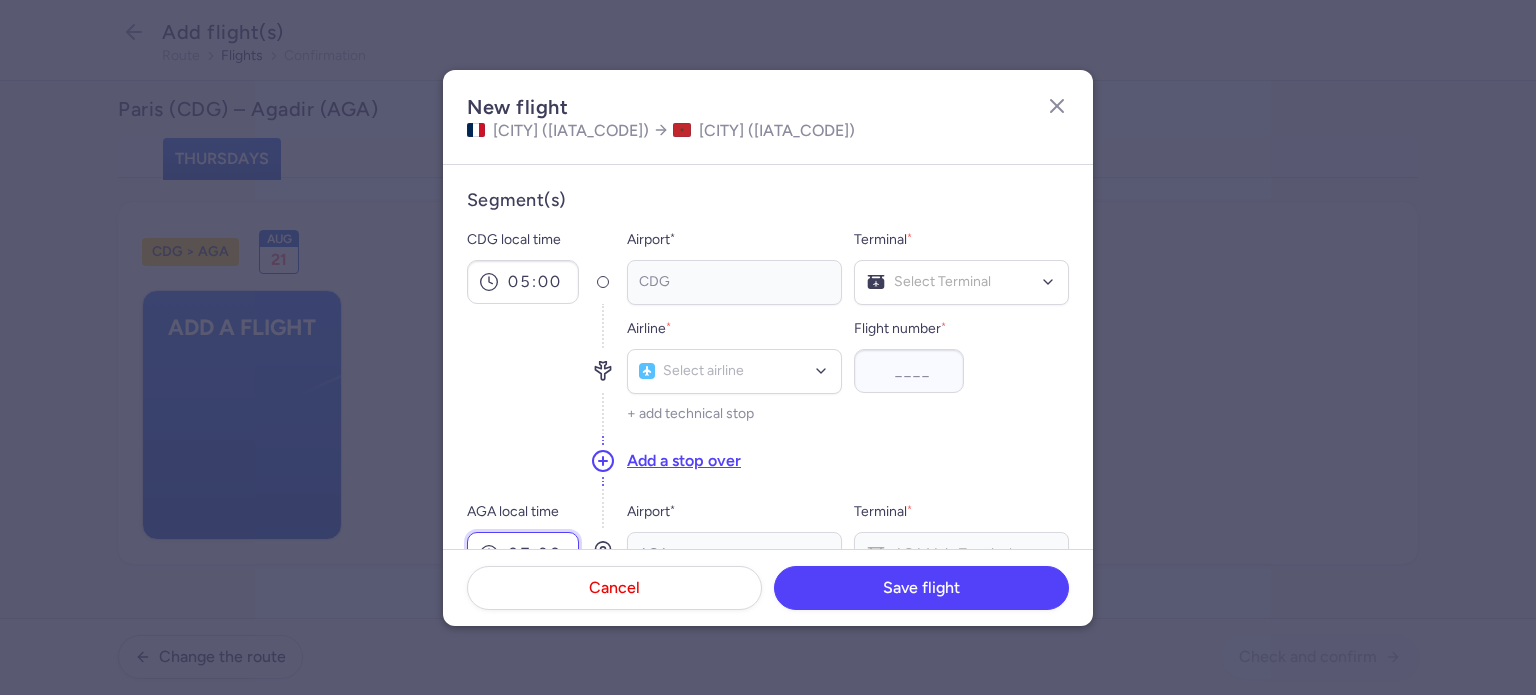 type on "07:30" 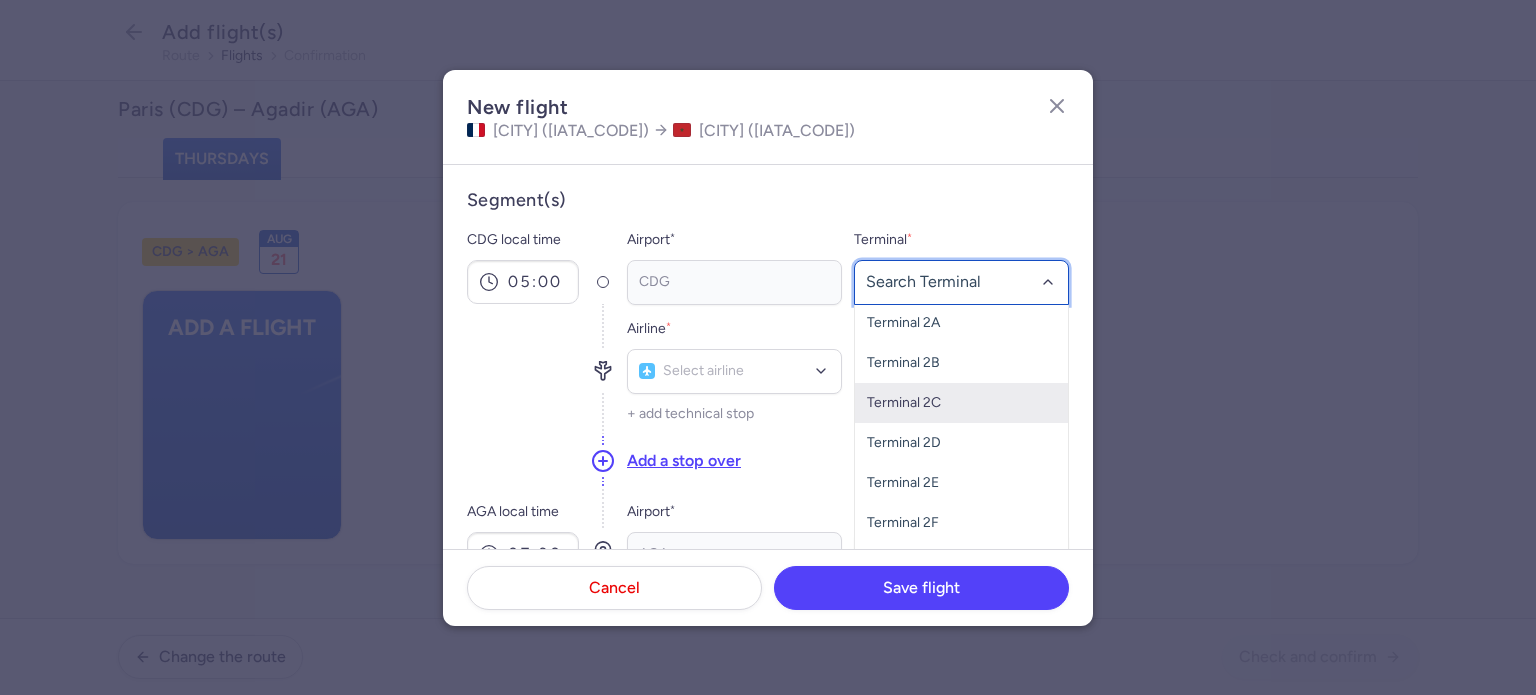 scroll, scrollTop: 60, scrollLeft: 0, axis: vertical 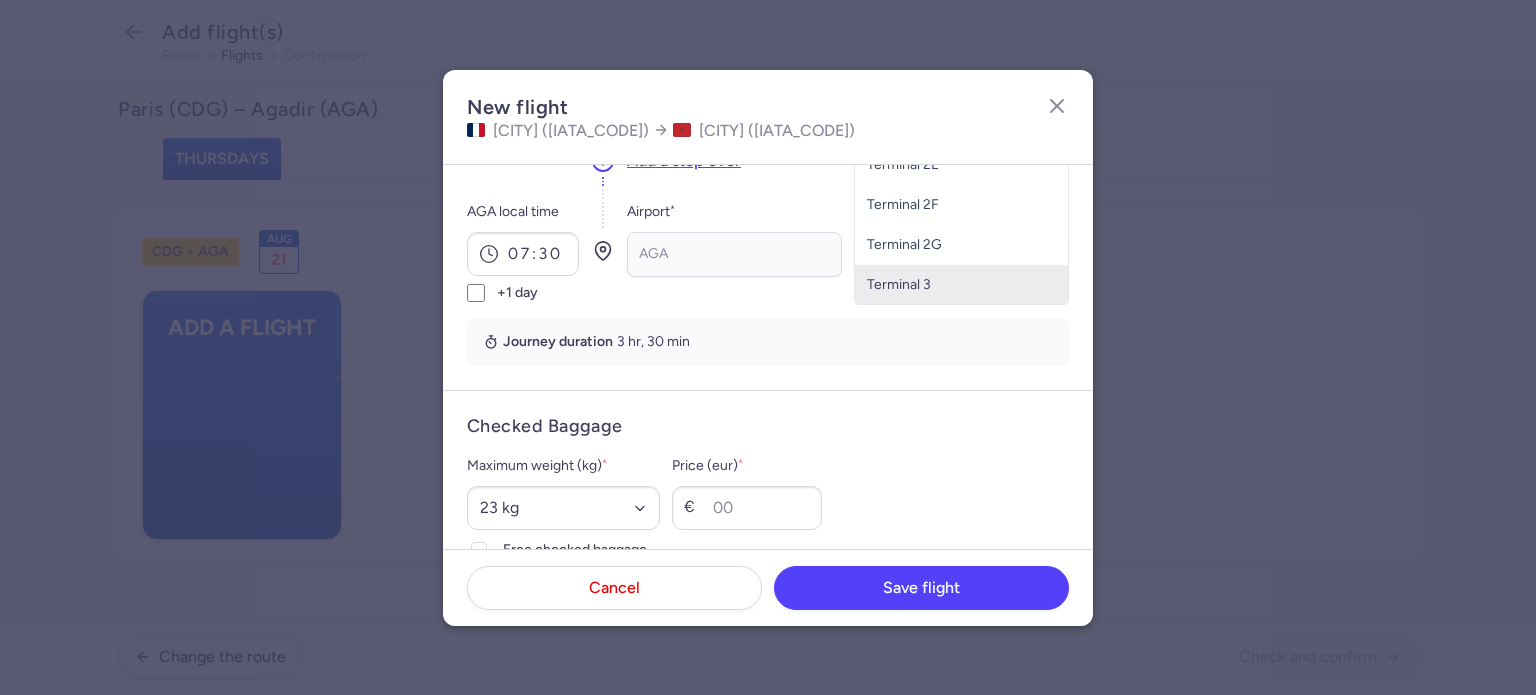 click on "Terminal 3" 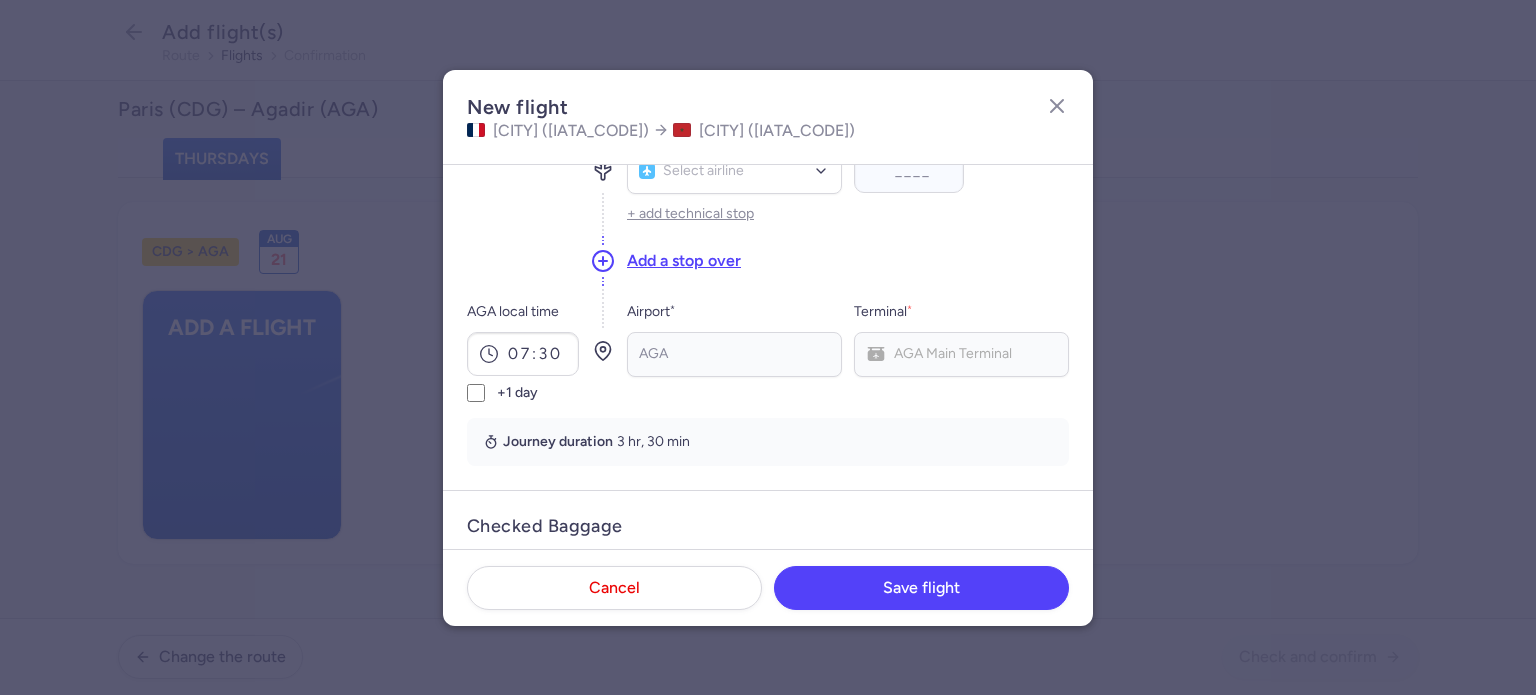 scroll, scrollTop: 100, scrollLeft: 0, axis: vertical 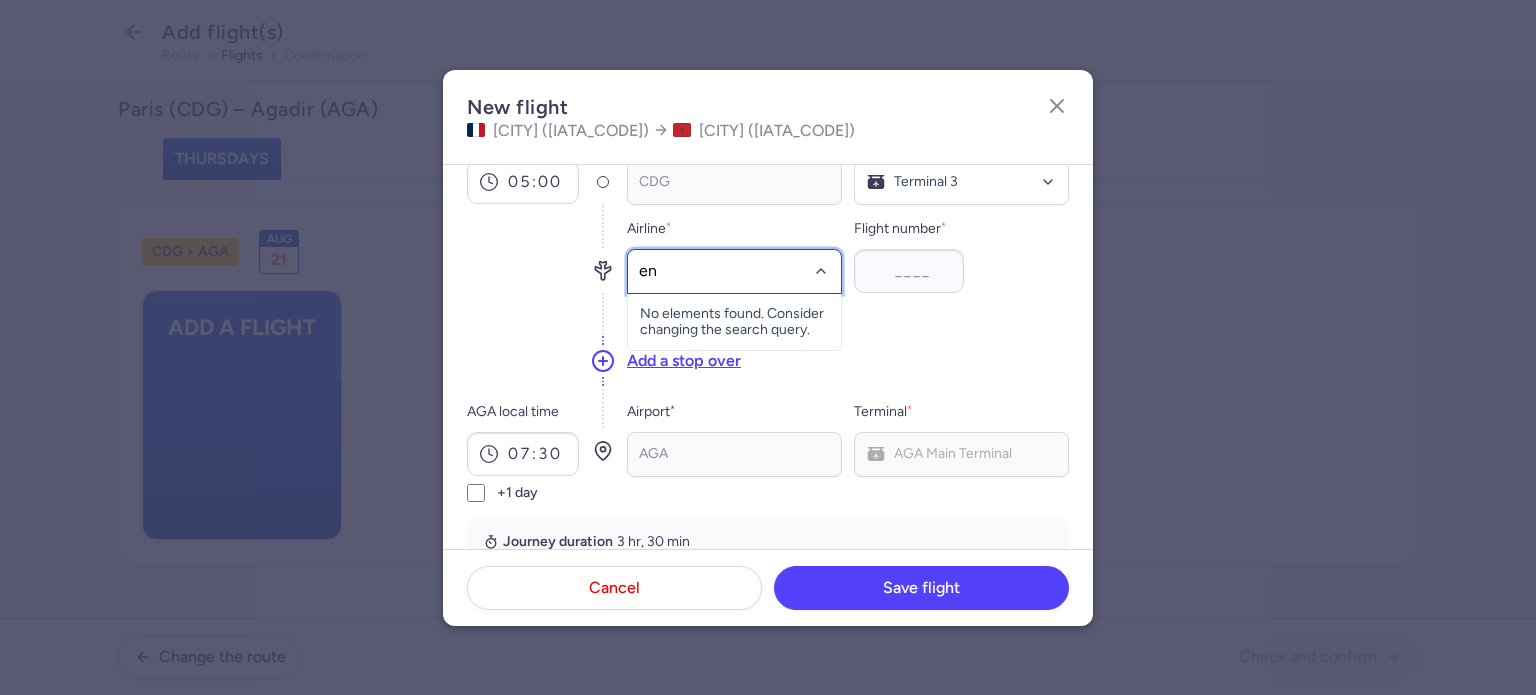 type on "ent" 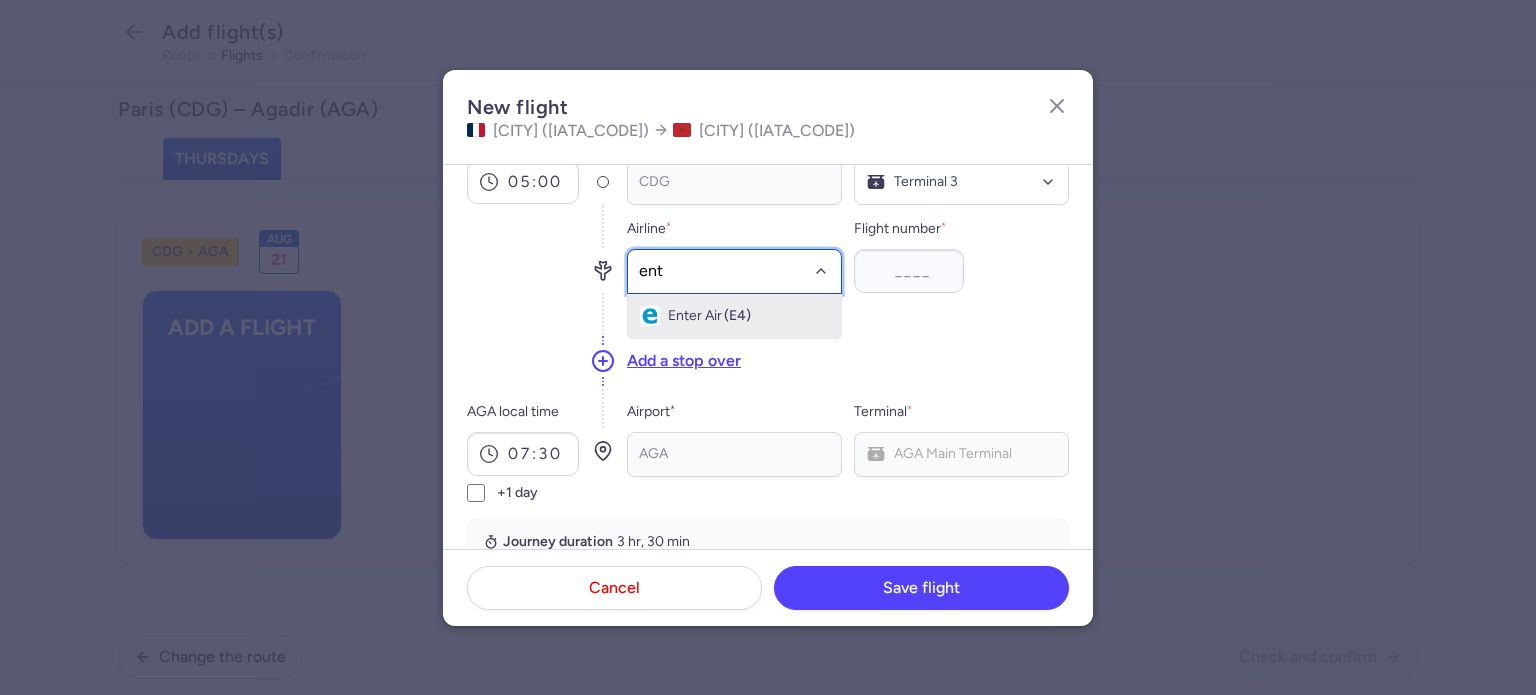 drag, startPoint x: 728, startPoint y: 313, endPoint x: 872, endPoint y: 293, distance: 145.38225 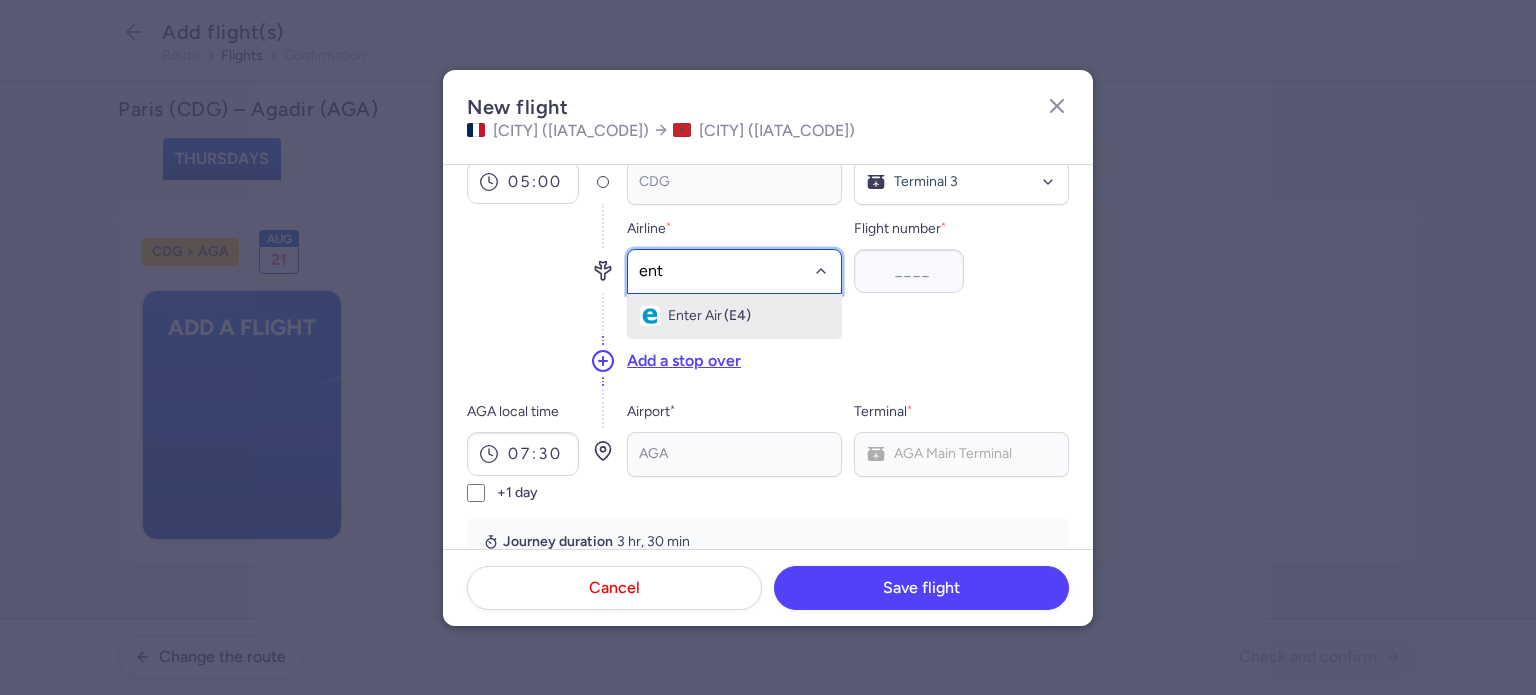 click on "(E4)" at bounding box center [737, 316] 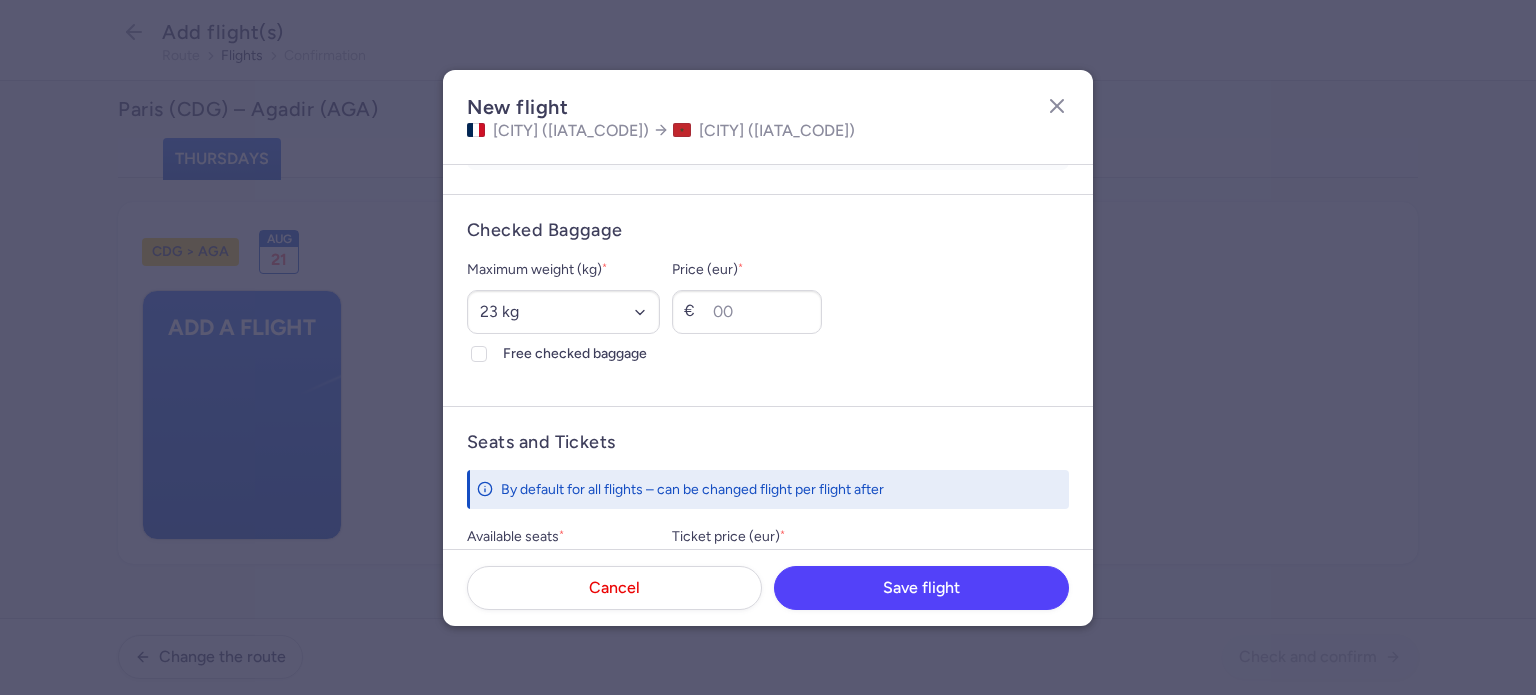 scroll, scrollTop: 500, scrollLeft: 0, axis: vertical 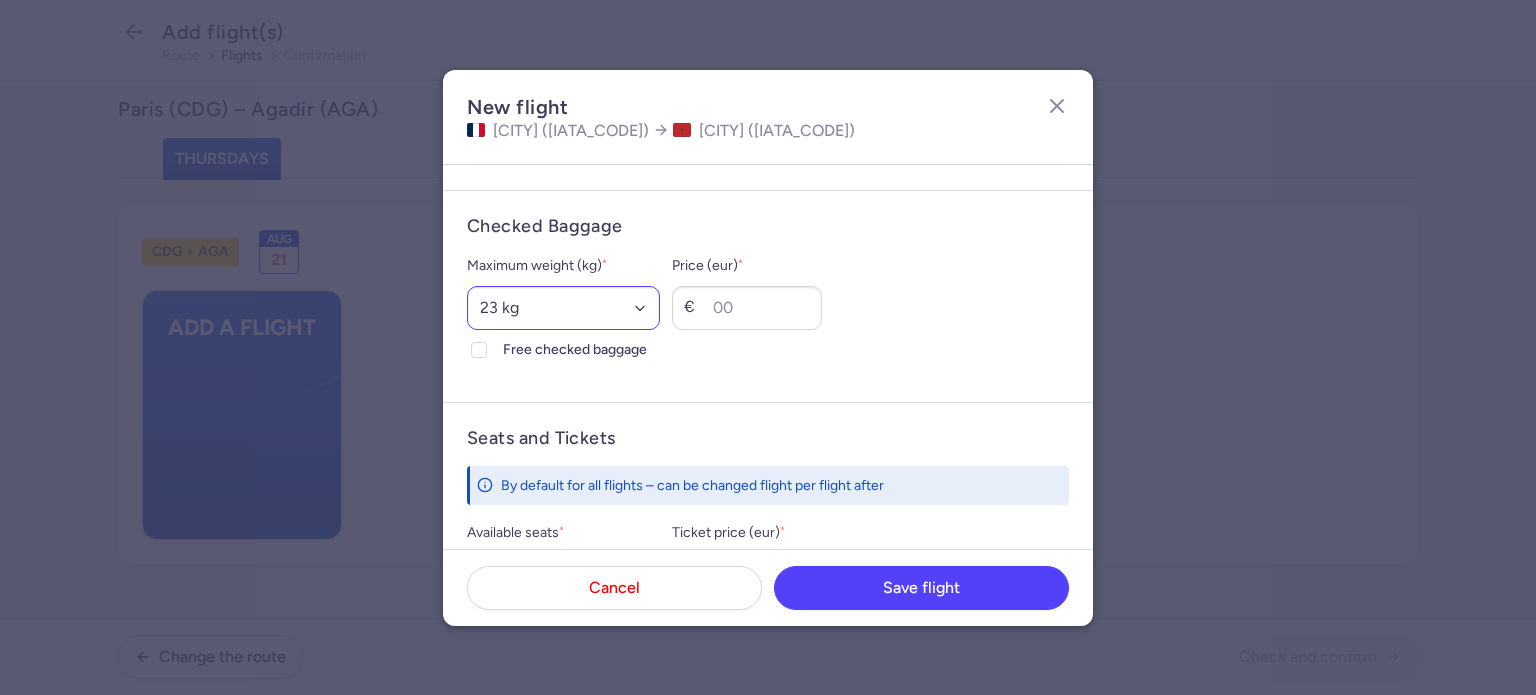 type on "771" 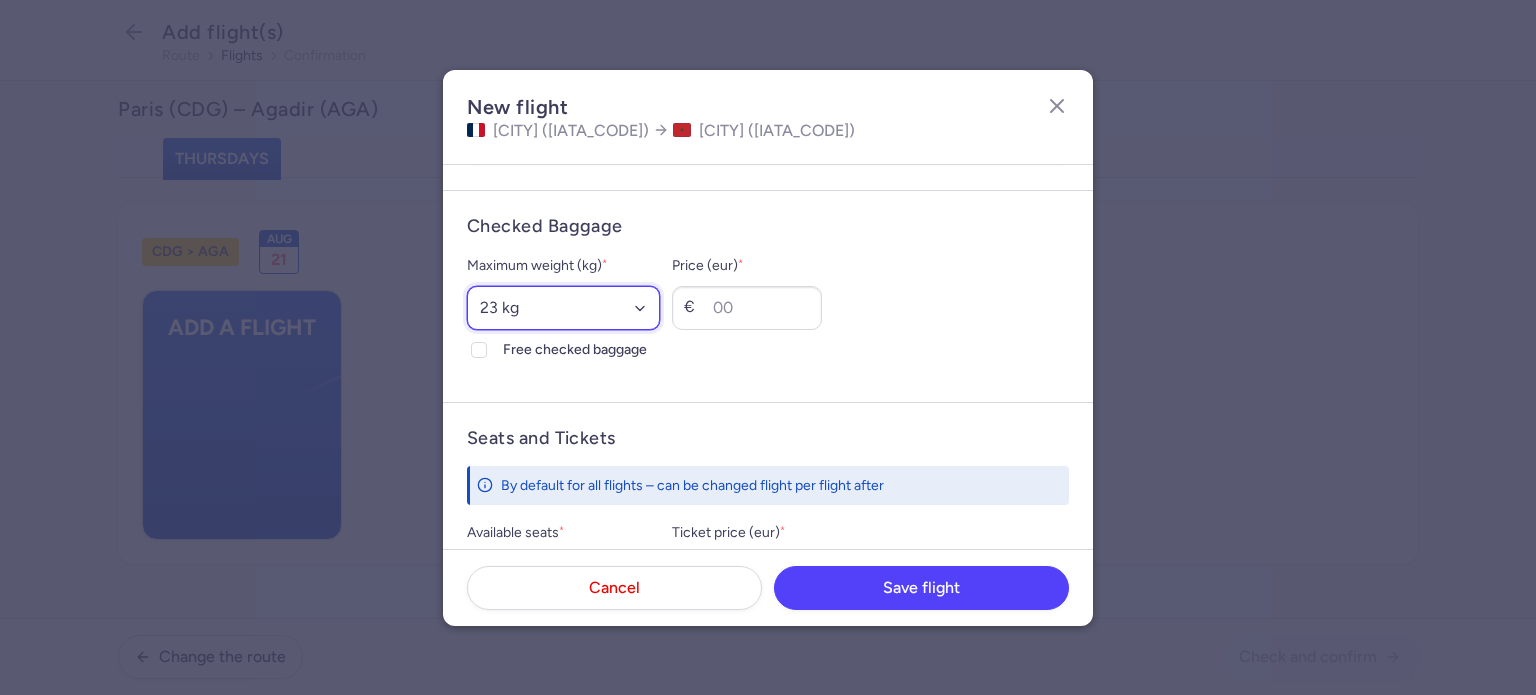 click on "Select an option 15 kg 16 kg 17 kg 18 kg 19 kg 20 kg 21 kg 22 kg 23 kg 24 kg 25 kg 26 kg 27 kg 28 kg 29 kg 30 kg 31 kg 32 kg 33 kg 34 kg 35 kg" at bounding box center (563, 308) 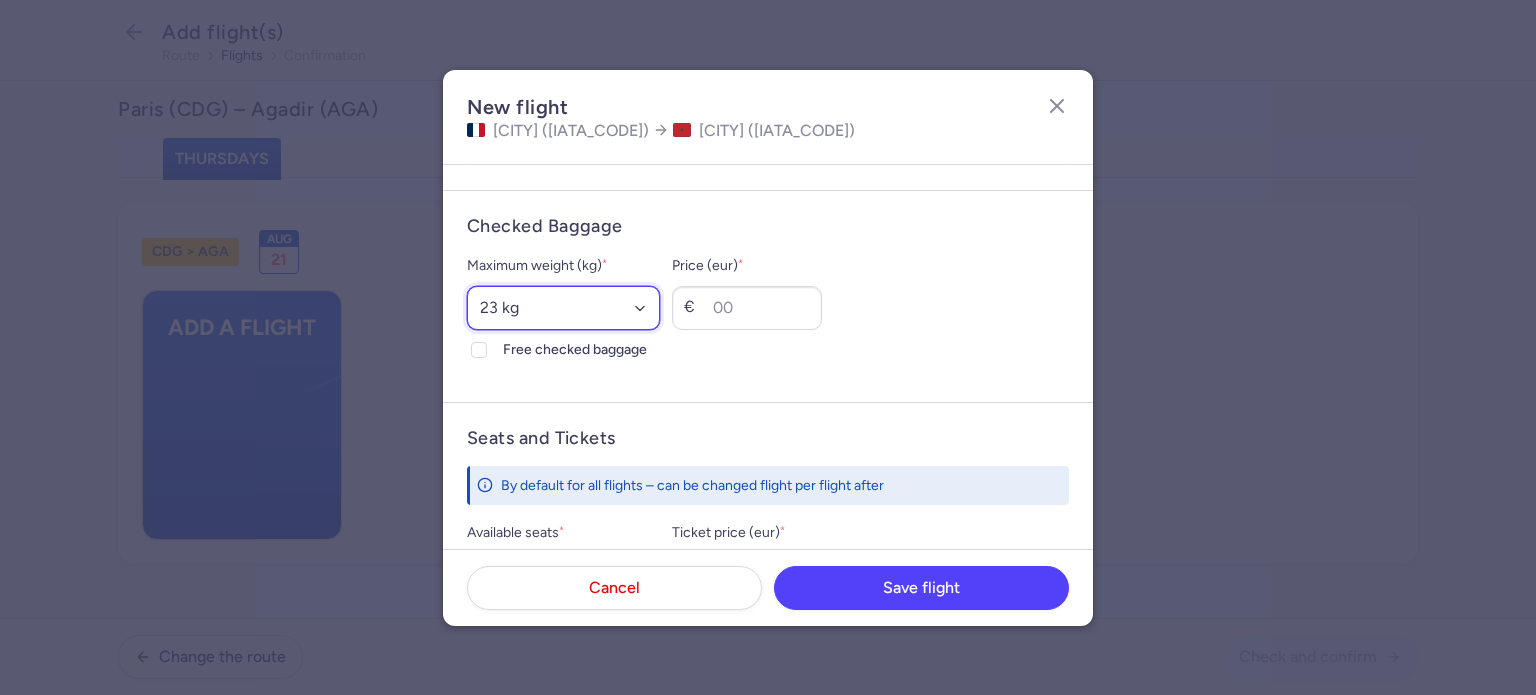 select on "20" 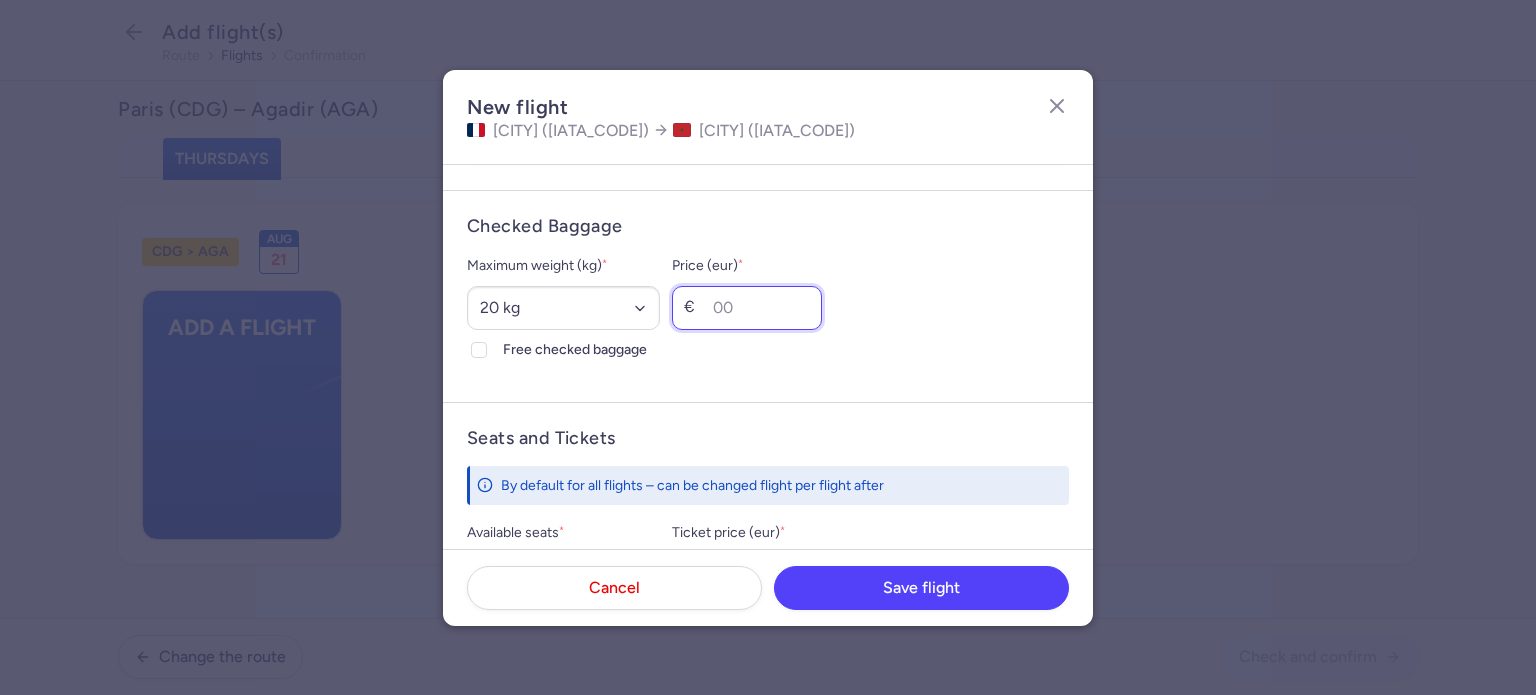 click on "Price (eur)  *" at bounding box center (747, 308) 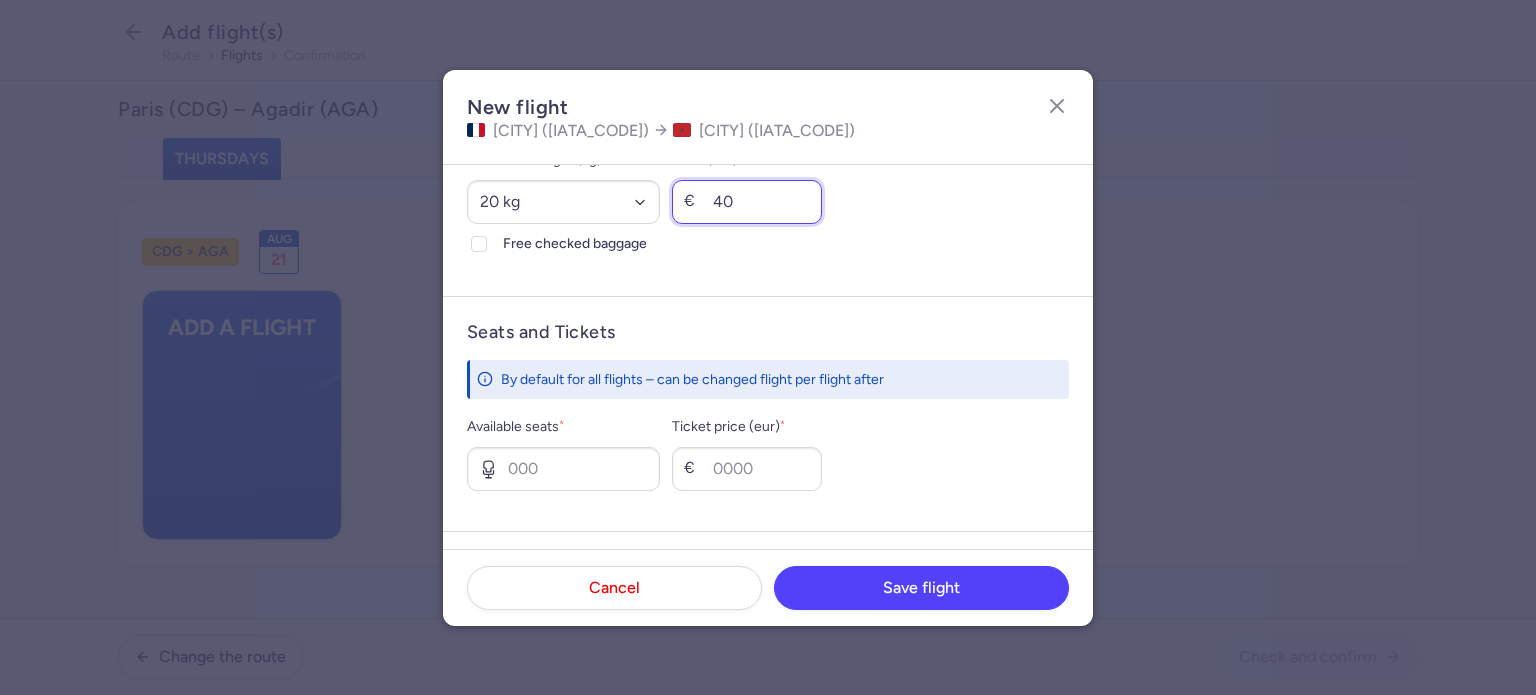 scroll, scrollTop: 700, scrollLeft: 0, axis: vertical 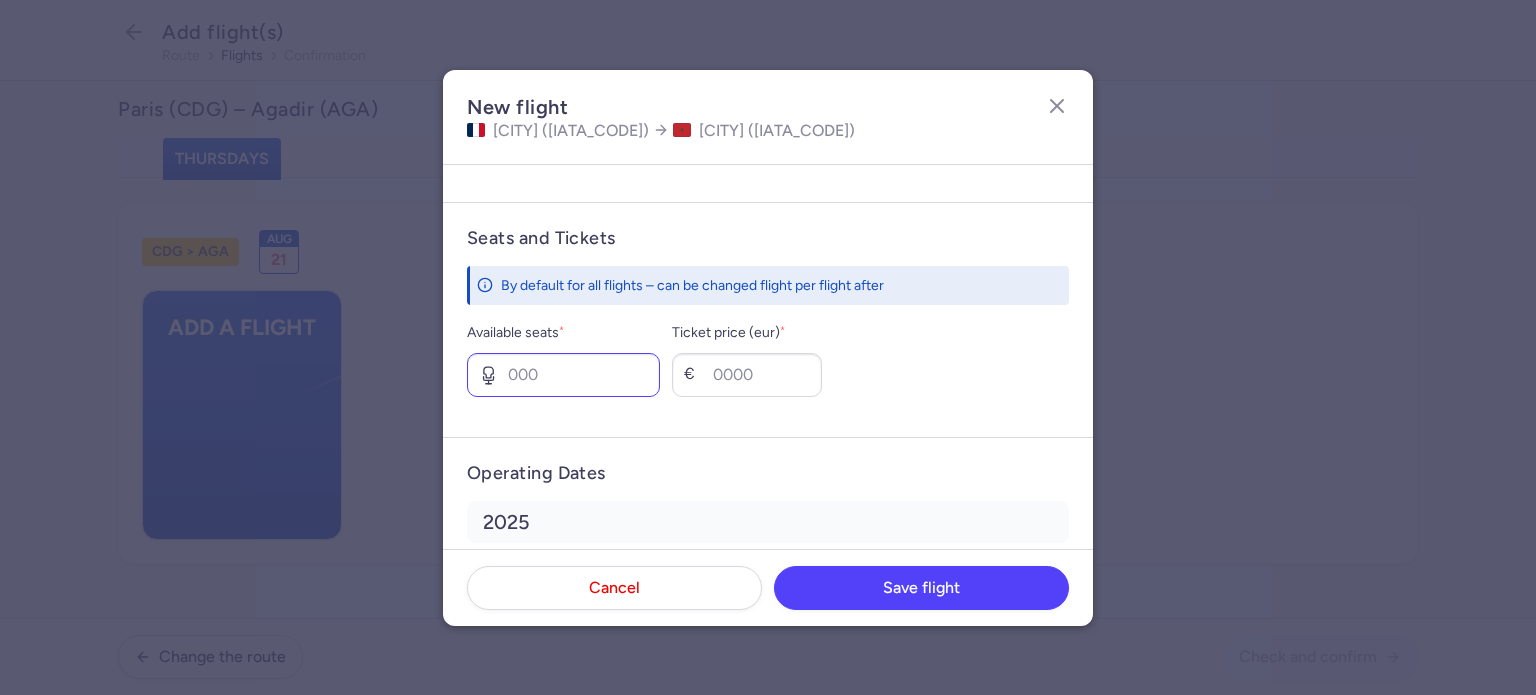 type on "40" 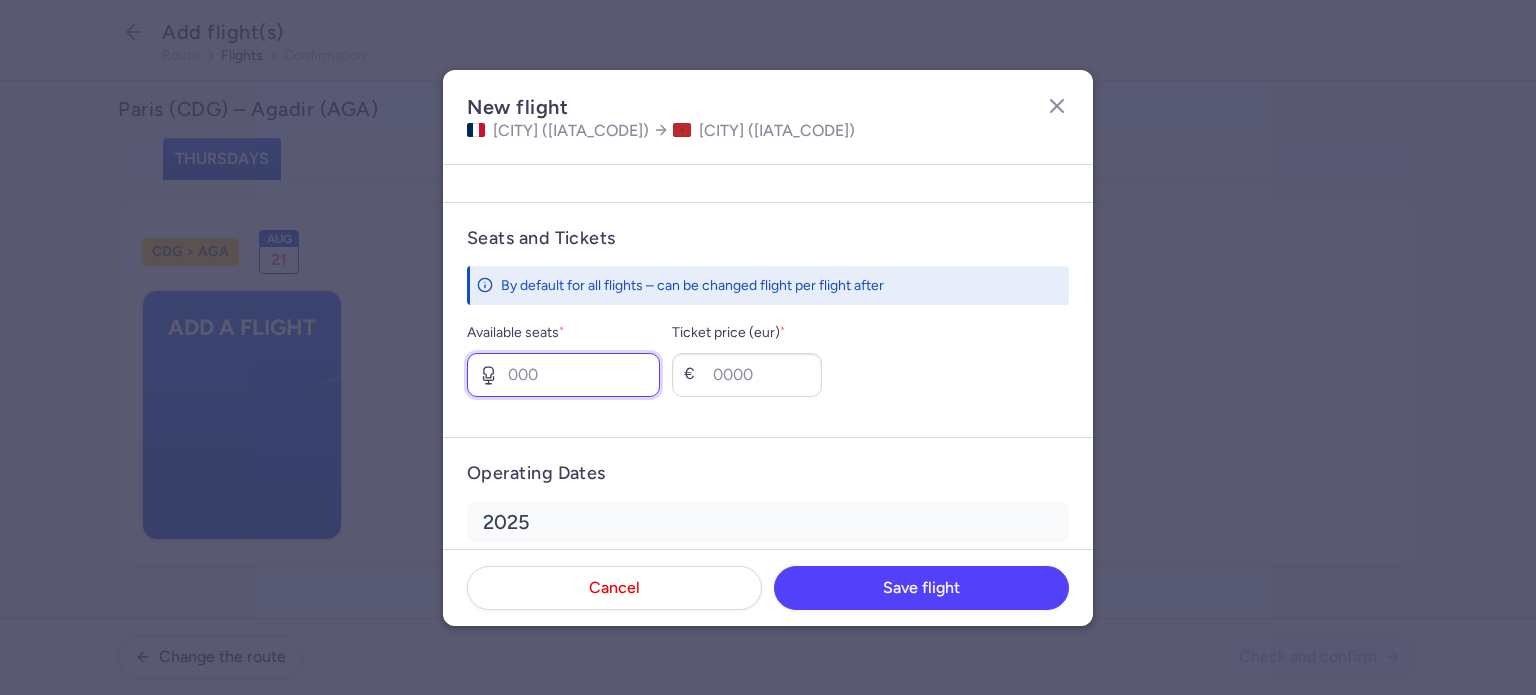click on "Available seats  *" at bounding box center [563, 375] 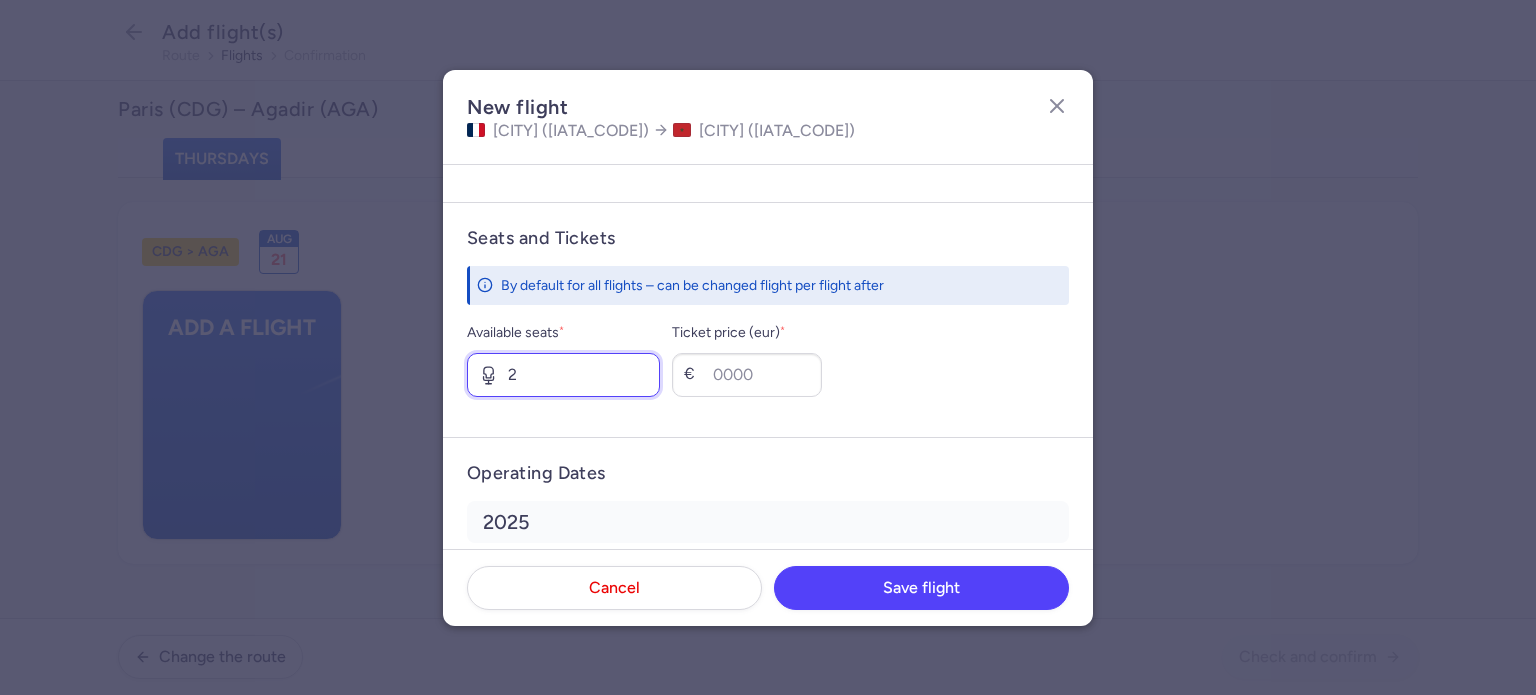 type on "2" 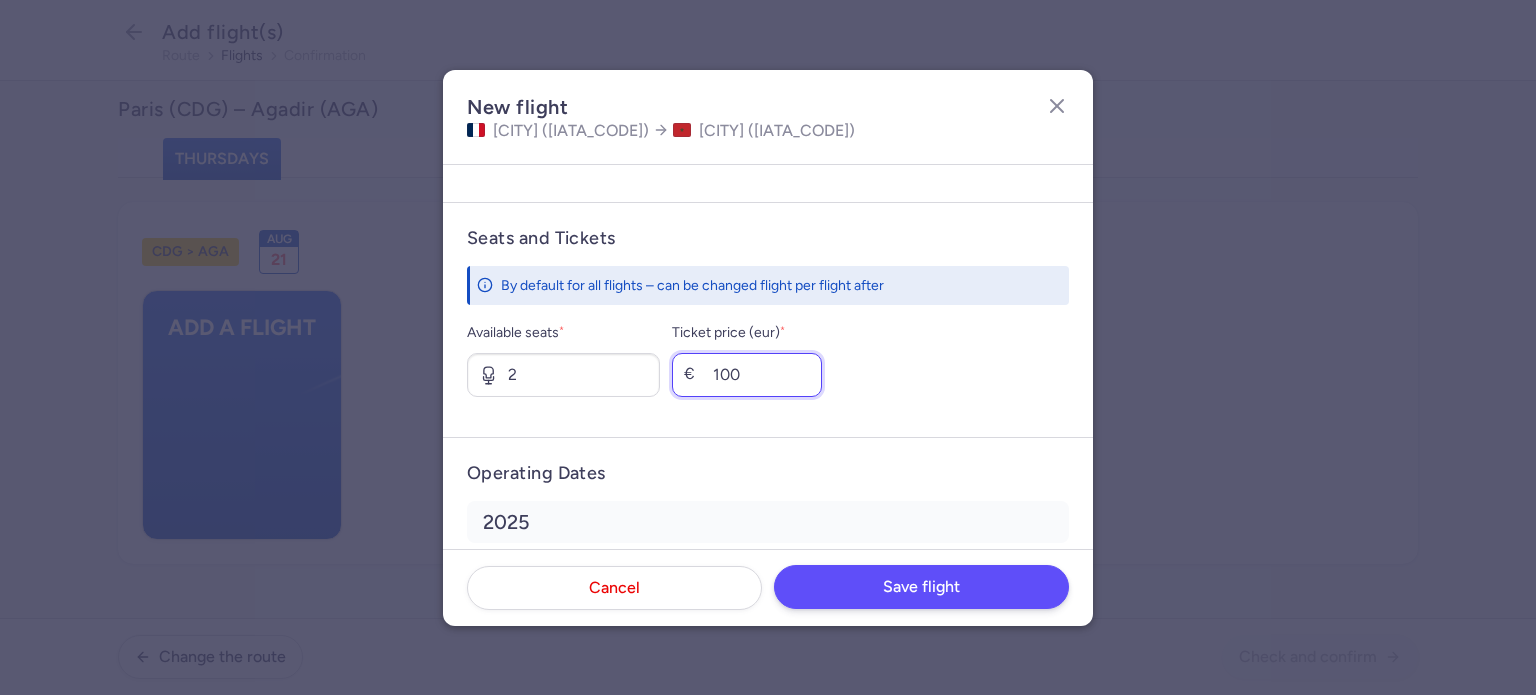 type on "100" 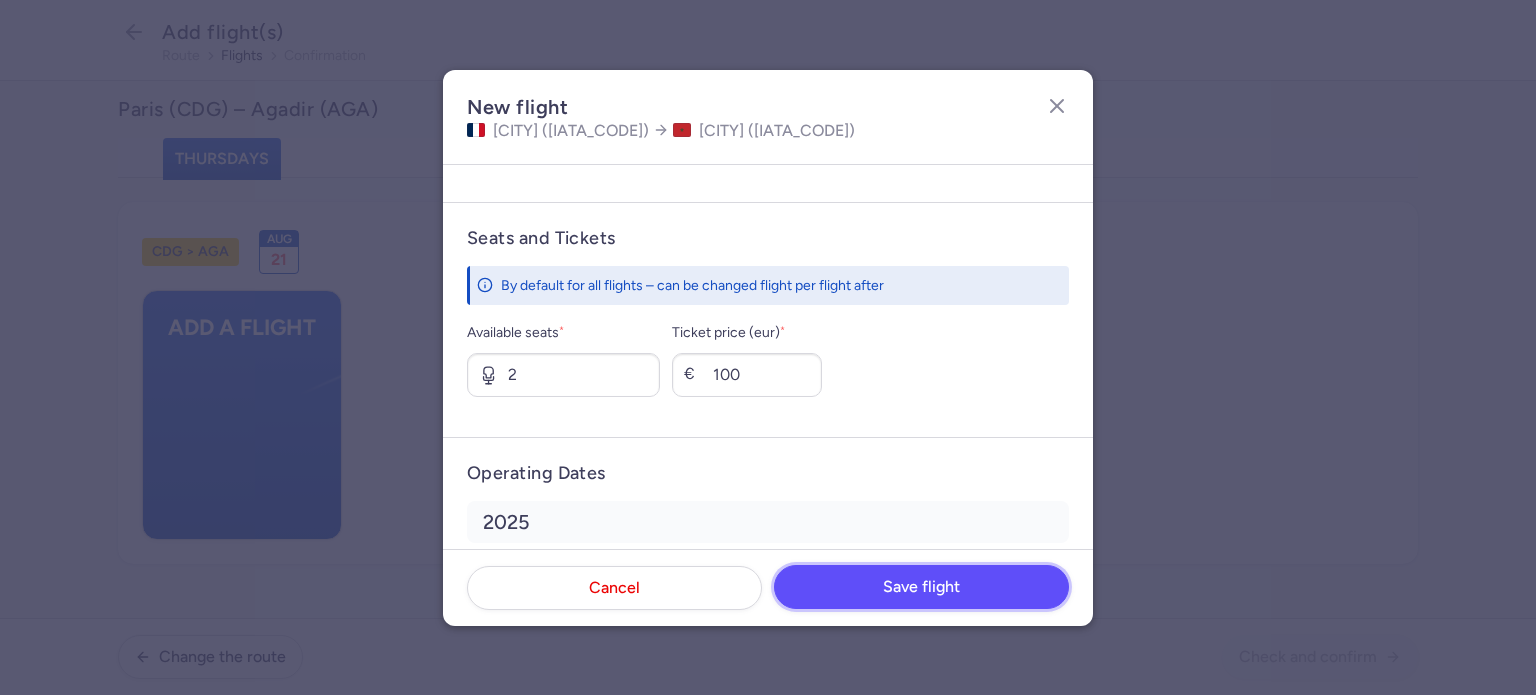 click on "Save flight" at bounding box center (921, 587) 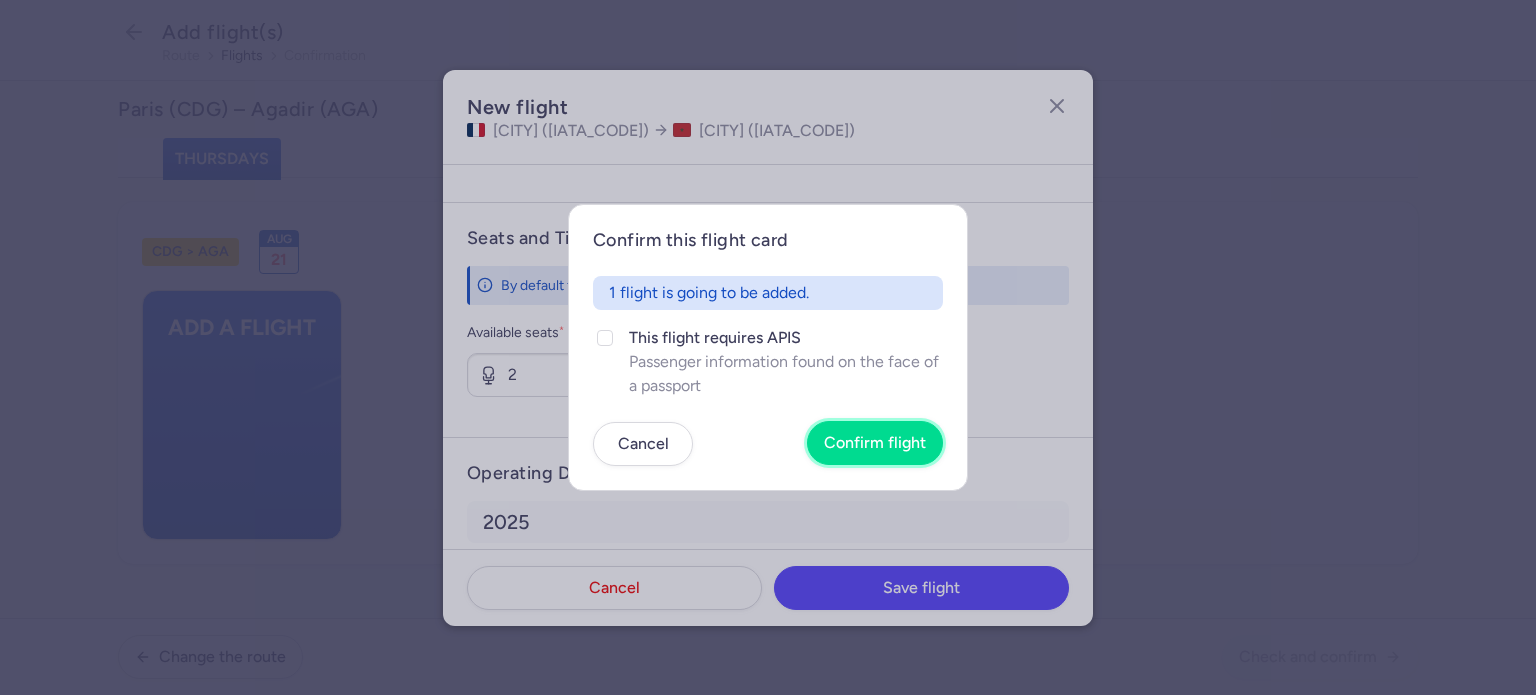 click on "Confirm flight" at bounding box center (875, 443) 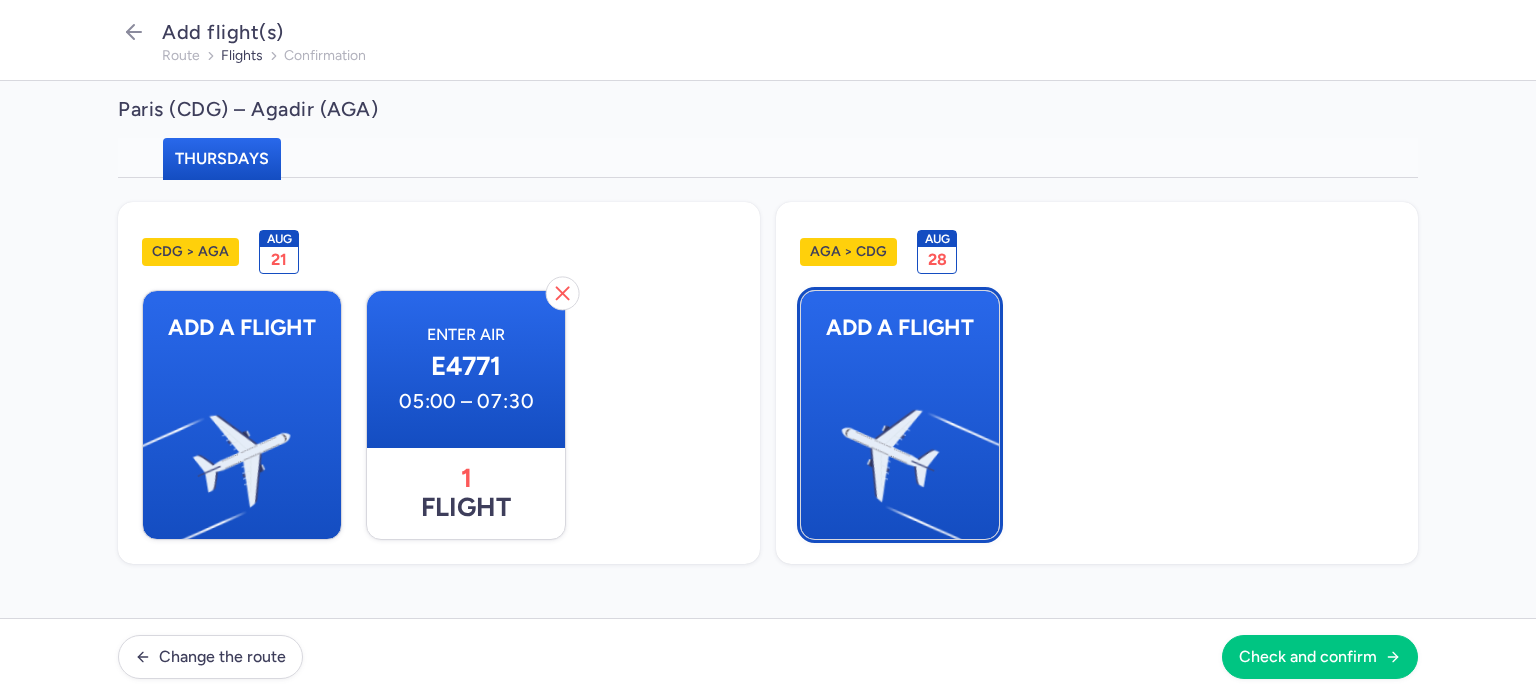 click at bounding box center [989, 448] 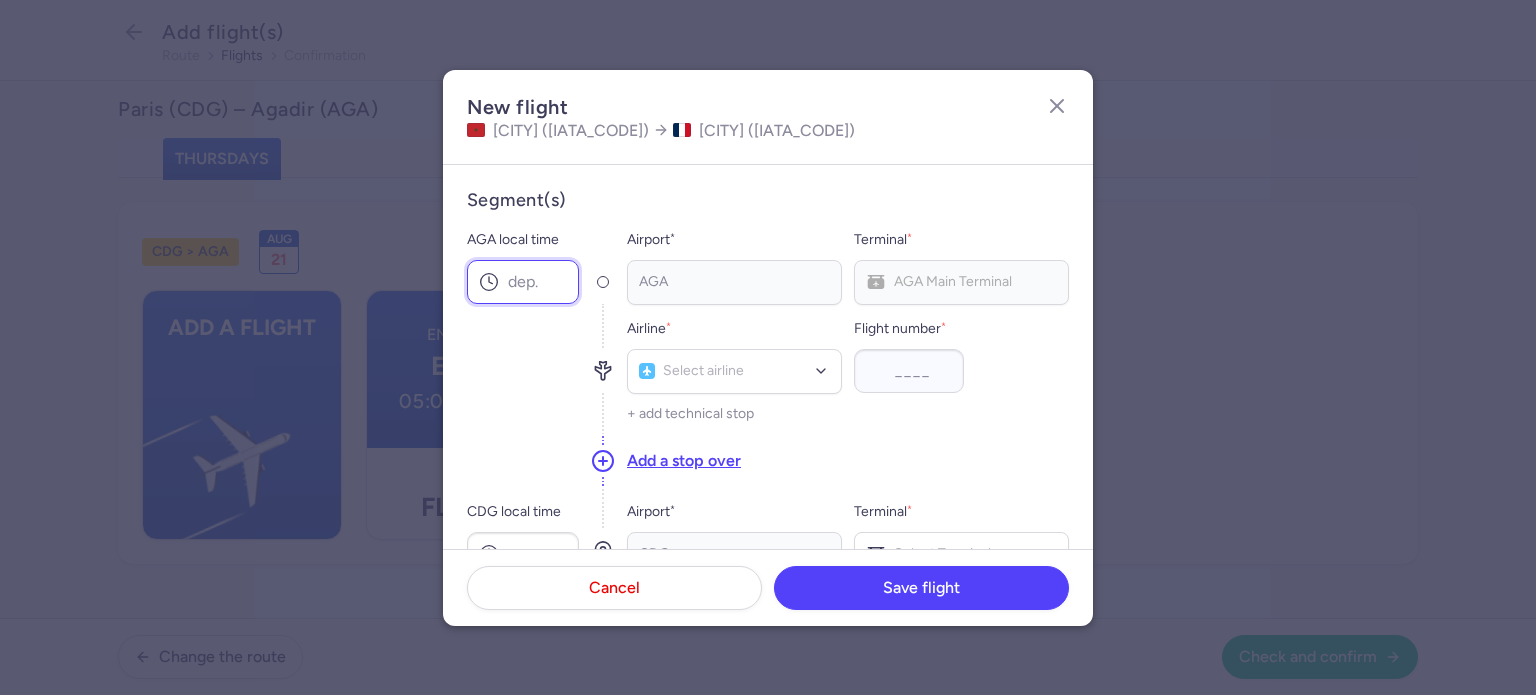 click on "AGA local time" at bounding box center [523, 282] 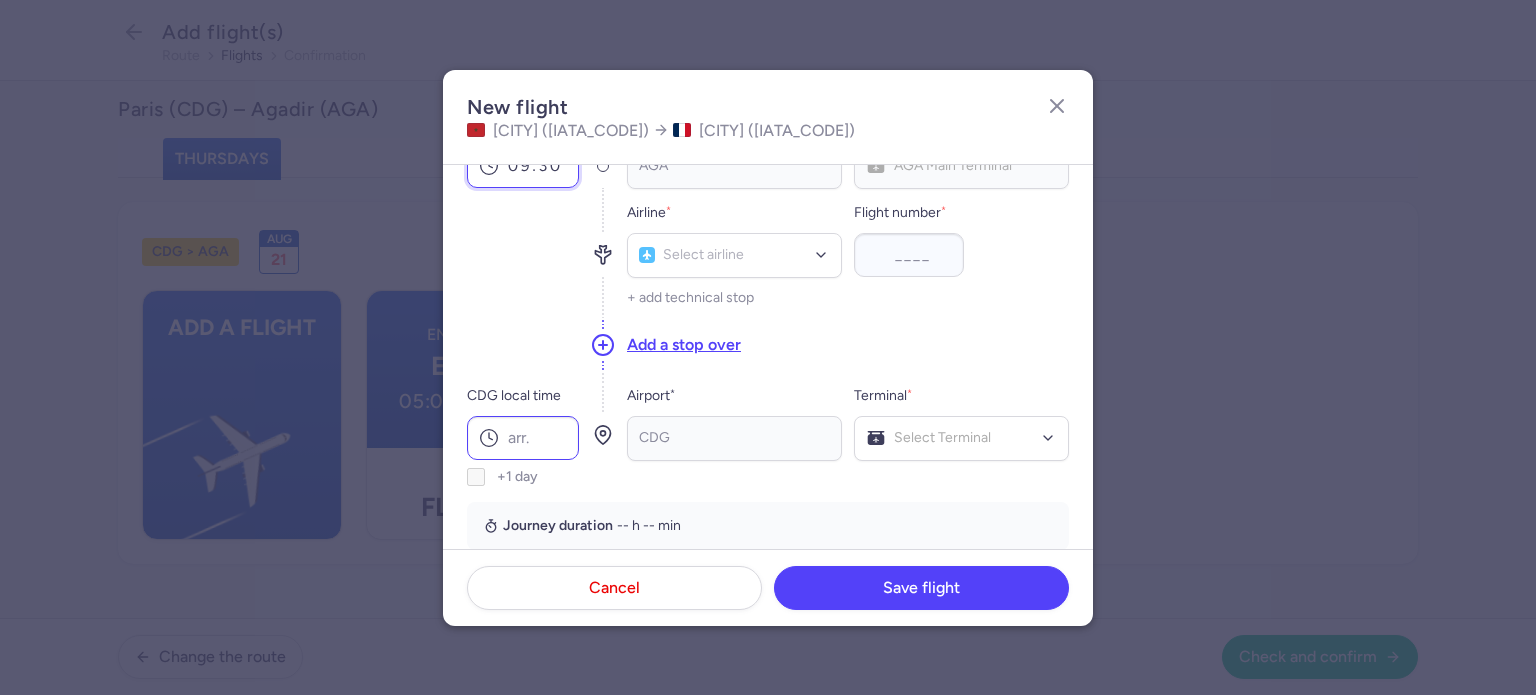 scroll, scrollTop: 200, scrollLeft: 0, axis: vertical 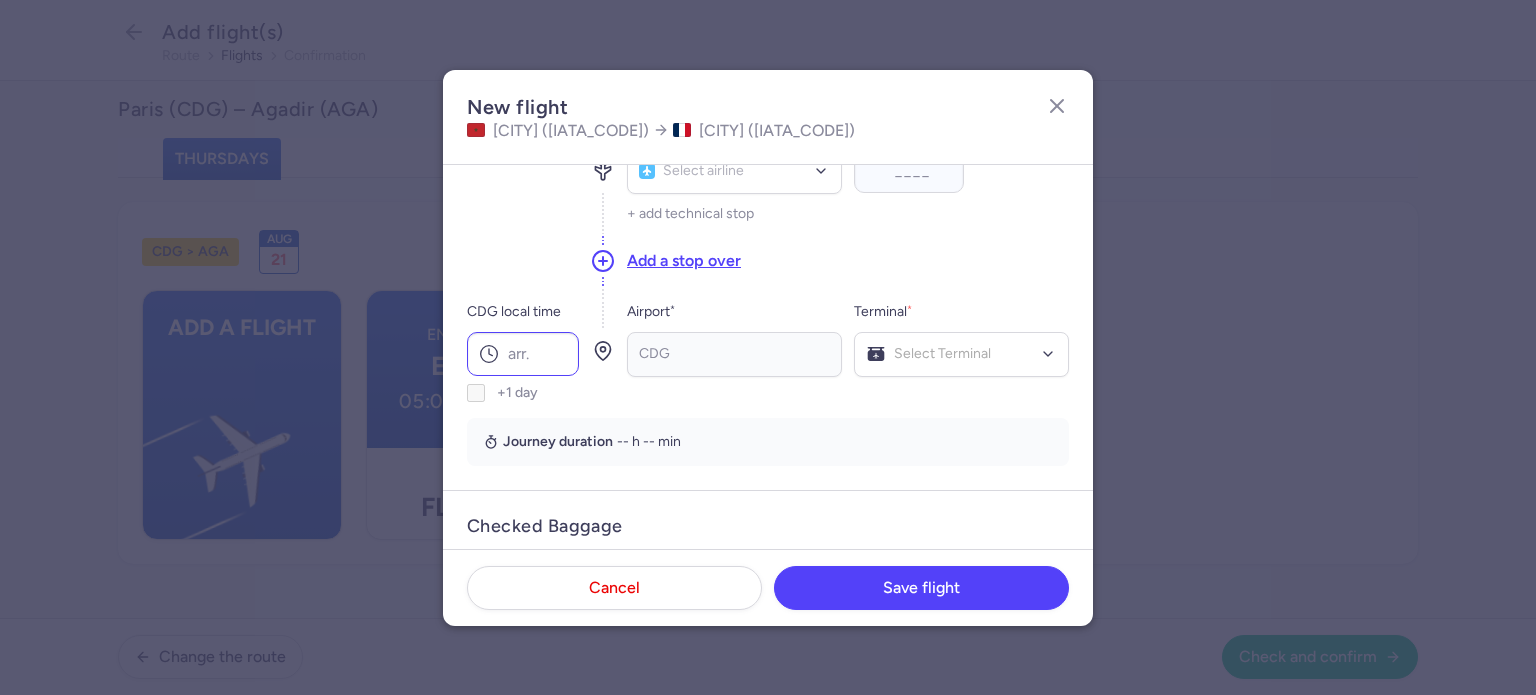 type on "09:30" 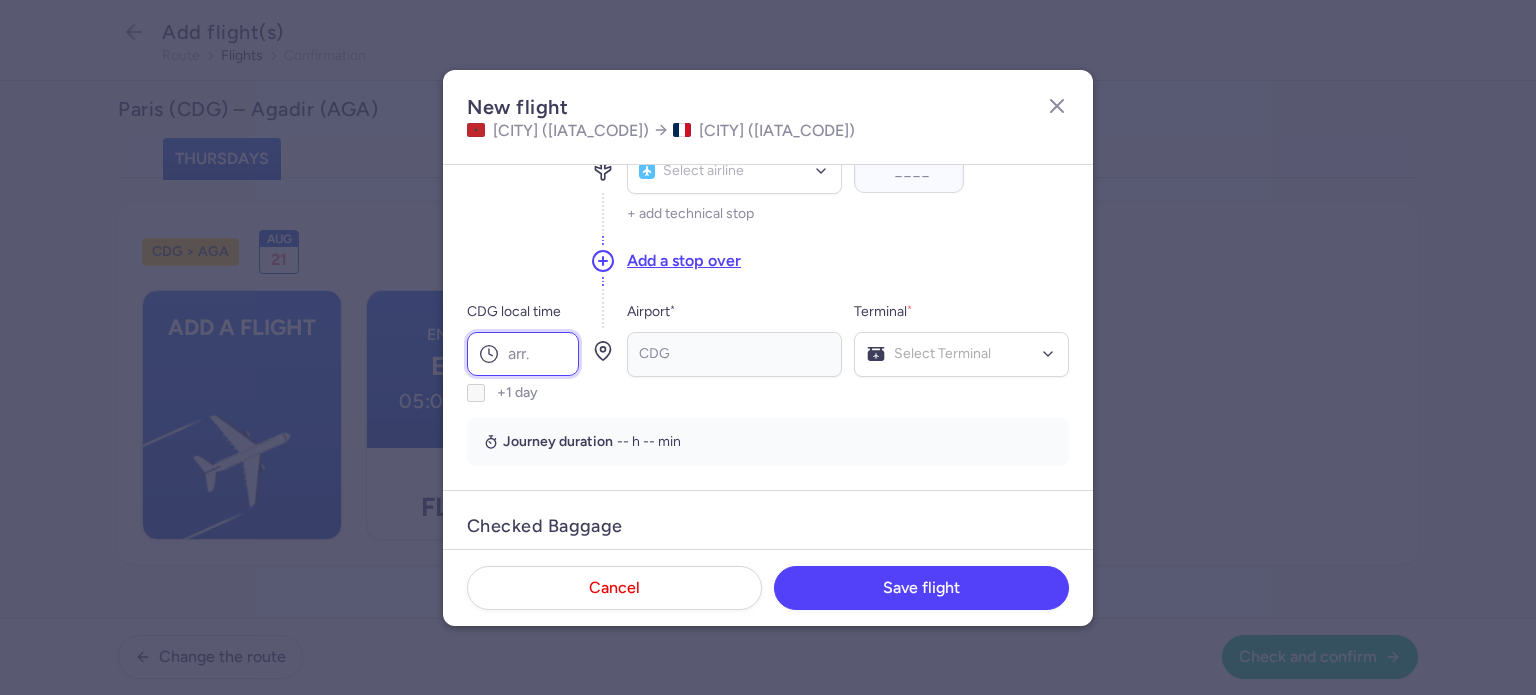 click on "CDG local time" at bounding box center [523, 354] 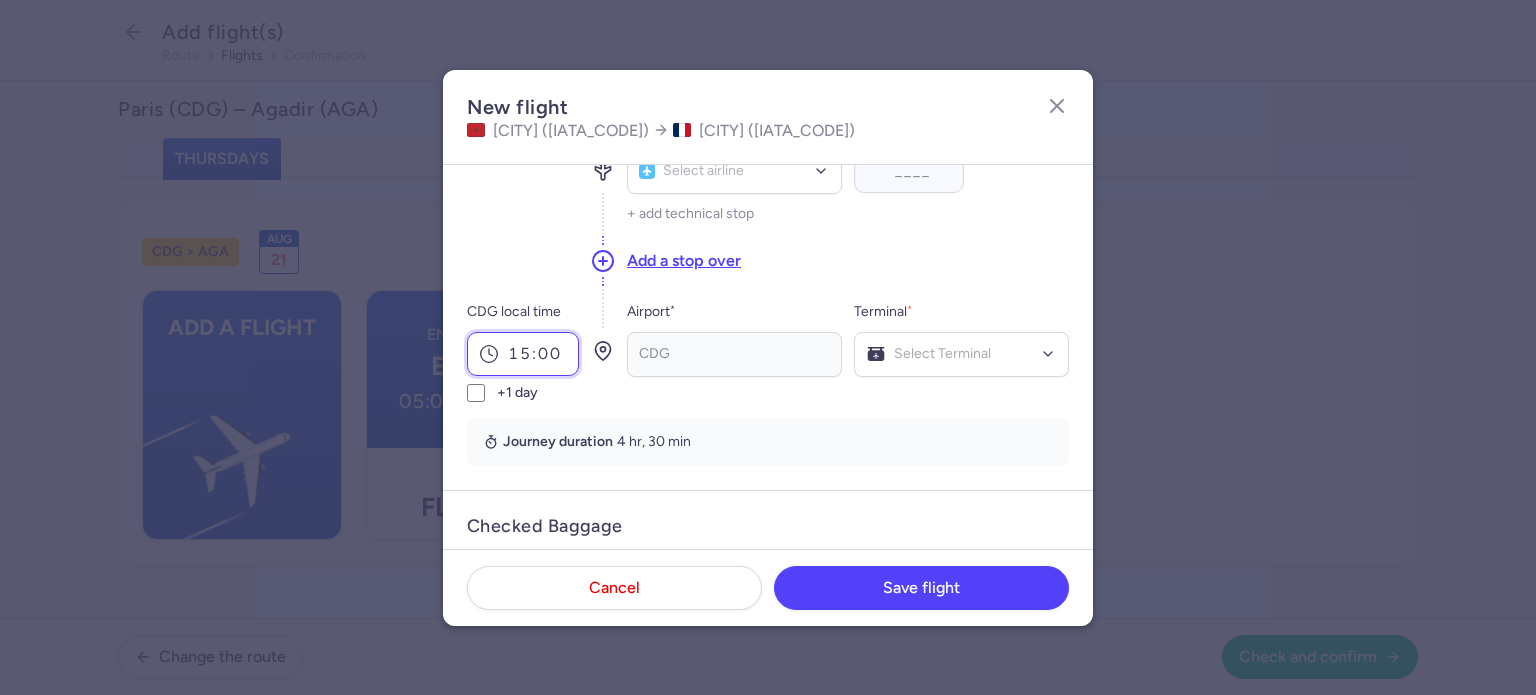 scroll, scrollTop: 100, scrollLeft: 0, axis: vertical 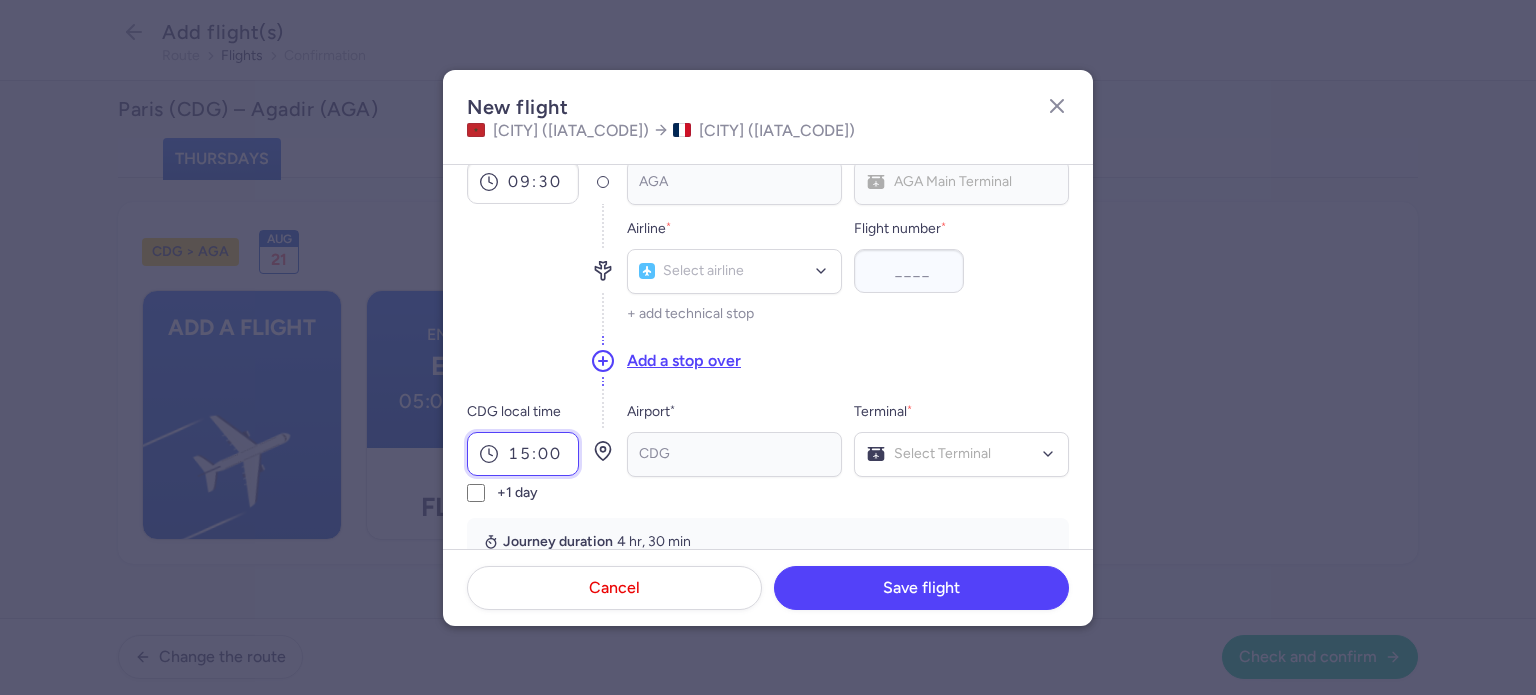 type on "15:00" 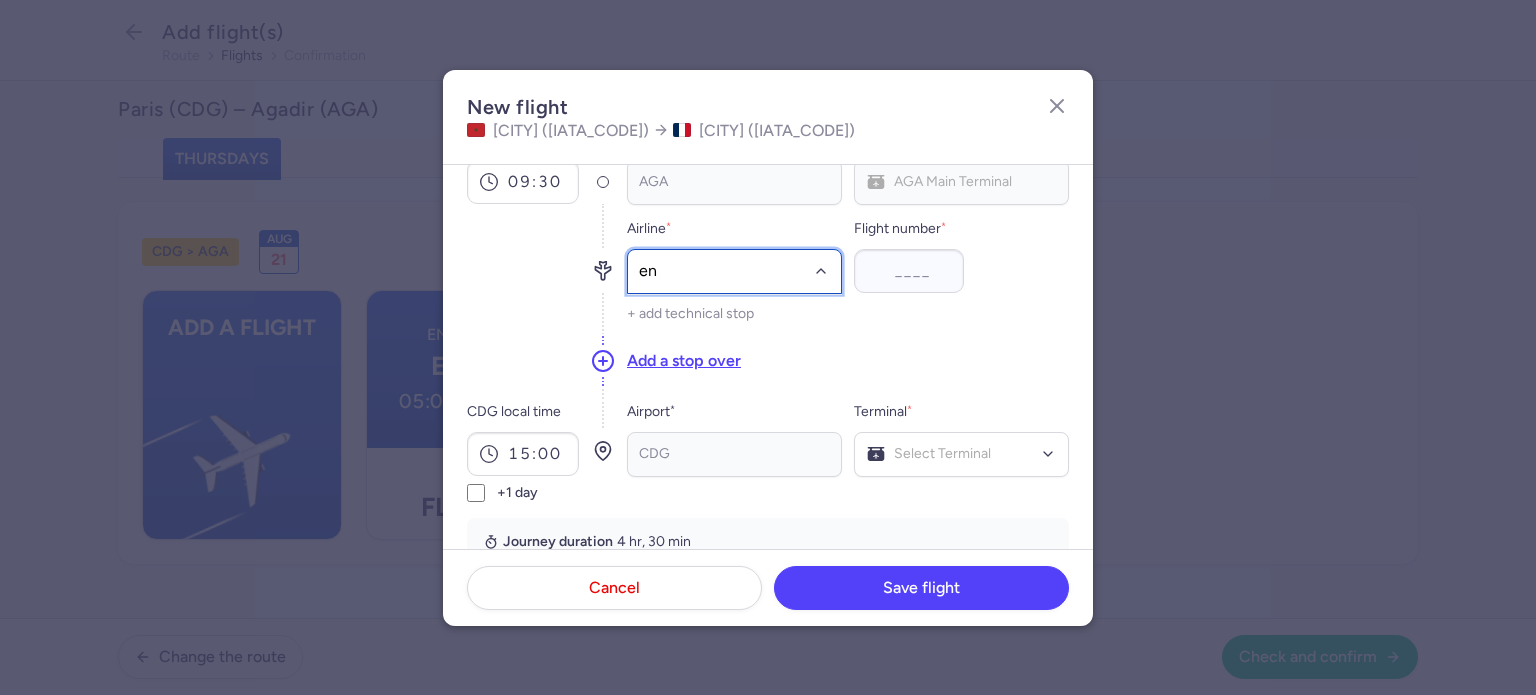 type on "ent" 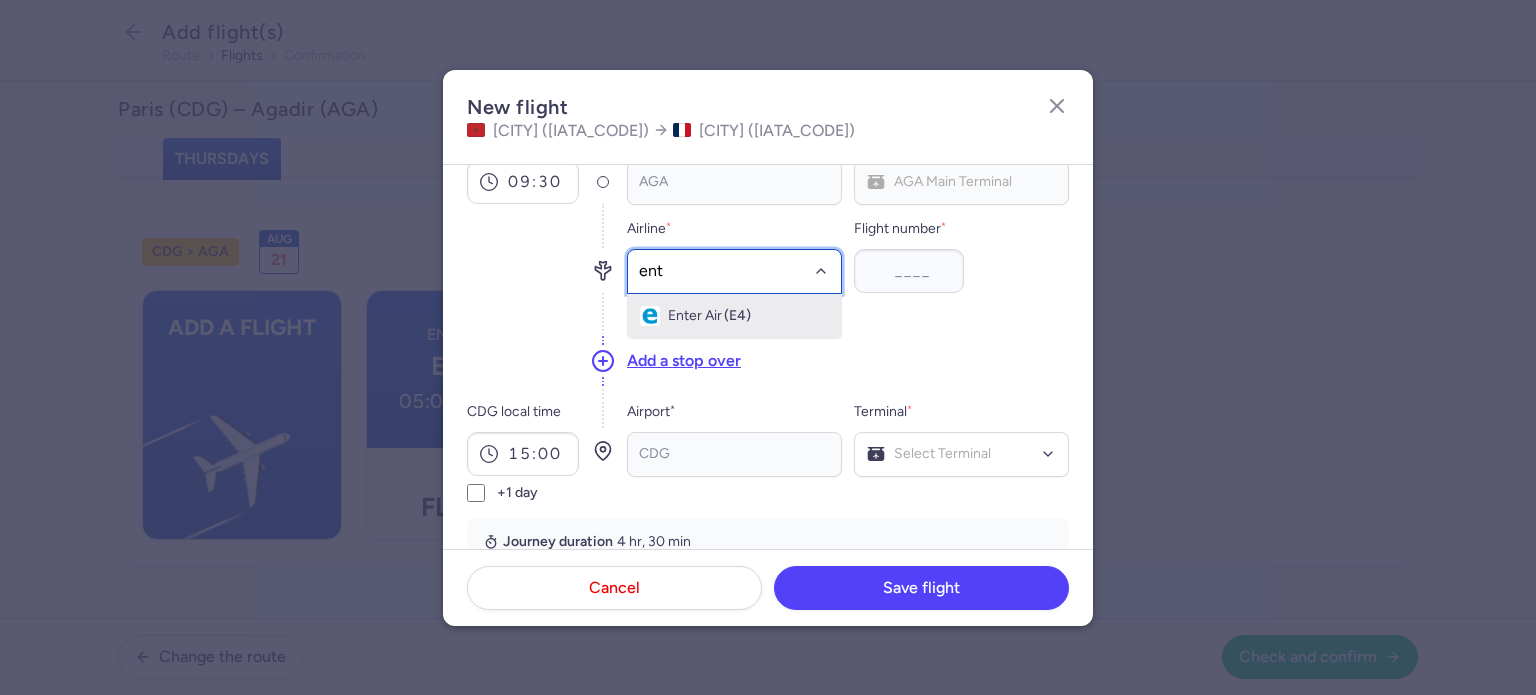 drag, startPoint x: 736, startPoint y: 322, endPoint x: 826, endPoint y: 296, distance: 93.680305 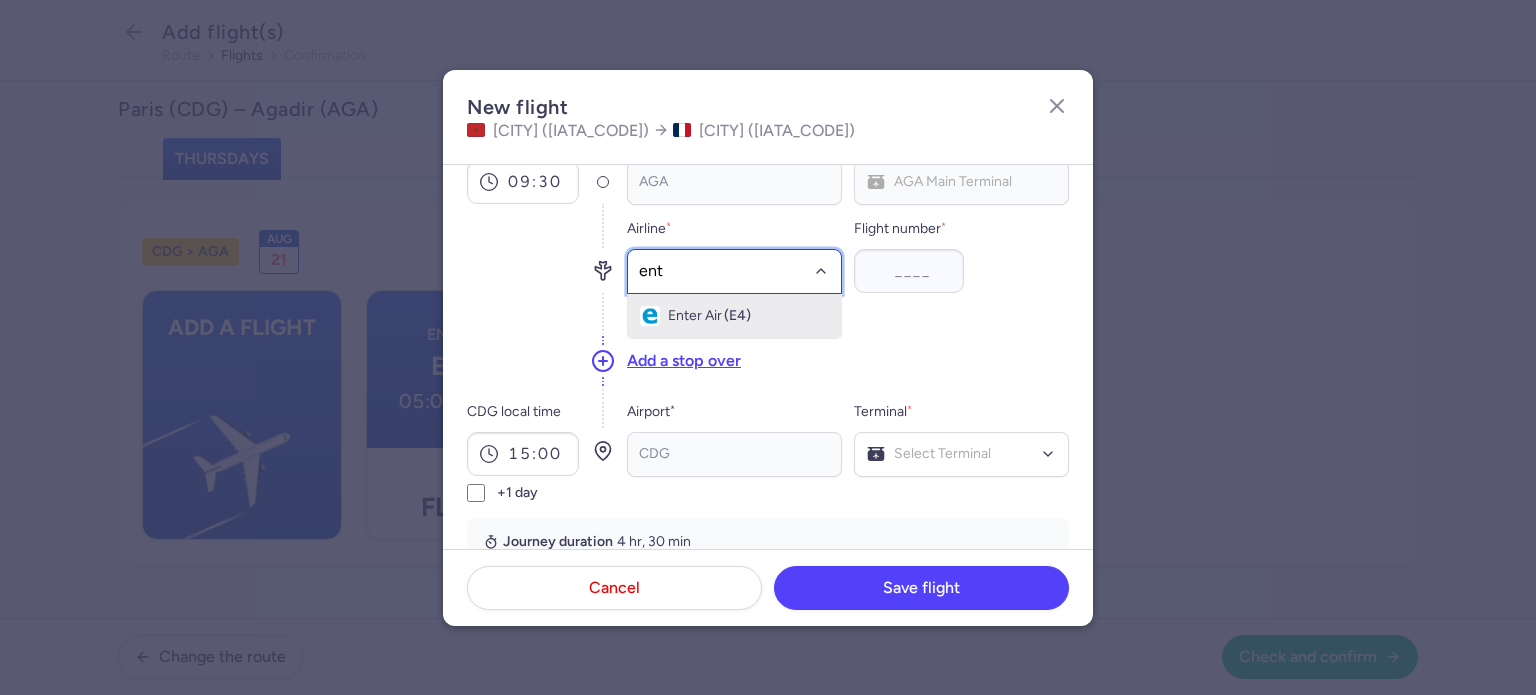 click on "(E4)" at bounding box center (737, 316) 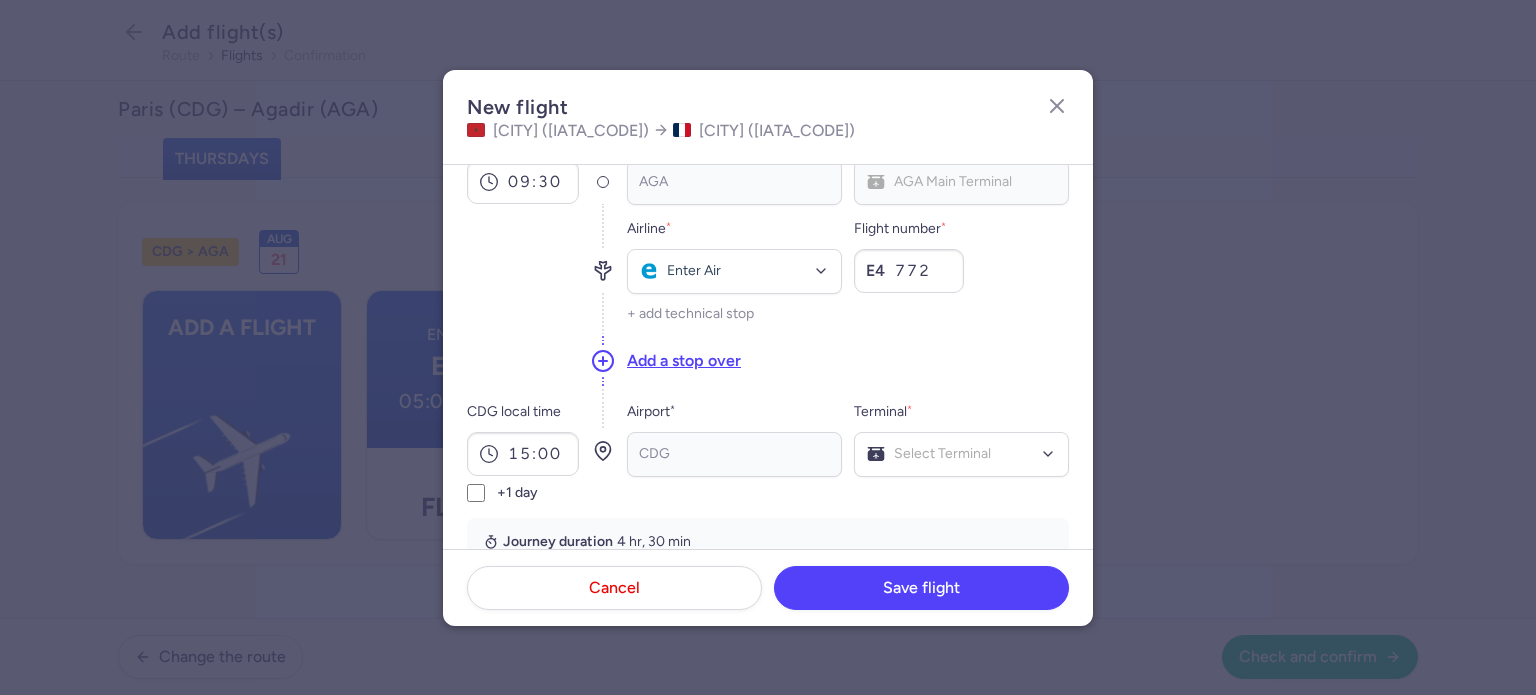 type on "772" 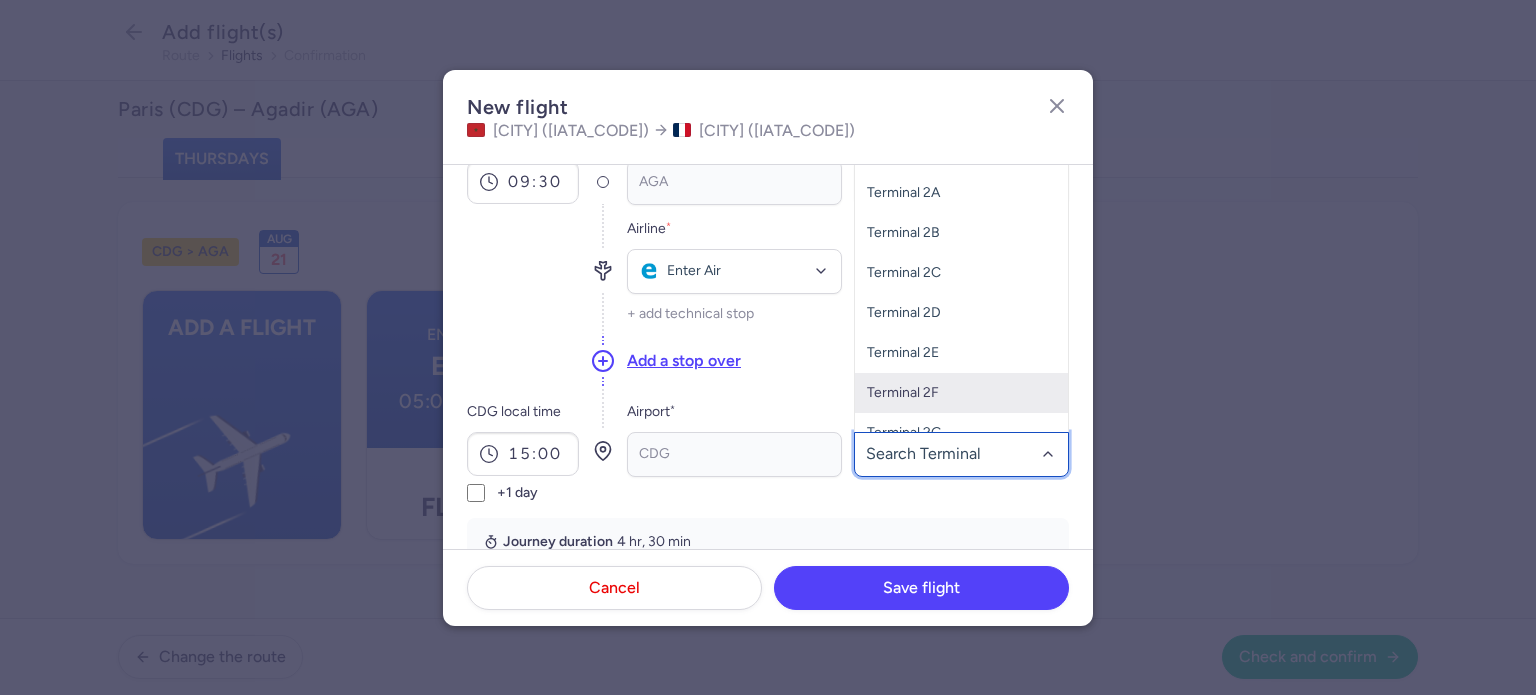 scroll, scrollTop: 60, scrollLeft: 0, axis: vertical 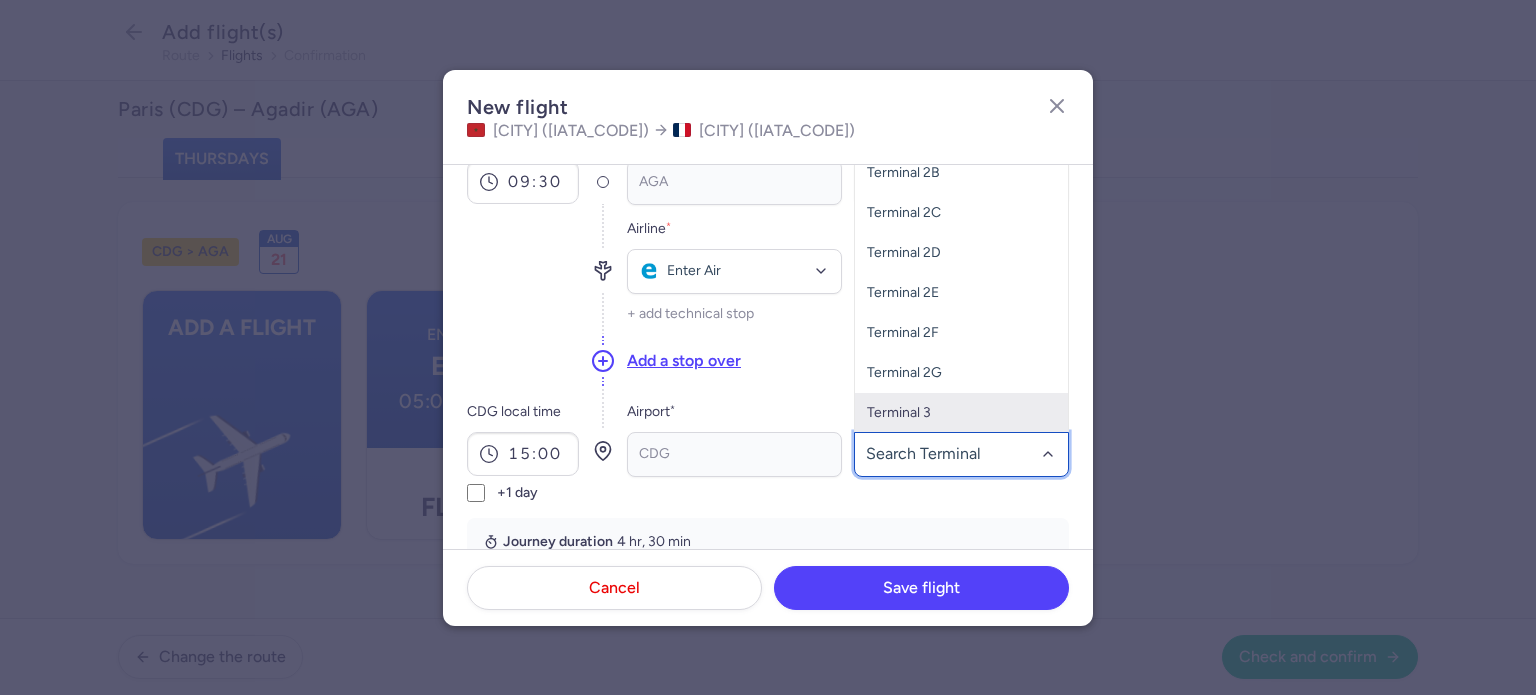 click on "Terminal 3" at bounding box center (961, 413) 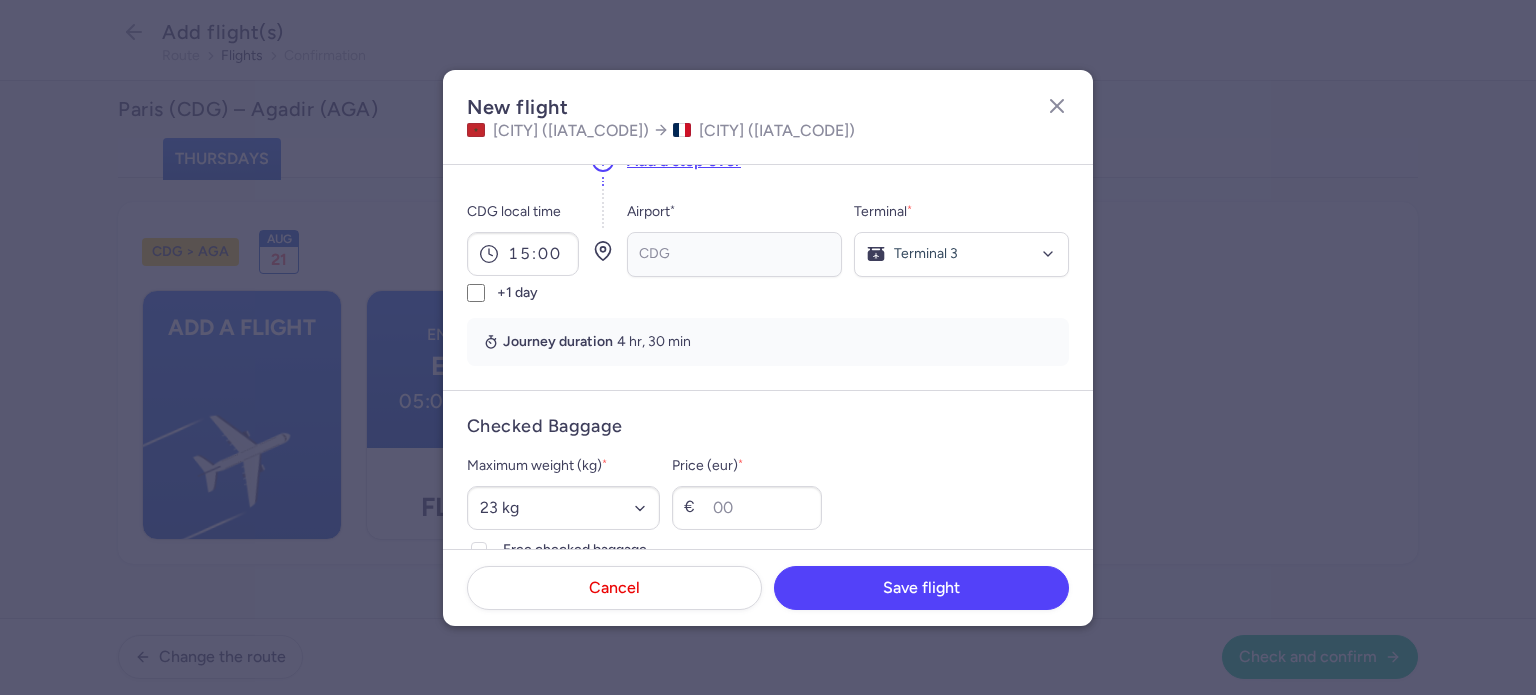 scroll, scrollTop: 500, scrollLeft: 0, axis: vertical 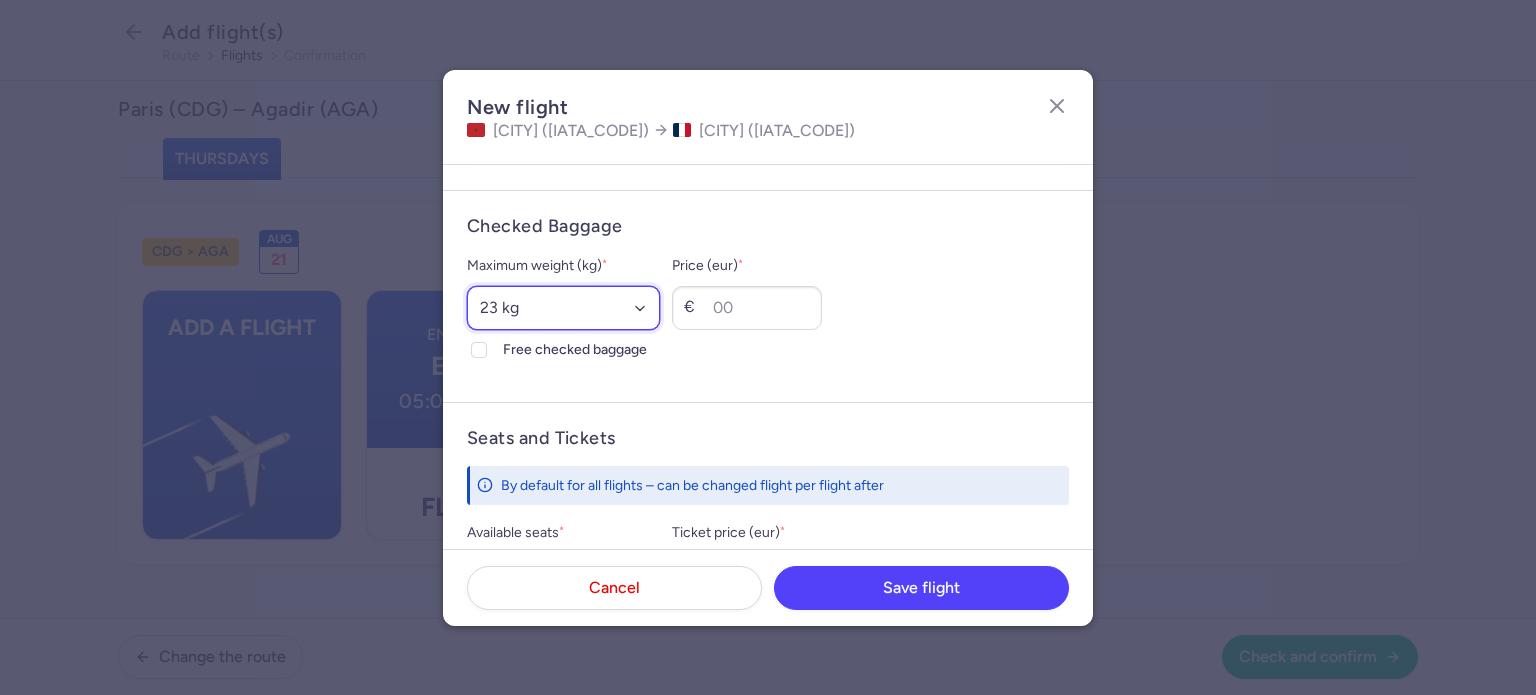 select on "20" 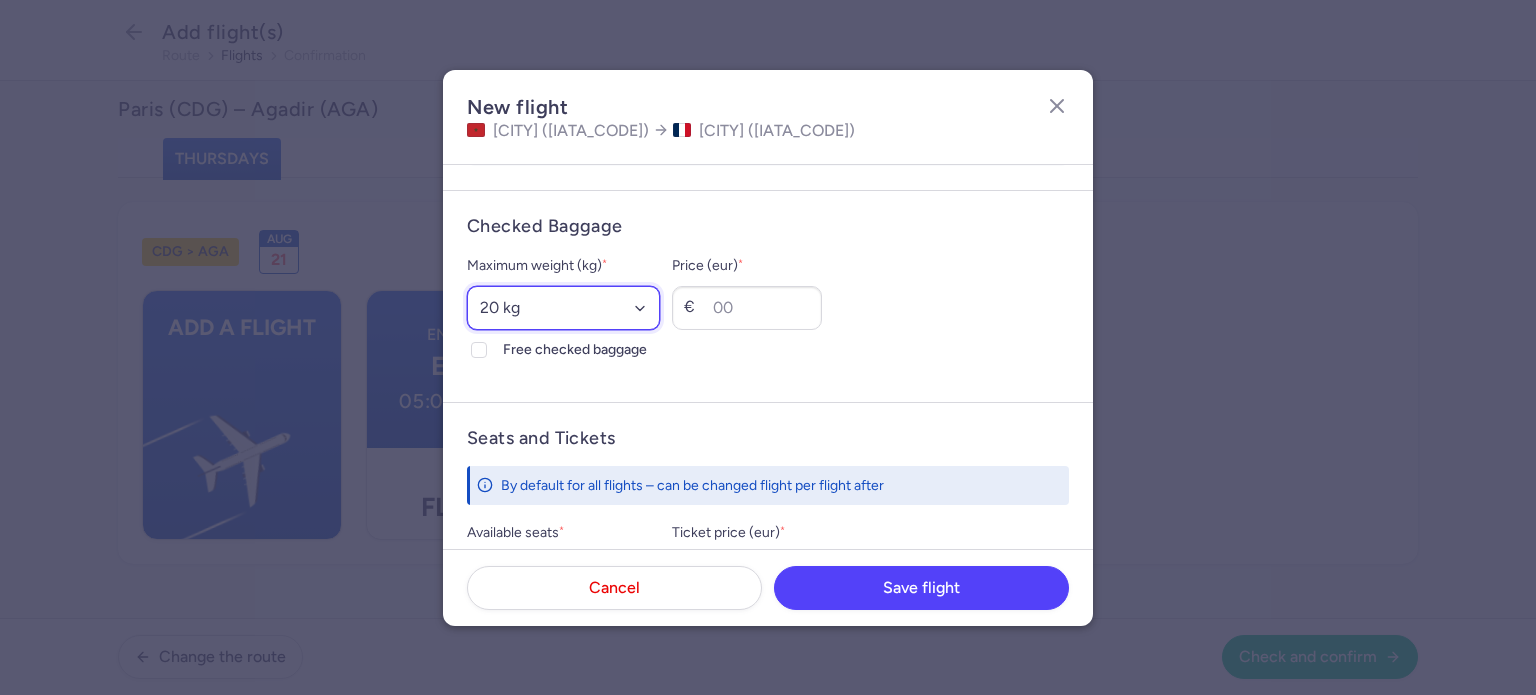 click on "Select an option 15 kg 16 kg 17 kg 18 kg 19 kg 20 kg 21 kg 22 kg 23 kg 24 kg 25 kg 26 kg 27 kg 28 kg 29 kg 30 kg 31 kg 32 kg 33 kg 34 kg 35 kg" at bounding box center [563, 308] 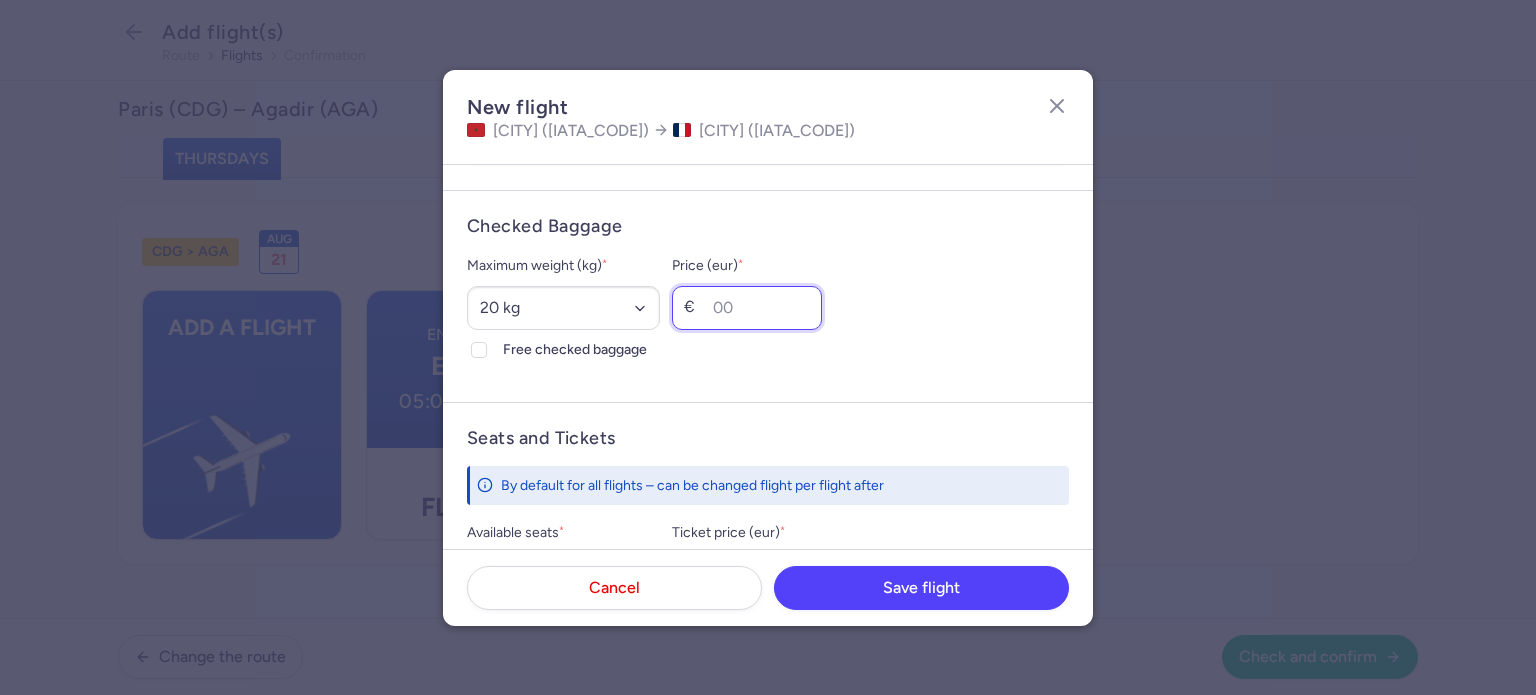 click on "Price (eur)  *" at bounding box center [747, 308] 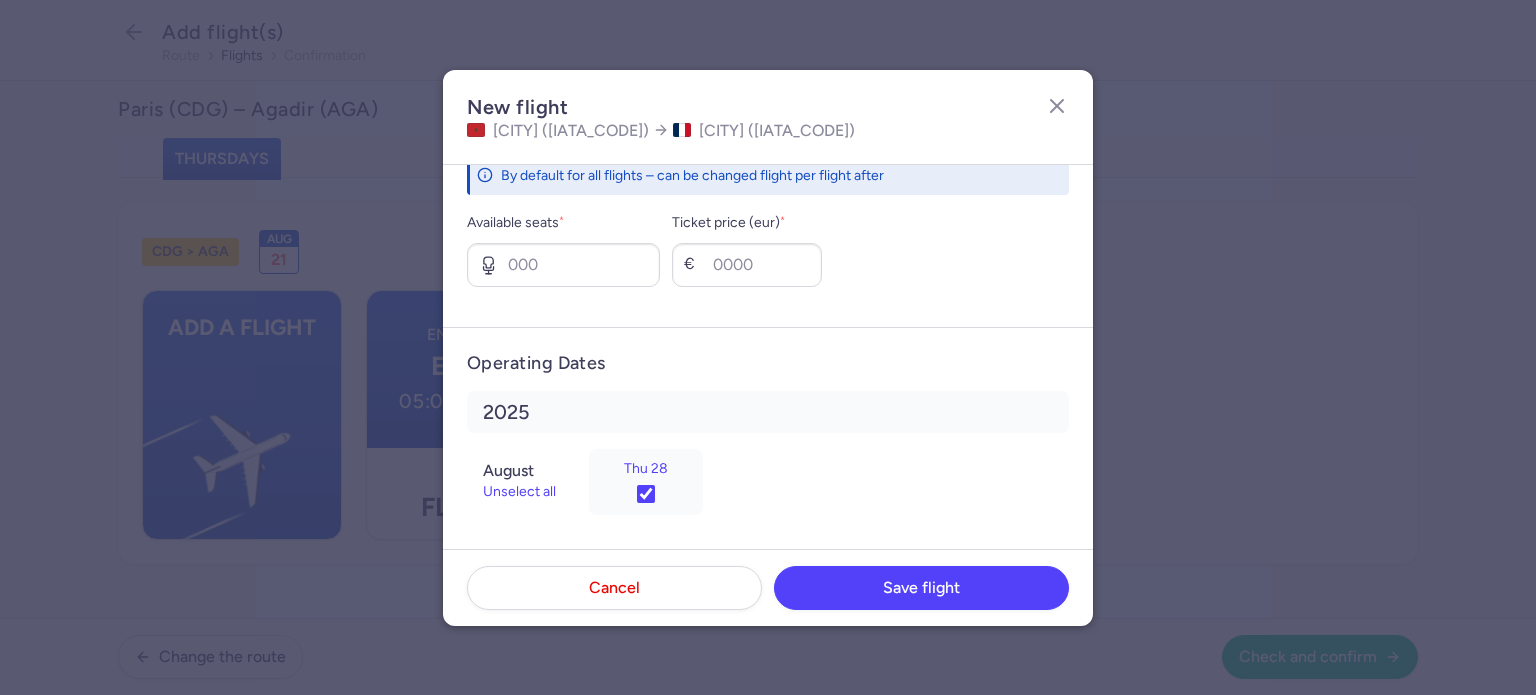 scroll, scrollTop: 814, scrollLeft: 0, axis: vertical 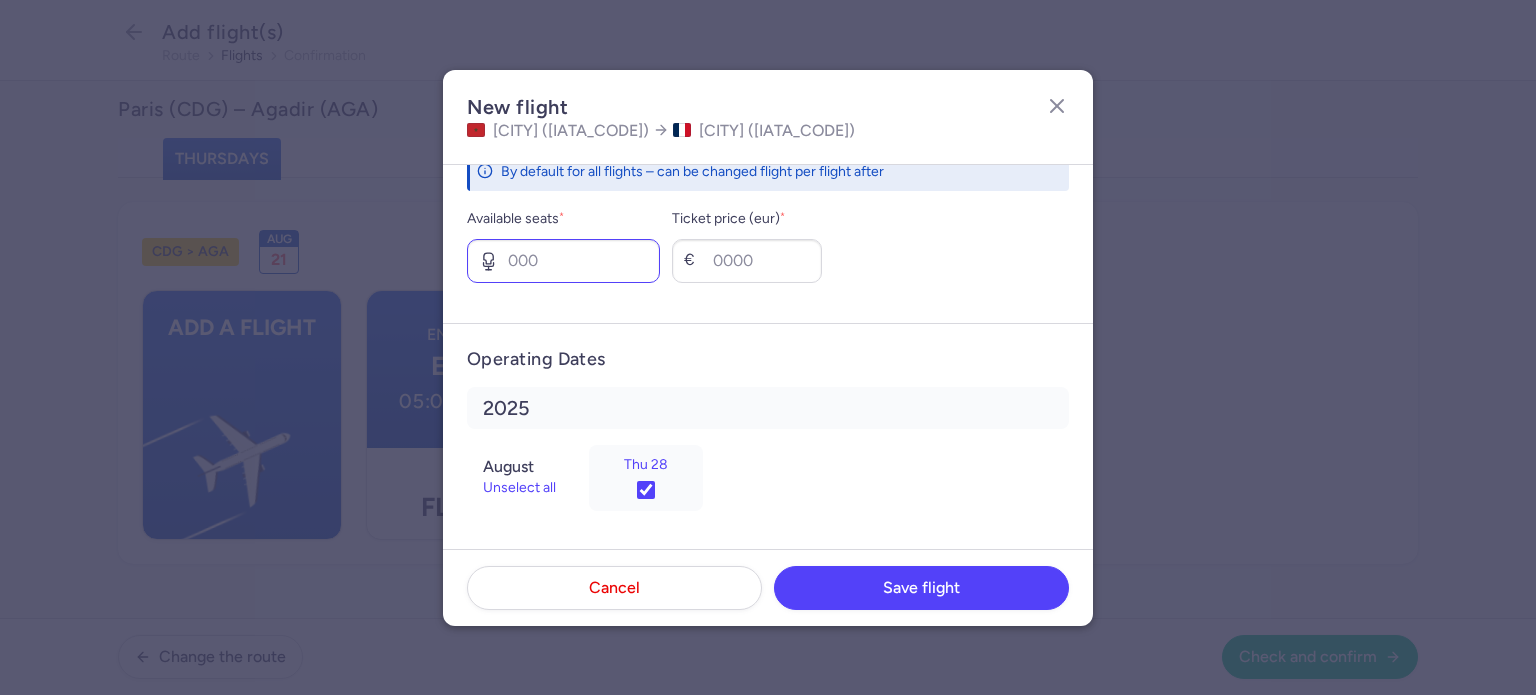 type on "40" 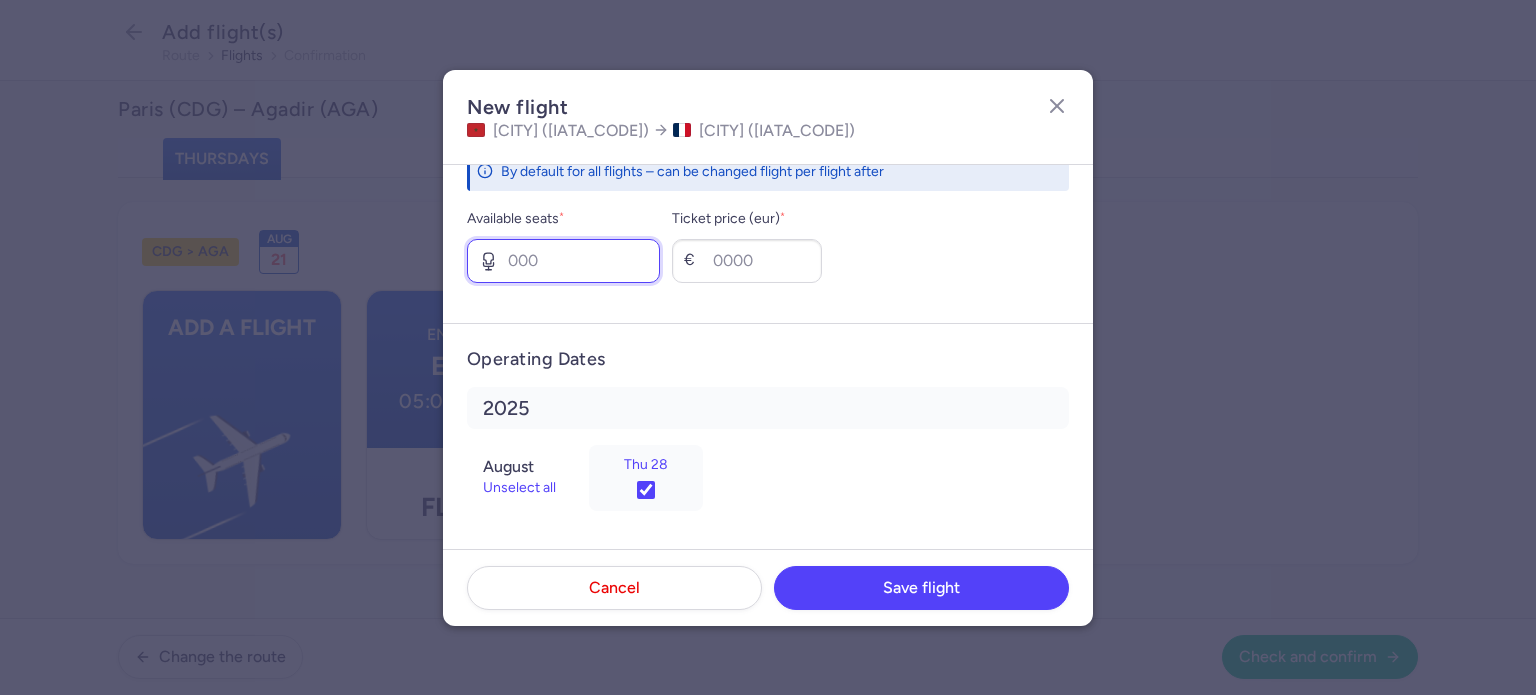 click on "Available seats  *" at bounding box center [563, 261] 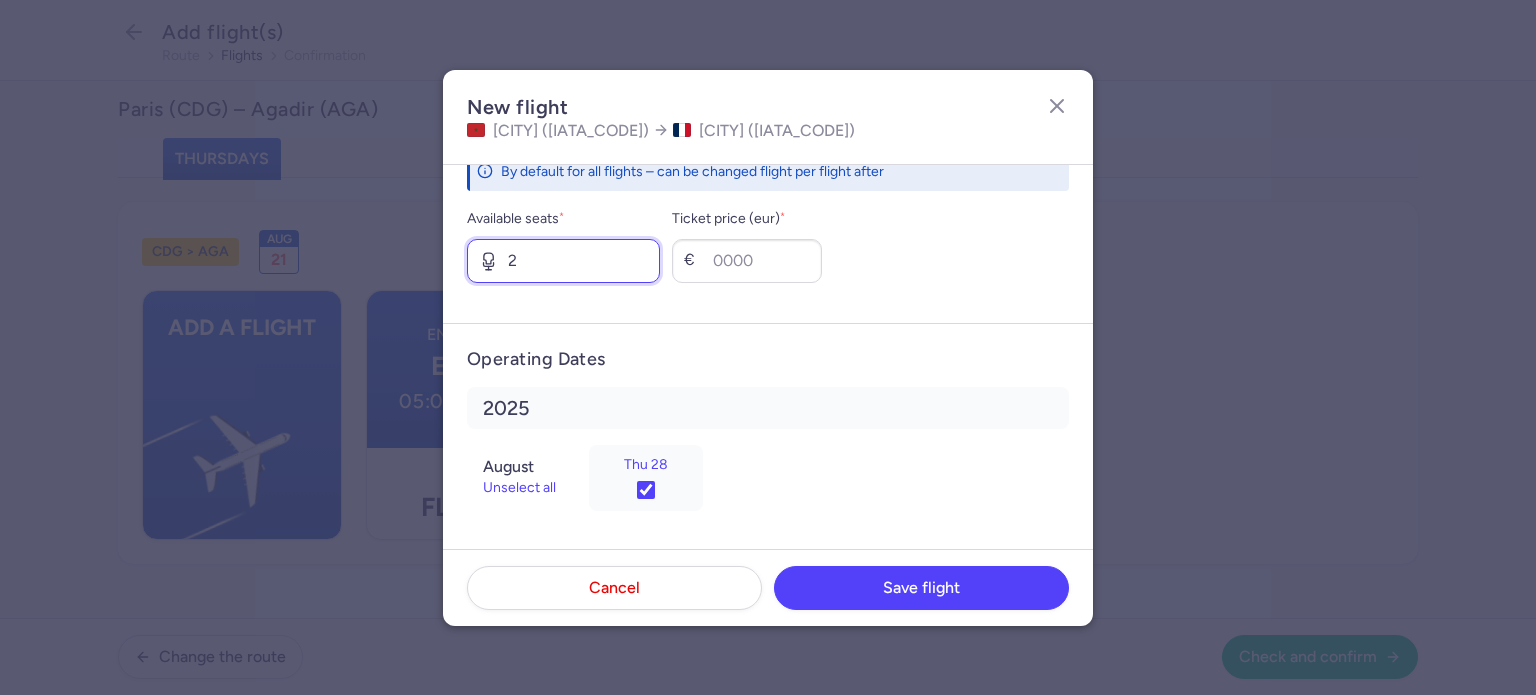 type on "2" 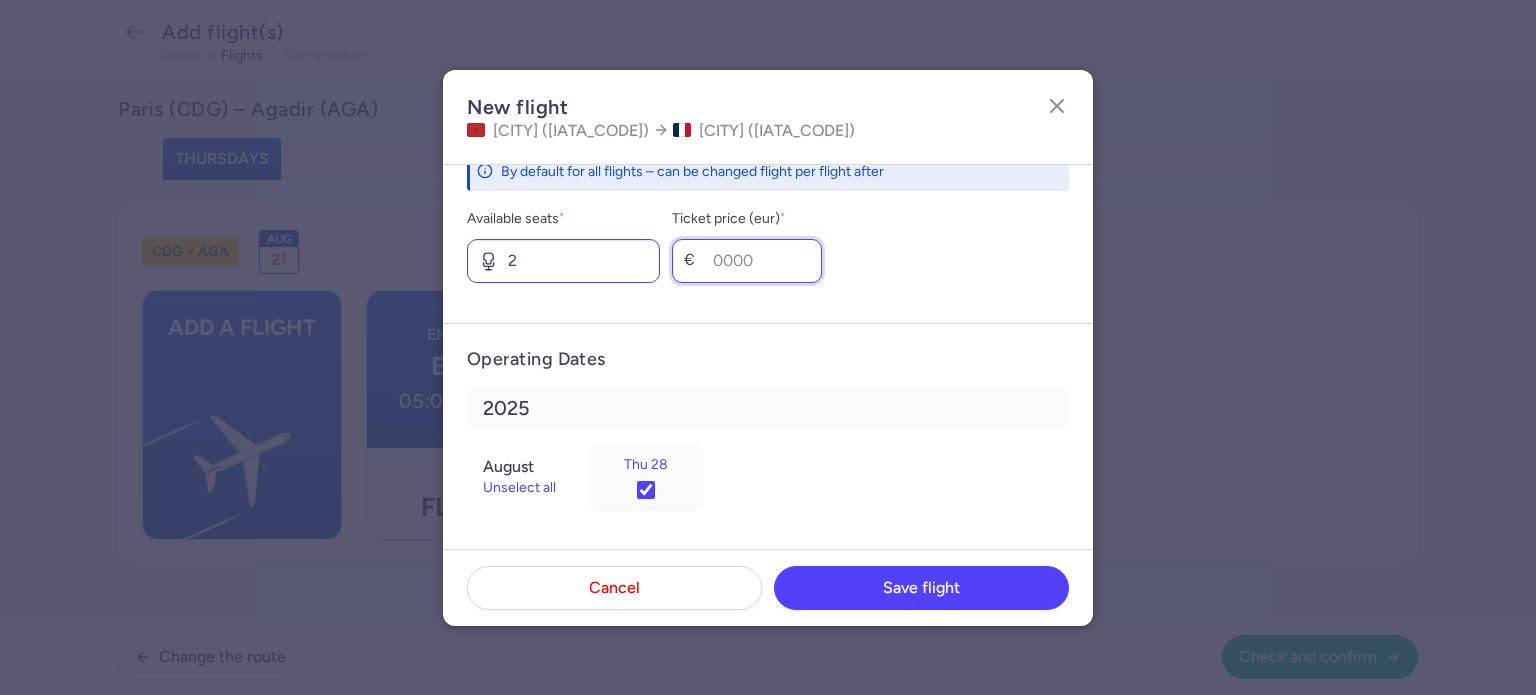 type on "2" 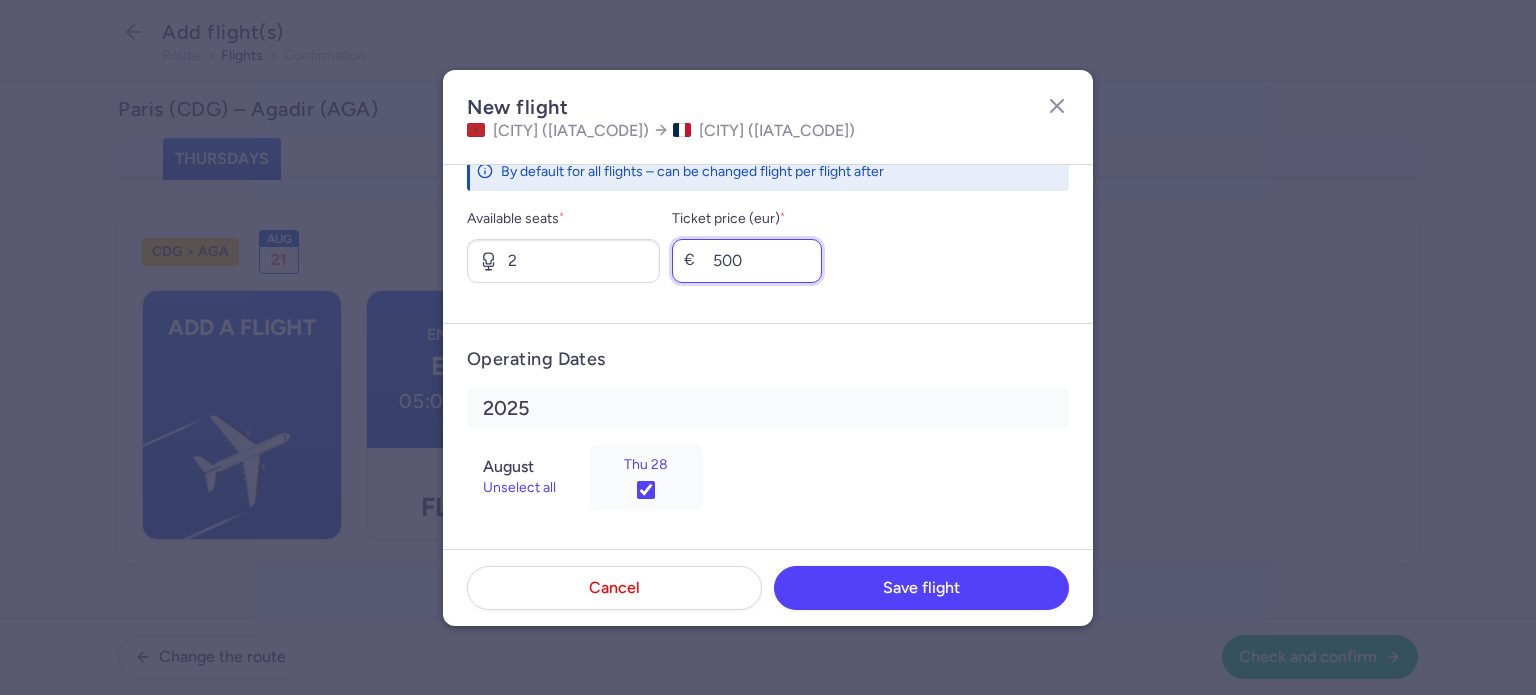 type on "500" 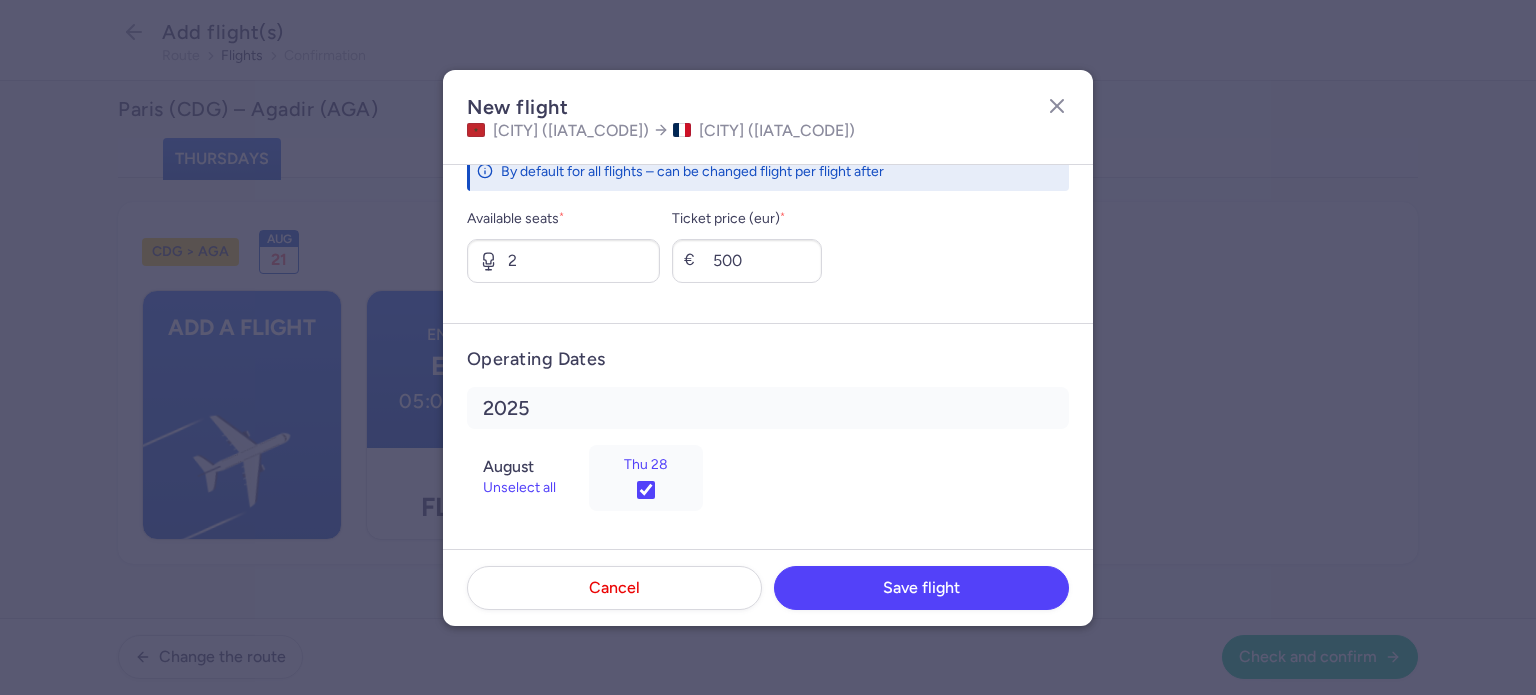 drag, startPoint x: 893, startPoint y: 560, endPoint x: 905, endPoint y: 563, distance: 12.369317 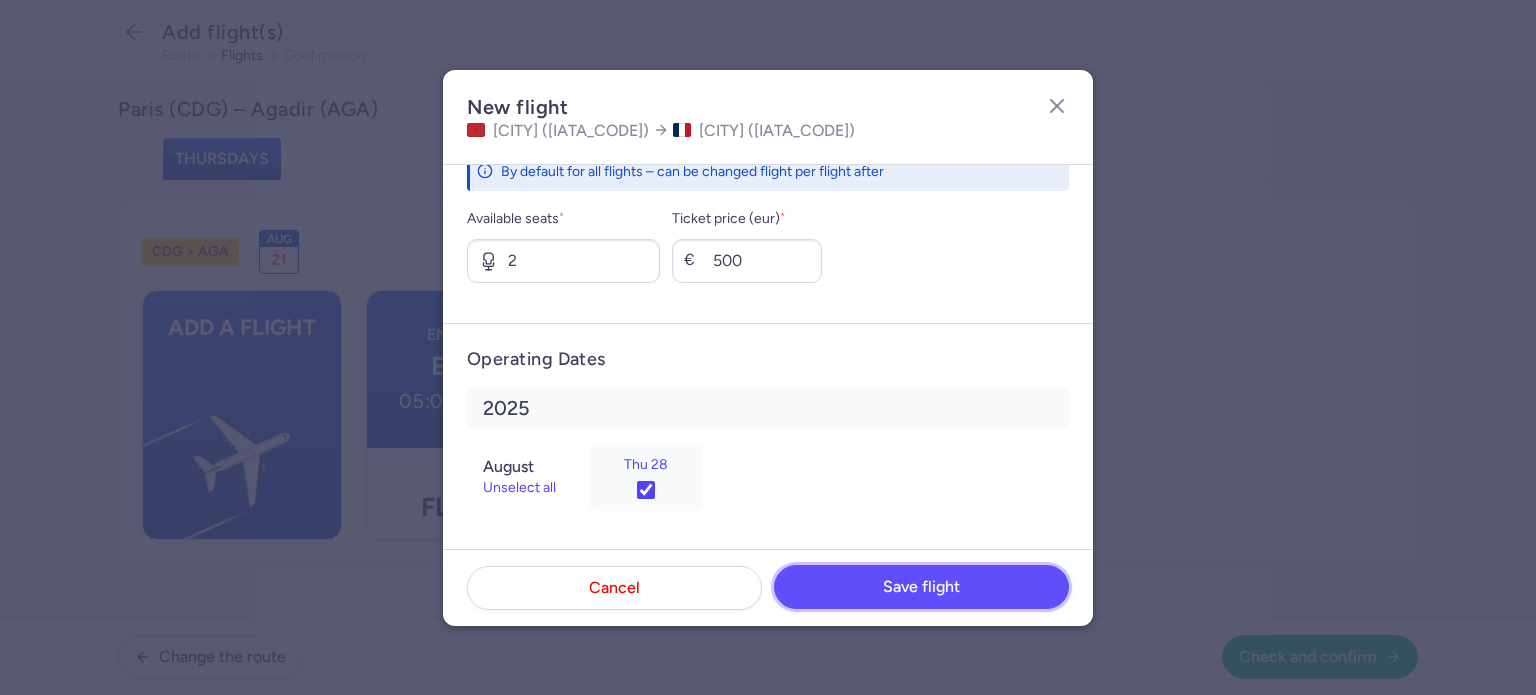 click on "Save flight" at bounding box center (921, 587) 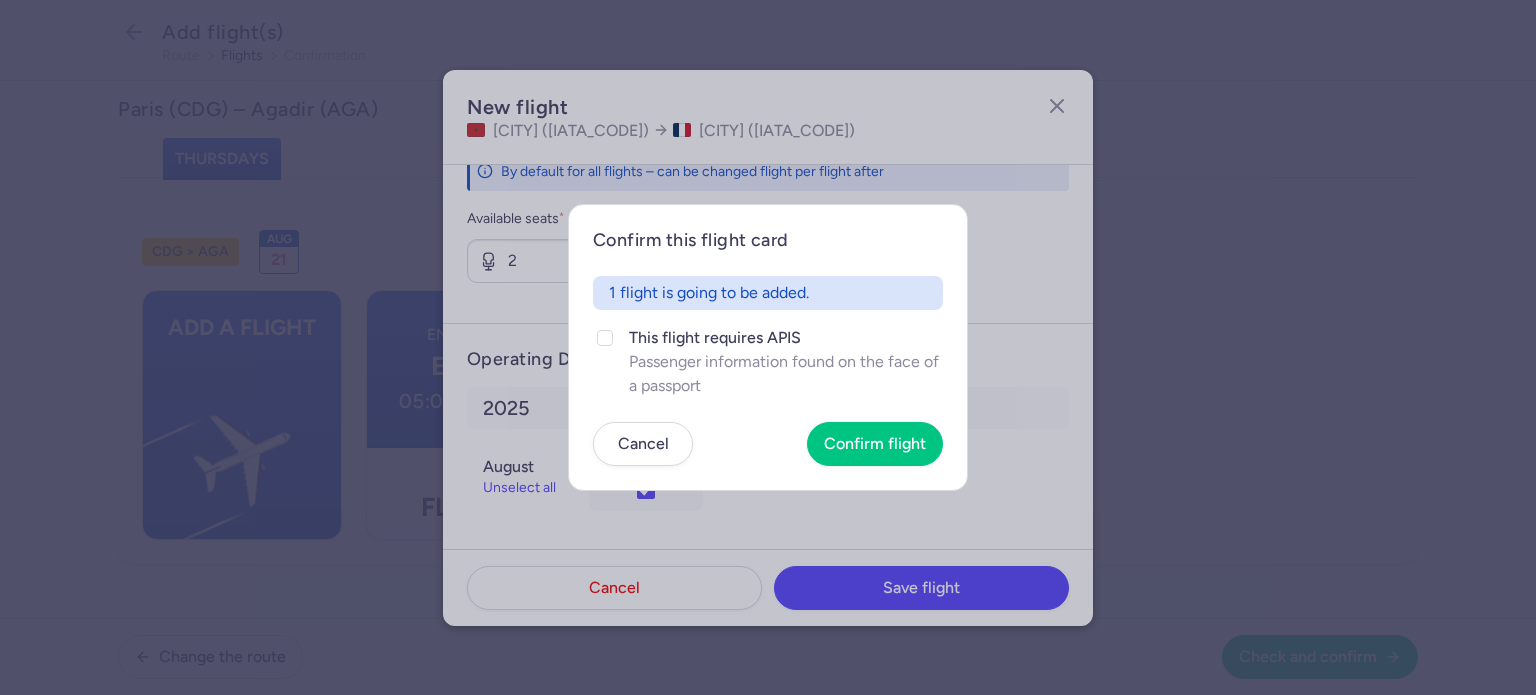 click on "Cancel Confirm flight" at bounding box center [768, 444] 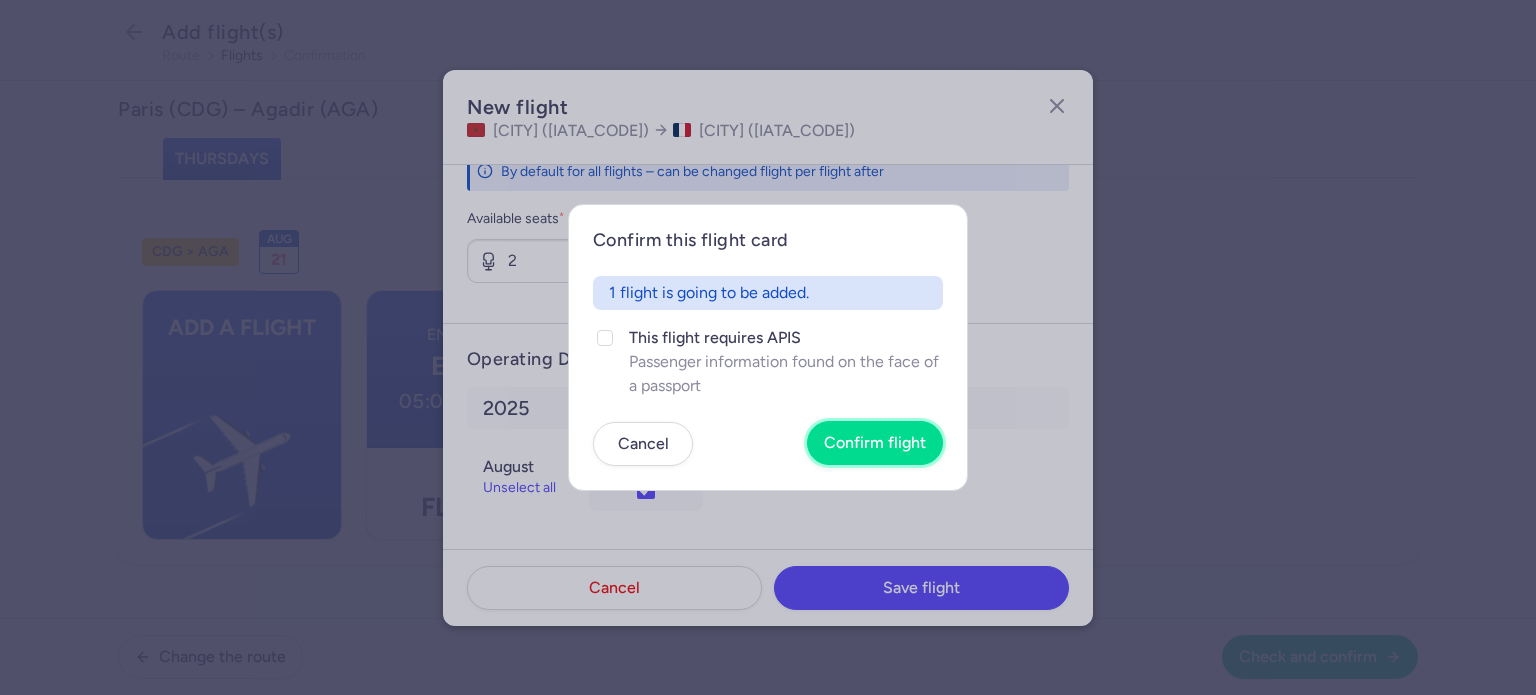 click on "Confirm flight" at bounding box center (875, 443) 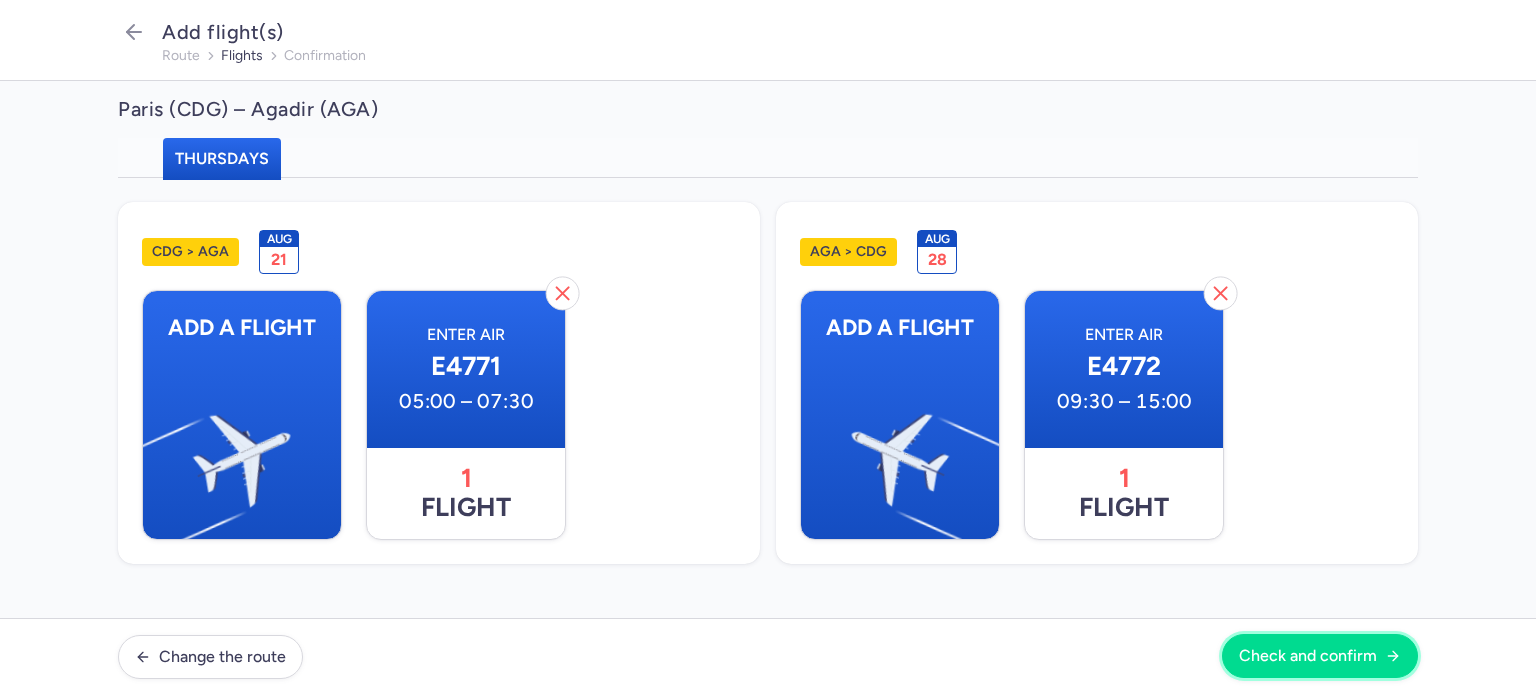 click on "Check and confirm" at bounding box center [1320, 656] 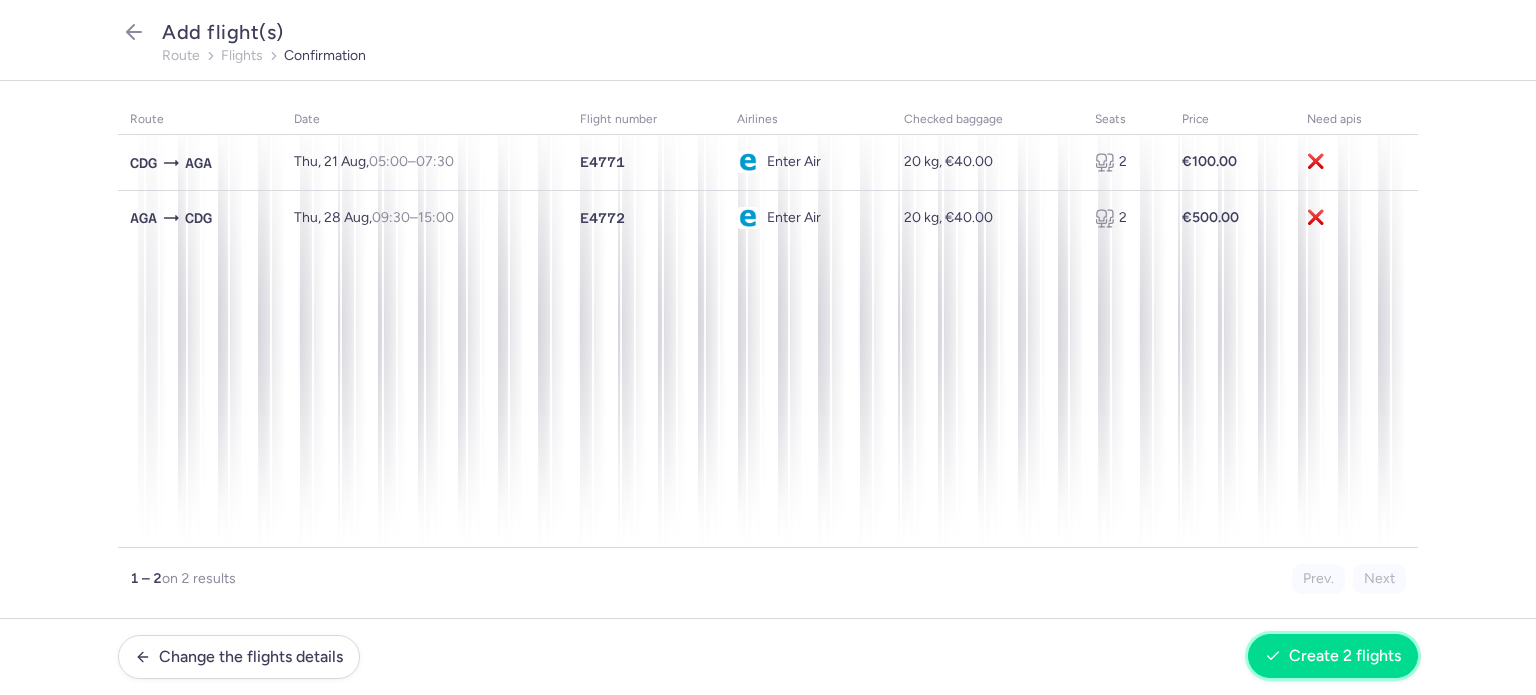 click on "Create 2 flights" at bounding box center [1345, 656] 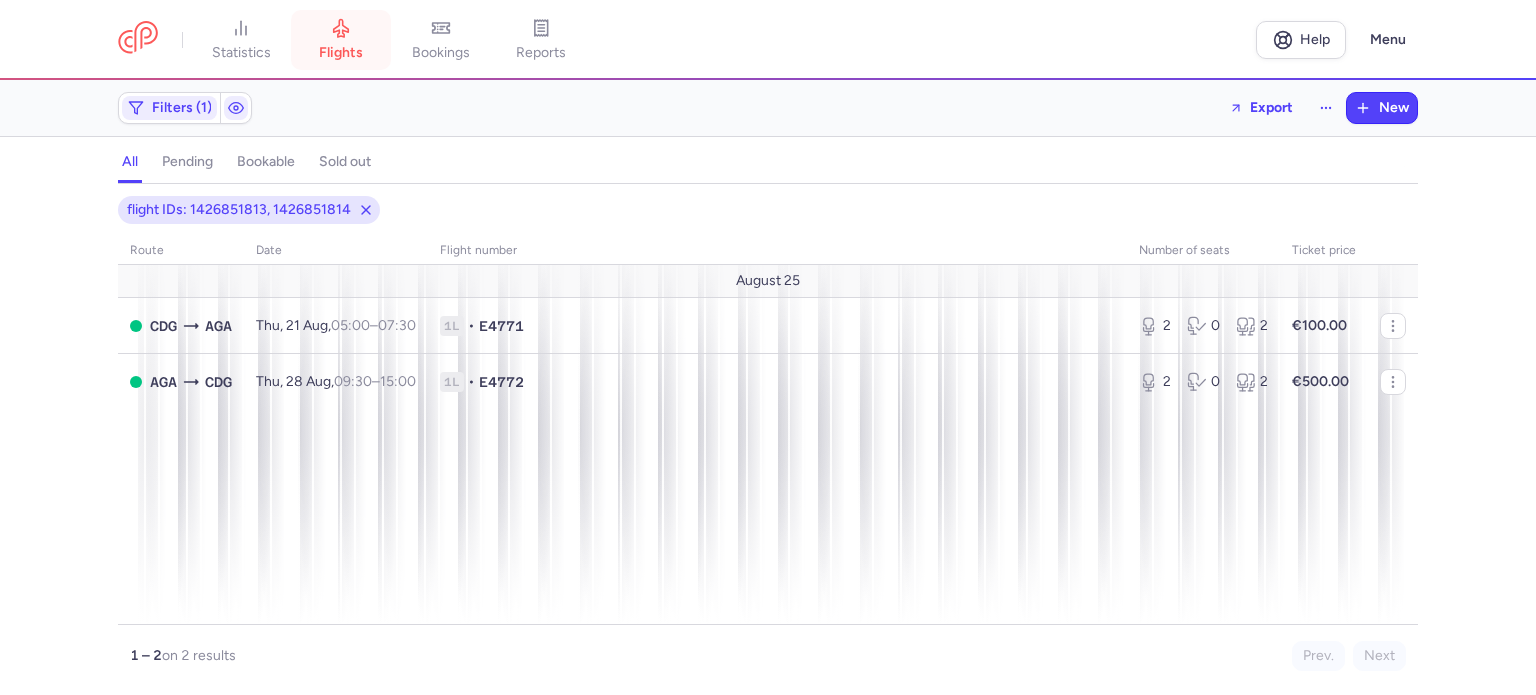 click on "flights" at bounding box center (341, 53) 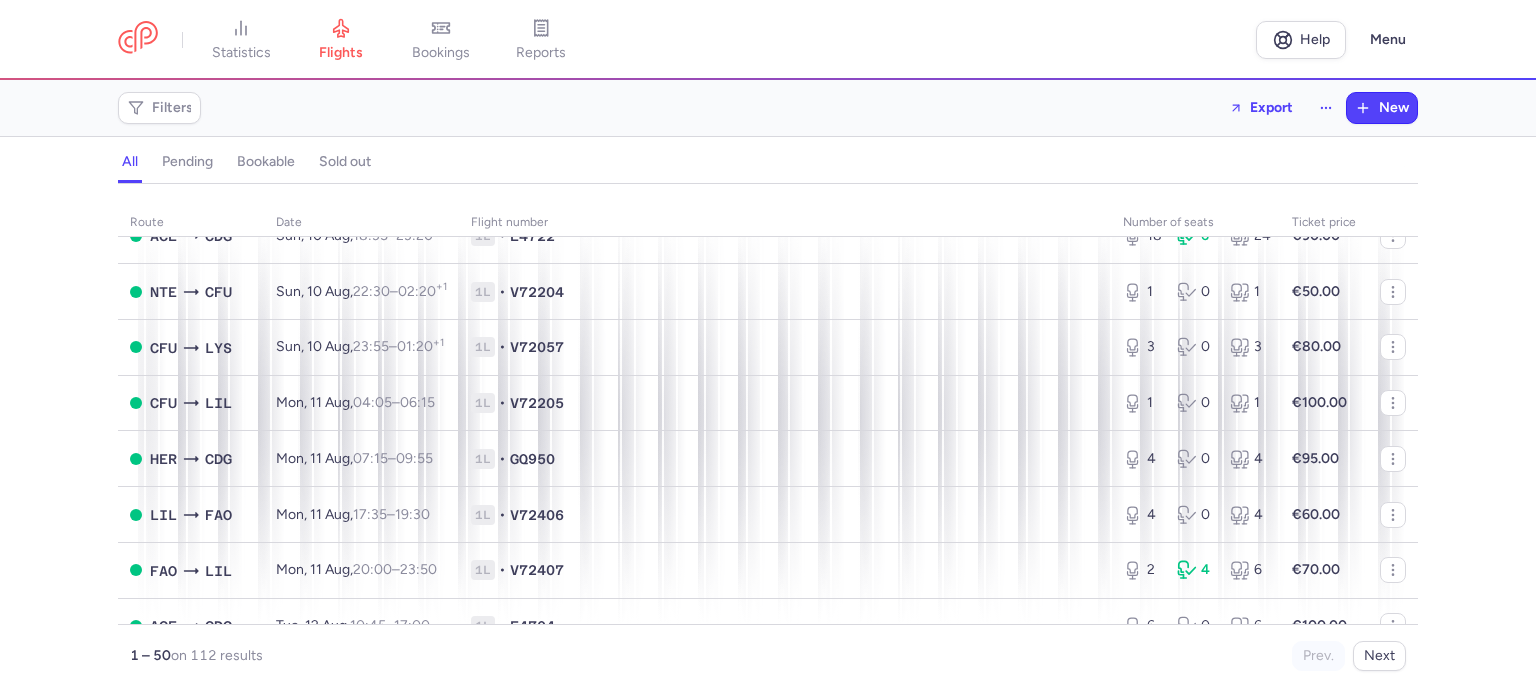 scroll, scrollTop: 1700, scrollLeft: 0, axis: vertical 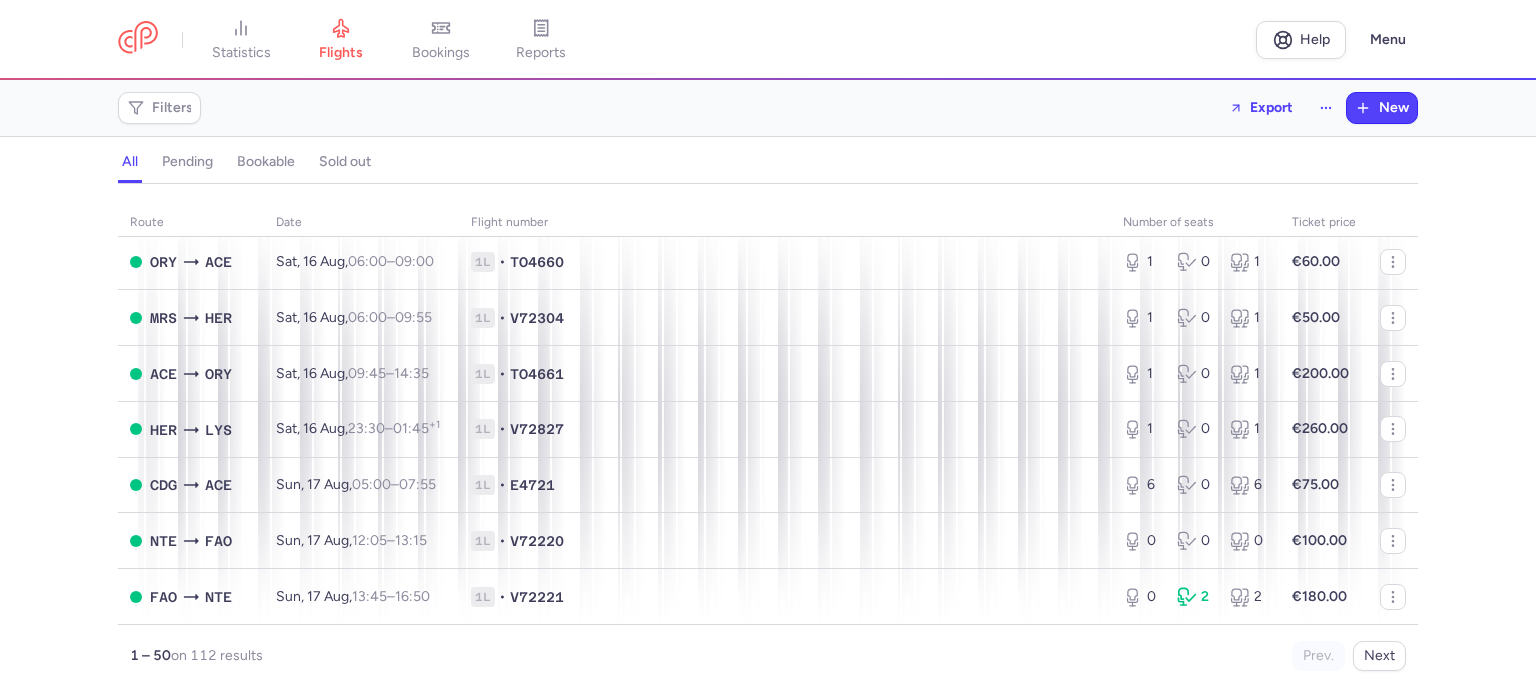 click on "Next" at bounding box center [1379, 656] 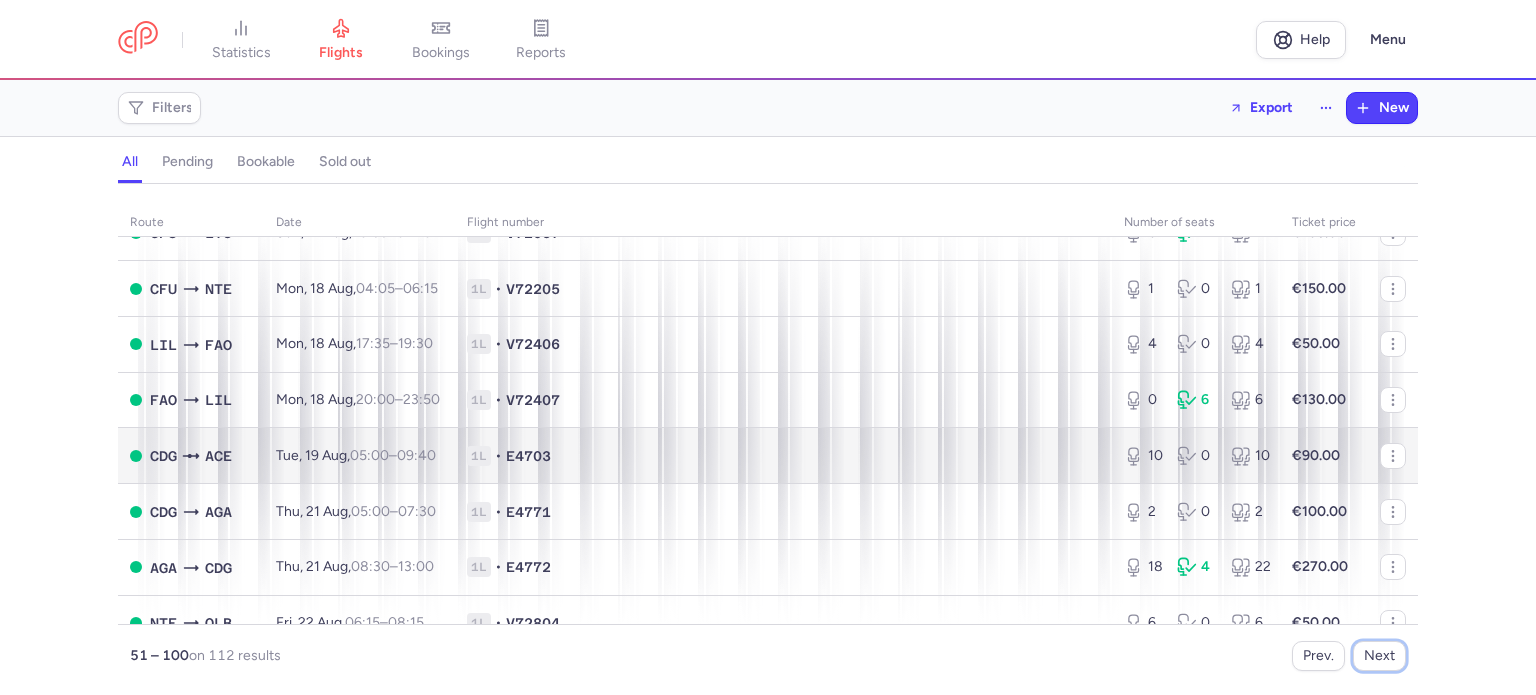 scroll, scrollTop: 100, scrollLeft: 0, axis: vertical 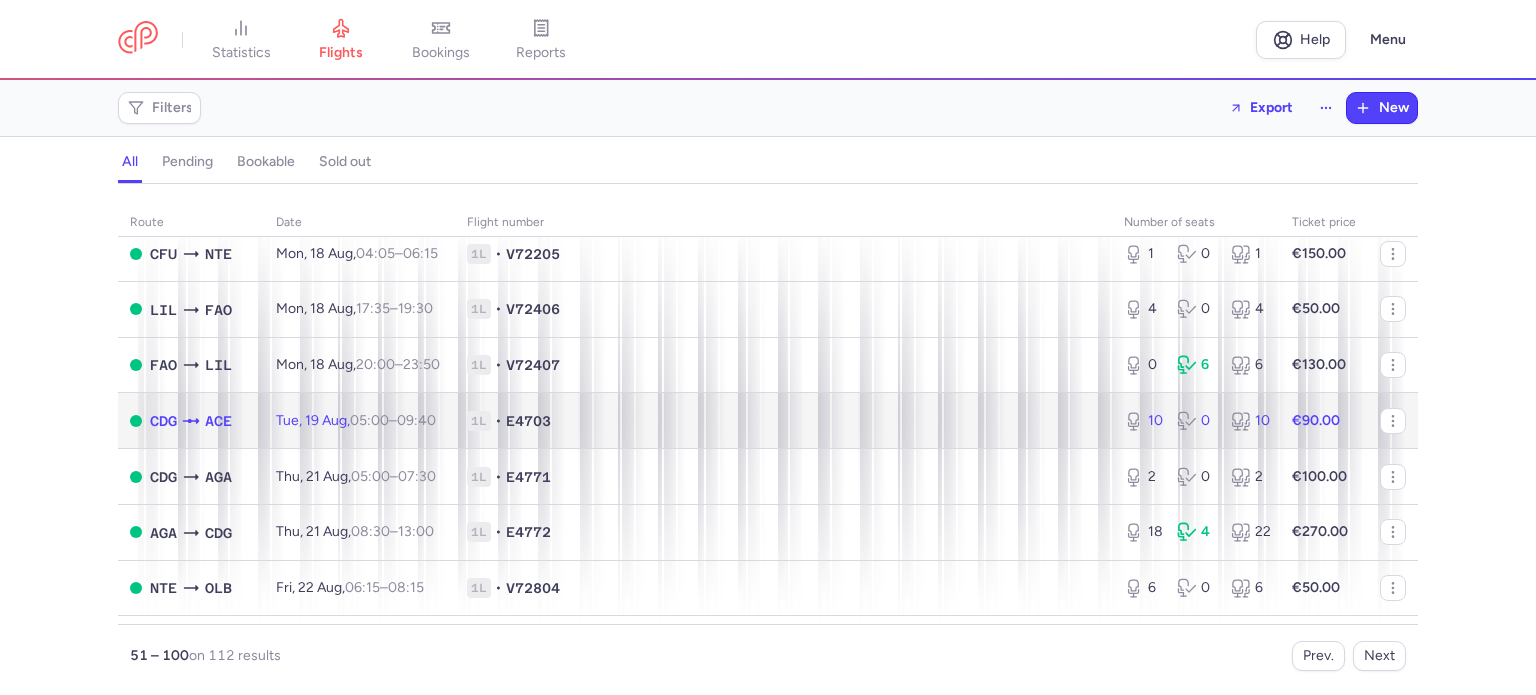 click on "1L • E4703" 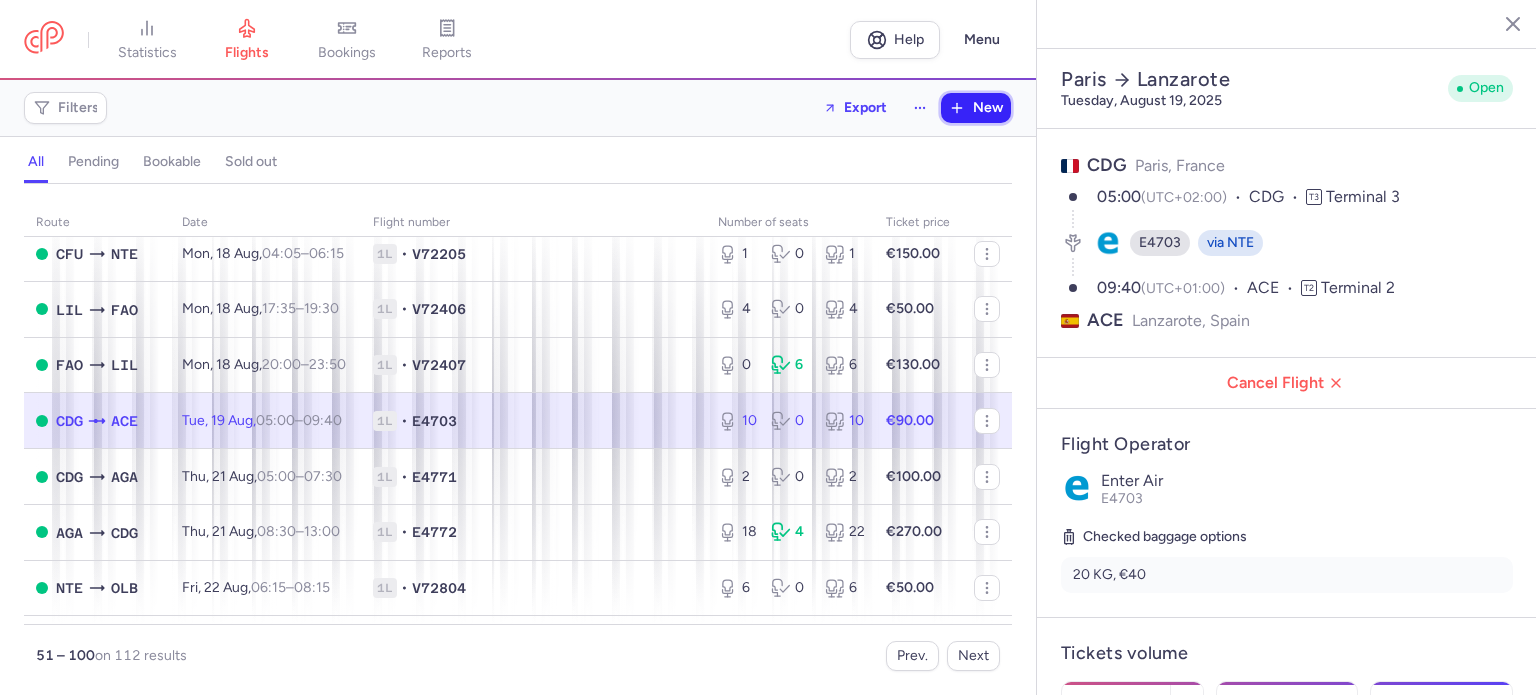 click on "New" at bounding box center (976, 108) 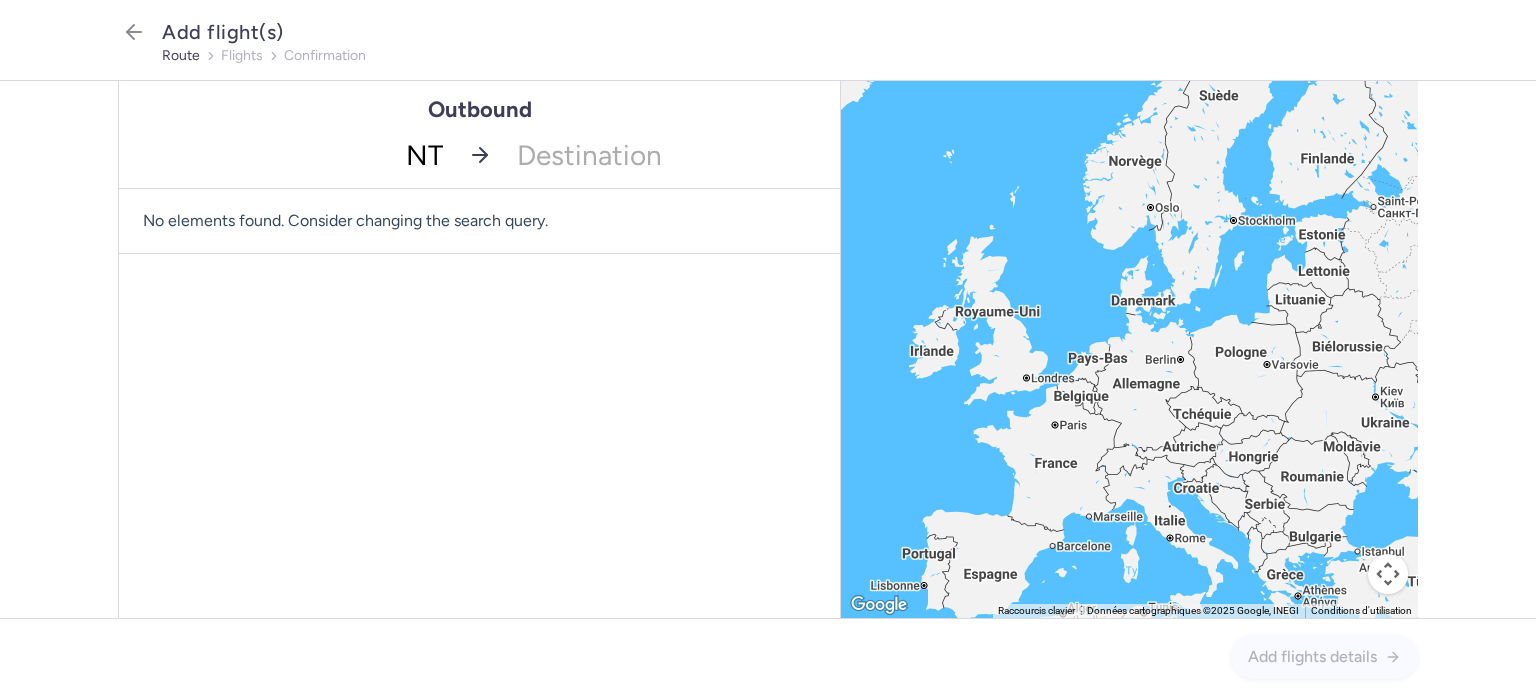 type on "NTE" 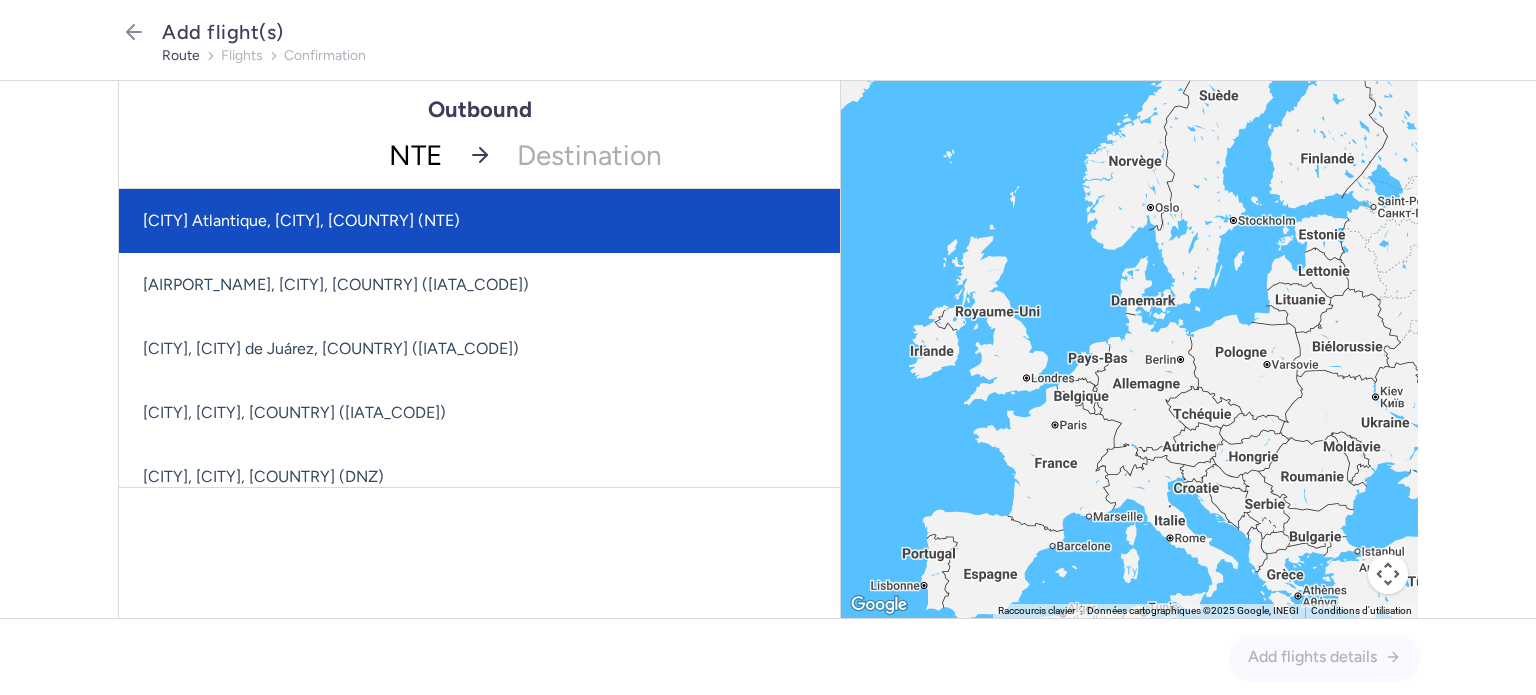 drag, startPoint x: 408, startPoint y: 218, endPoint x: 474, endPoint y: 199, distance: 68.68042 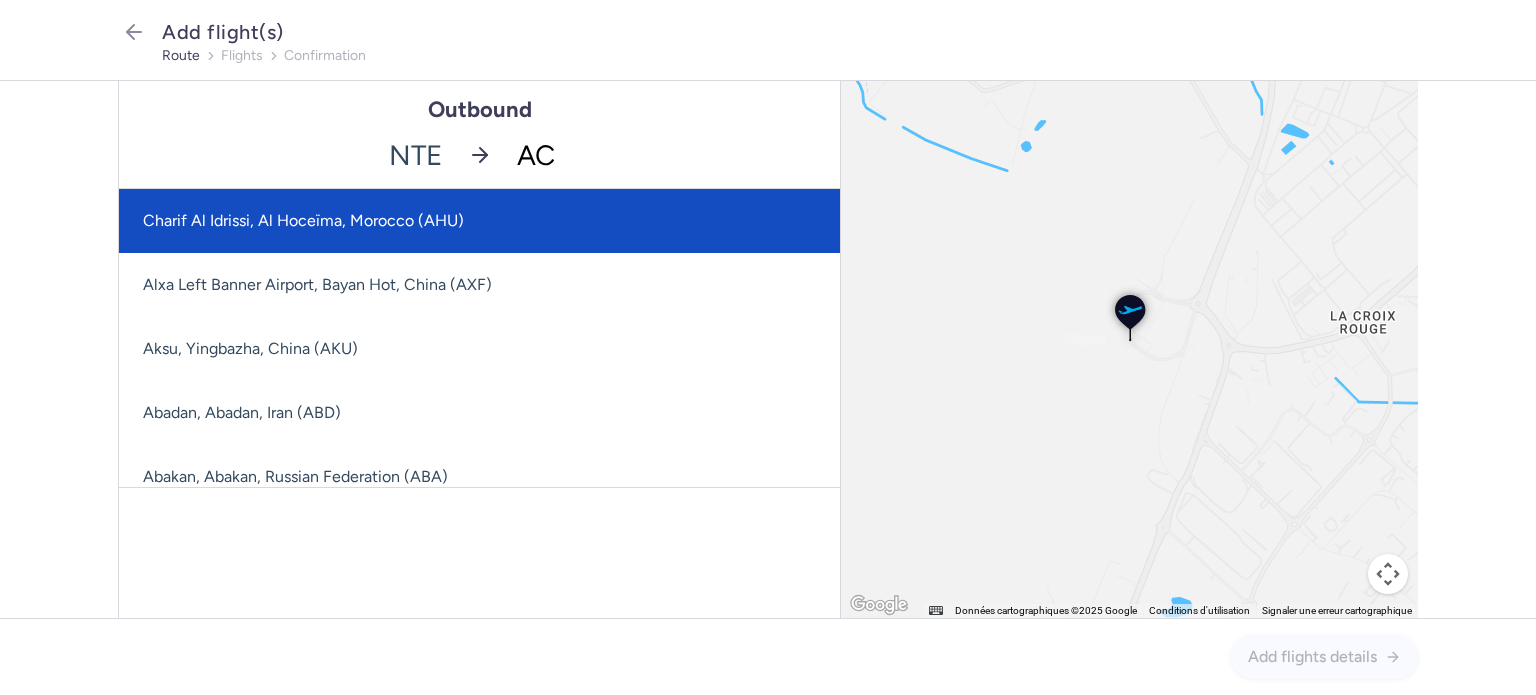 type on "ACE" 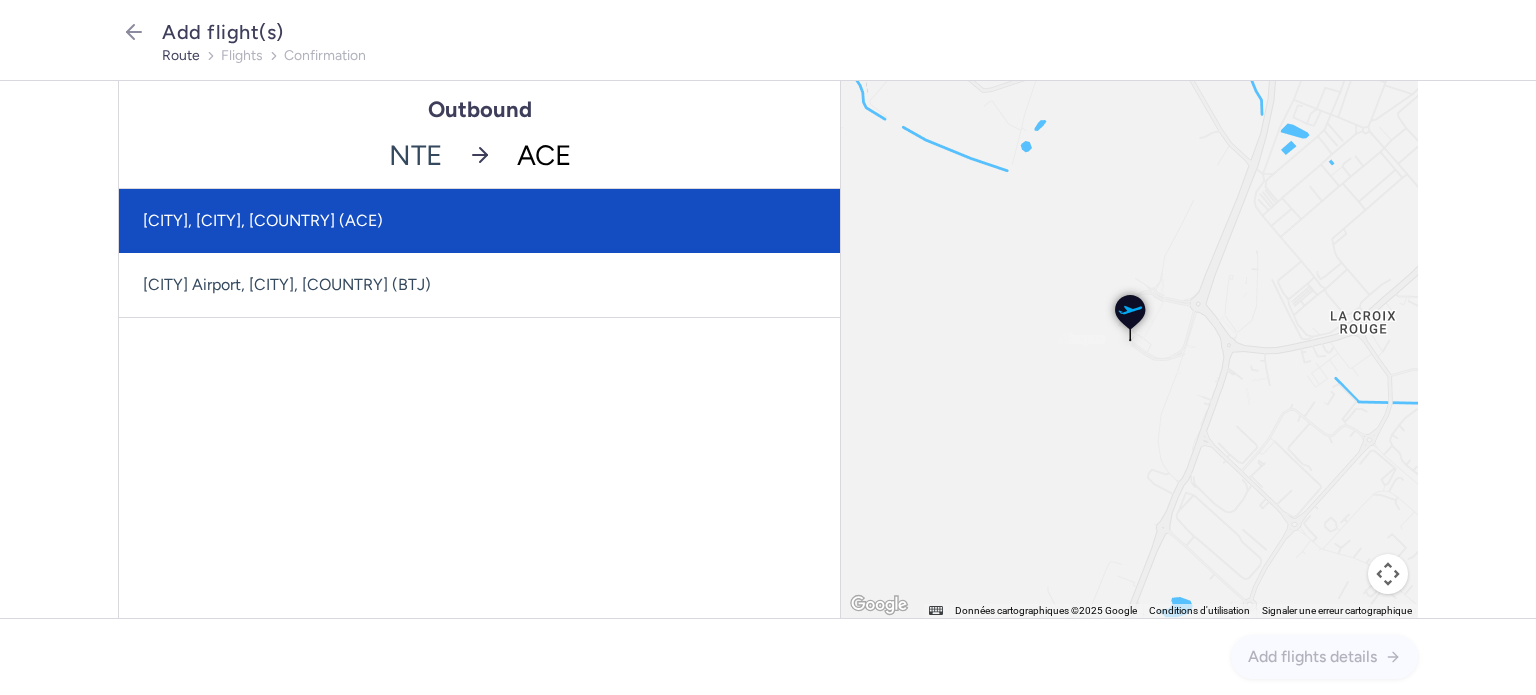 click on "[CITY], [CITY], [COUNTRY] (ACE)" at bounding box center (479, 221) 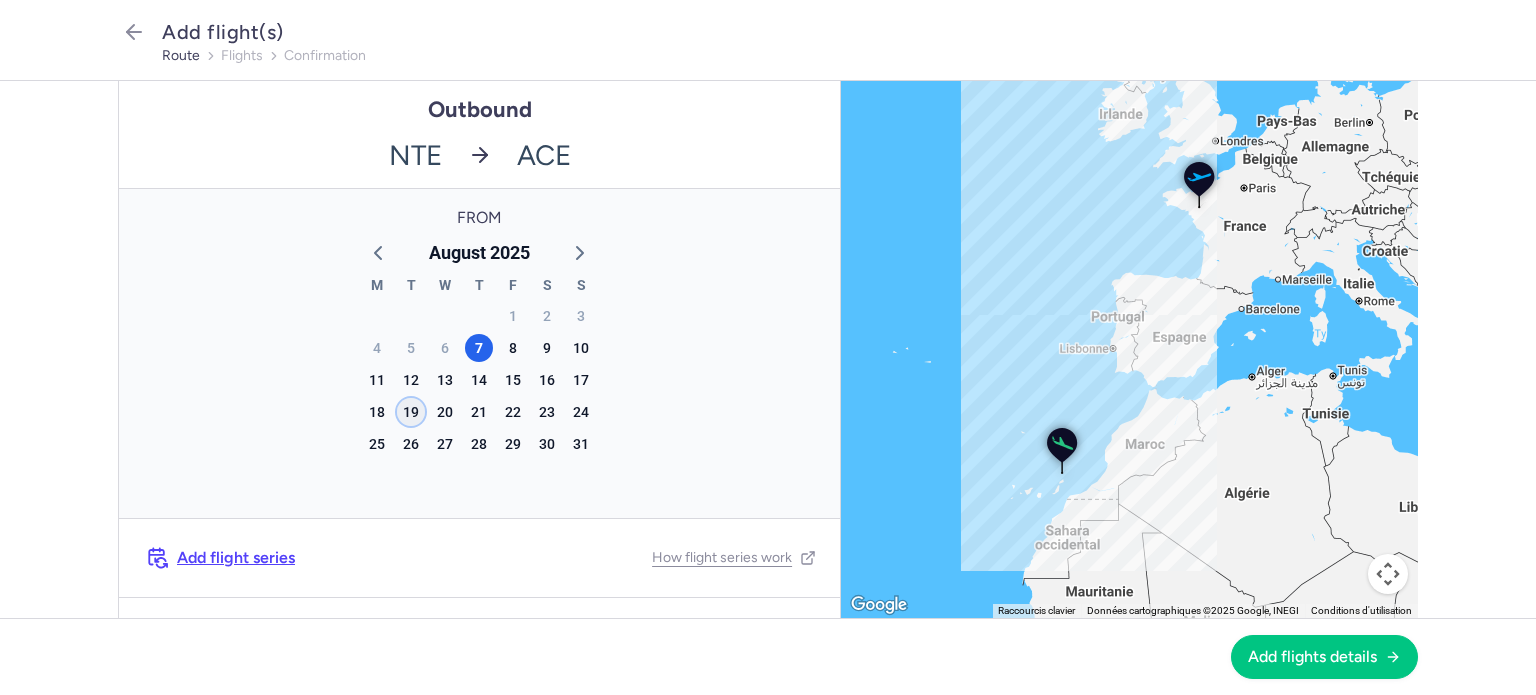 click on "19" 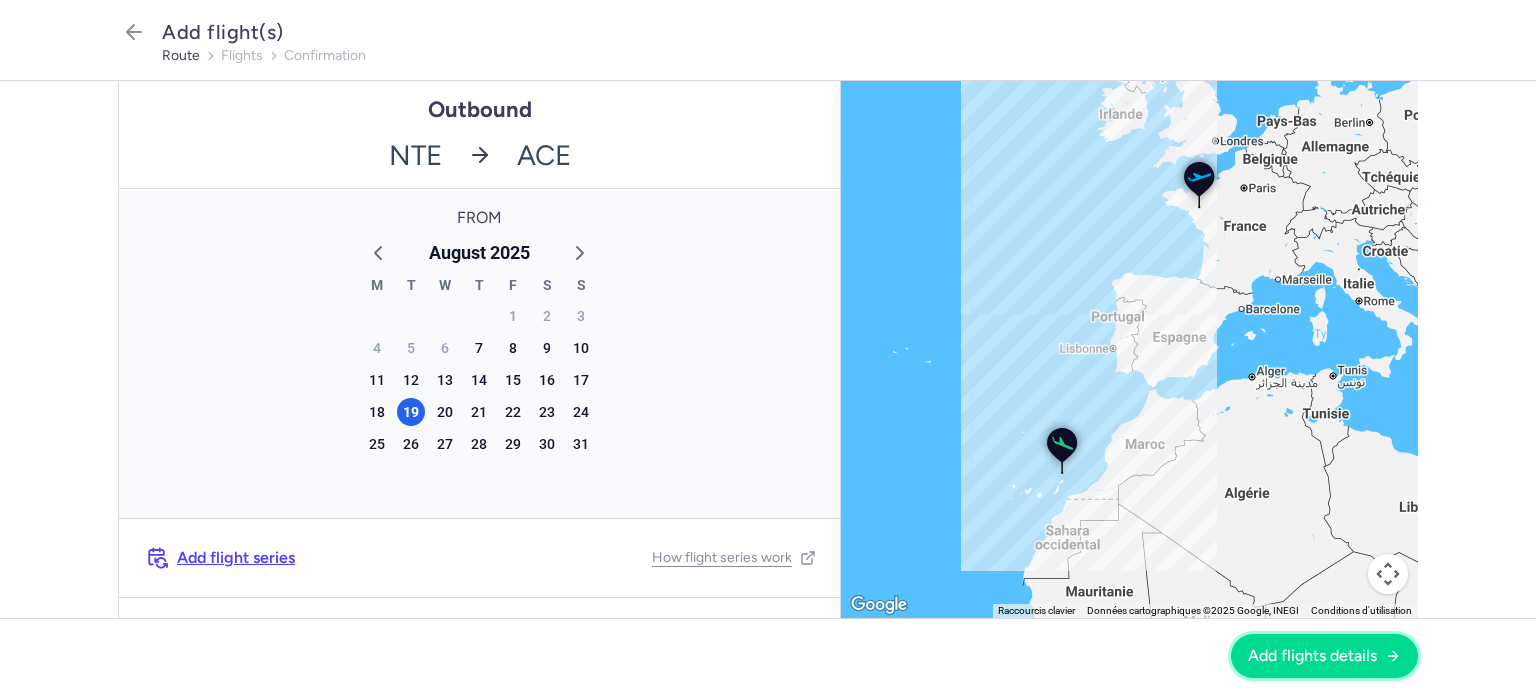 click on "Add flights details" at bounding box center (1312, 656) 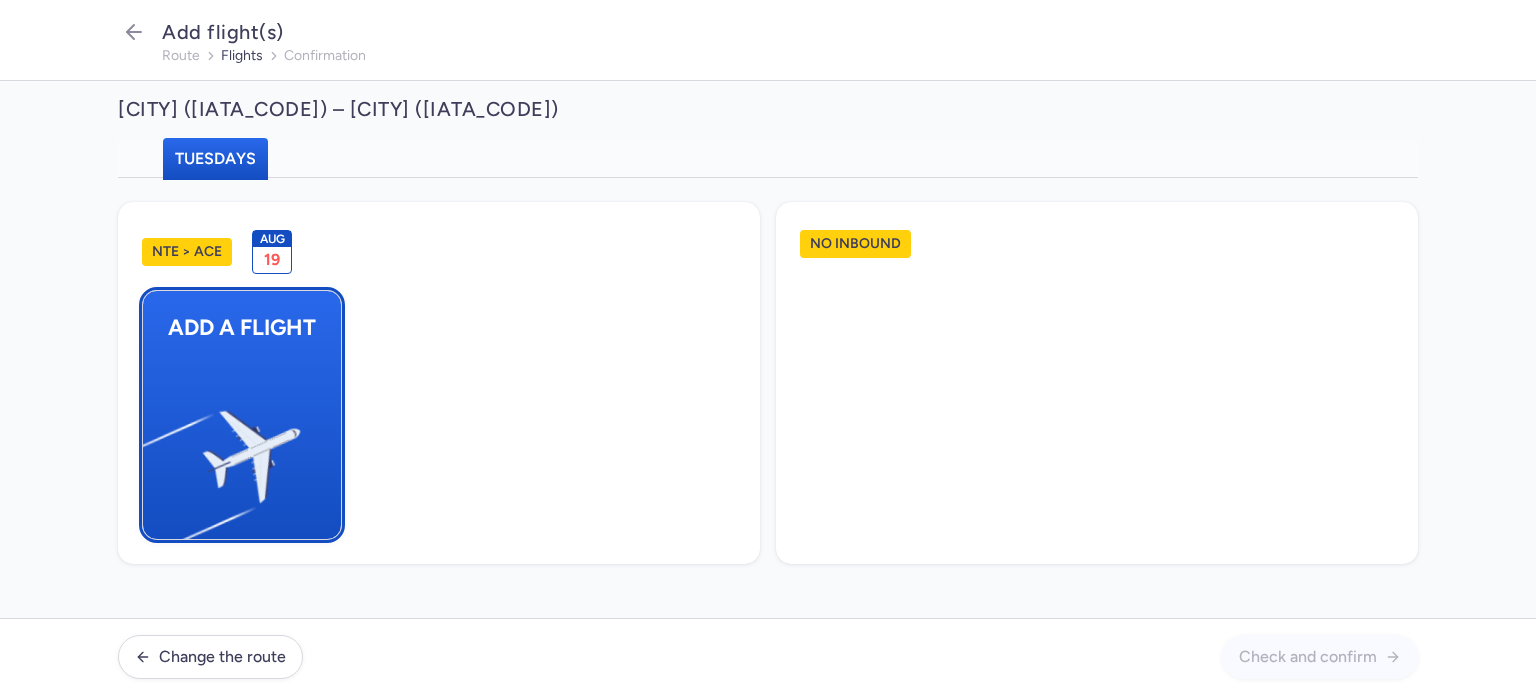 click at bounding box center [153, 448] 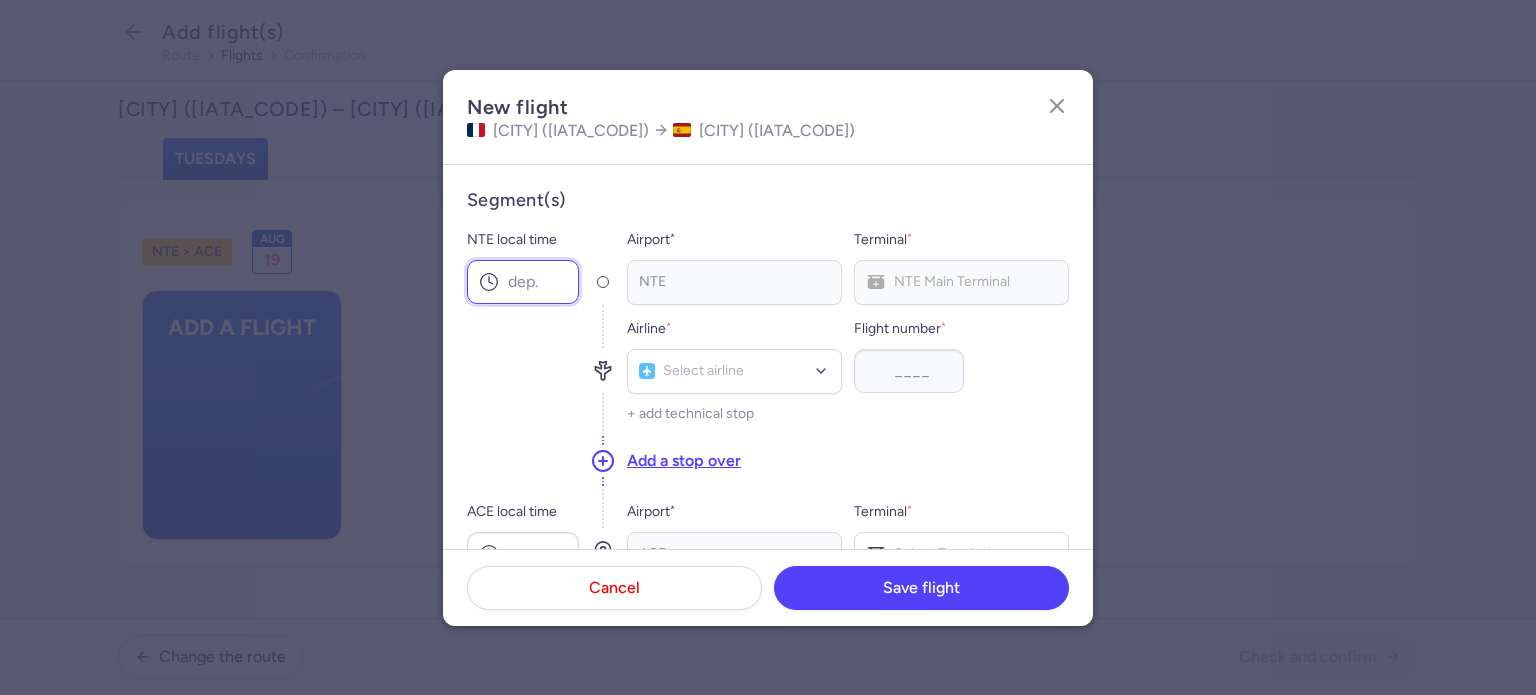 click on "NTE local time" at bounding box center (523, 282) 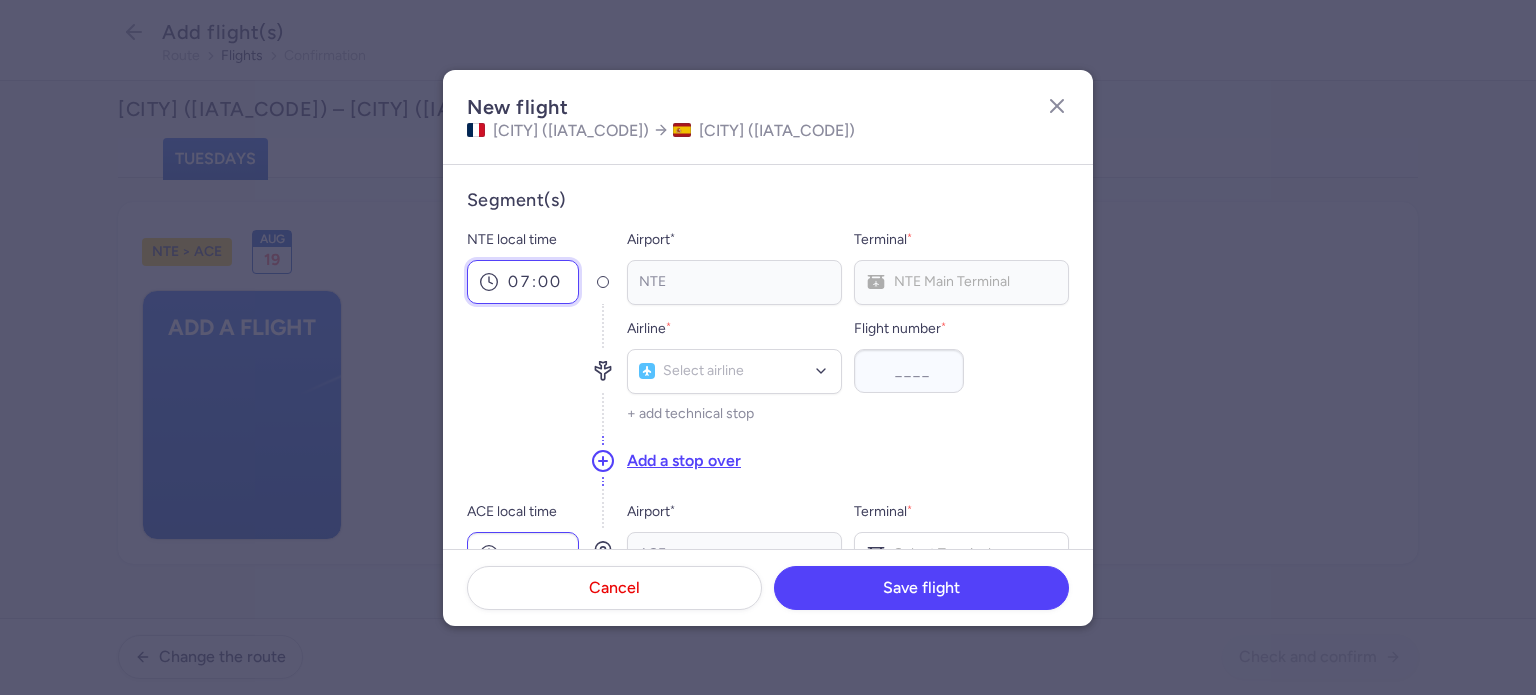 type on "07:00" 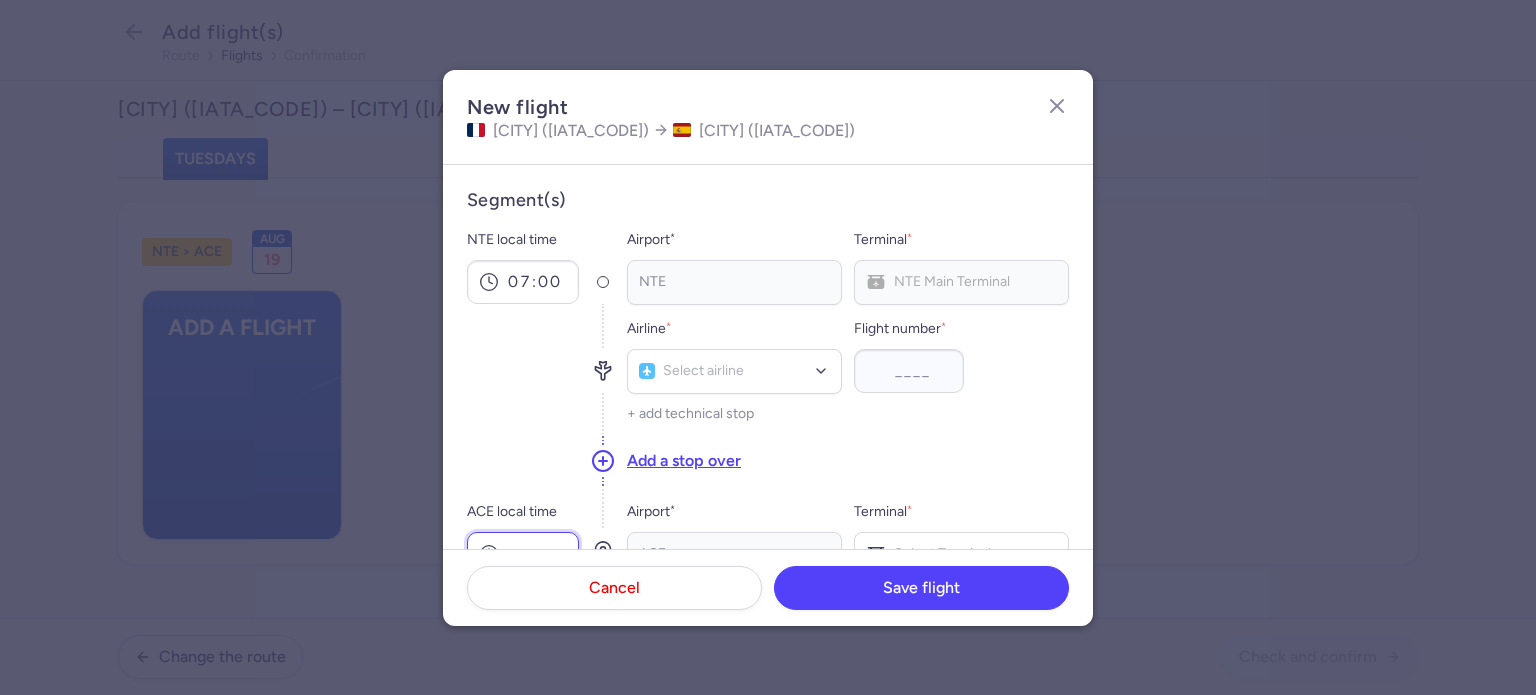 click on "ACE local time" at bounding box center [523, 554] 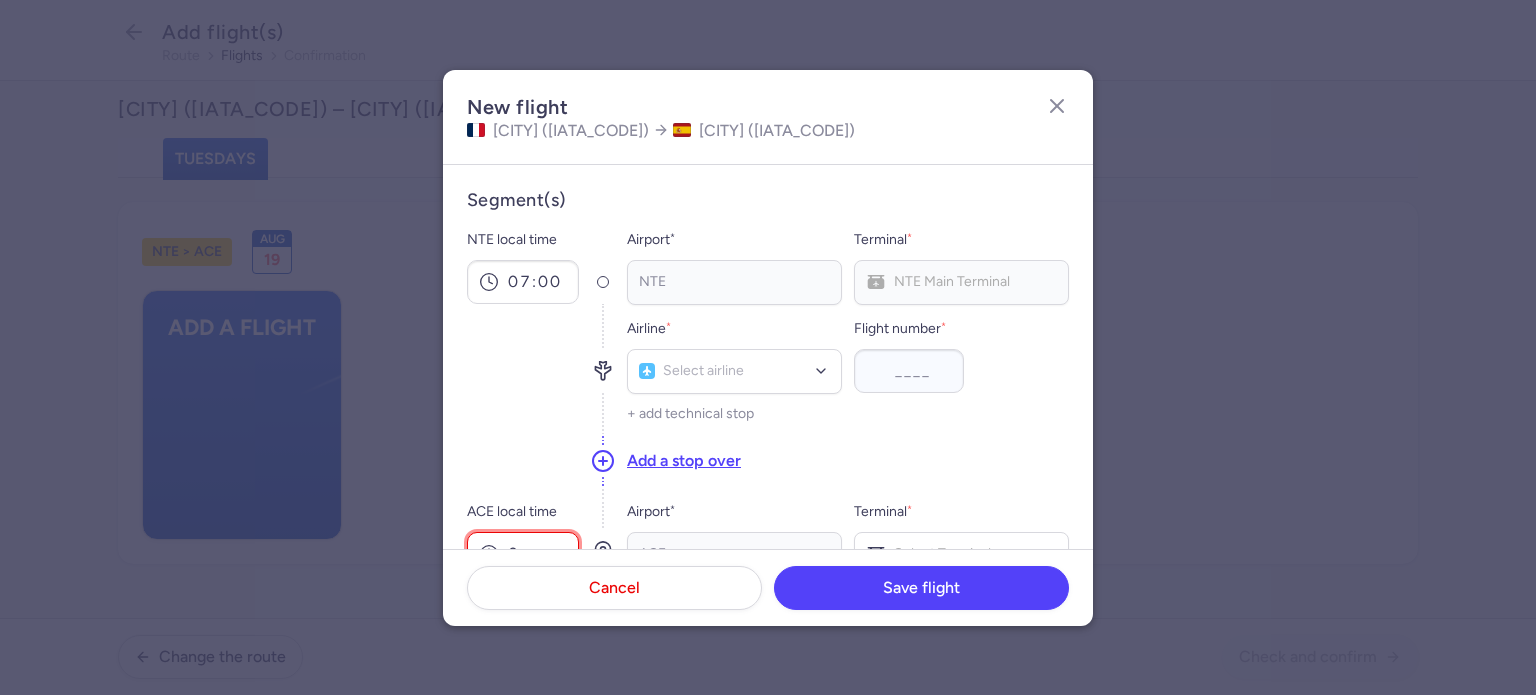 scroll, scrollTop: 13, scrollLeft: 0, axis: vertical 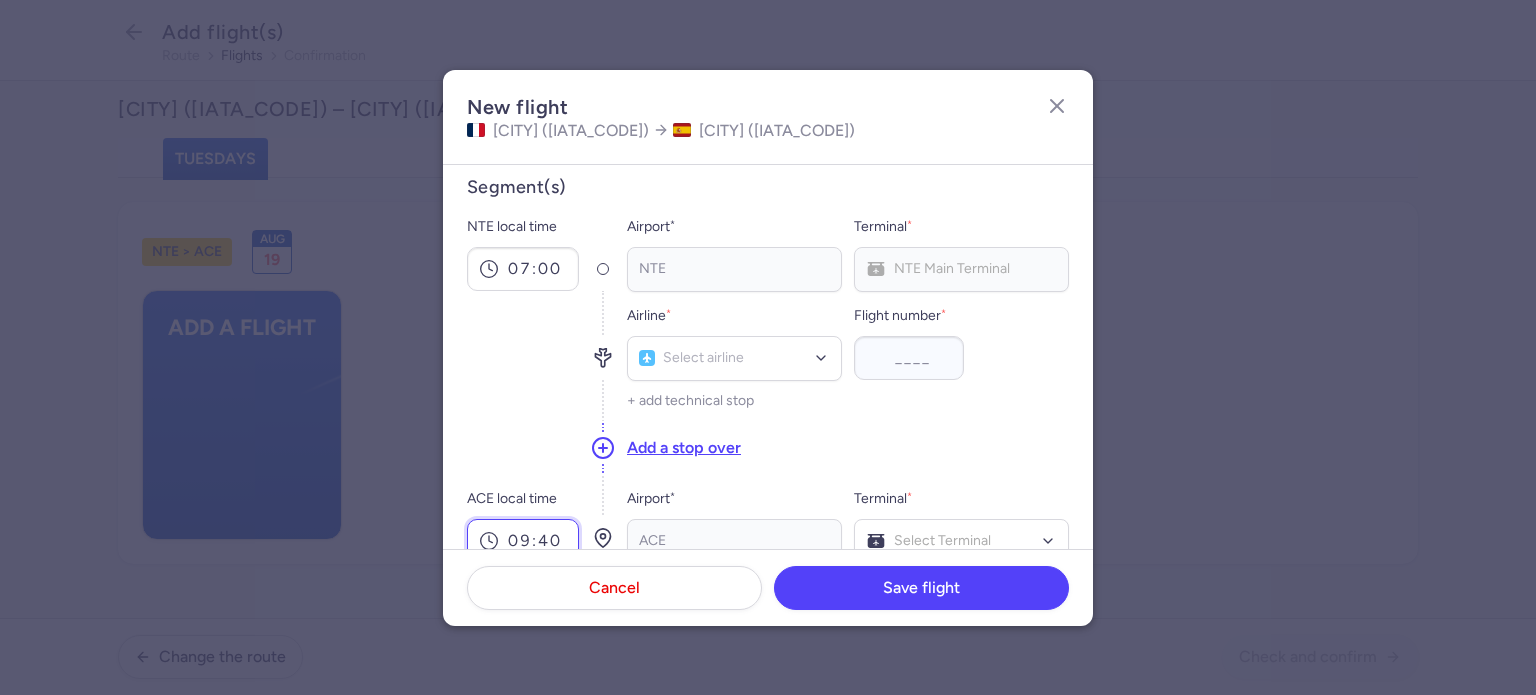 type on "09:40" 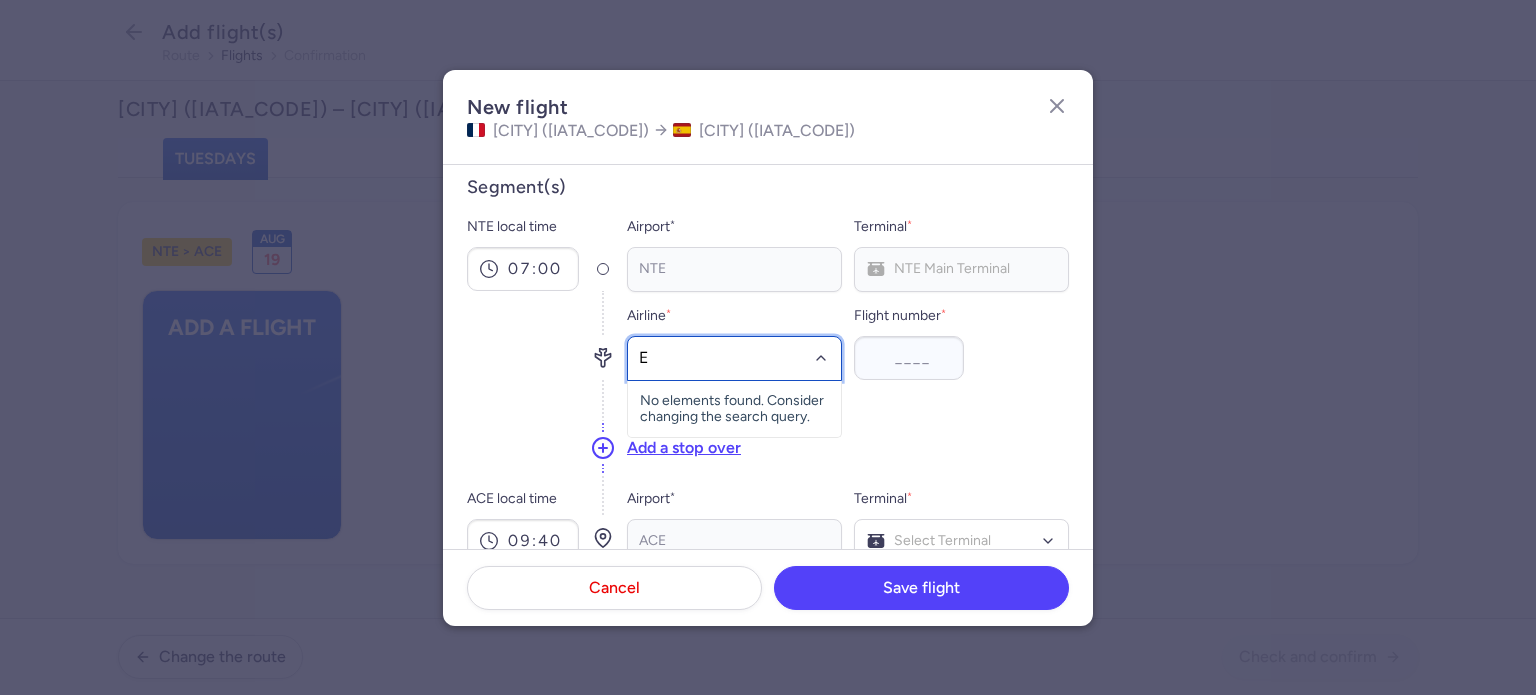 type on "ENT" 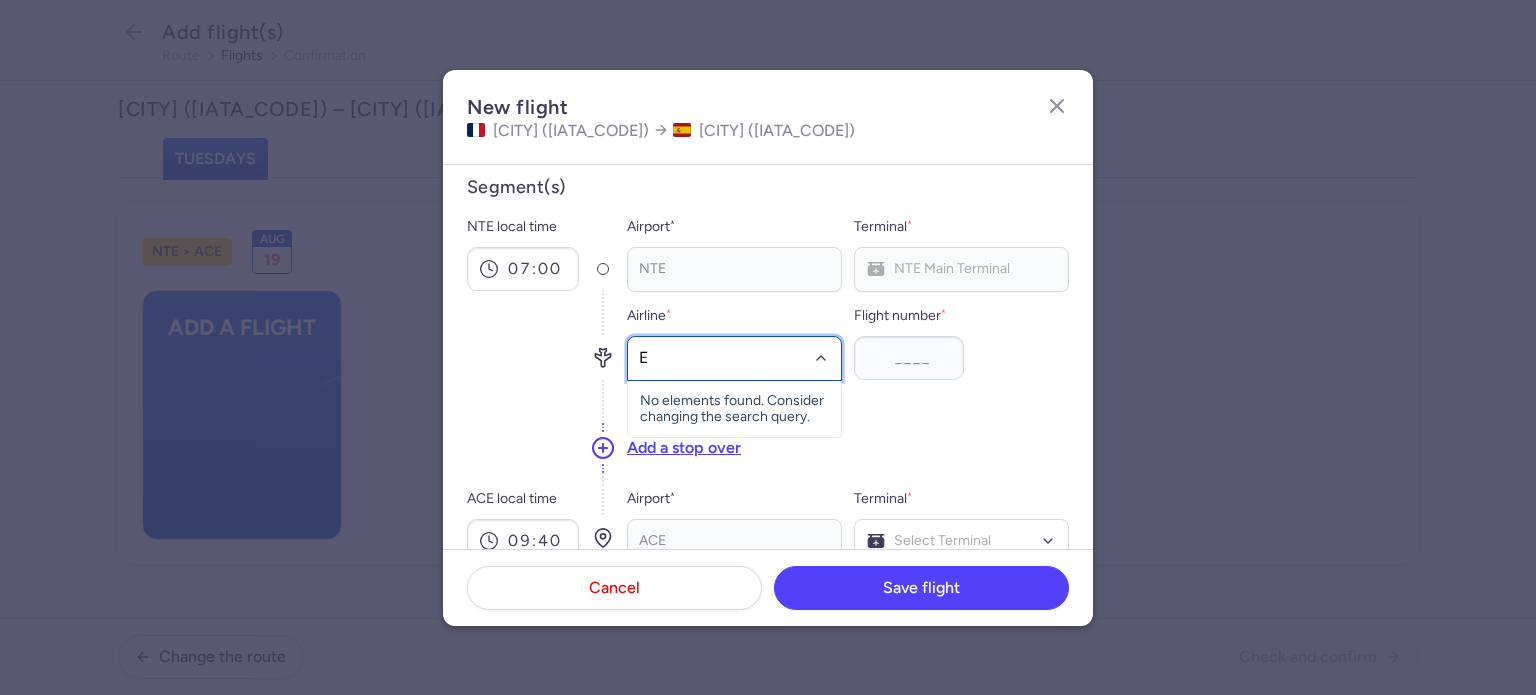 click on "(E4)" 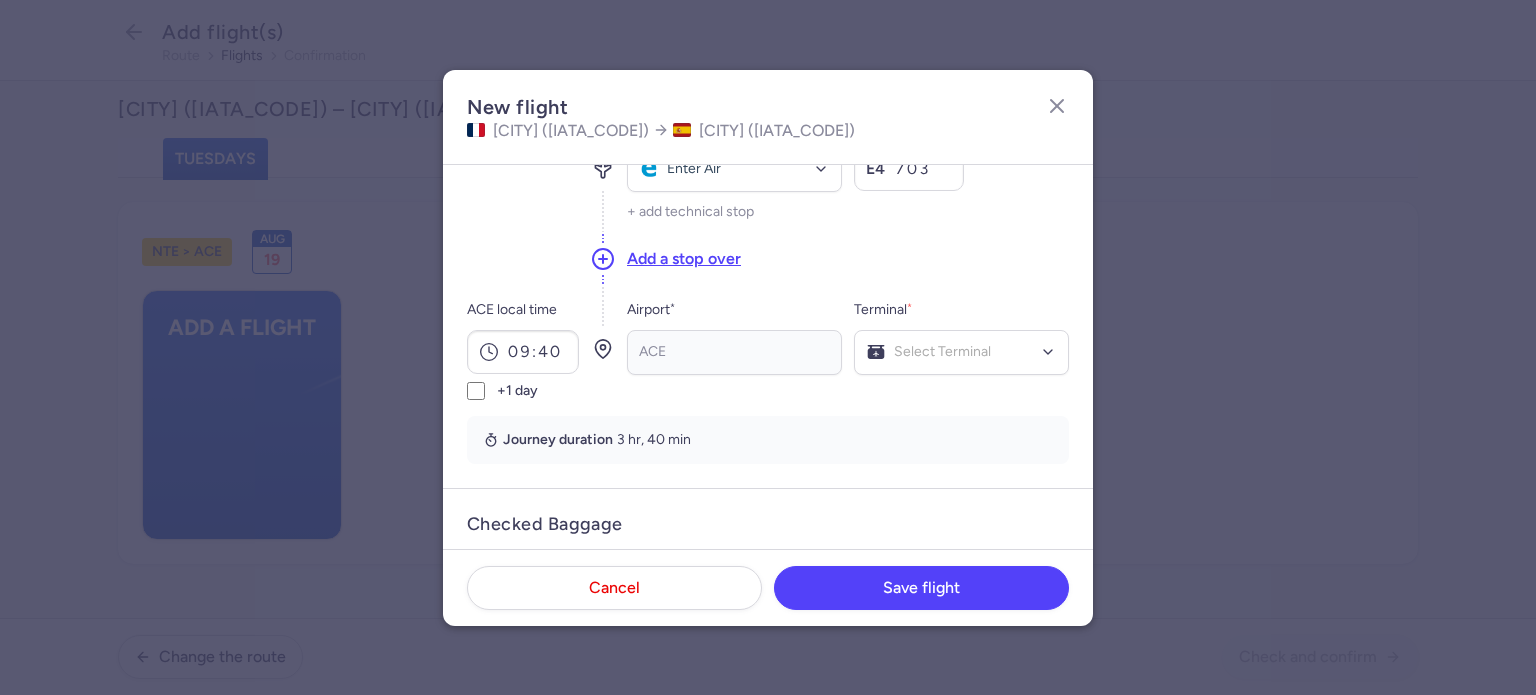 scroll, scrollTop: 213, scrollLeft: 0, axis: vertical 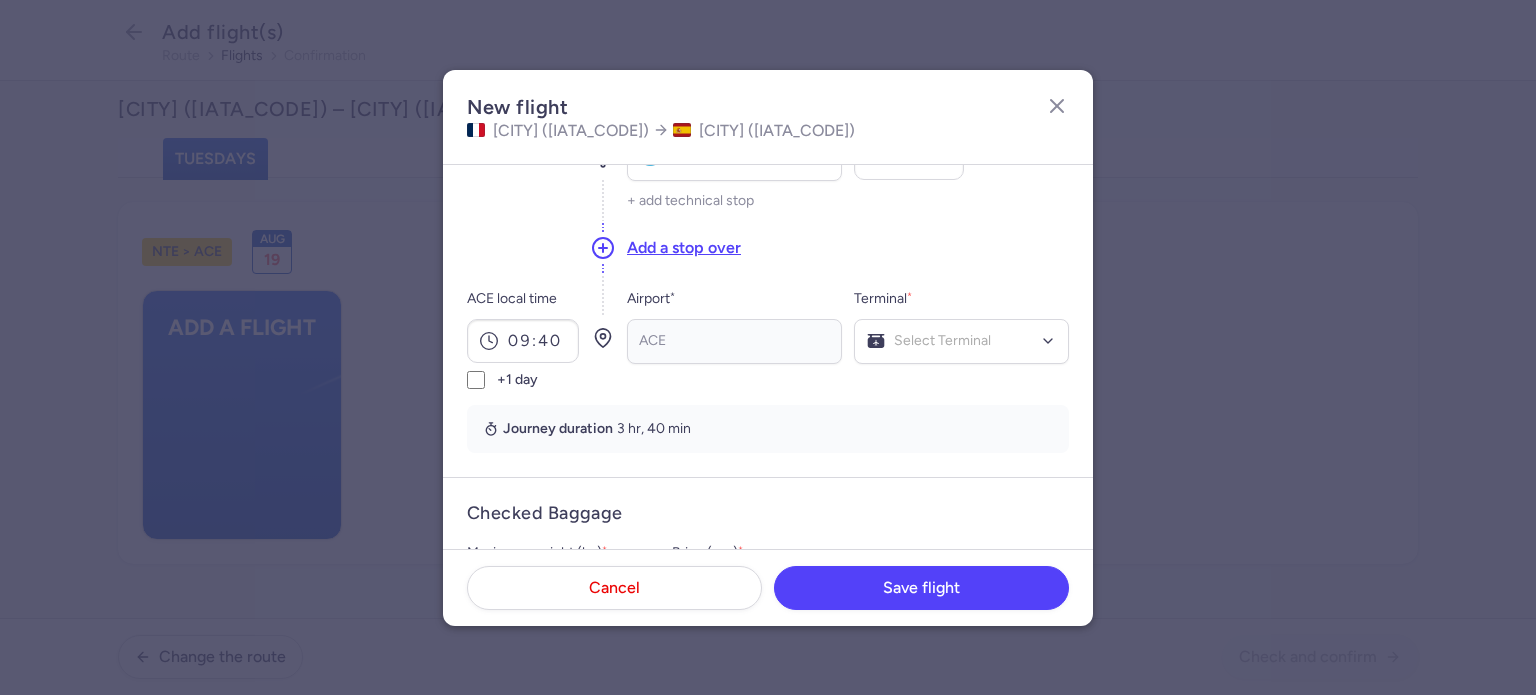 type on "703" 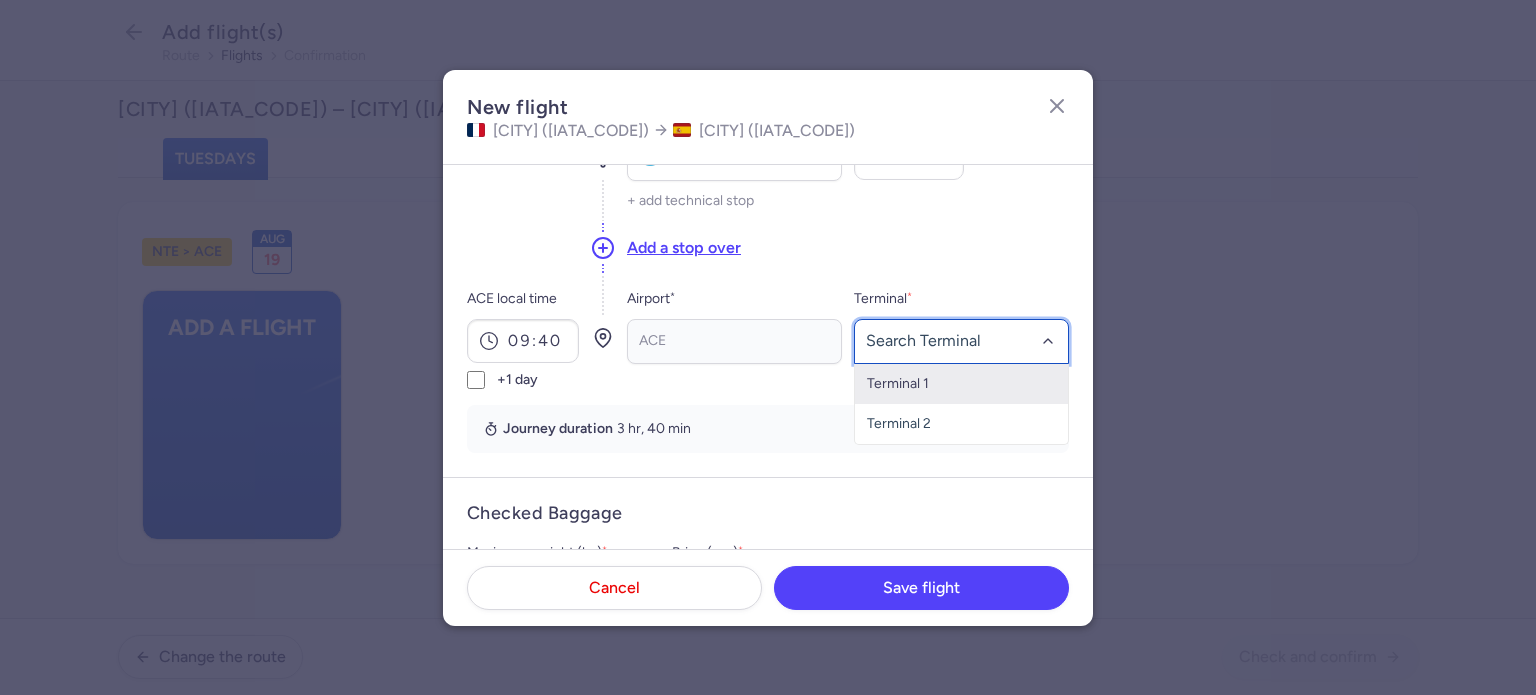 click 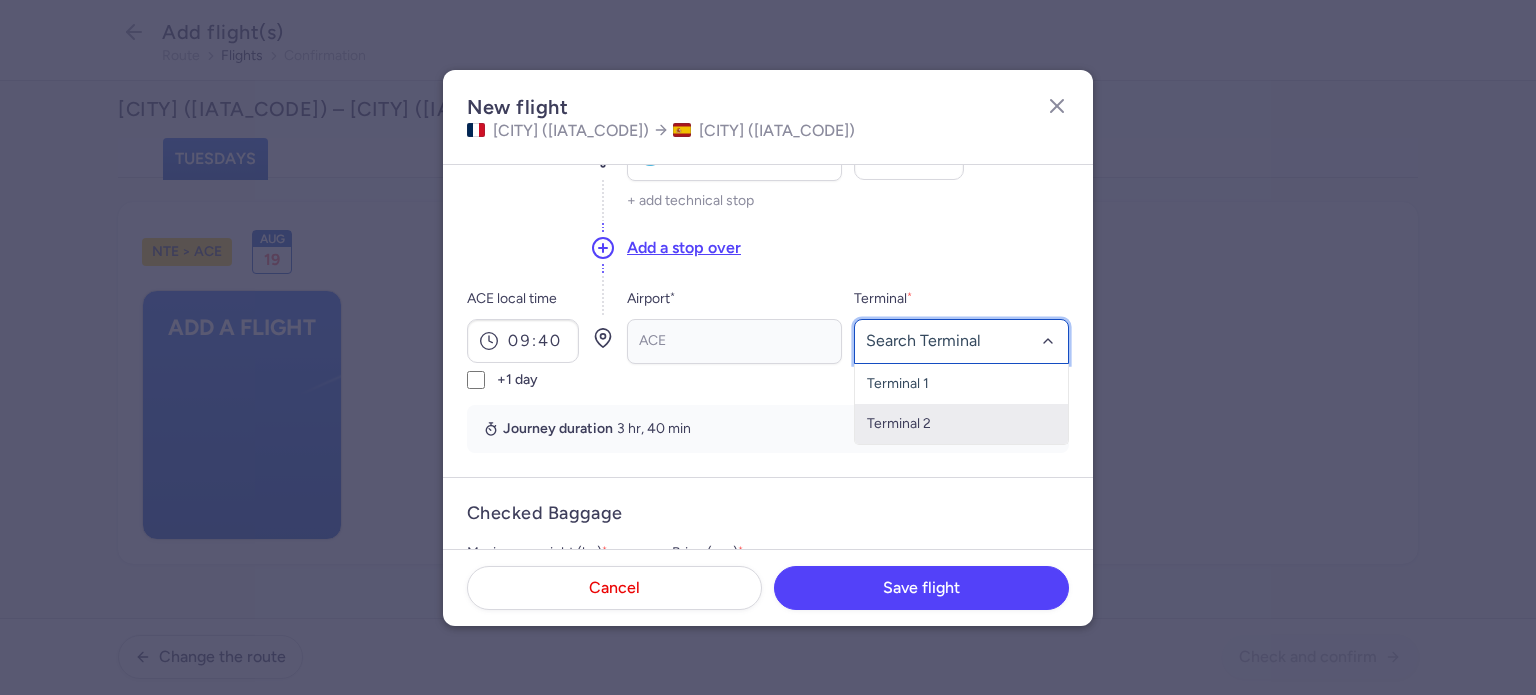 click on "Terminal 2" at bounding box center (961, 424) 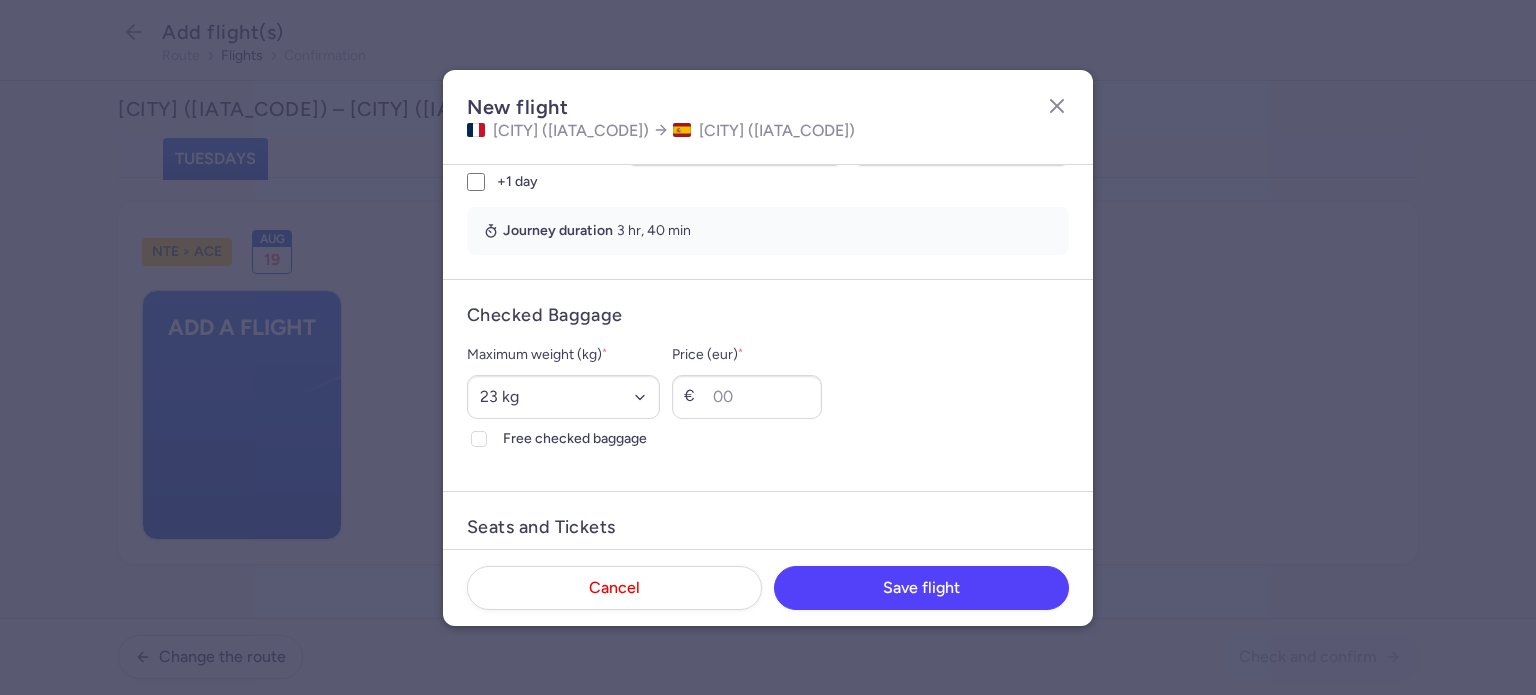 scroll, scrollTop: 413, scrollLeft: 0, axis: vertical 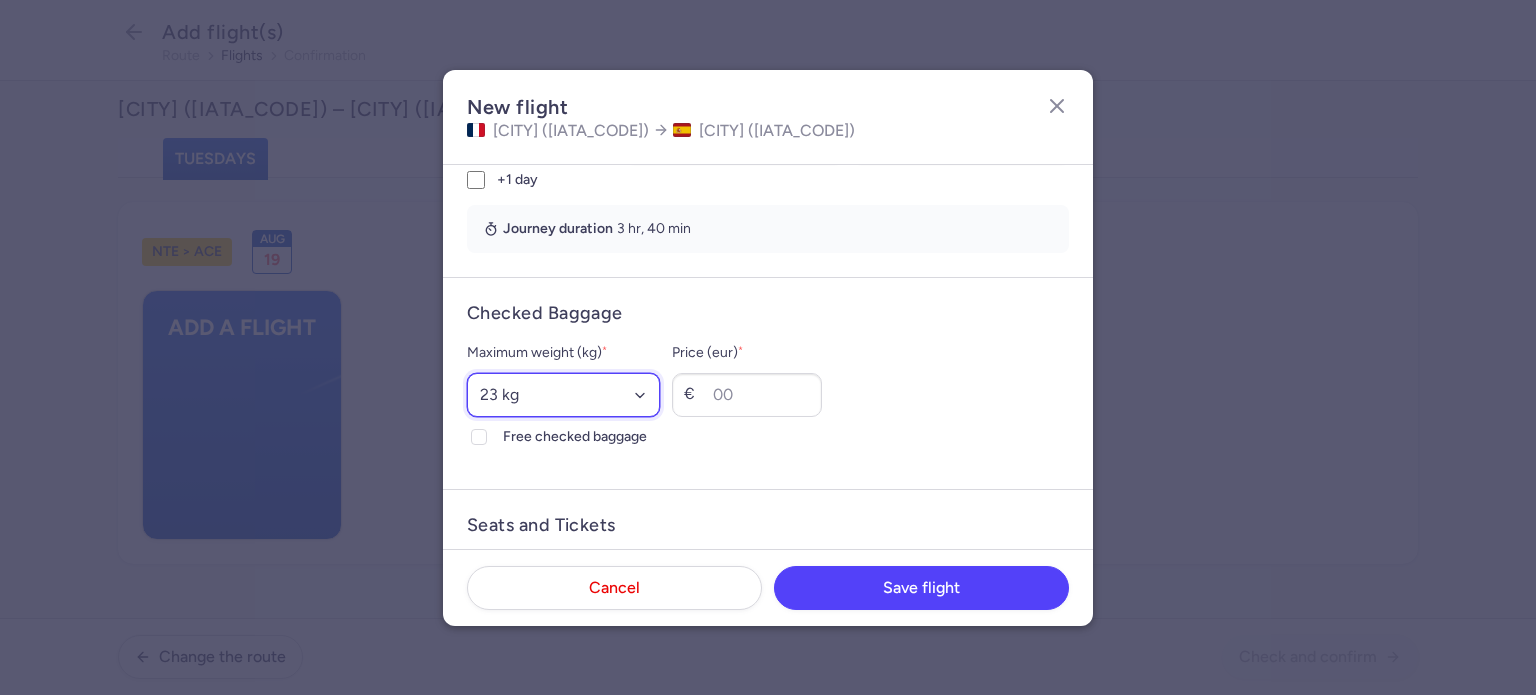 click on "Select an option 15 kg 16 kg 17 kg 18 kg 19 kg 20 kg 21 kg 22 kg 23 kg 24 kg 25 kg 26 kg 27 kg 28 kg 29 kg 30 kg 31 kg 32 kg 33 kg 34 kg 35 kg" at bounding box center [563, 395] 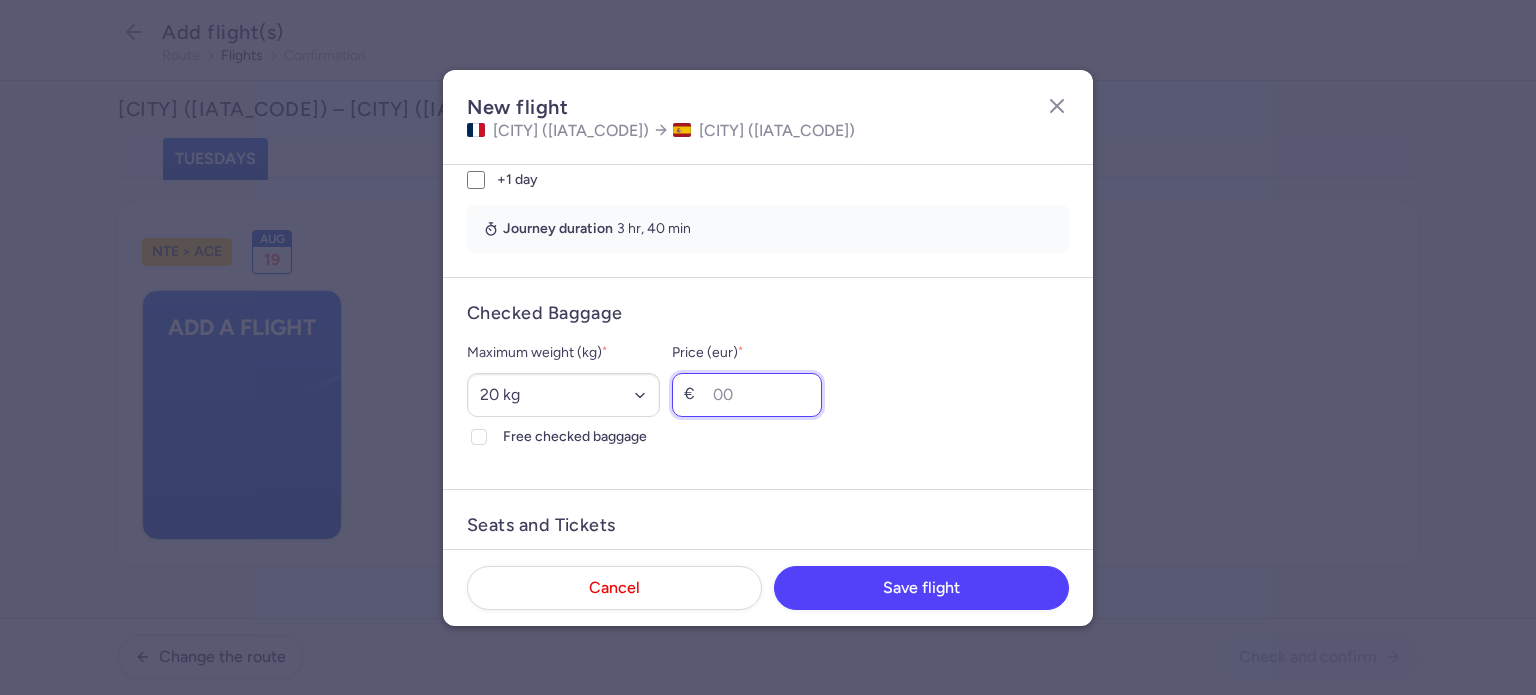 click on "Price (eur)  *" at bounding box center (747, 395) 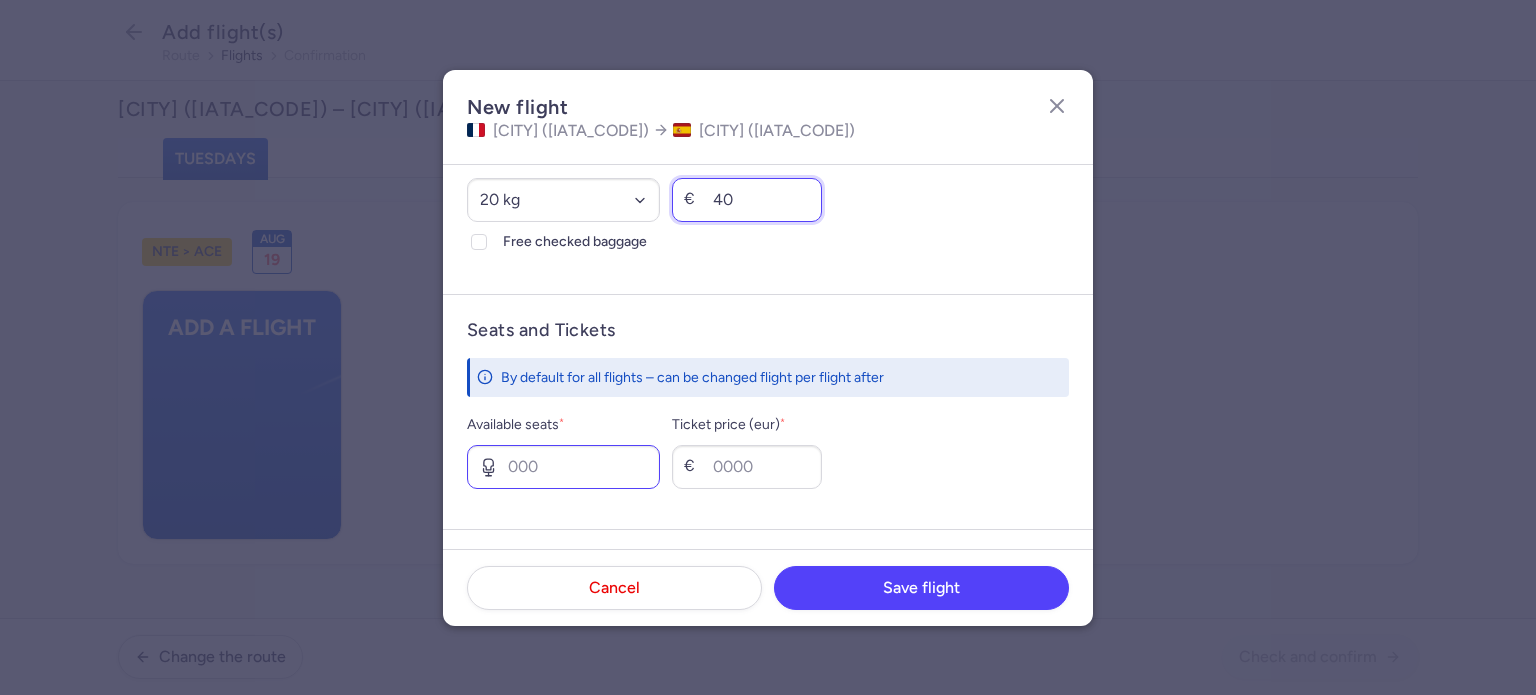 scroll, scrollTop: 613, scrollLeft: 0, axis: vertical 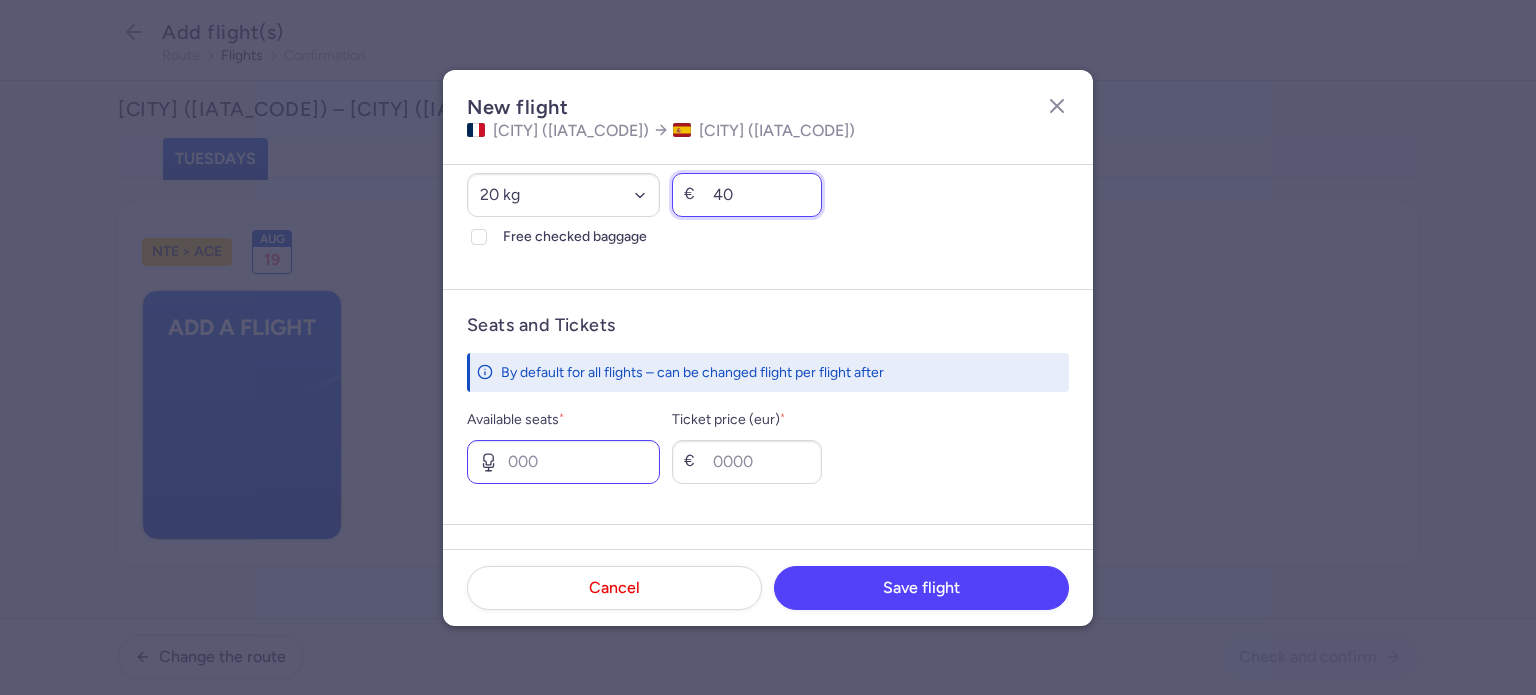 type on "40" 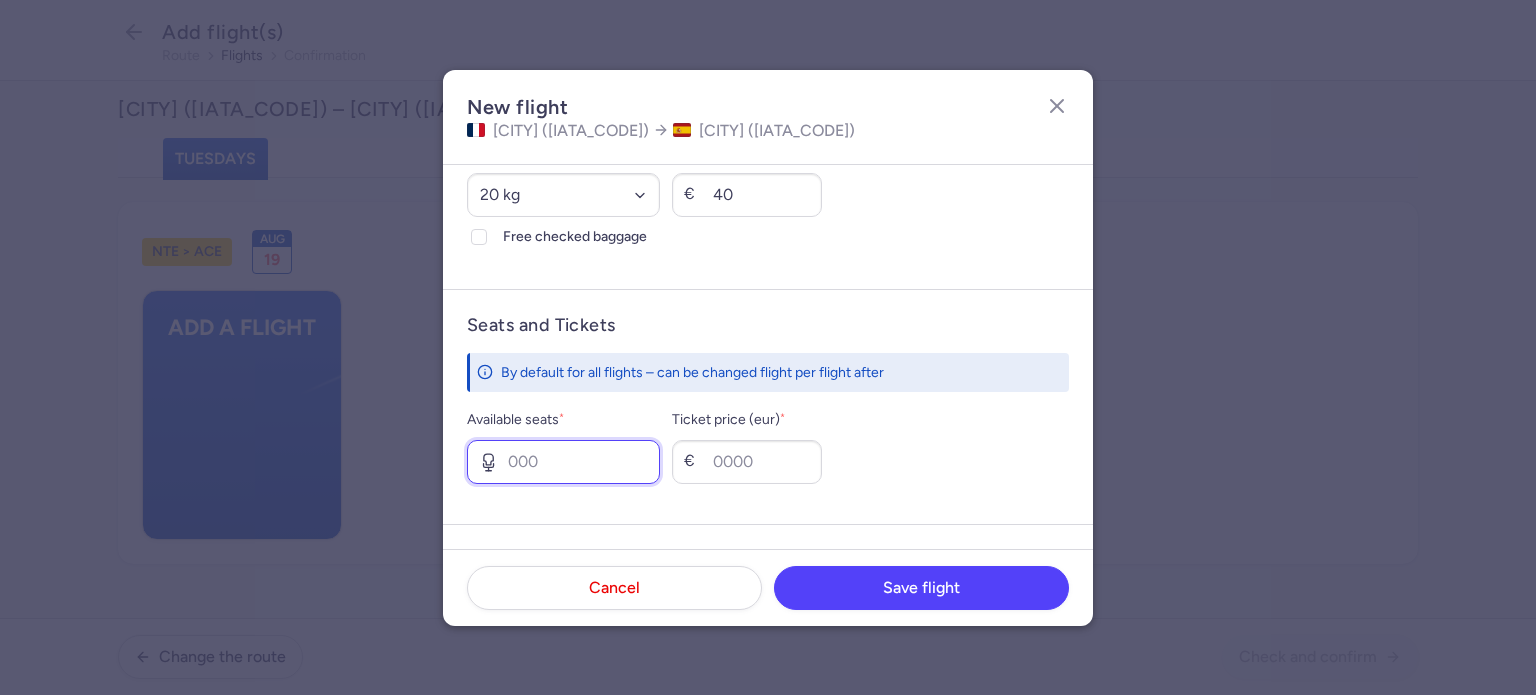 click on "Available seats  *" at bounding box center (563, 462) 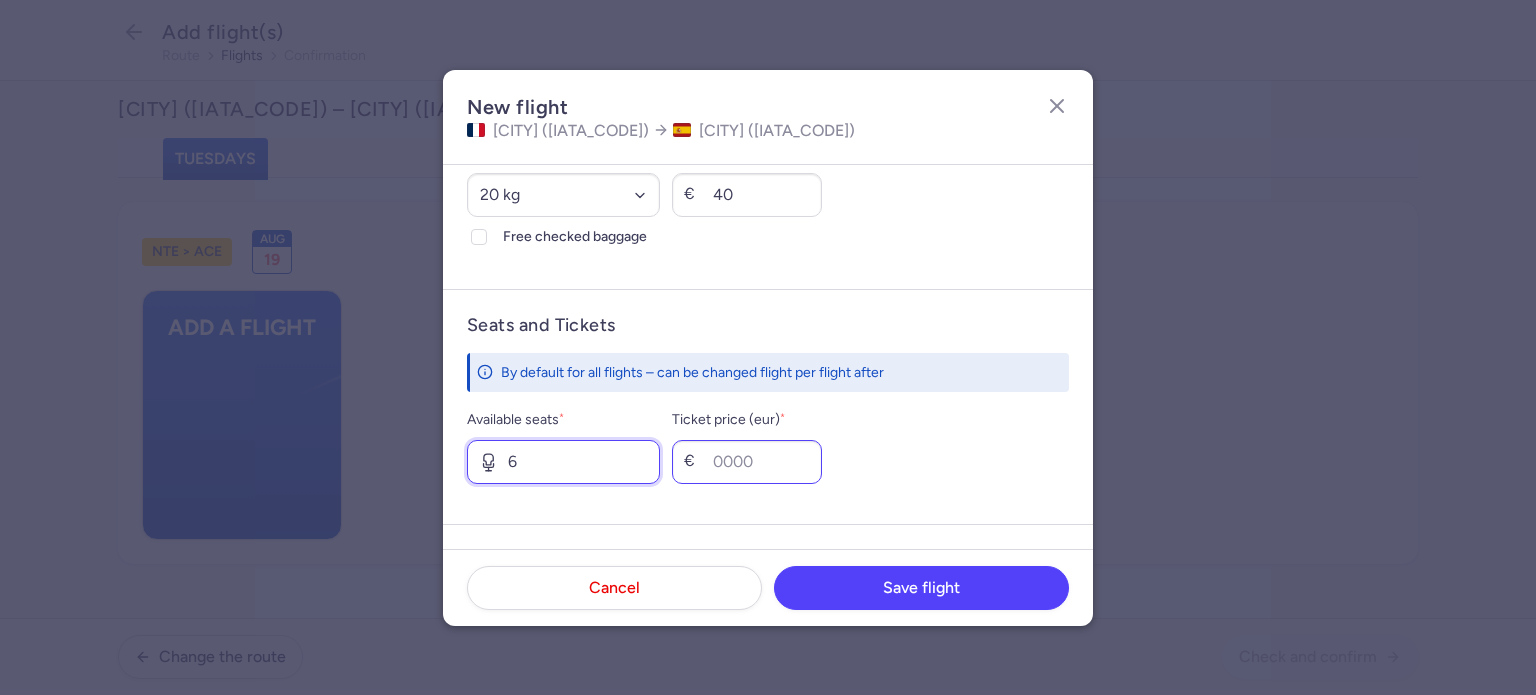 type on "6" 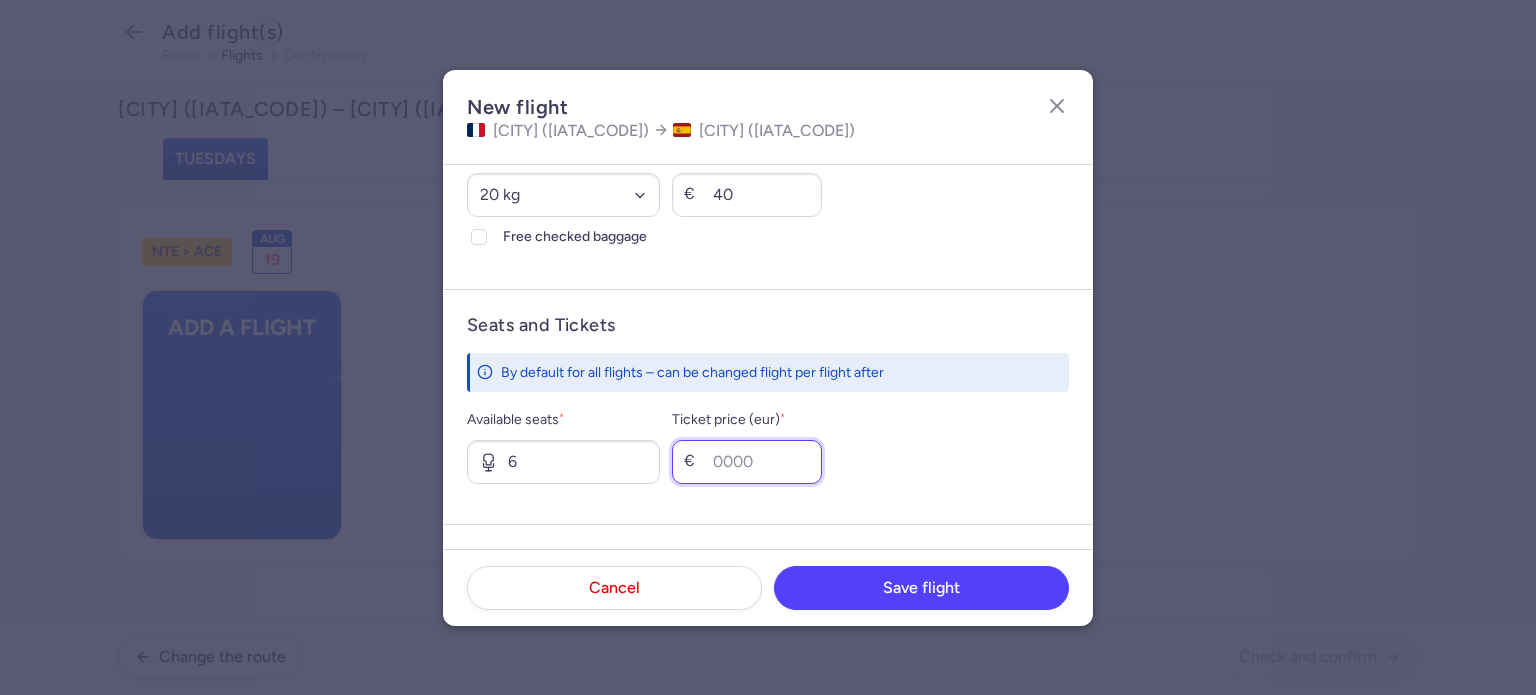 click on "Ticket price (eur)  *" at bounding box center (747, 462) 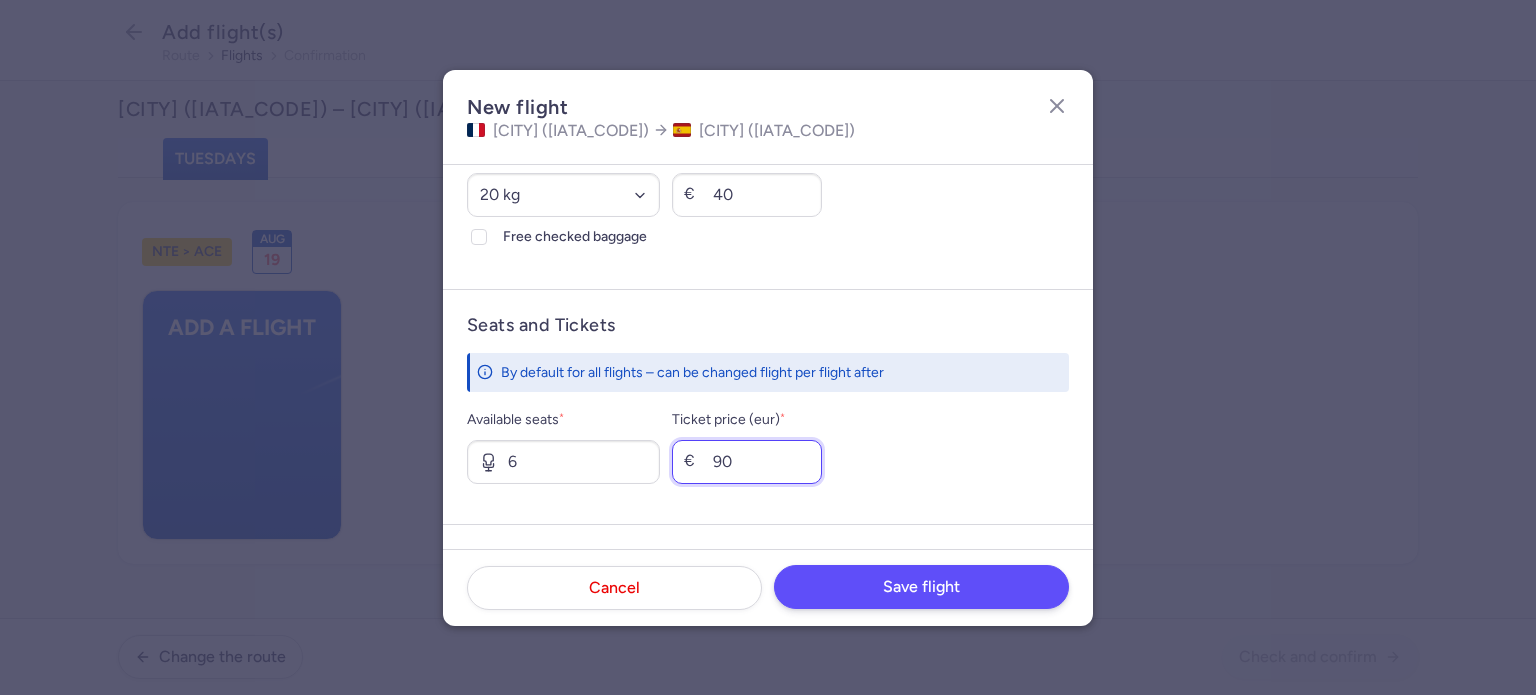 type on "90" 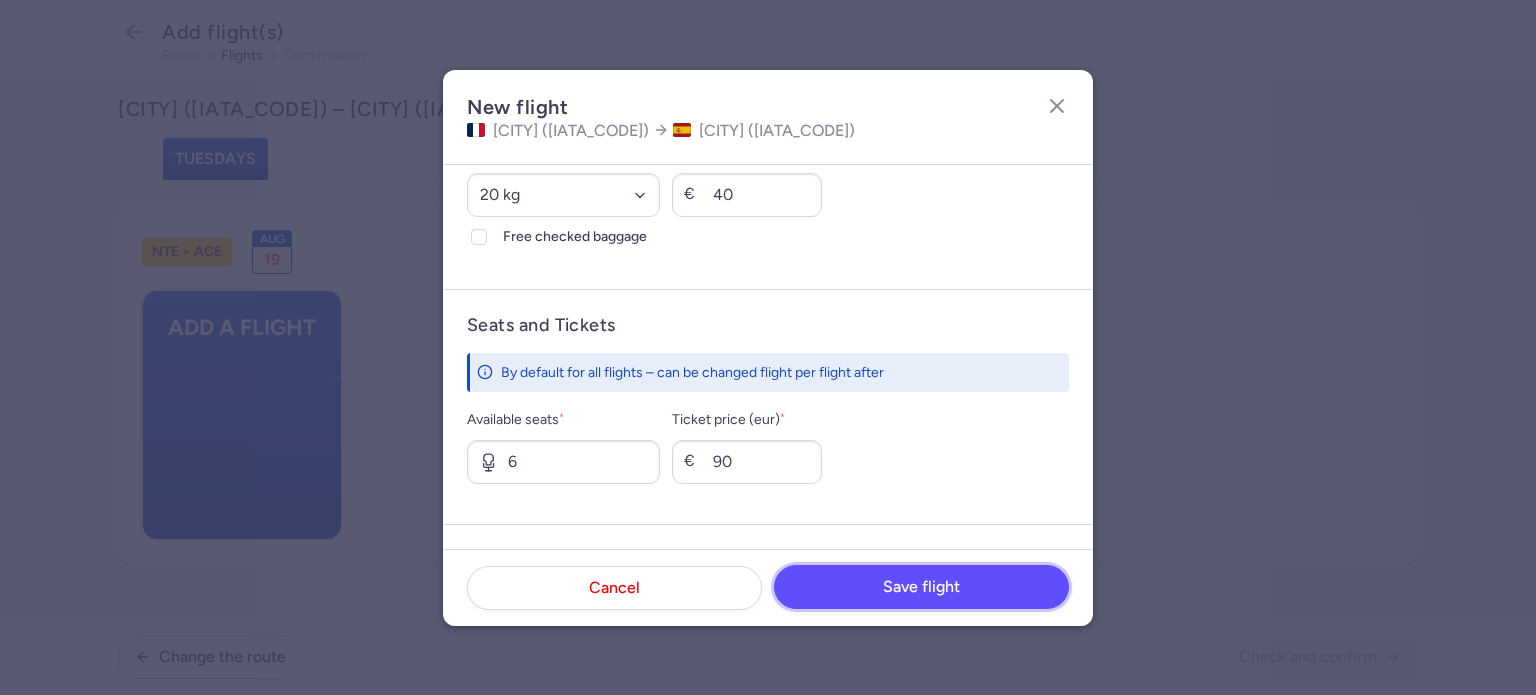 click on "Save flight" at bounding box center [921, 587] 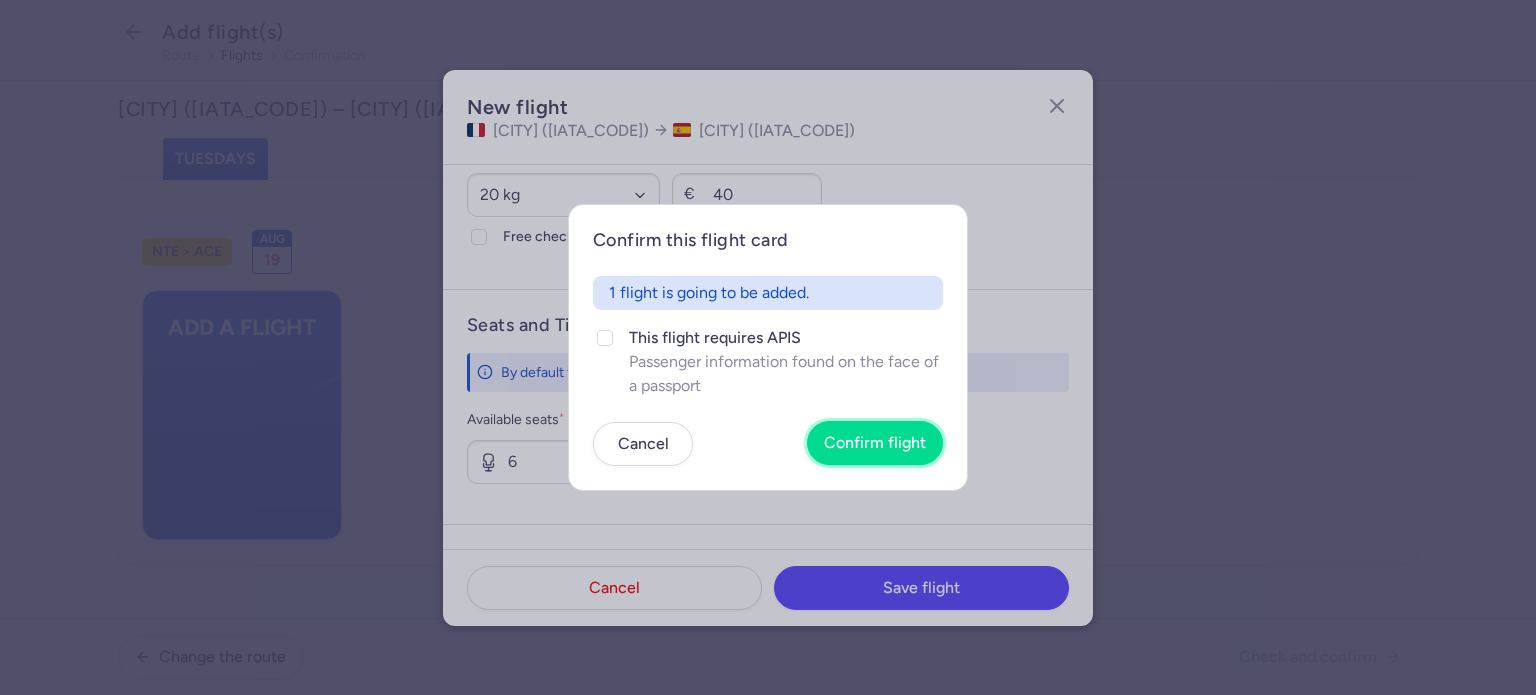 click on "Confirm flight" at bounding box center [875, 443] 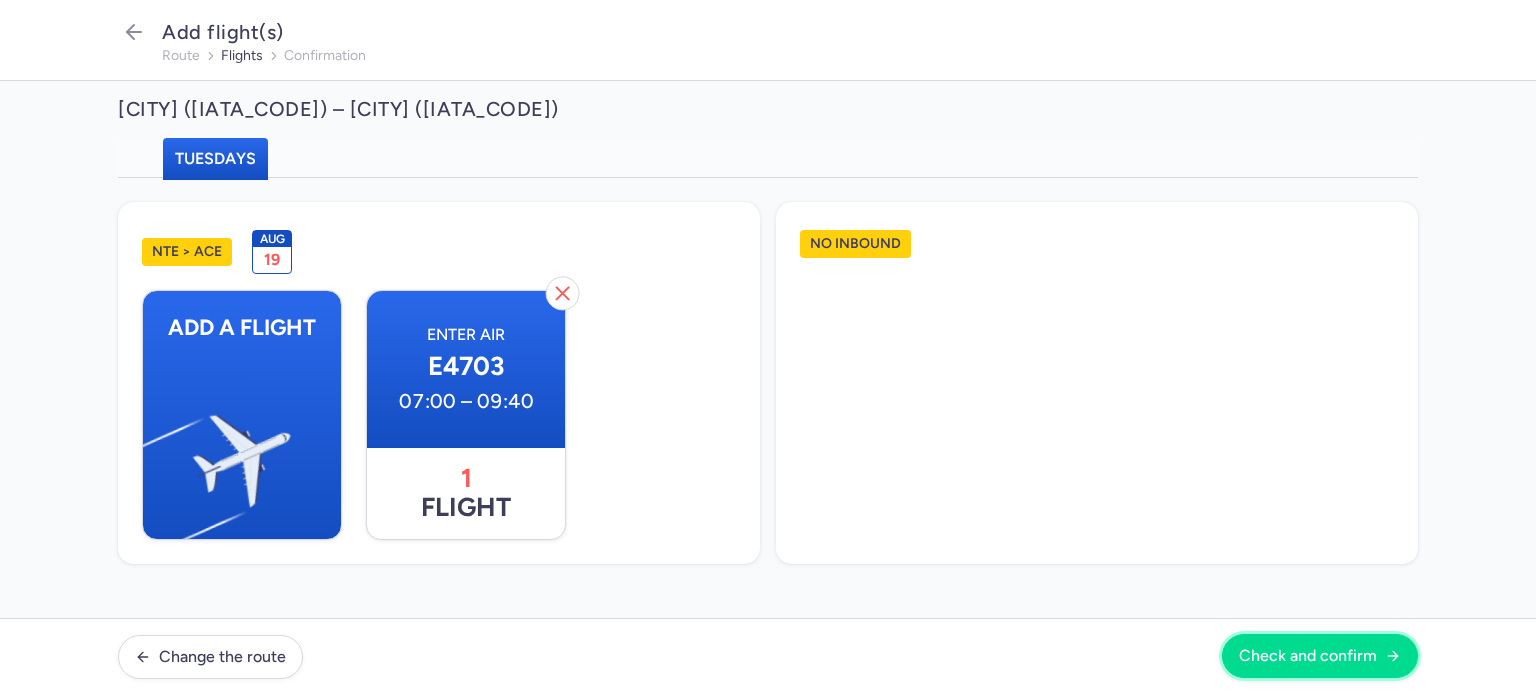 click on "Check and confirm" at bounding box center [1308, 656] 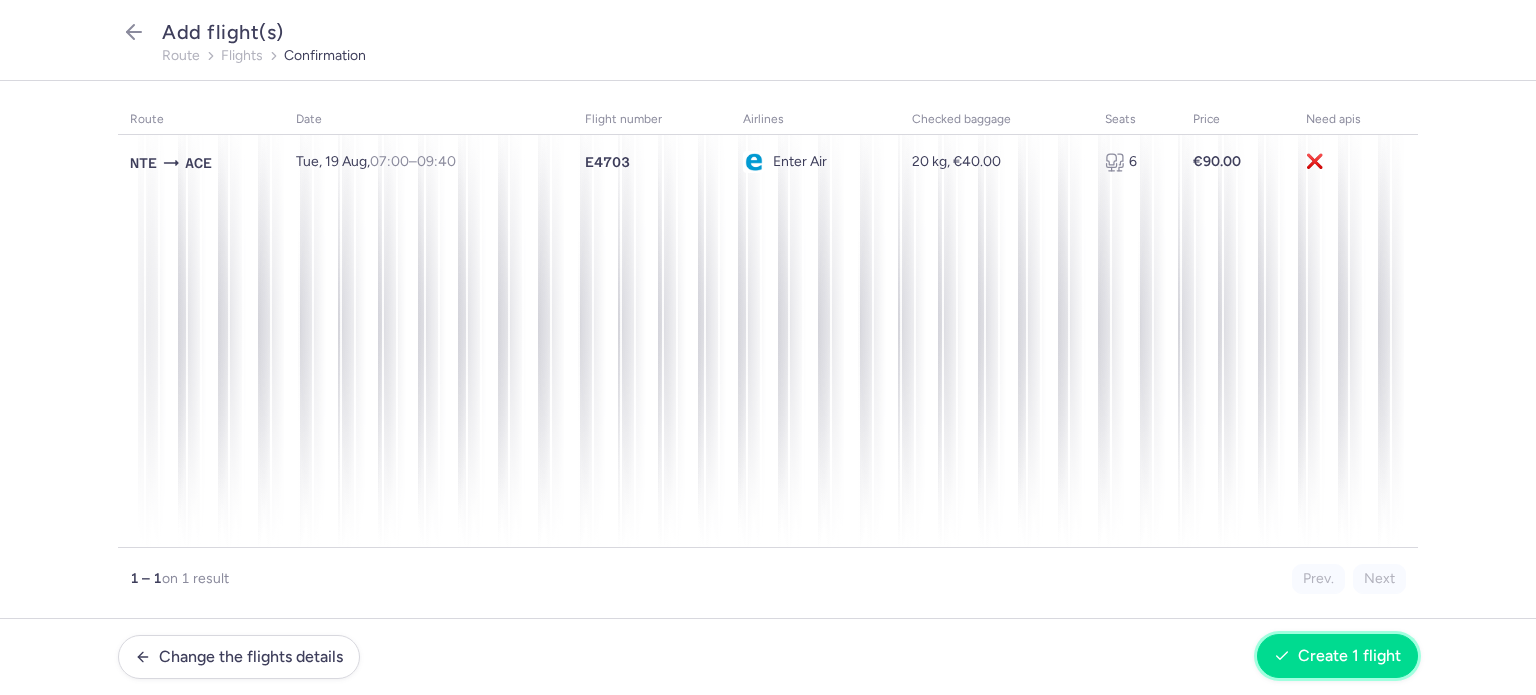 click on "Create 1 flight" at bounding box center [1349, 656] 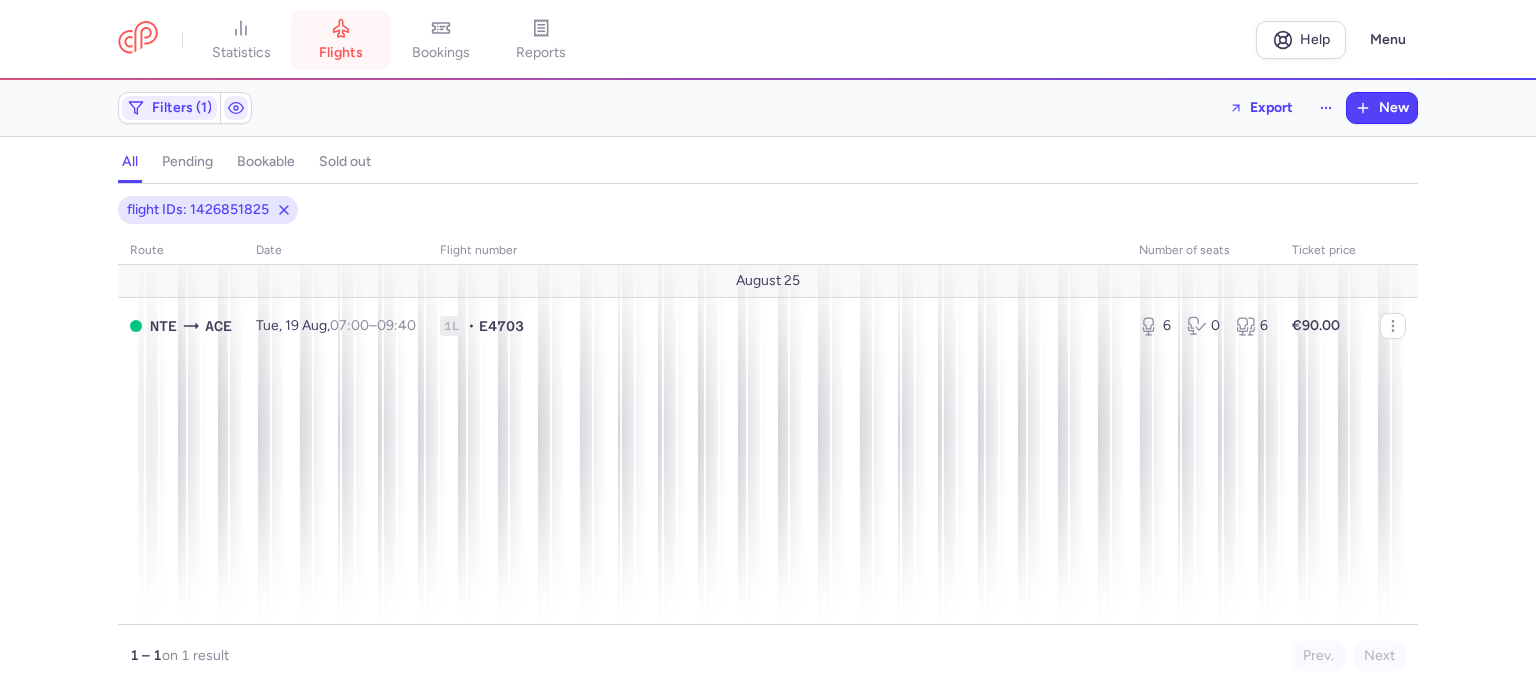 click on "flights" at bounding box center [341, 53] 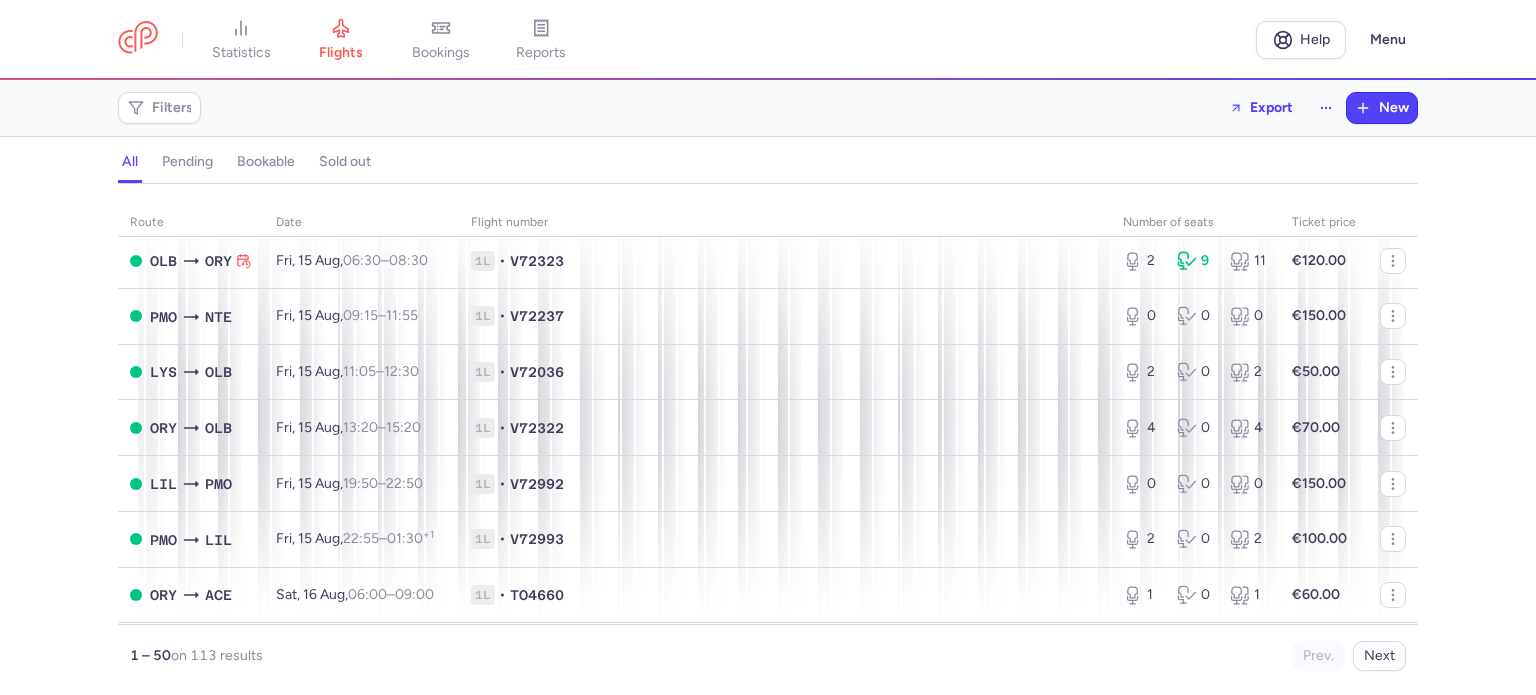 scroll, scrollTop: 2496, scrollLeft: 0, axis: vertical 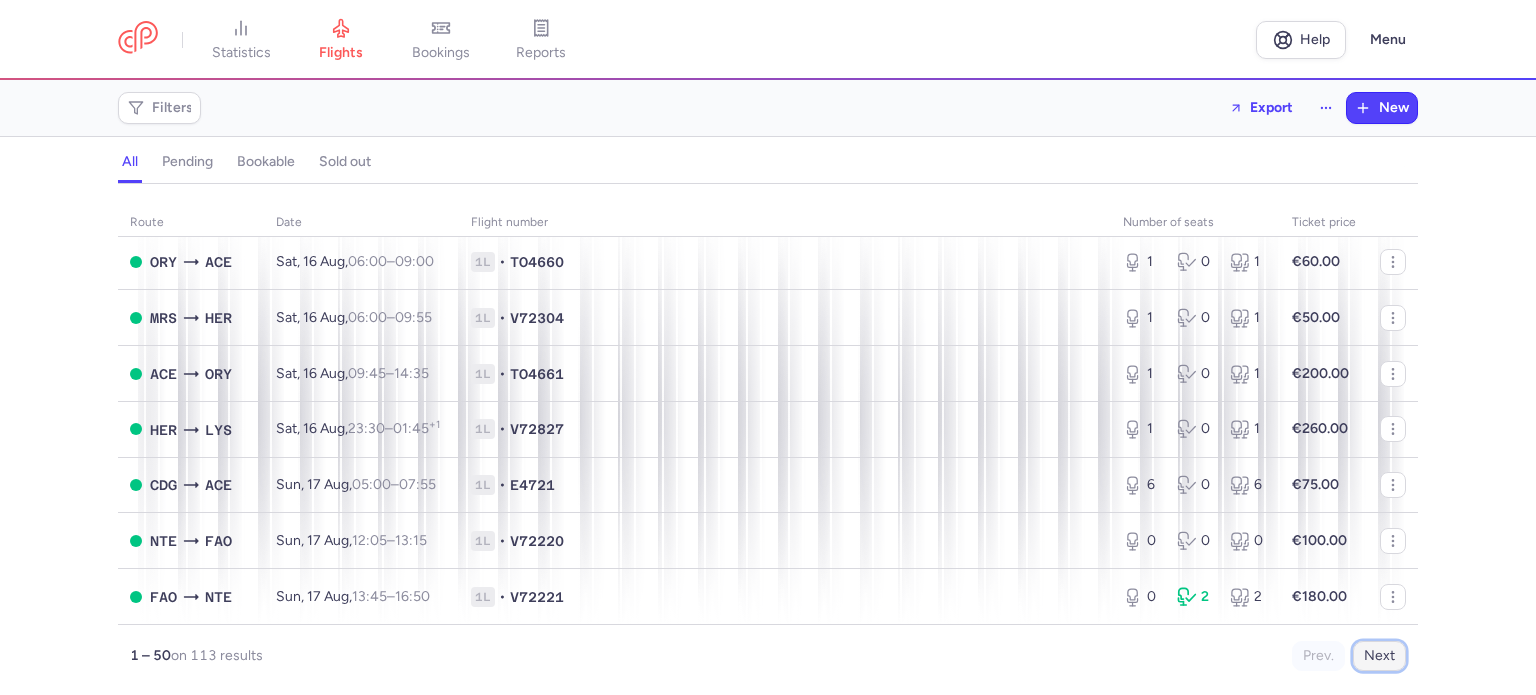 click on "Next" at bounding box center (1379, 656) 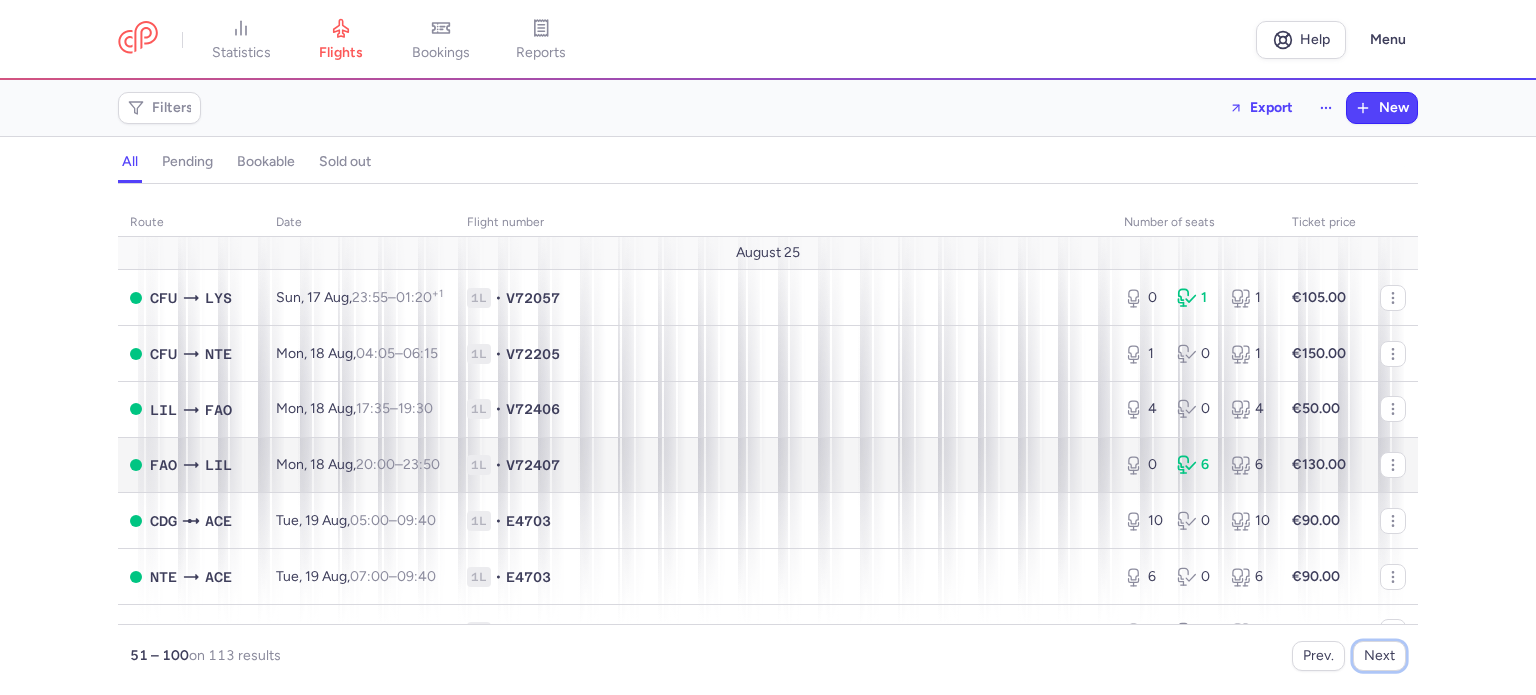 scroll, scrollTop: 300, scrollLeft: 0, axis: vertical 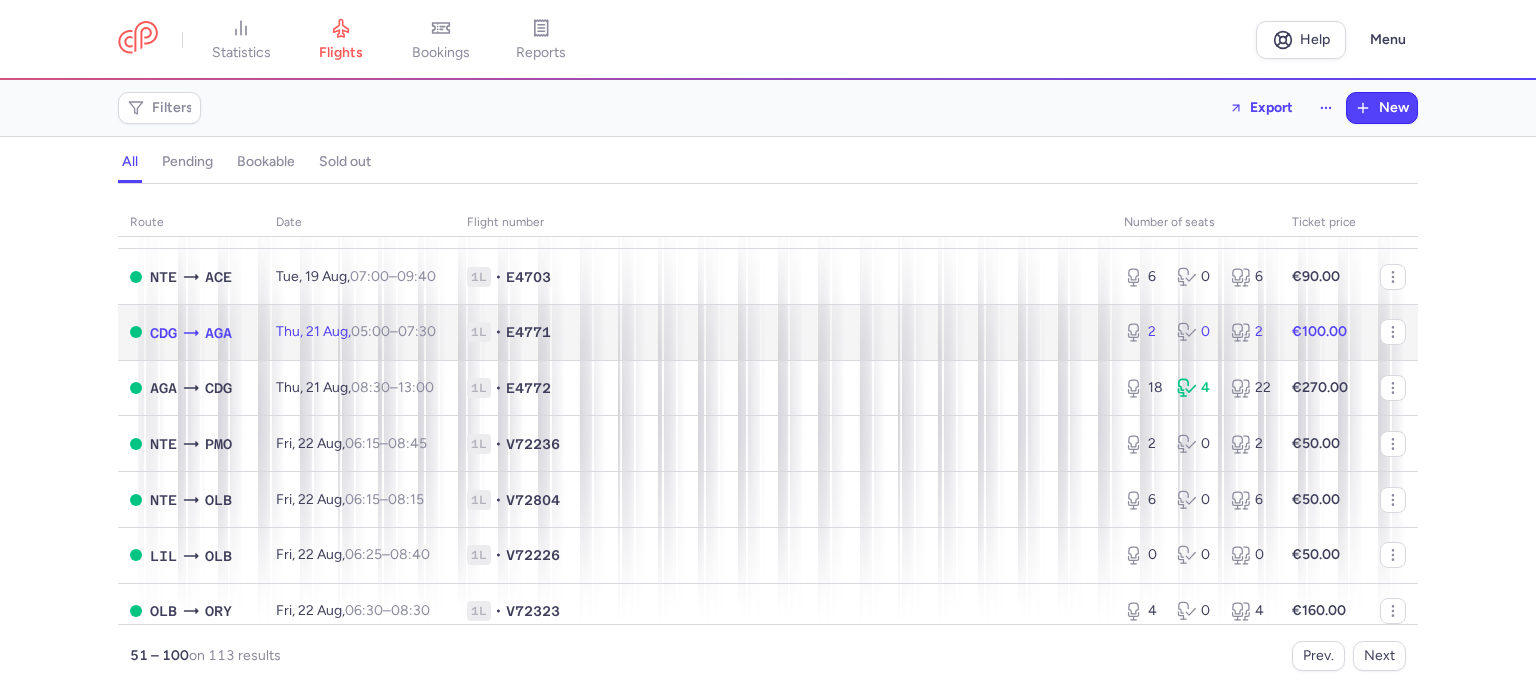 click on "[DAY], [DAY_NUM] [MONTH],  [TIME]  –  [TIME]  +0" 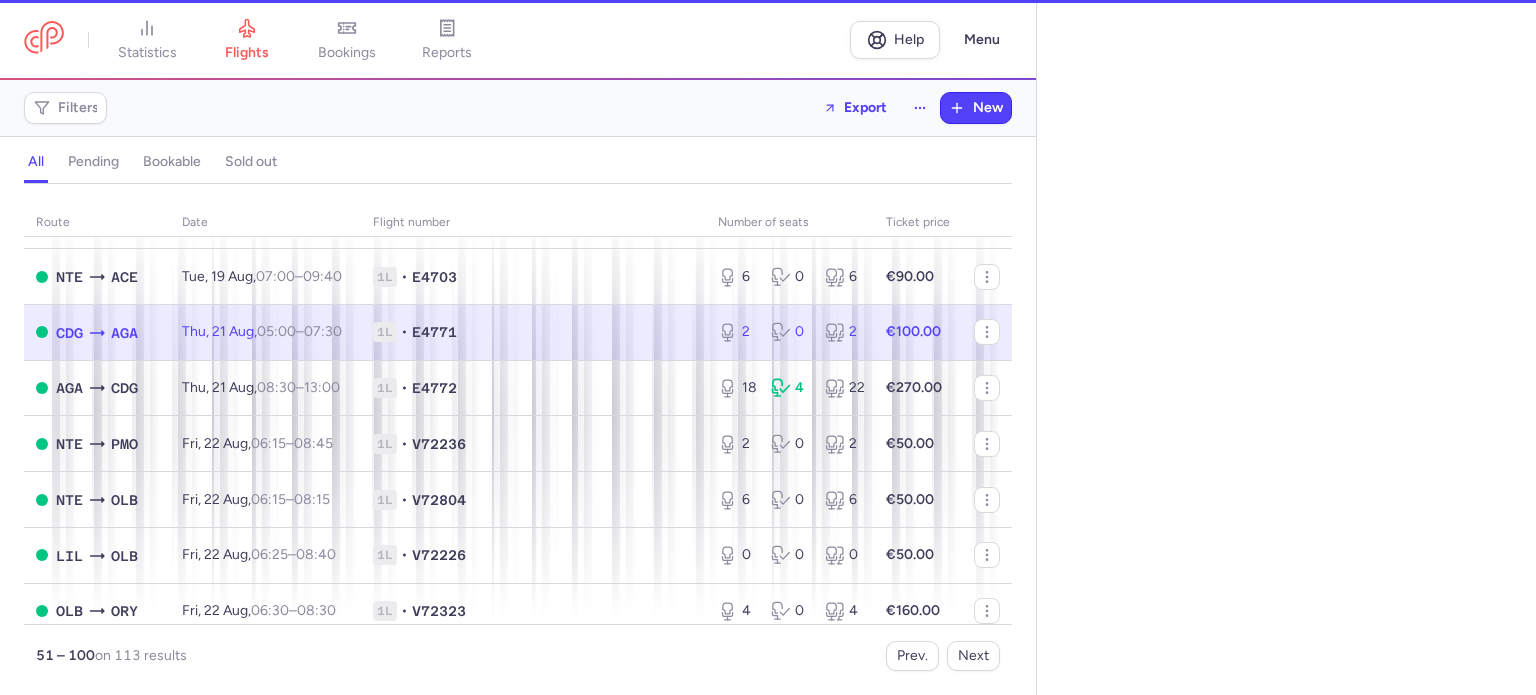 type on "2" 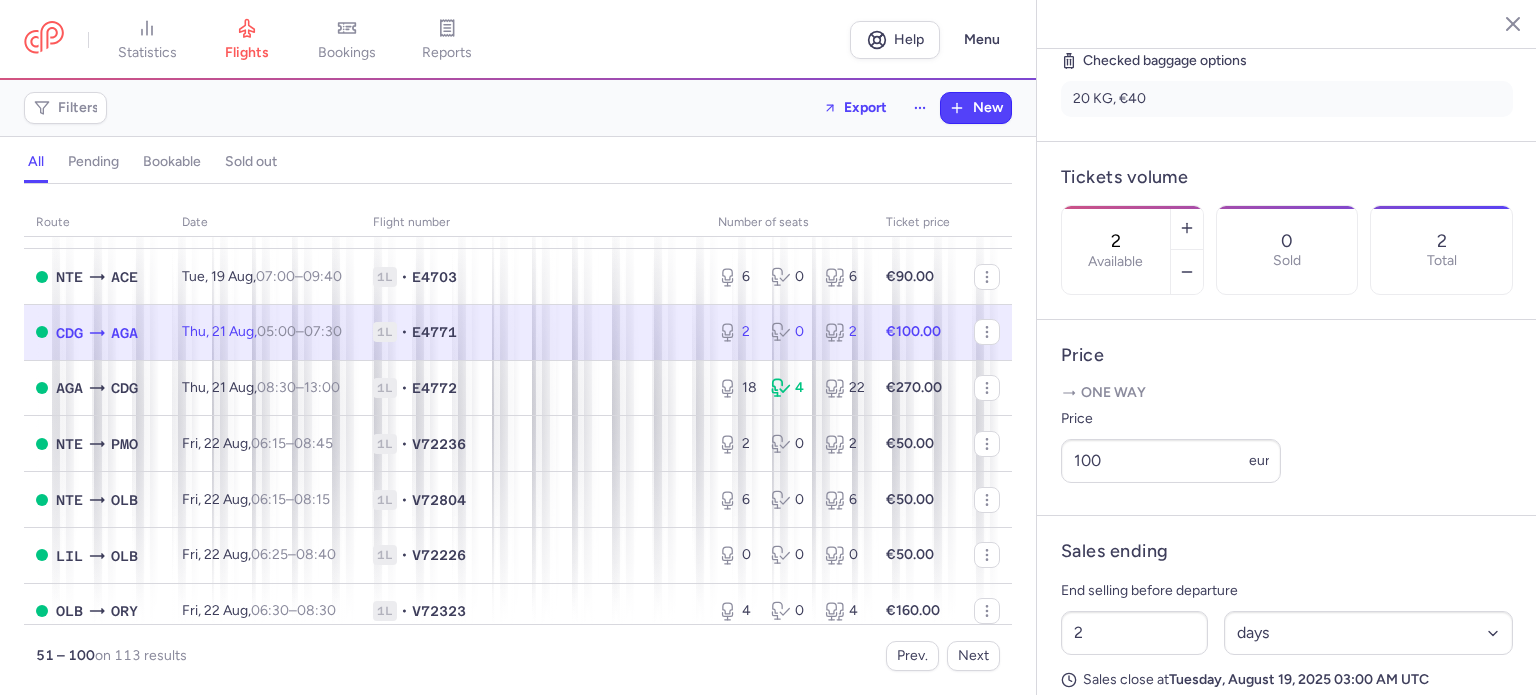 scroll, scrollTop: 500, scrollLeft: 0, axis: vertical 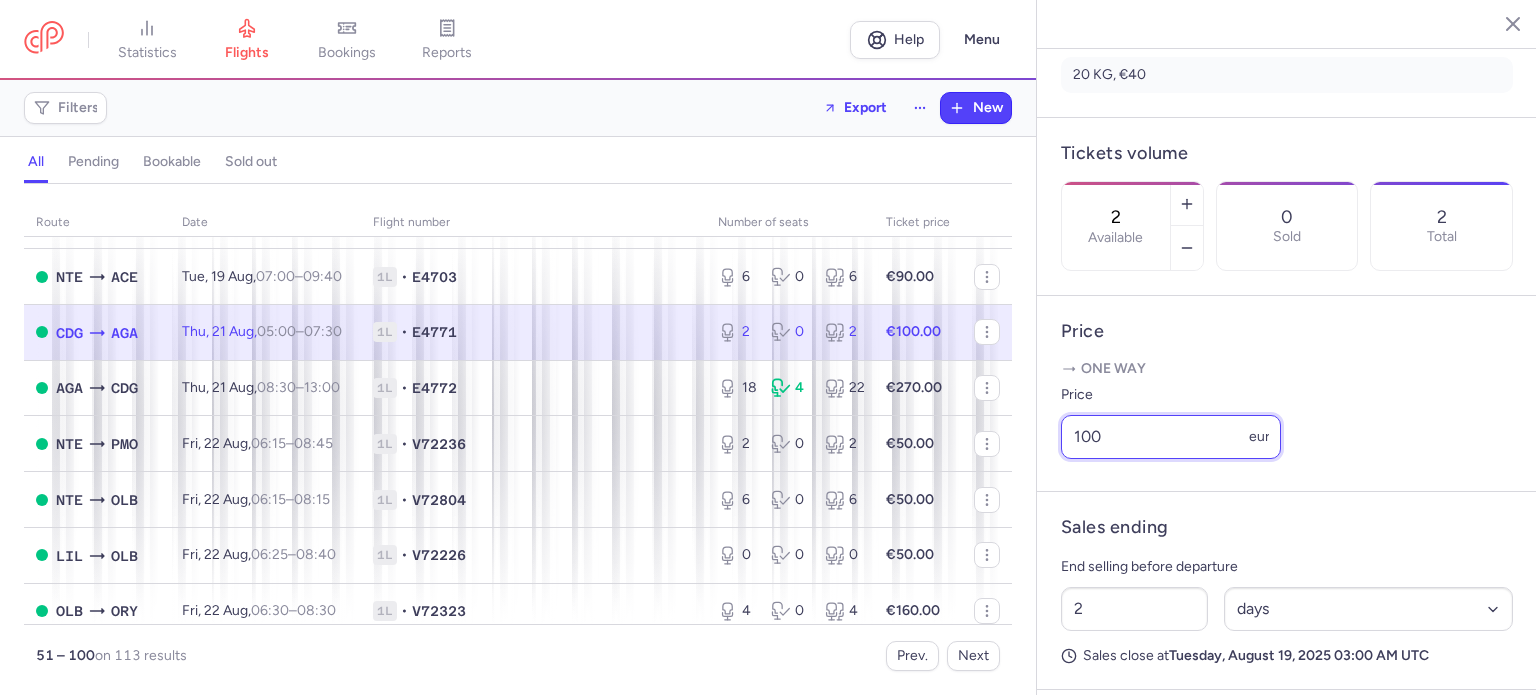 drag, startPoint x: 1142, startPoint y: 500, endPoint x: 1008, endPoint y: 488, distance: 134.53624 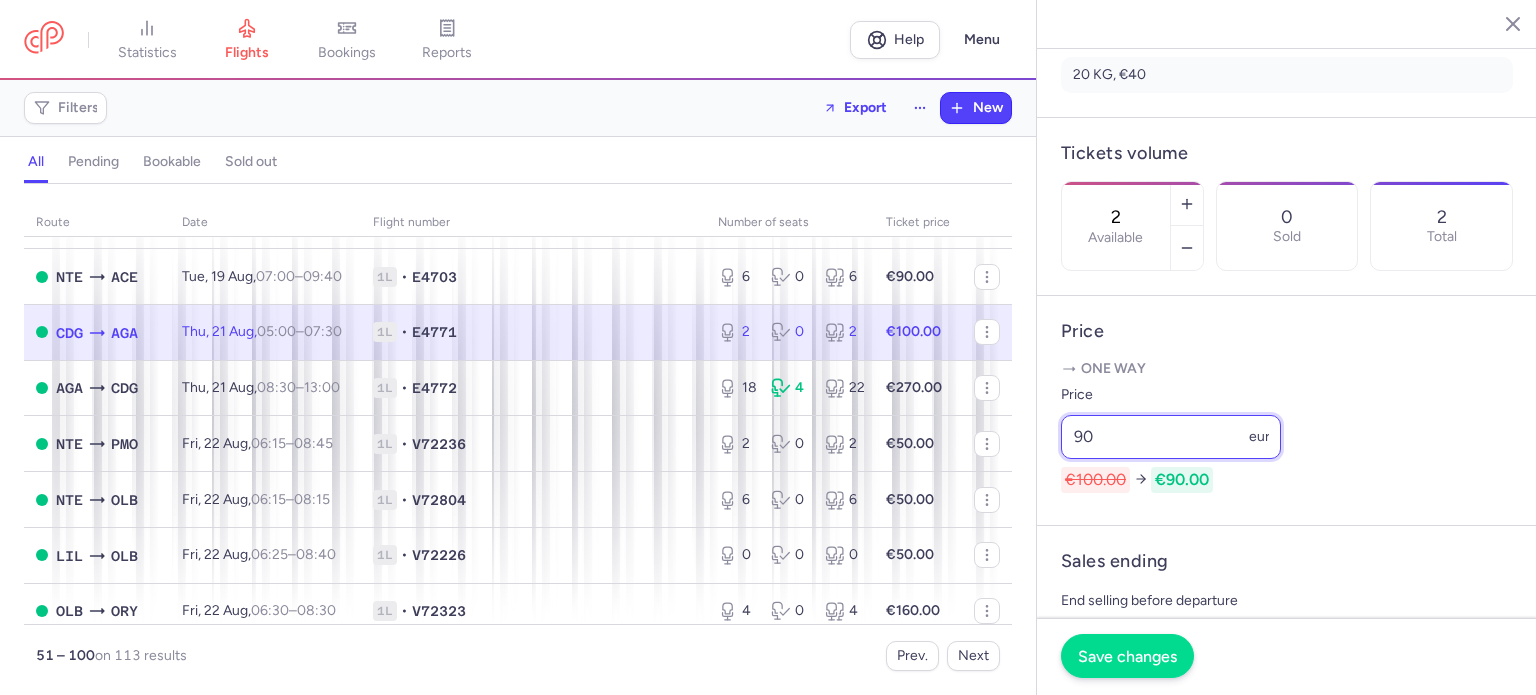 type on "90" 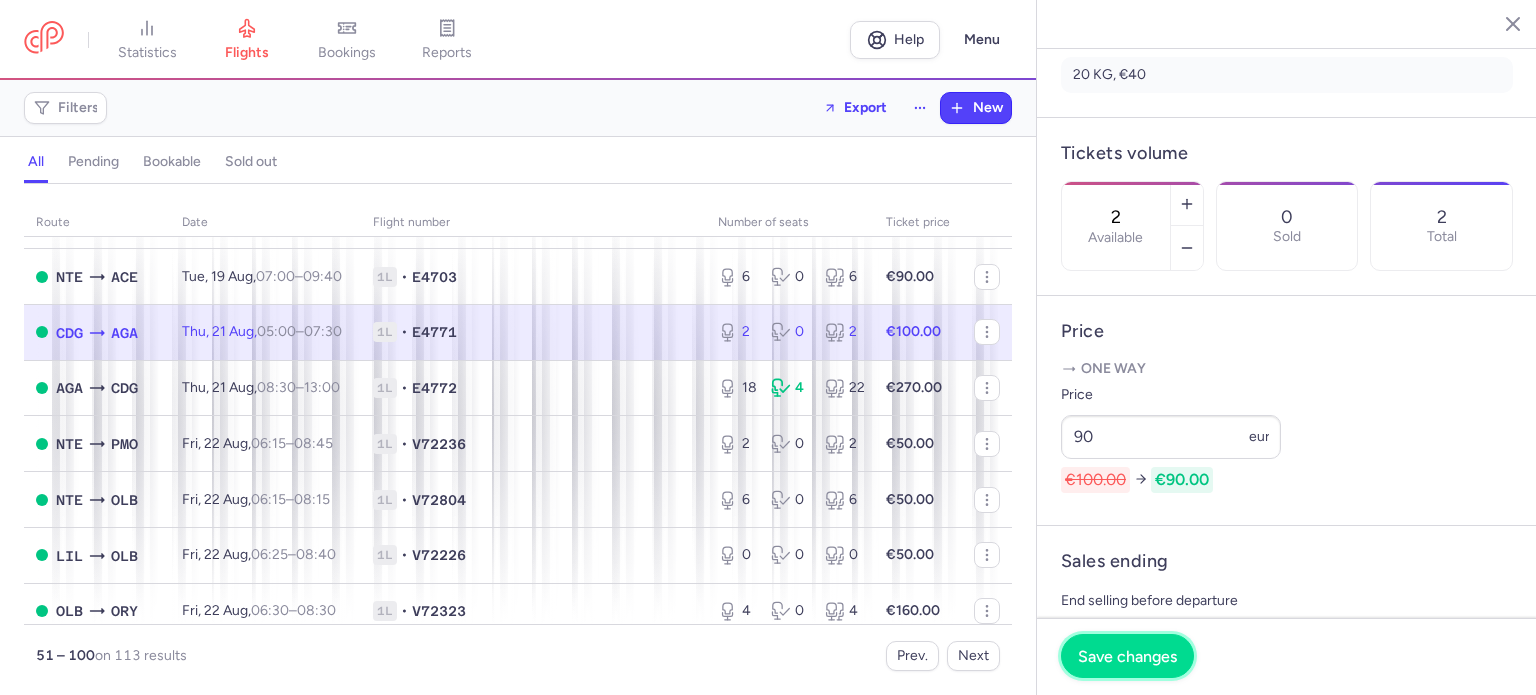 click on "Save changes" at bounding box center [1127, 656] 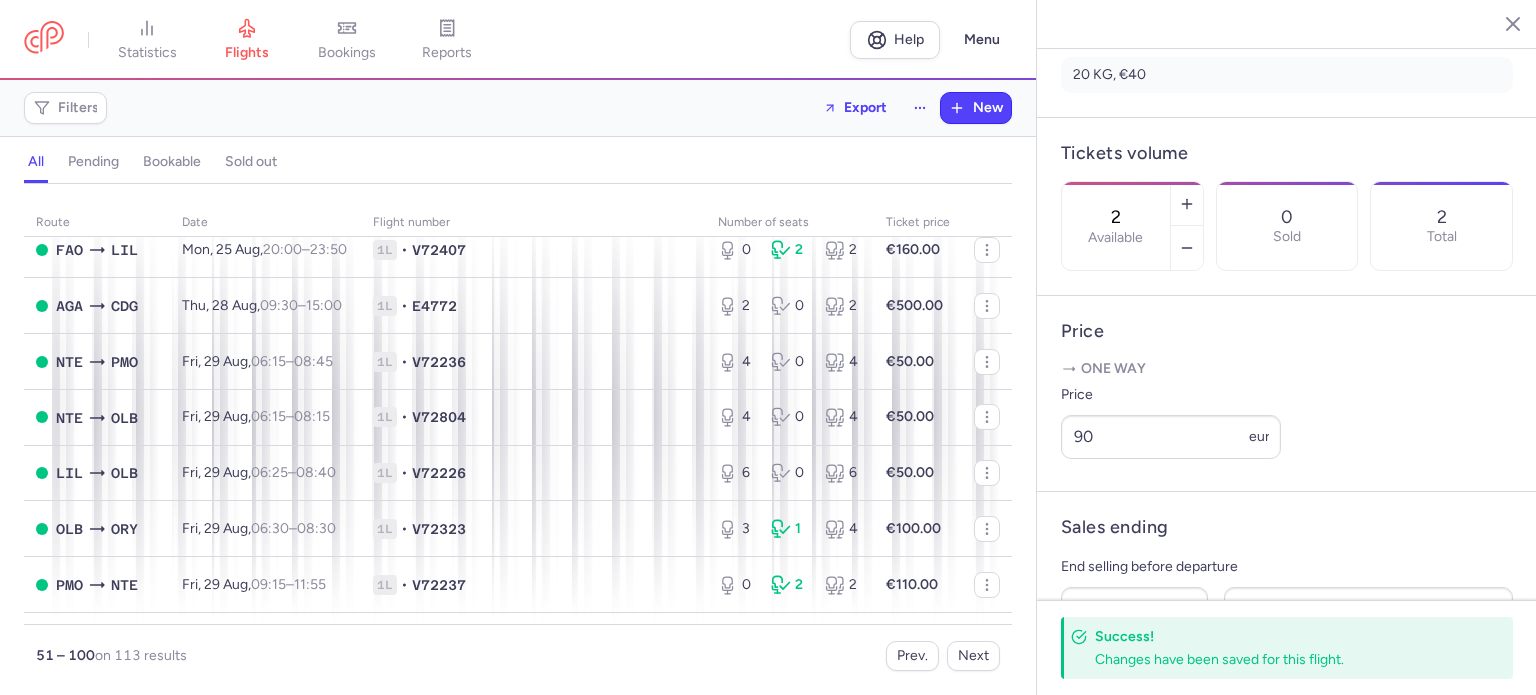 scroll, scrollTop: 1300, scrollLeft: 0, axis: vertical 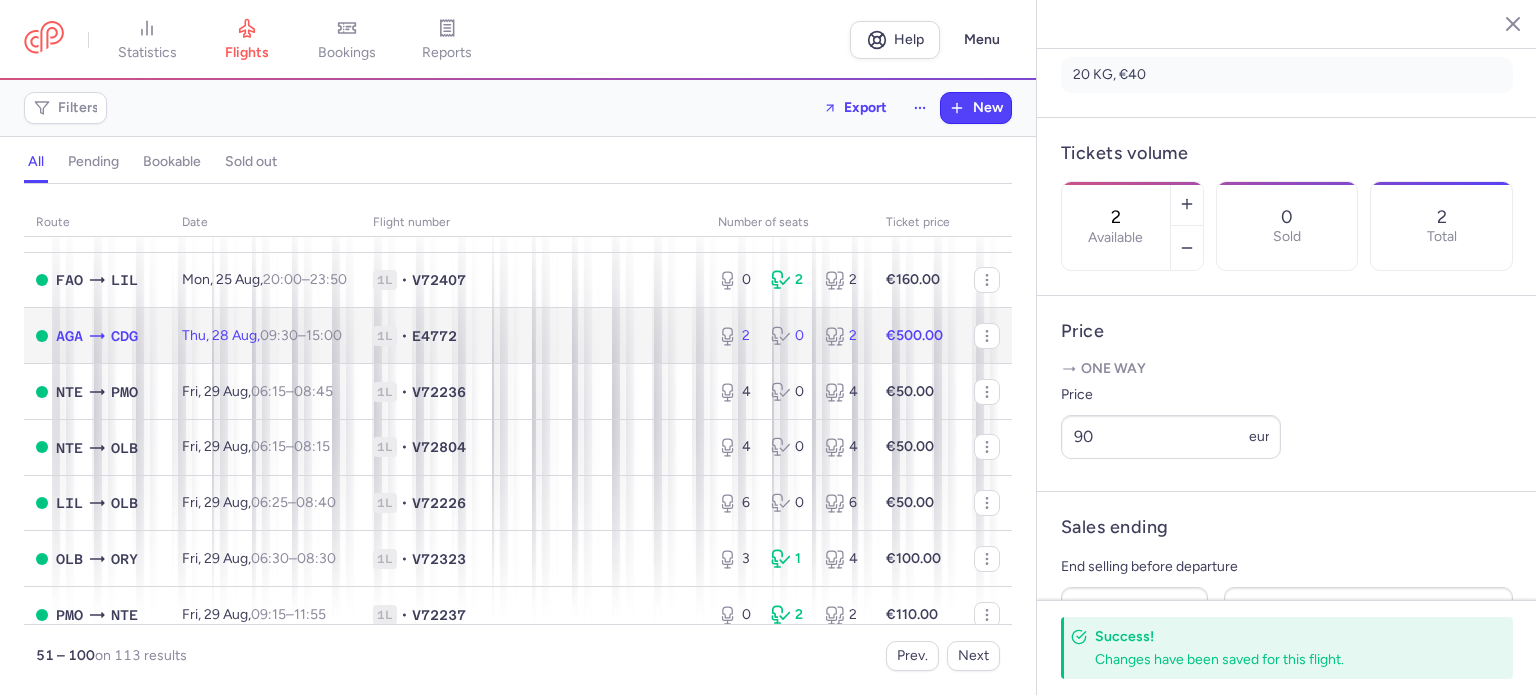 click on "AGA  CDG" 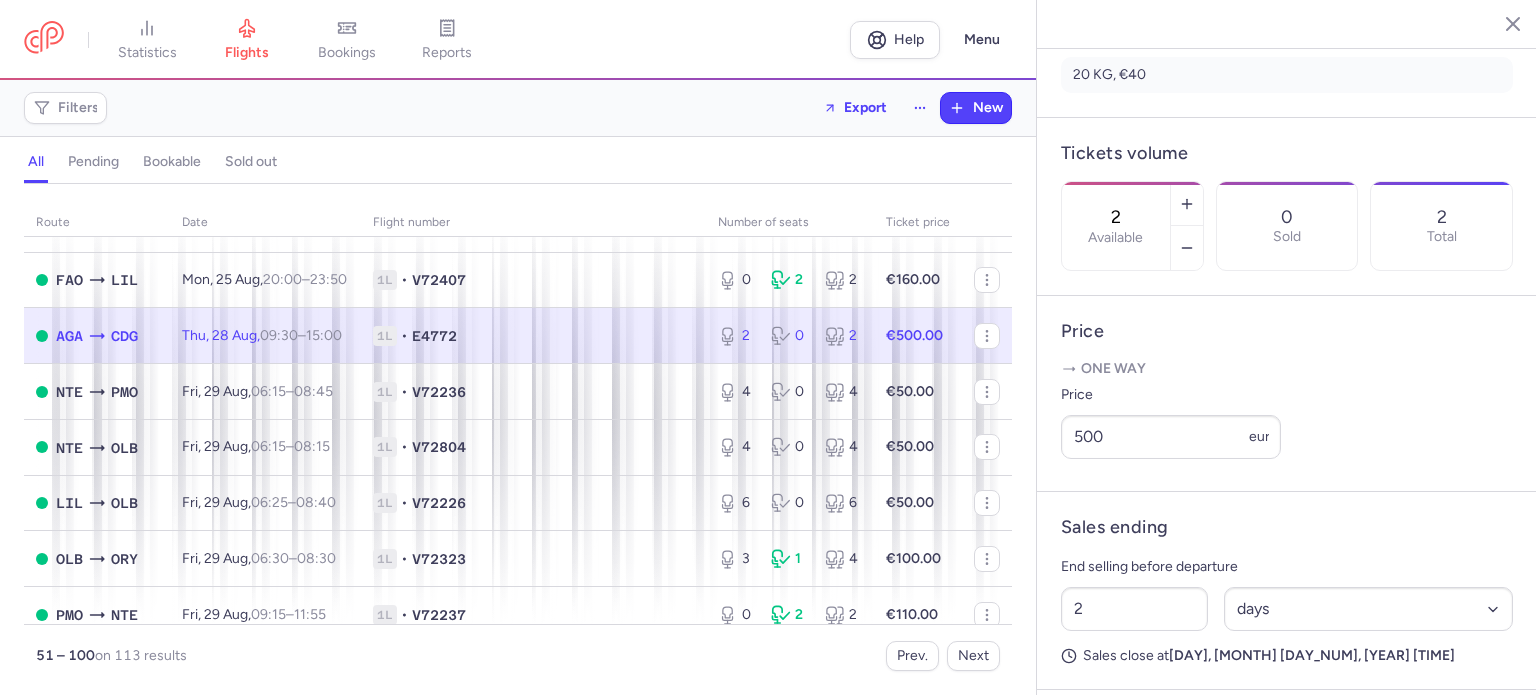 scroll, scrollTop: 600, scrollLeft: 0, axis: vertical 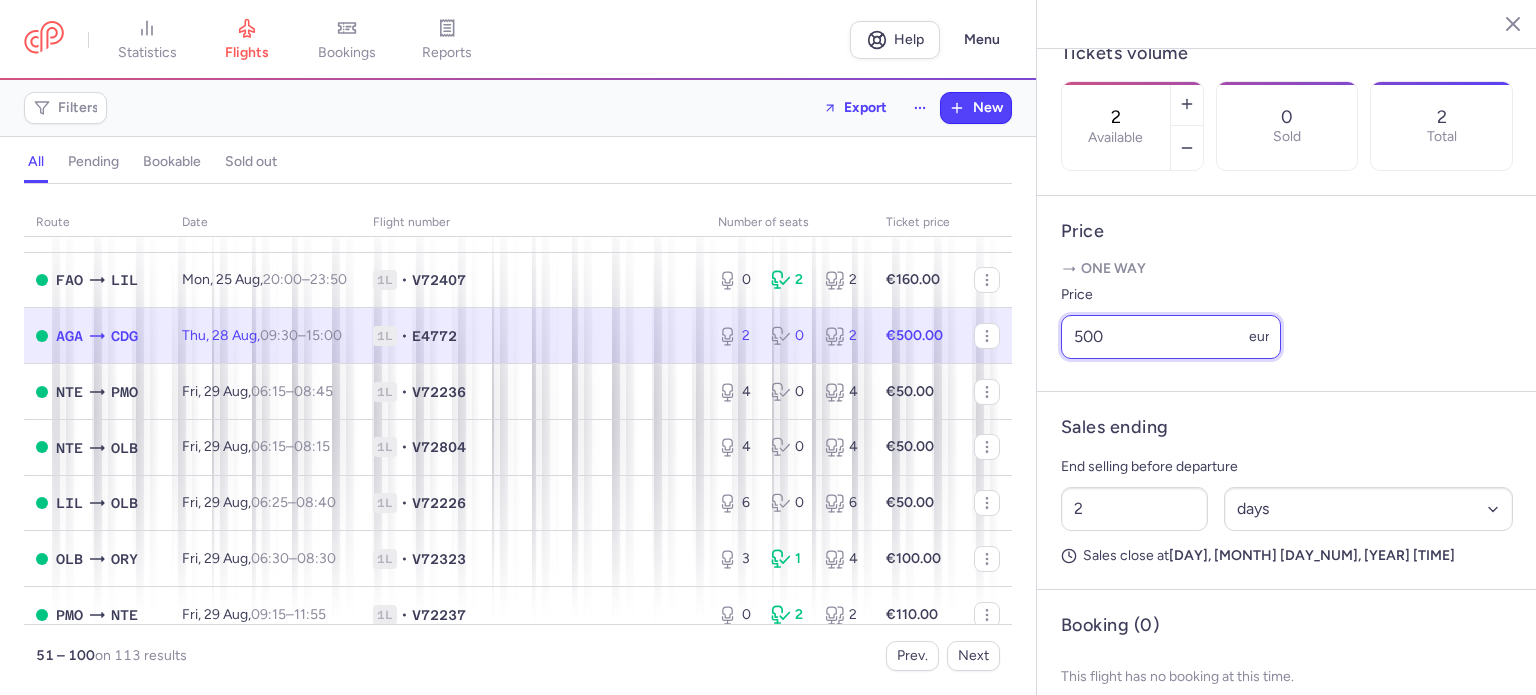 drag, startPoint x: 1129, startPoint y: 383, endPoint x: 1026, endPoint y: 383, distance: 103 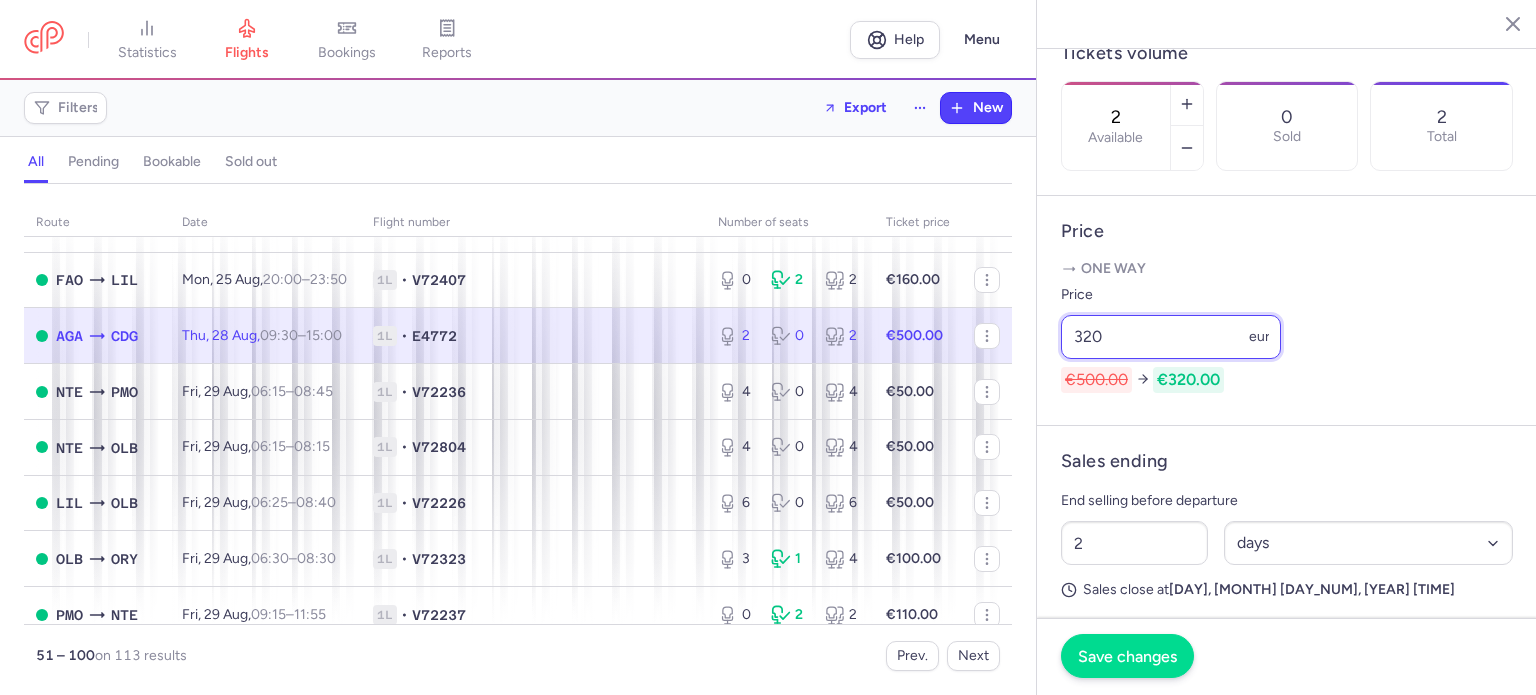 type on "320" 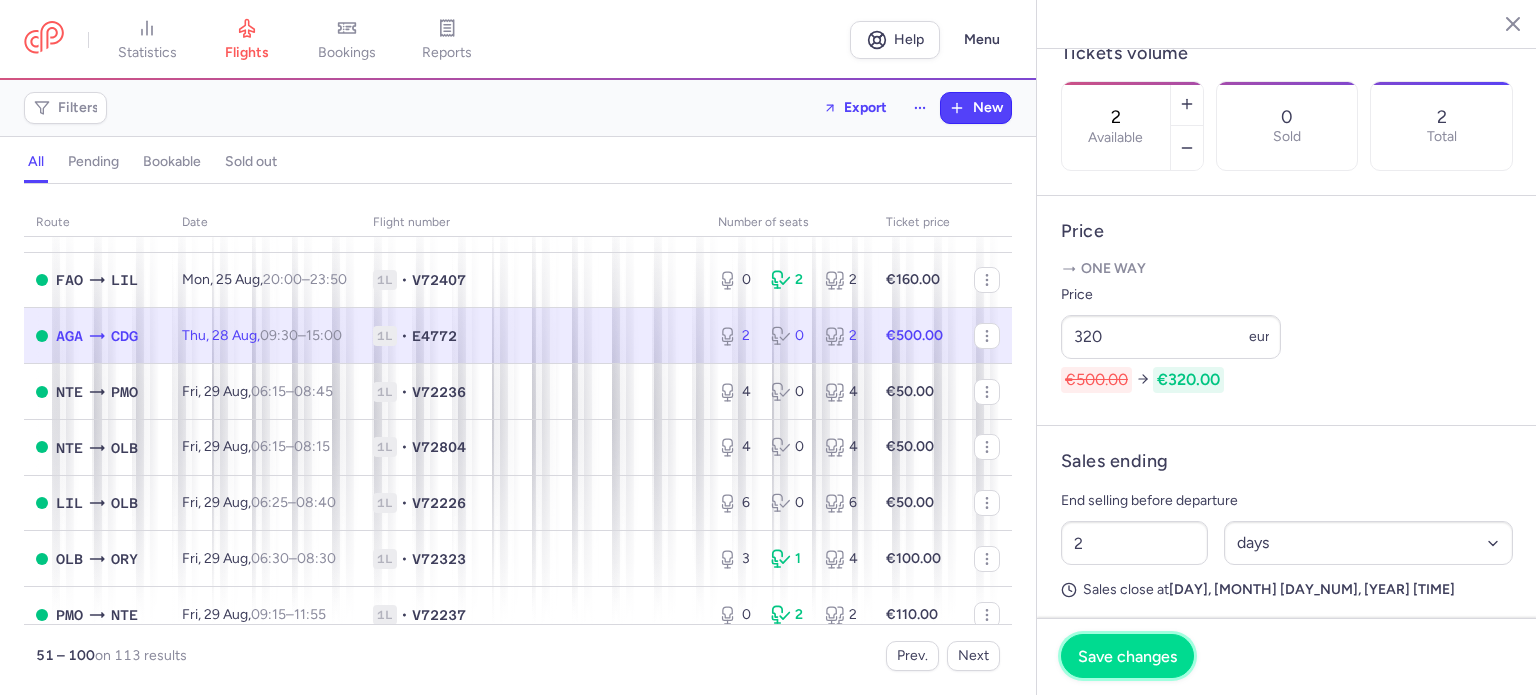 click on "Save changes" at bounding box center [1127, 656] 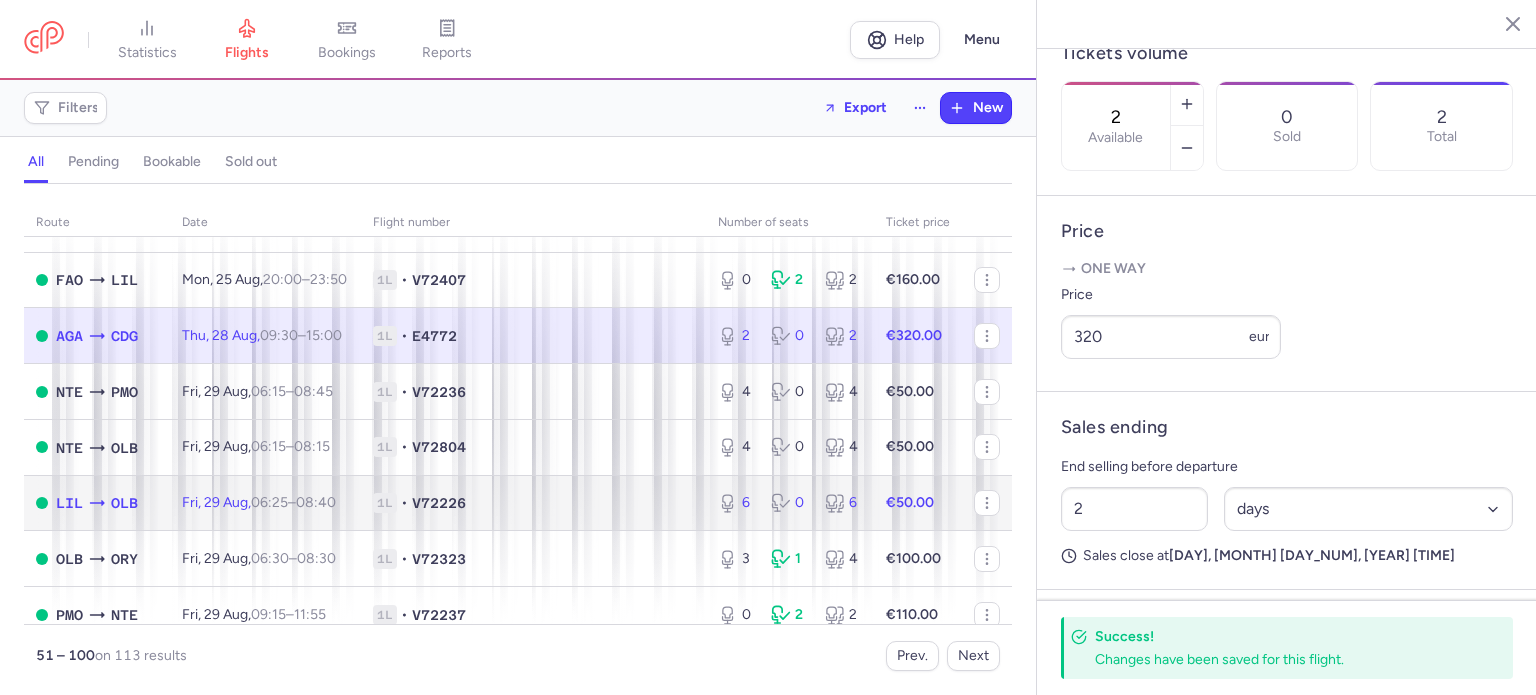 click on "1L • V72226" 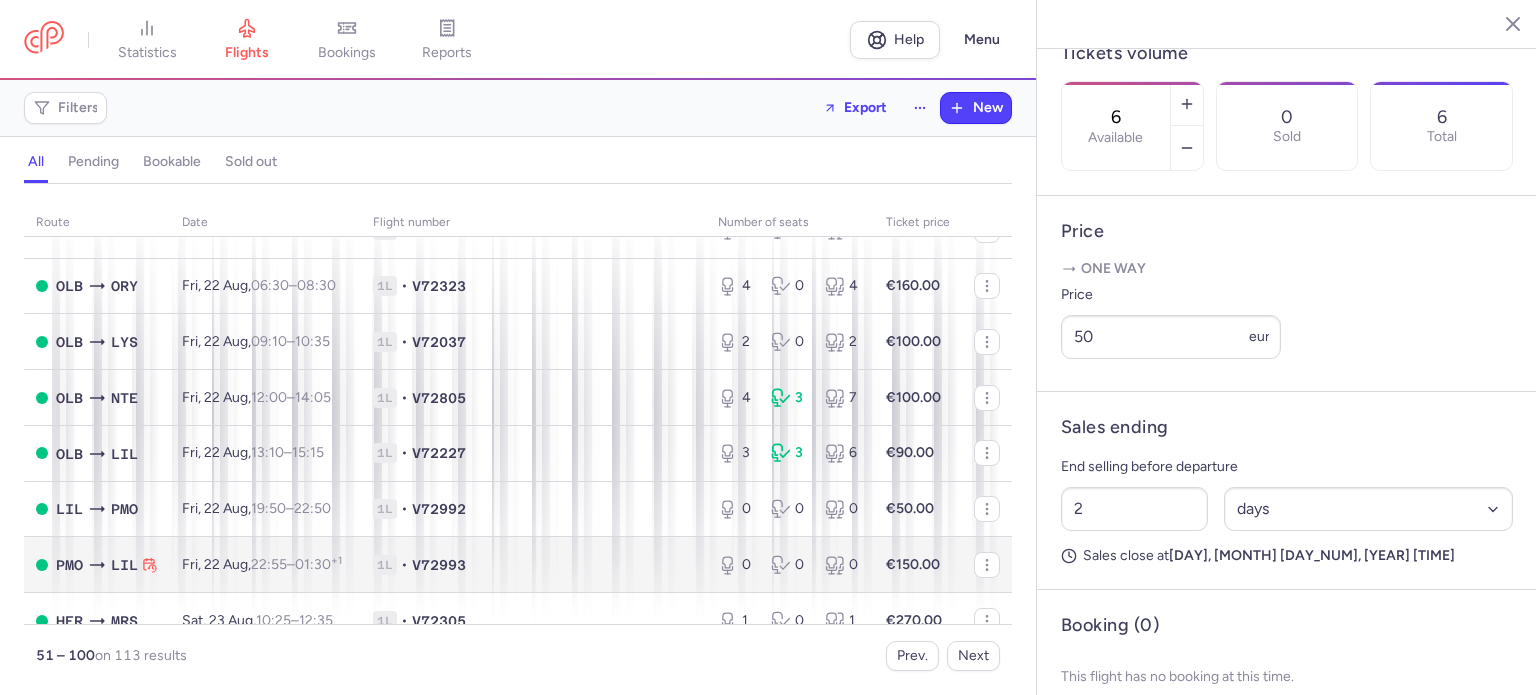 scroll, scrollTop: 500, scrollLeft: 0, axis: vertical 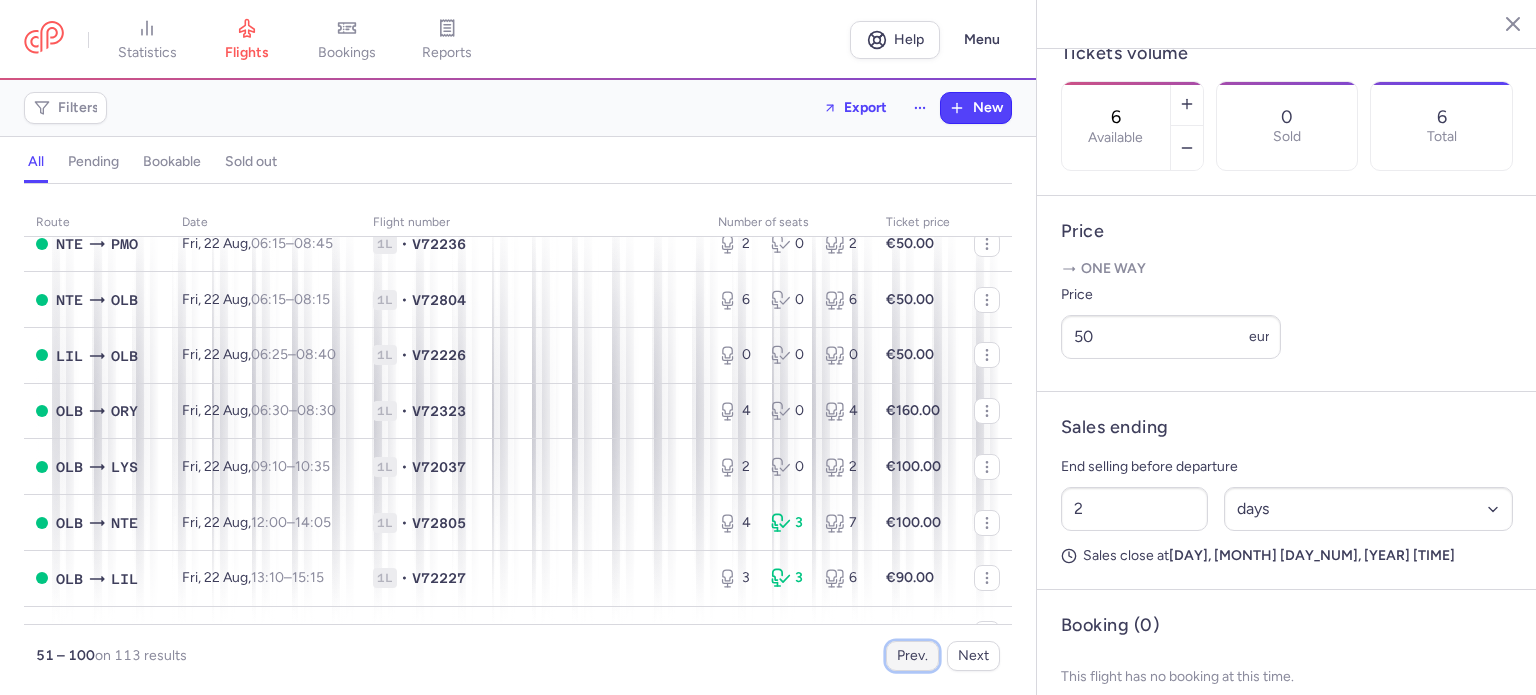 click on "Prev." at bounding box center [912, 656] 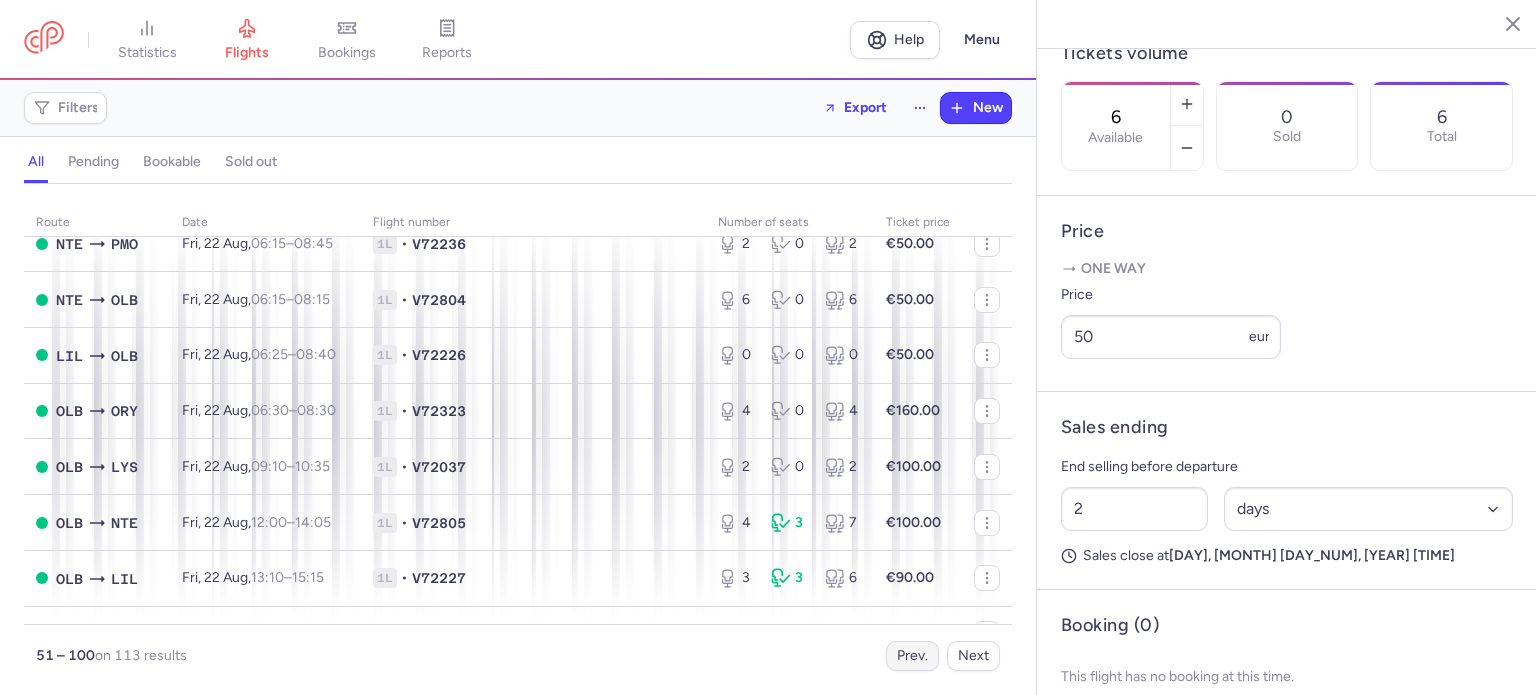 scroll, scrollTop: 0, scrollLeft: 0, axis: both 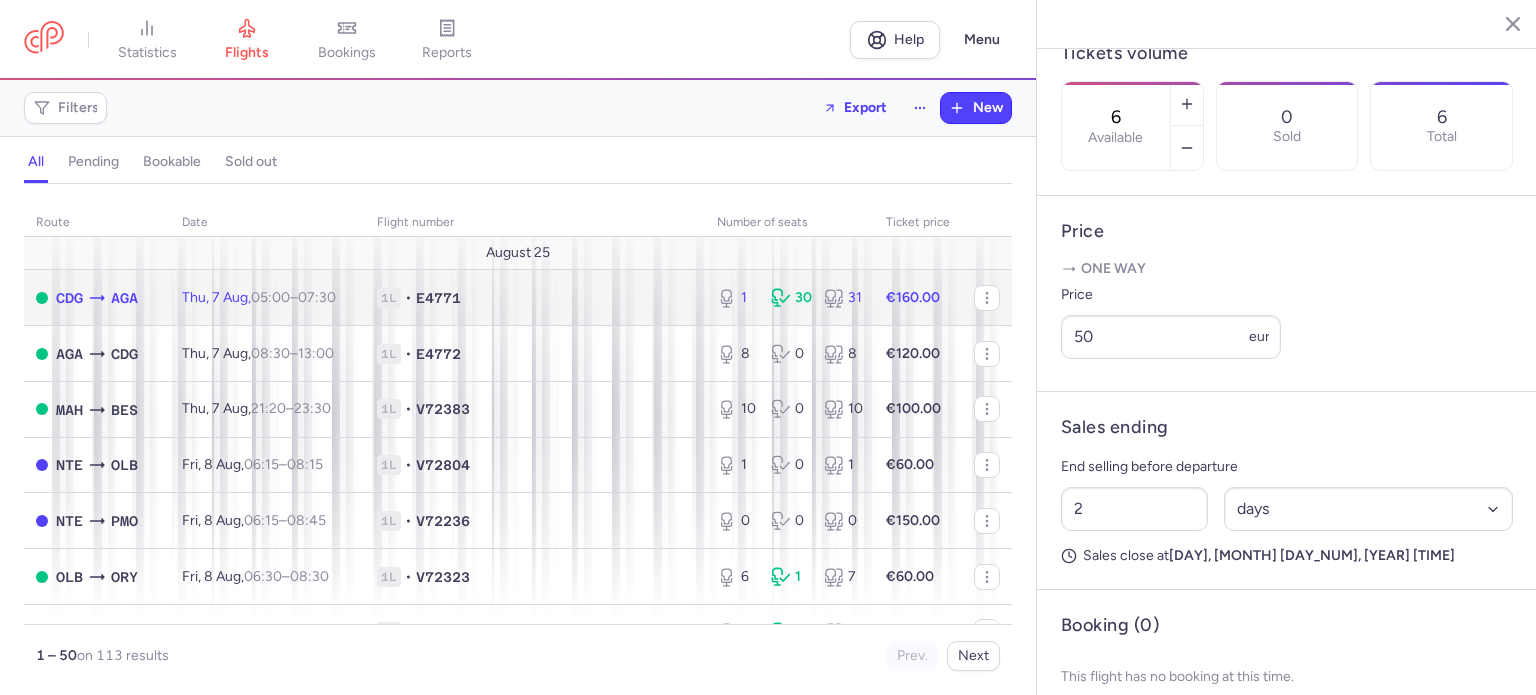 click on "Thu, 7 Aug,  05:00  –  07:30  +0" 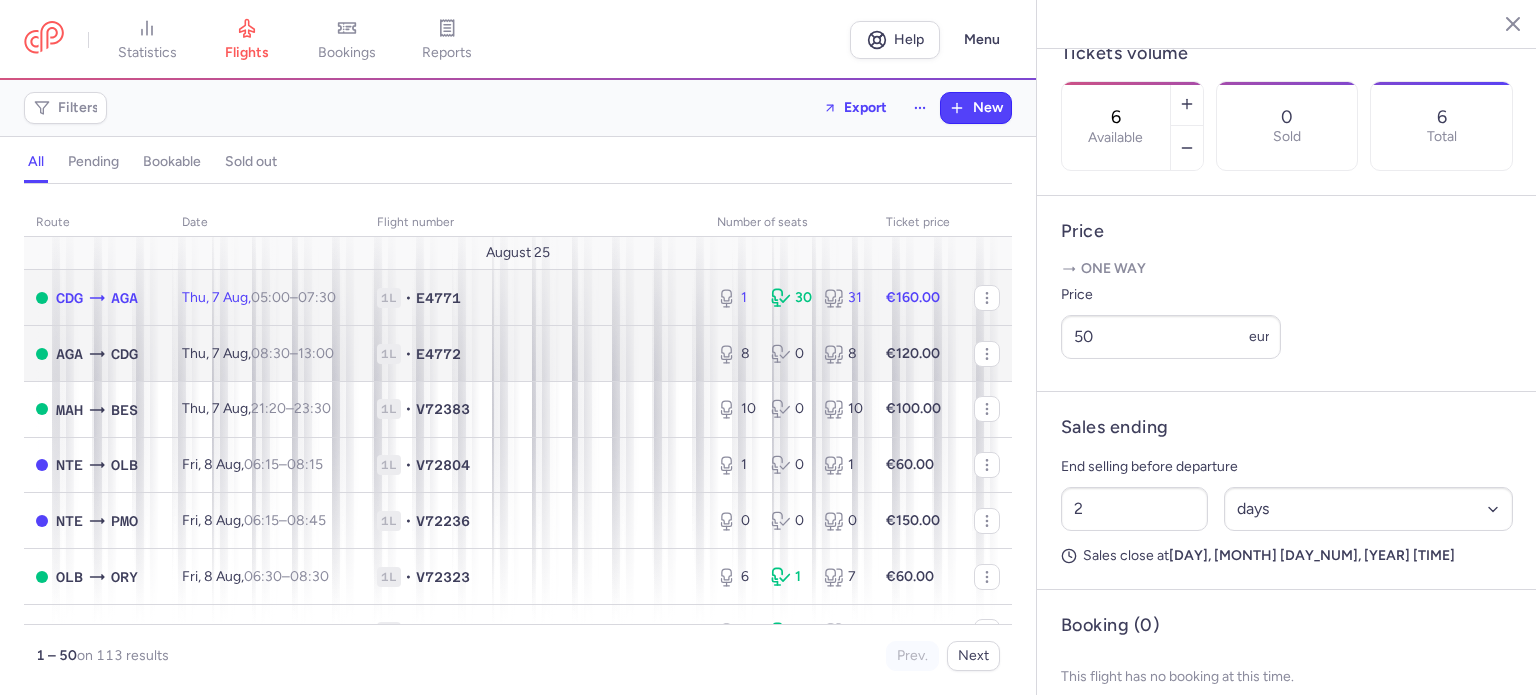 type on "1" 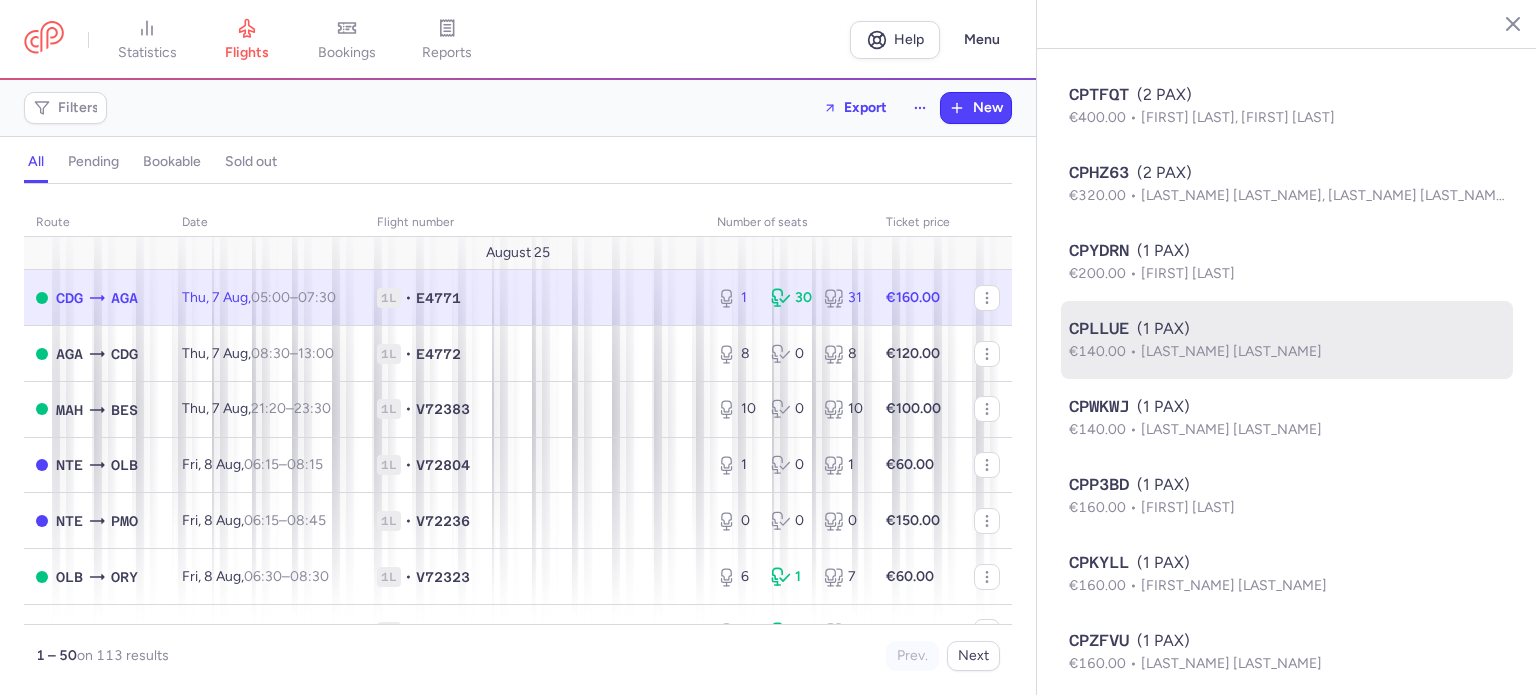 scroll, scrollTop: 2295, scrollLeft: 0, axis: vertical 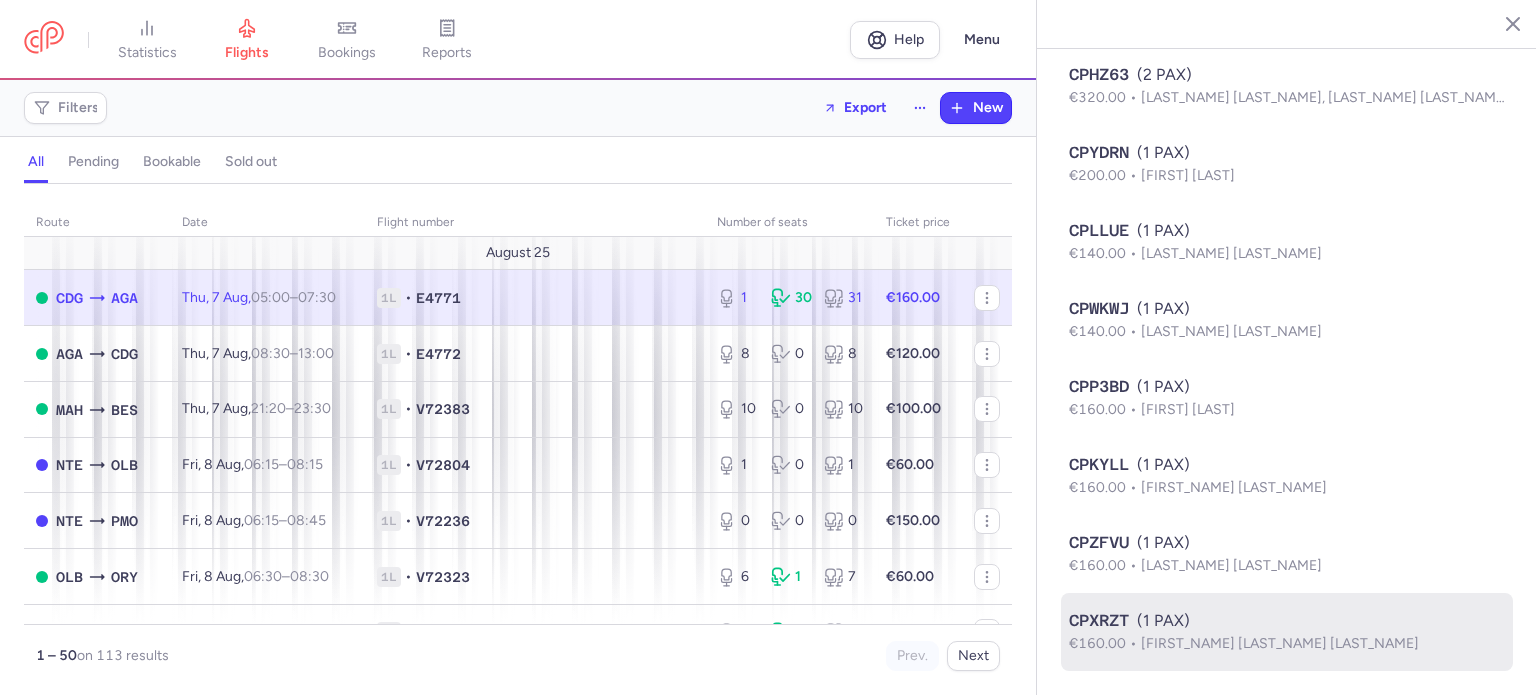 click on "€160.00  [FIRST_NAME] [LAST_NAME] [LAST_NAME]" at bounding box center (1287, 644) 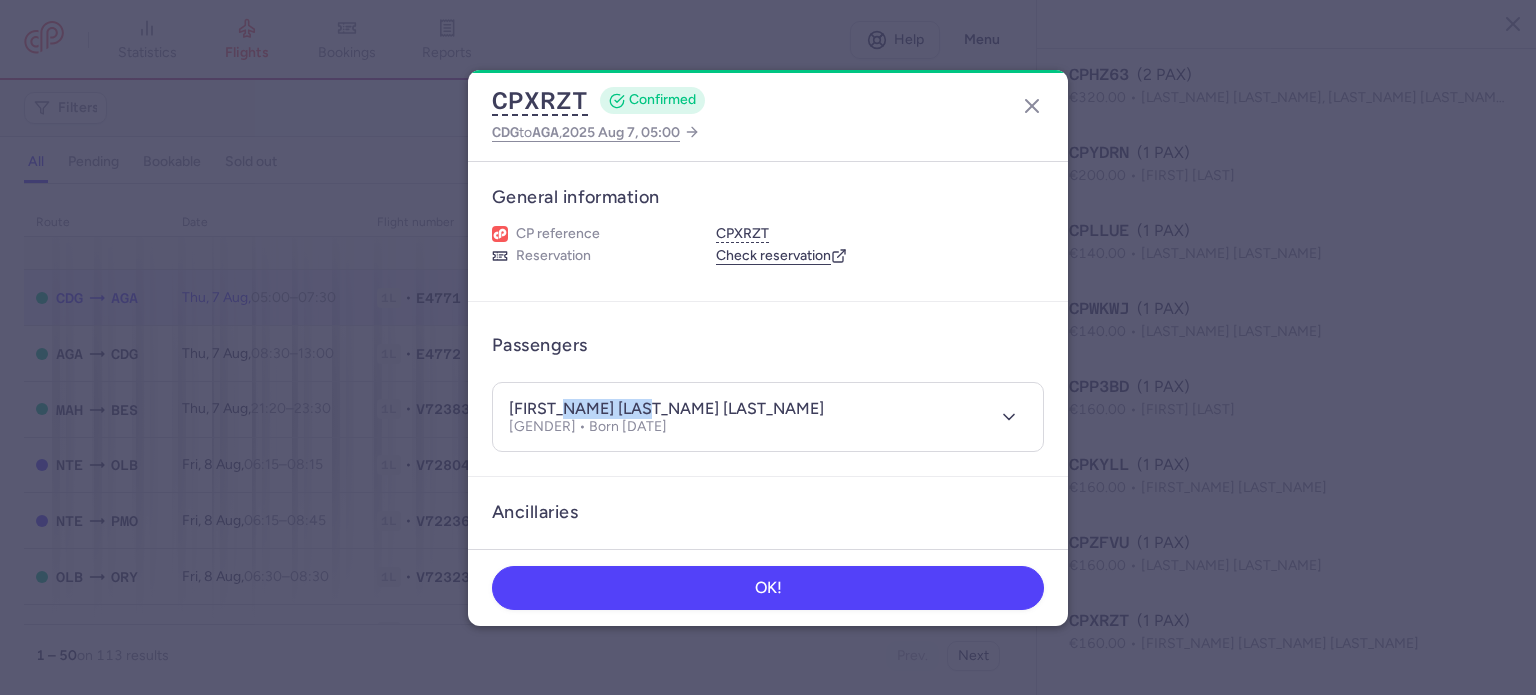 drag, startPoint x: 564, startPoint y: 406, endPoint x: 668, endPoint y: 404, distance: 104.019226 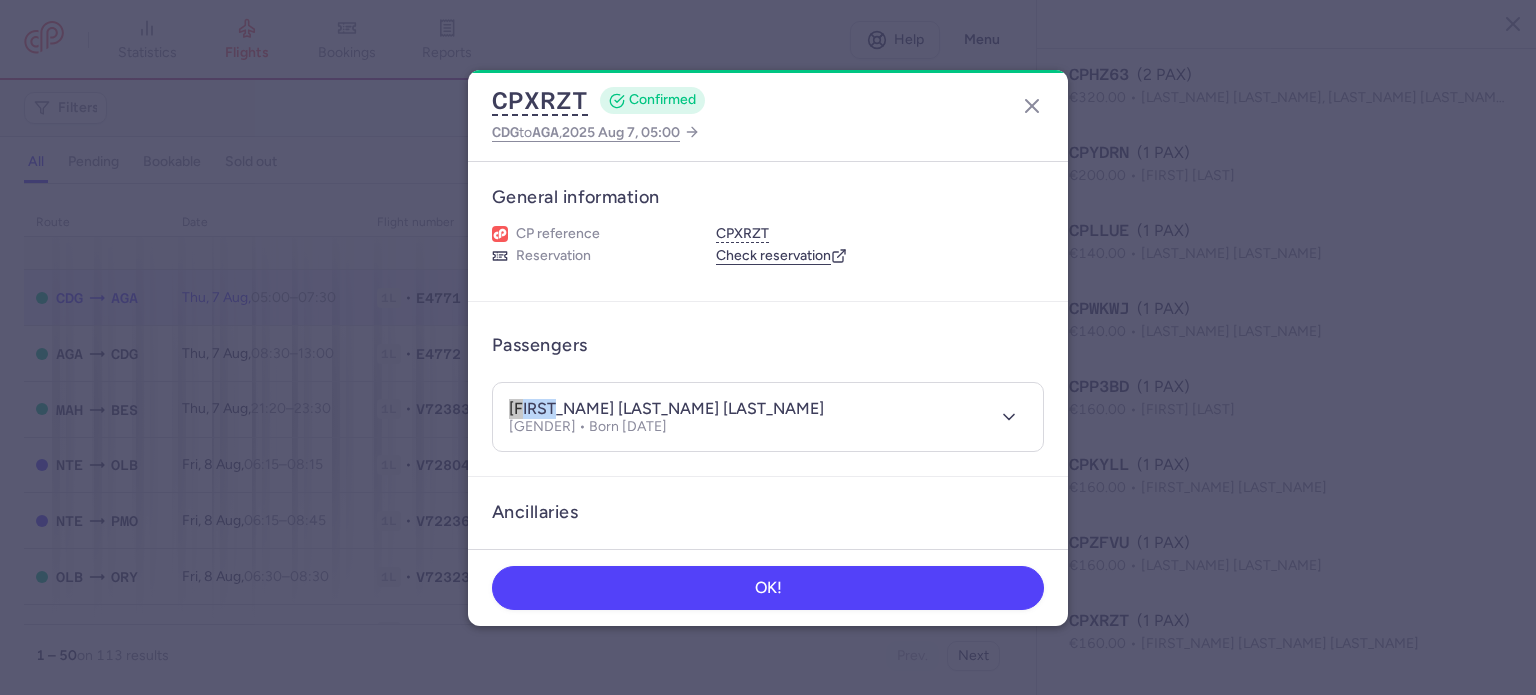 drag, startPoint x: 560, startPoint y: 407, endPoint x: 467, endPoint y: 405, distance: 93.0215 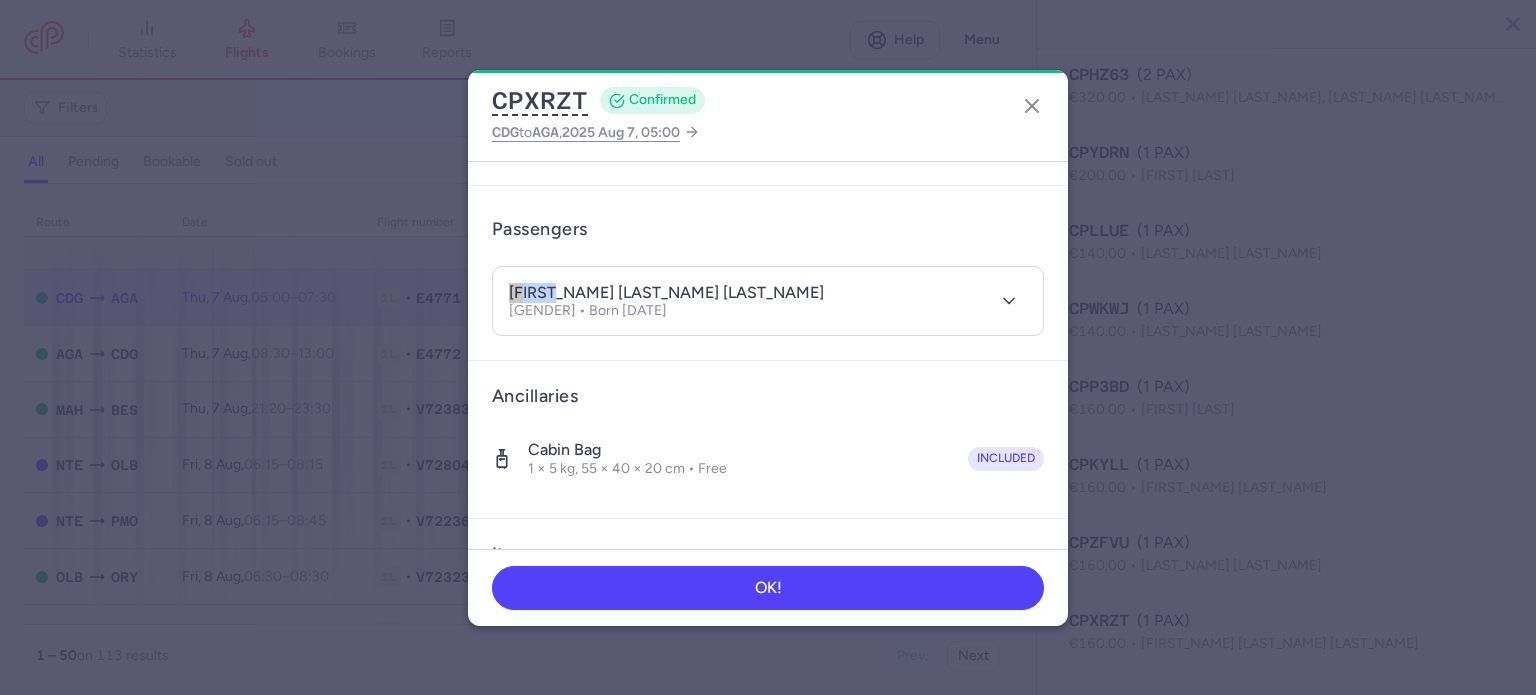 scroll, scrollTop: 352, scrollLeft: 0, axis: vertical 